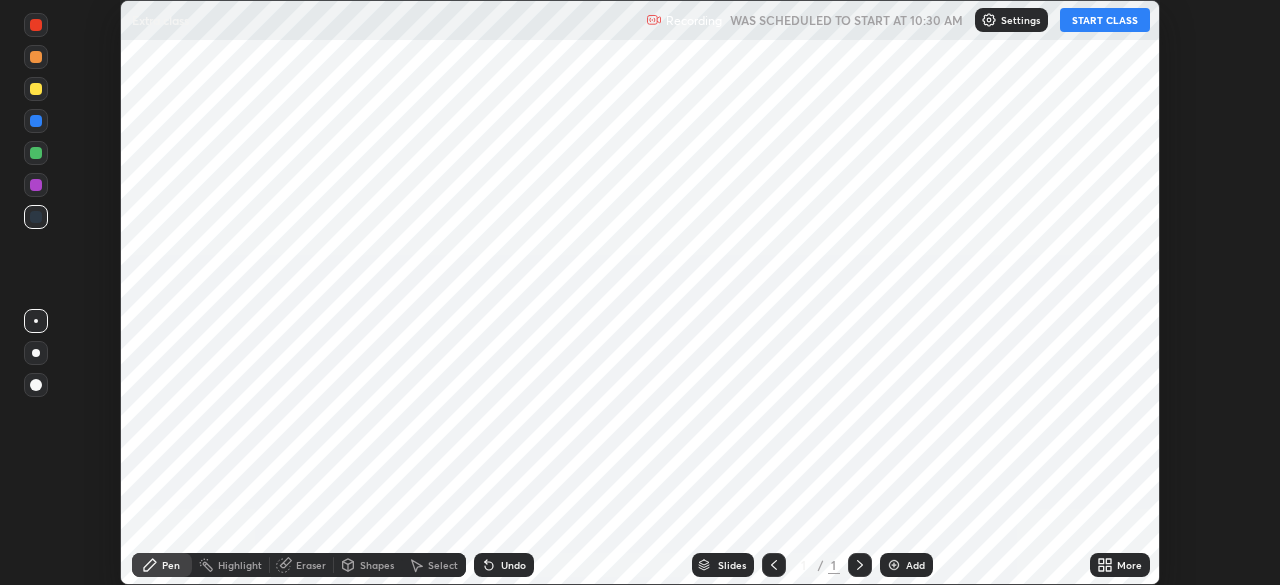 scroll, scrollTop: 0, scrollLeft: 0, axis: both 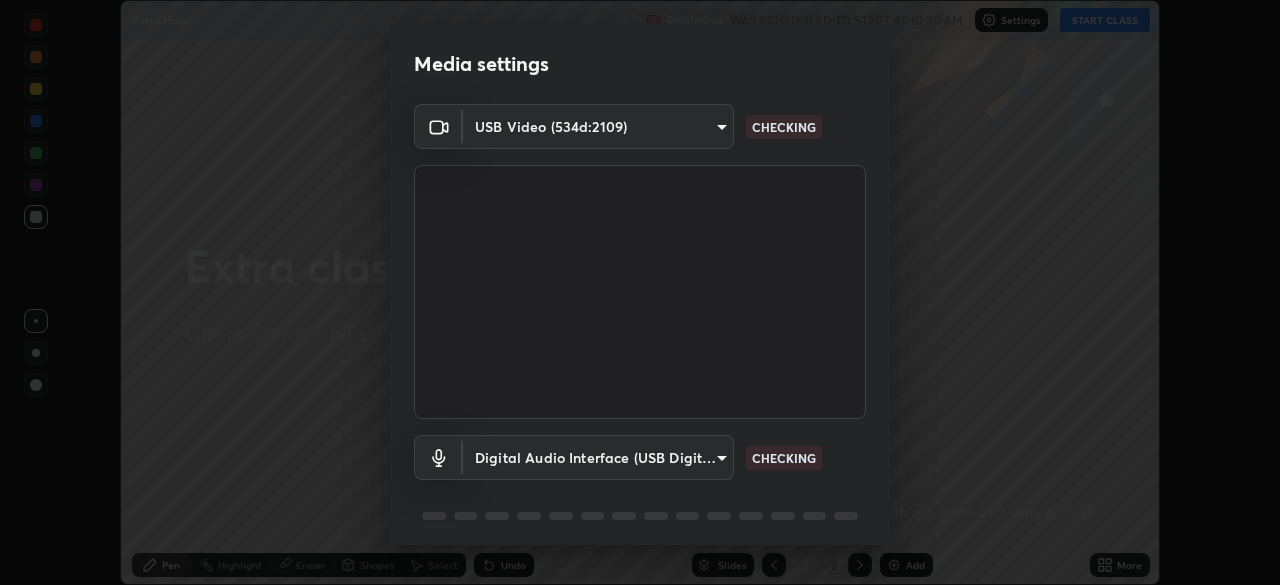 type on "119f56cd3221aa741ff86ef3c15b45e11b875c70691a8bbf6b5e475350e28a87" 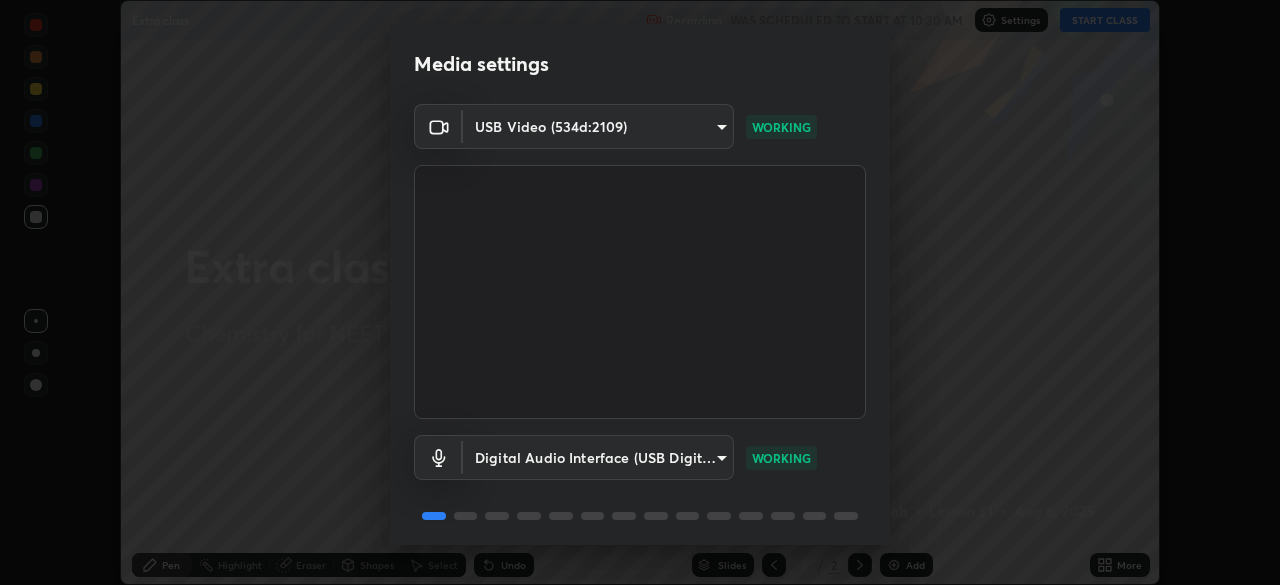 scroll, scrollTop: 71, scrollLeft: 0, axis: vertical 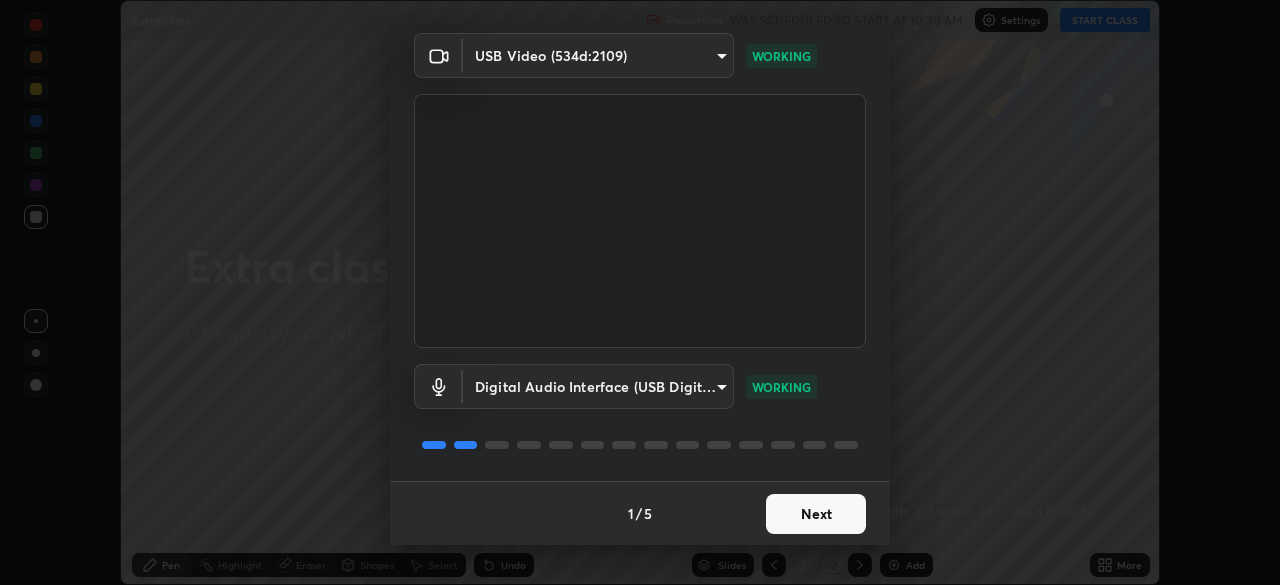 click on "Next" at bounding box center (816, 514) 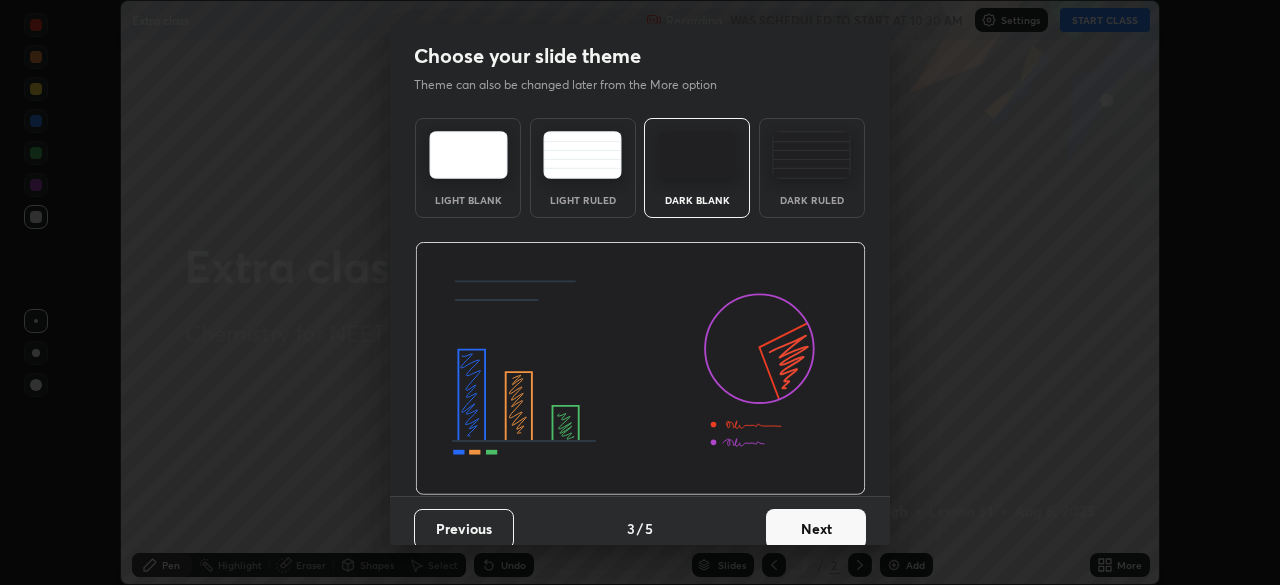 click on "Next" at bounding box center (816, 529) 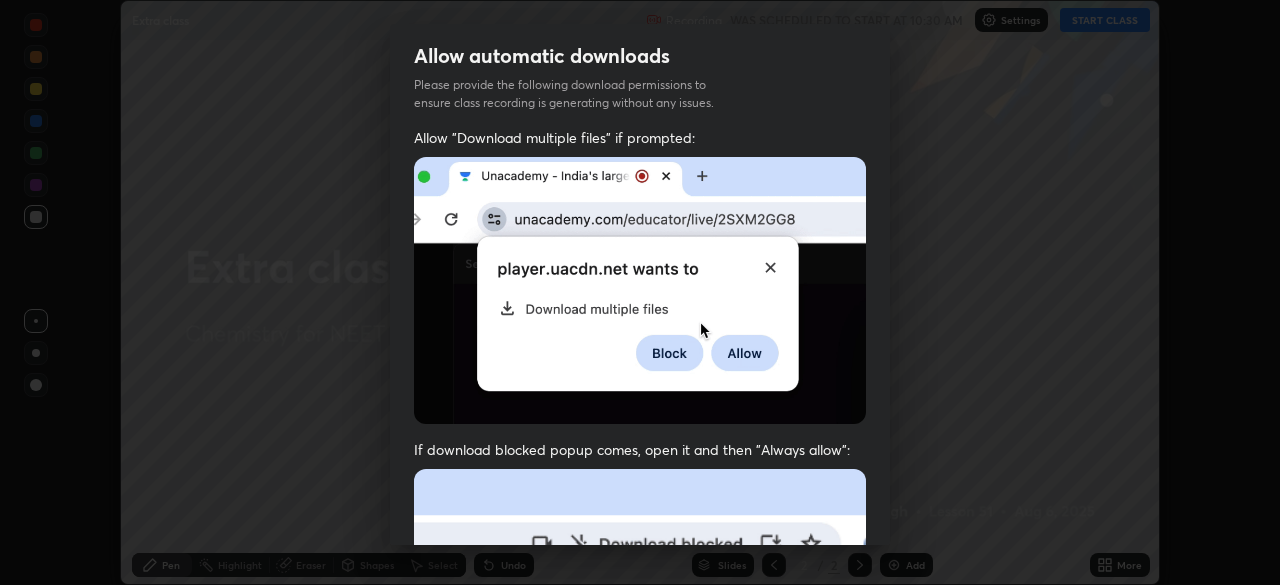 click at bounding box center [640, 687] 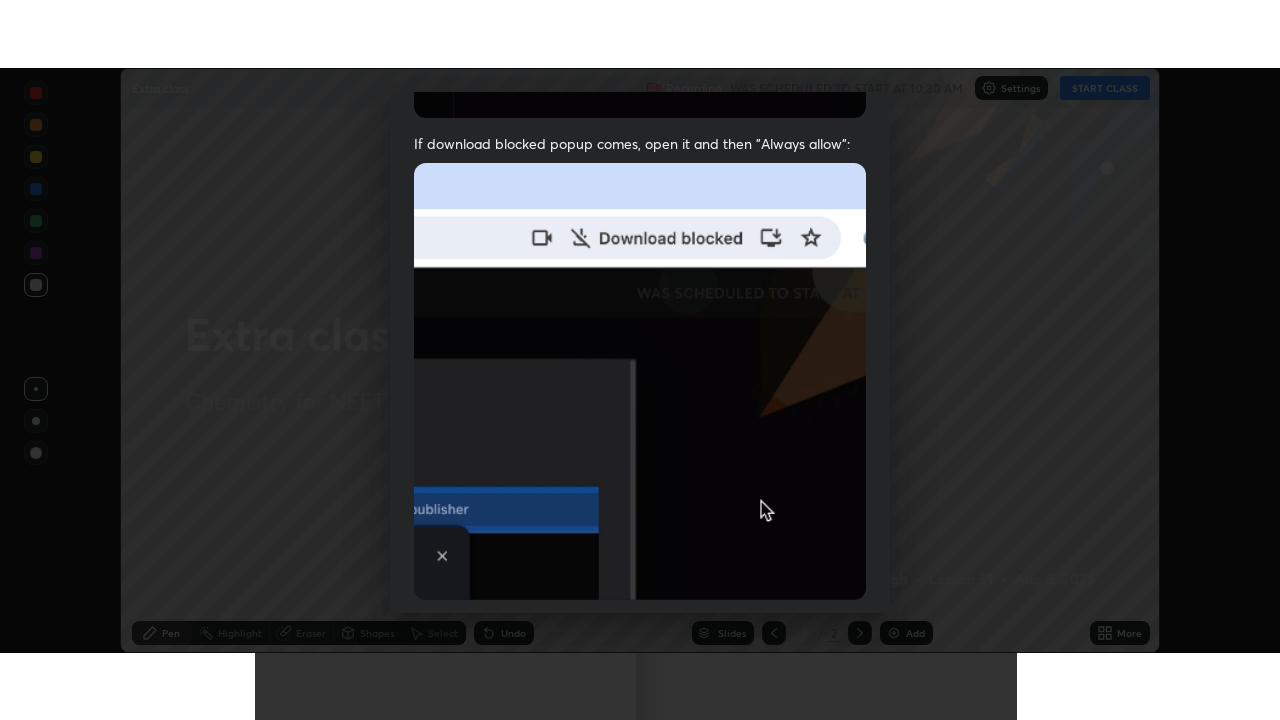 scroll, scrollTop: 479, scrollLeft: 0, axis: vertical 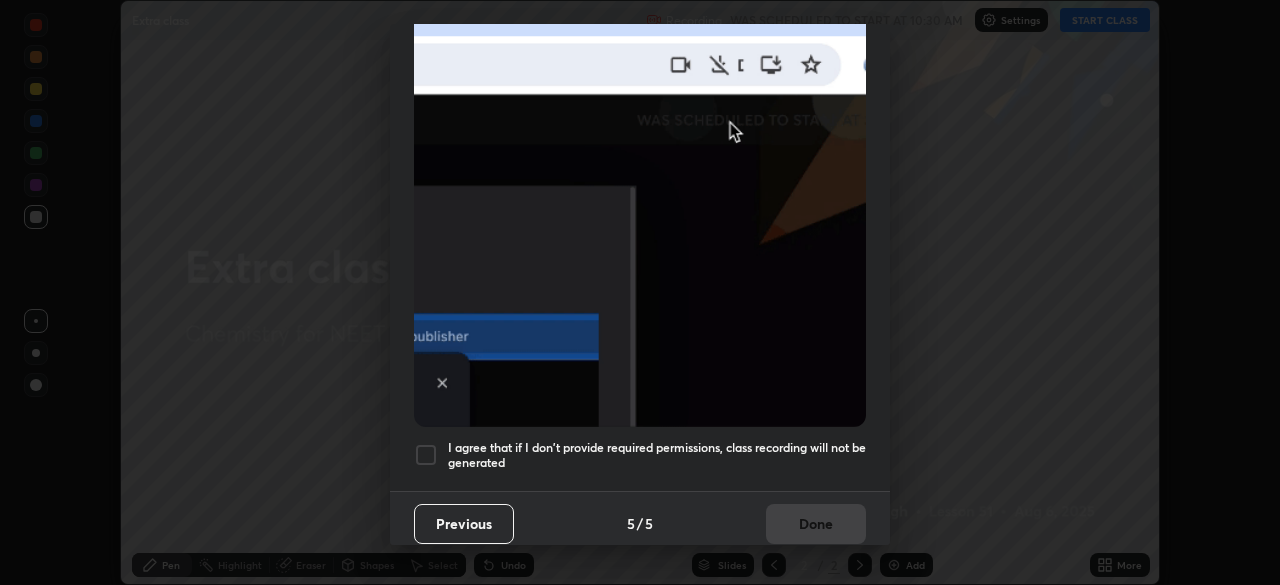 click at bounding box center (426, 455) 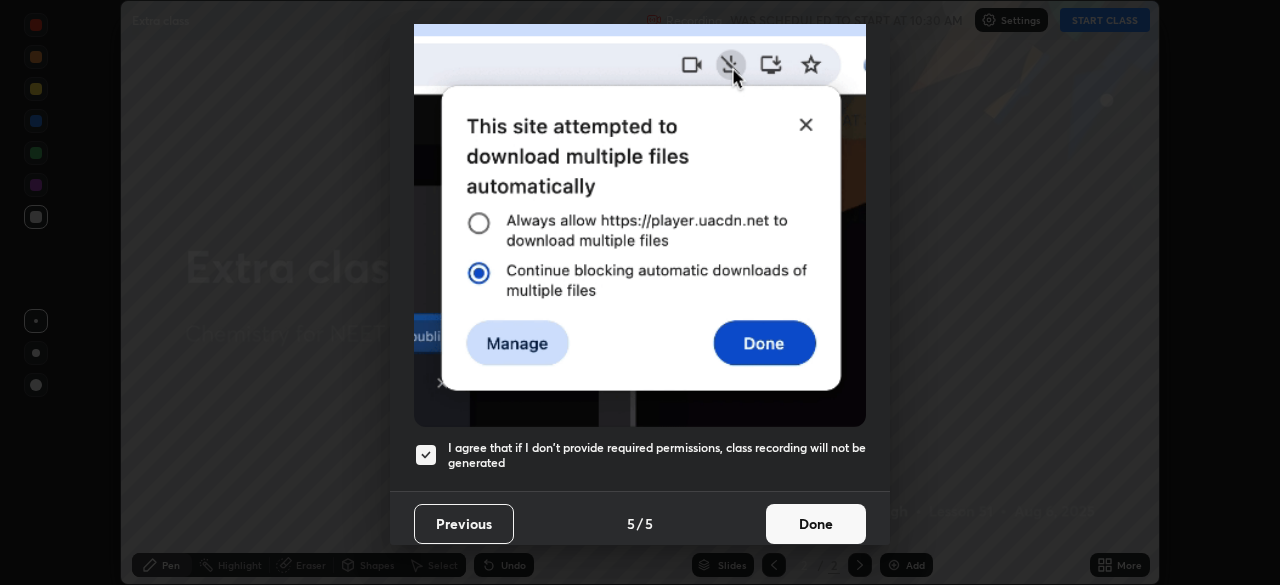 click on "Done" at bounding box center (816, 524) 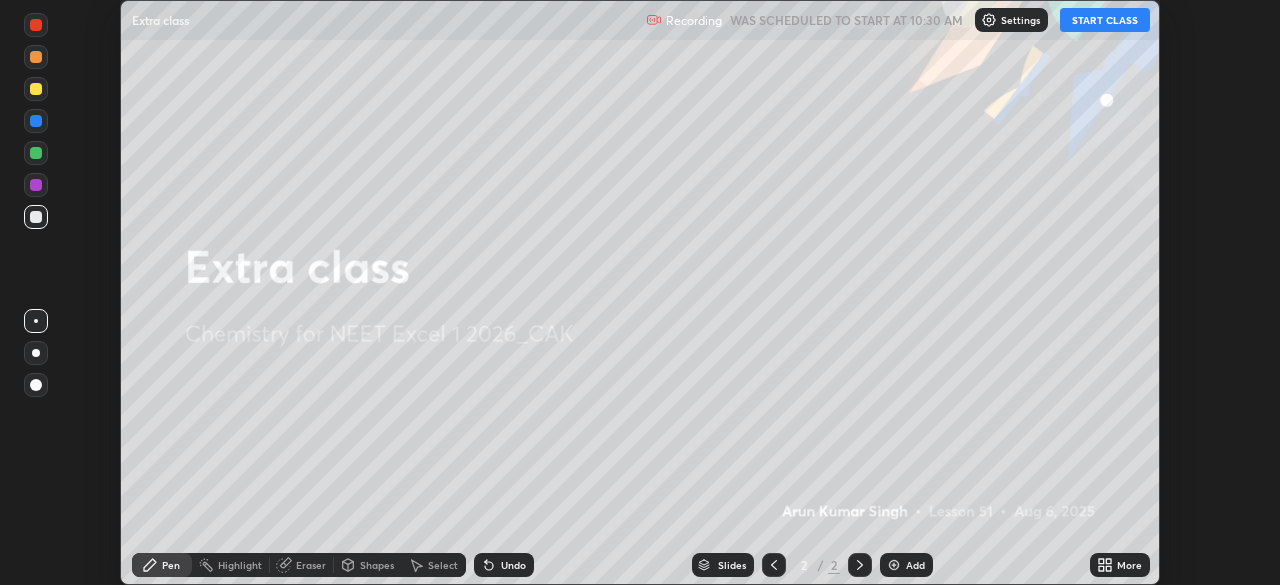click 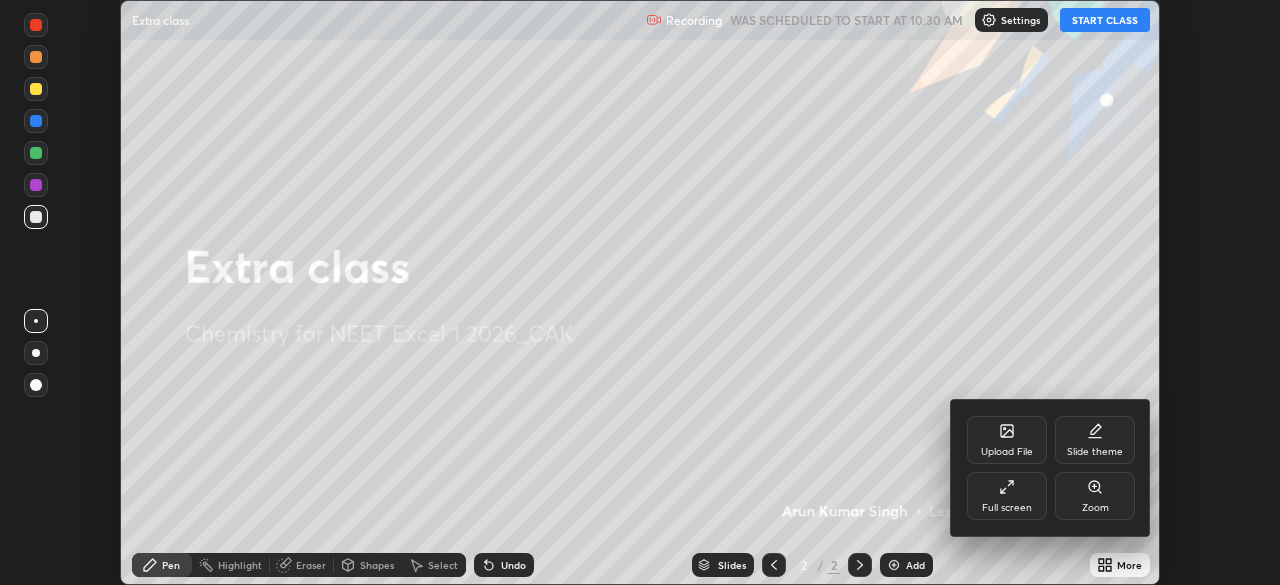click on "Full screen" at bounding box center [1007, 496] 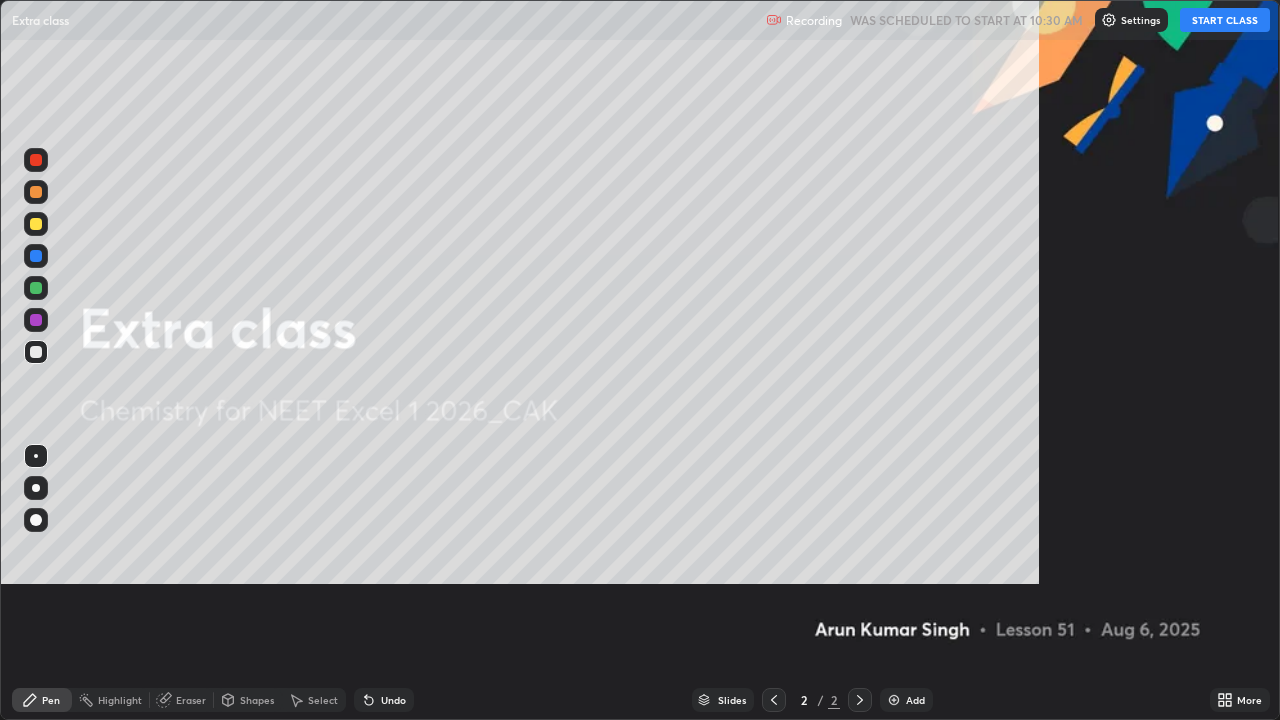 scroll, scrollTop: 99280, scrollLeft: 98720, axis: both 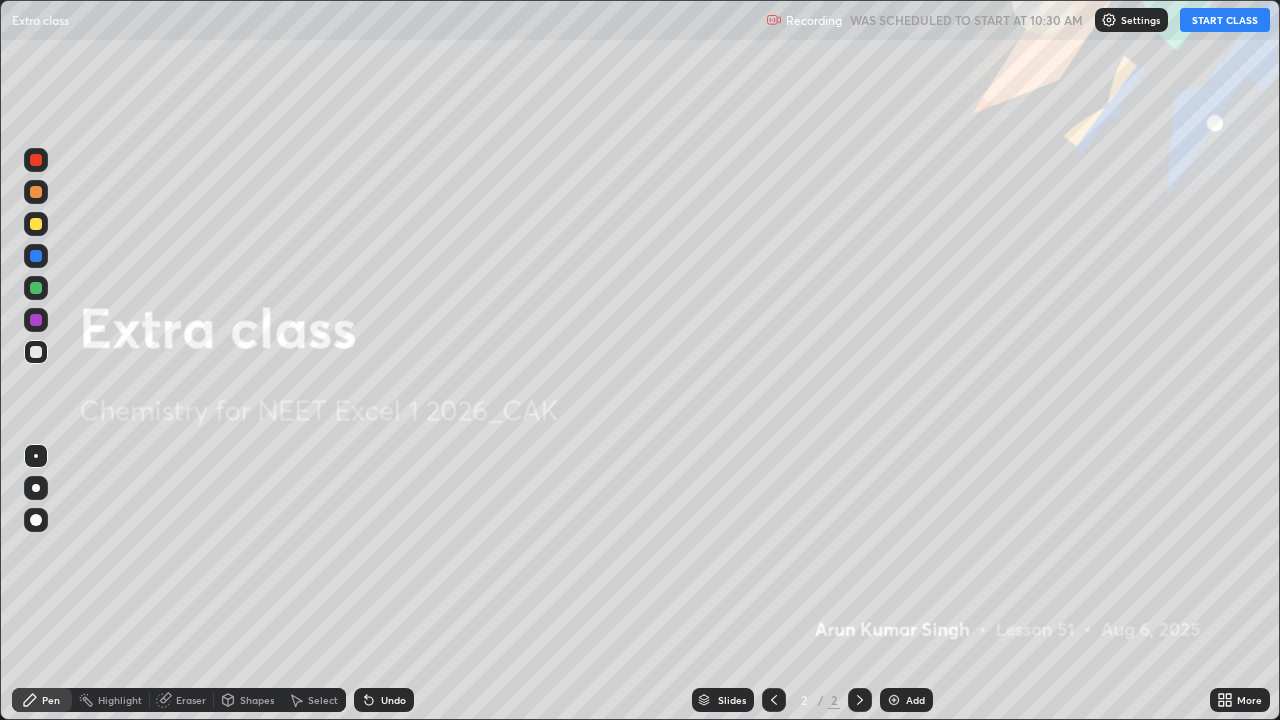 click on "START CLASS" at bounding box center [1225, 20] 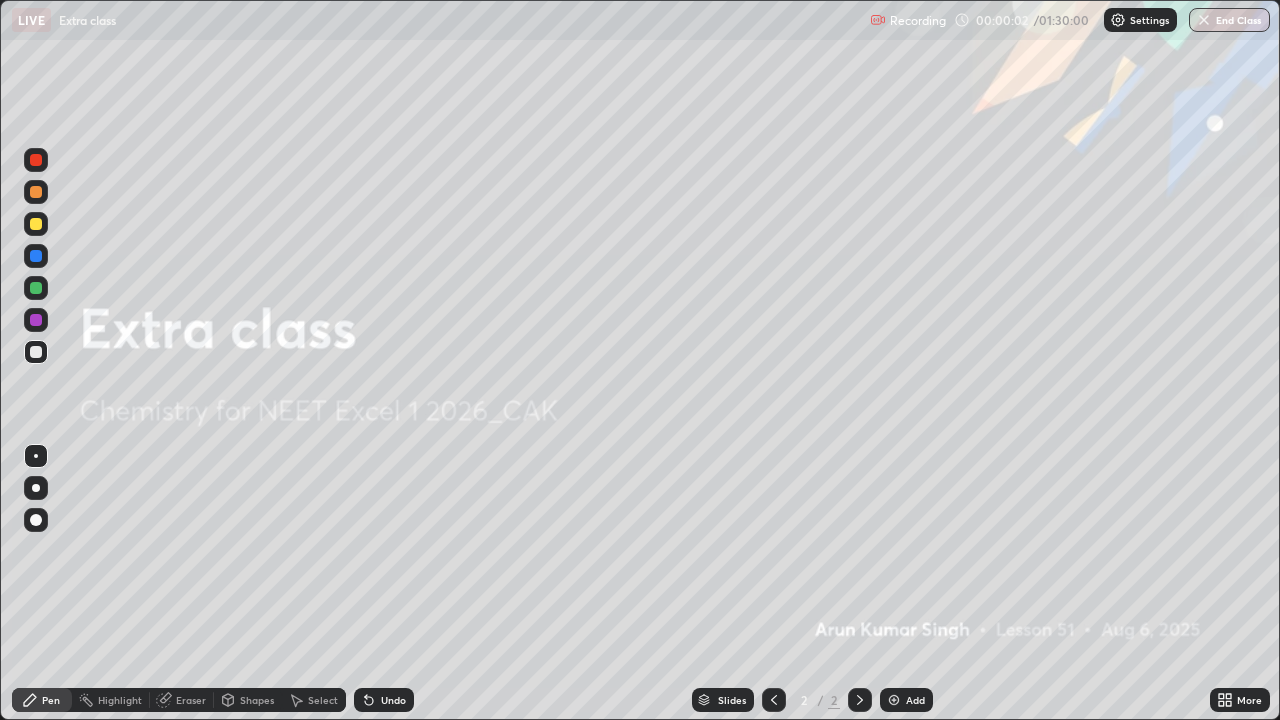 click at bounding box center (894, 700) 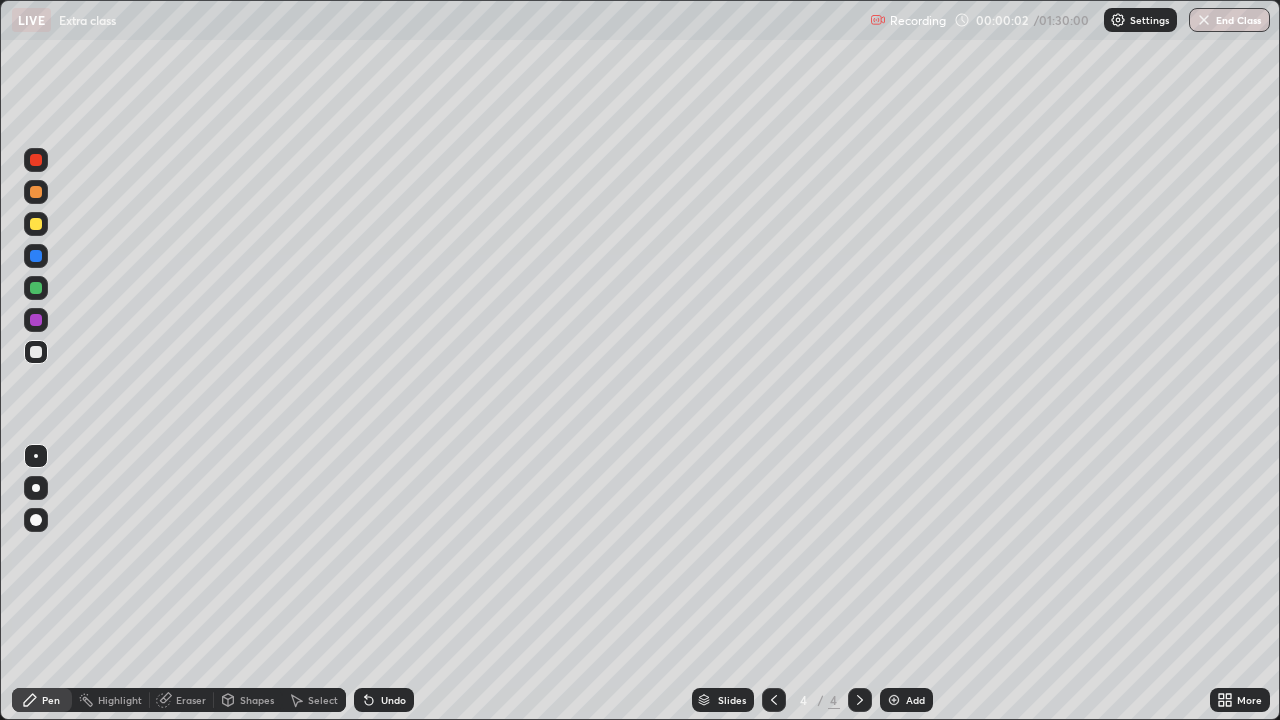 click at bounding box center [894, 700] 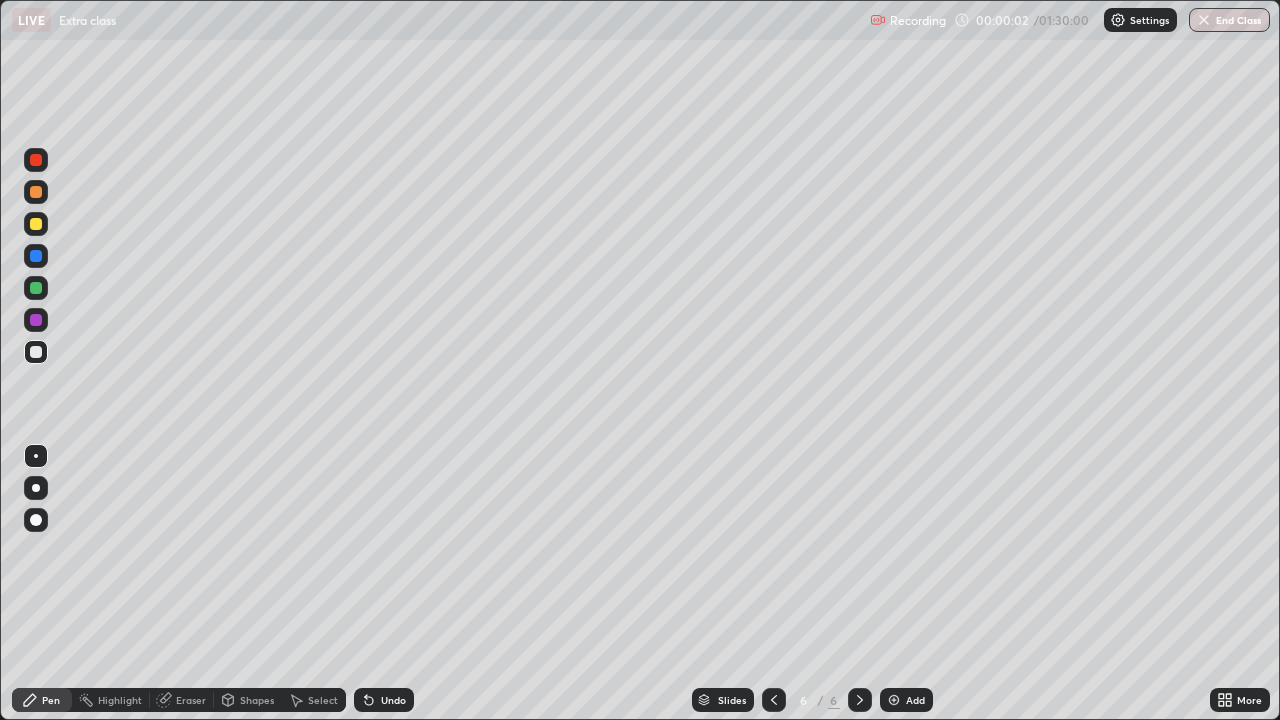 click on "Add" at bounding box center [915, 700] 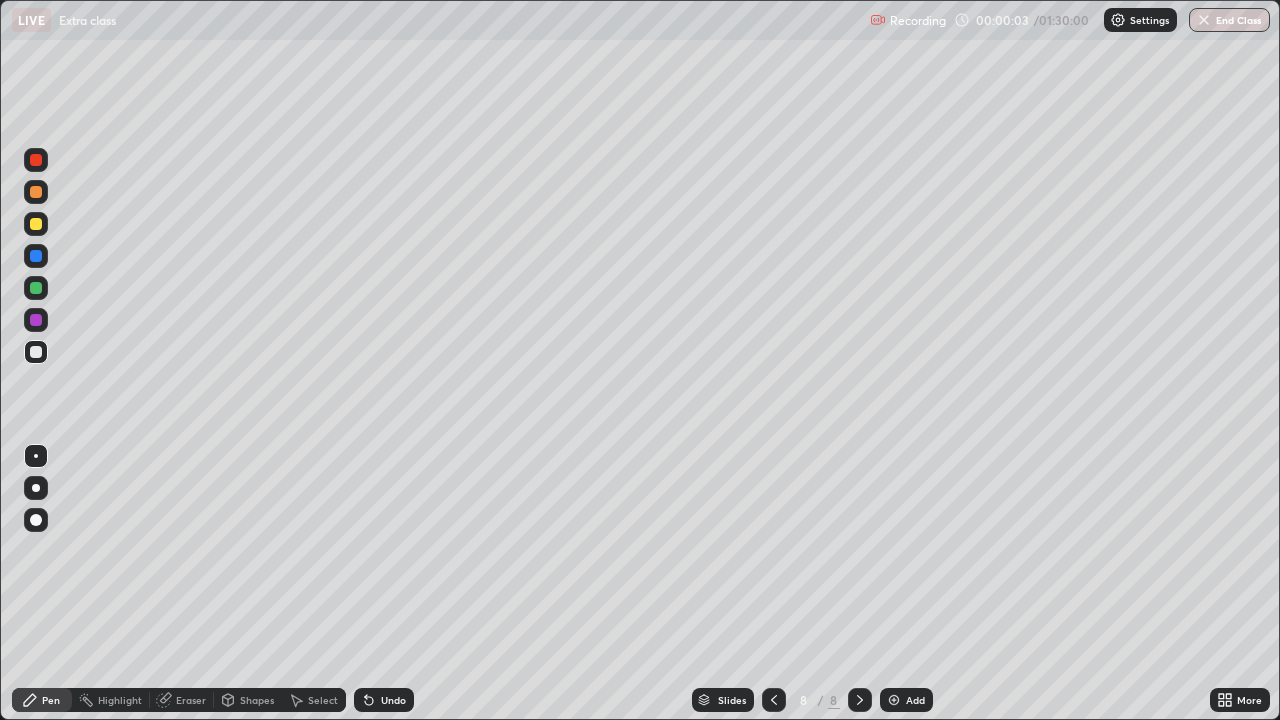 click on "Add" at bounding box center [906, 700] 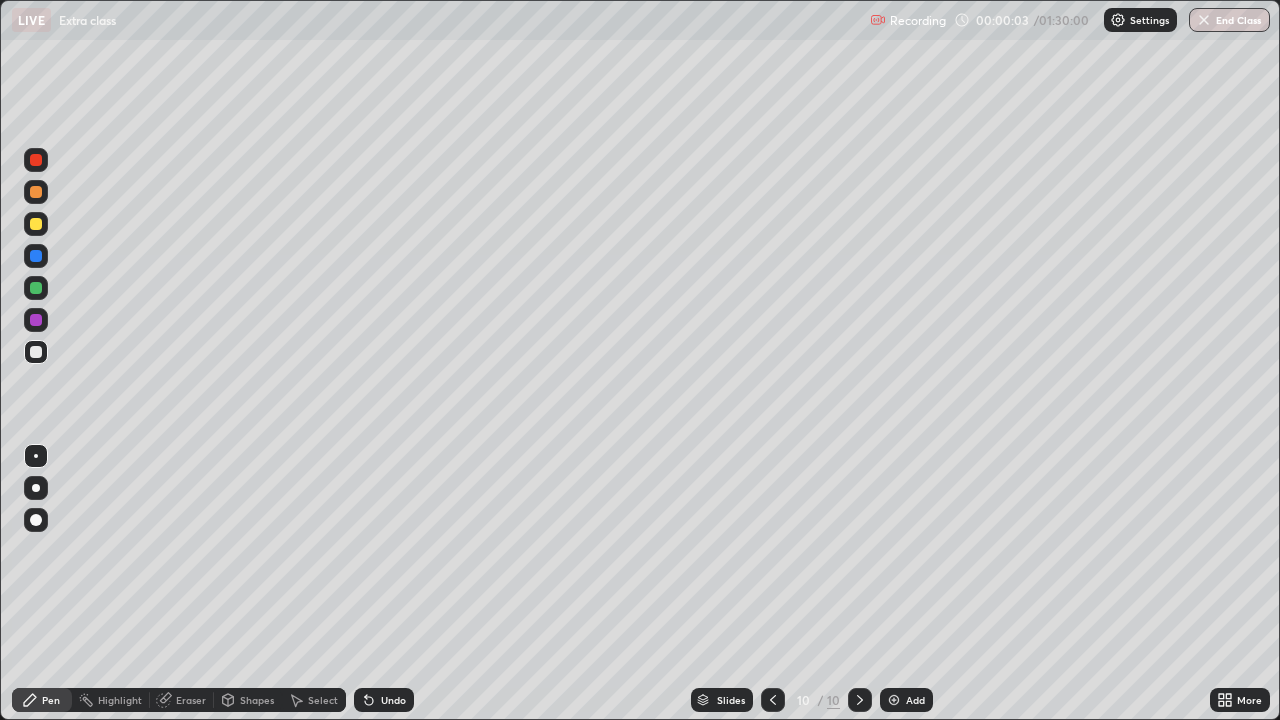 click on "Add" at bounding box center [906, 700] 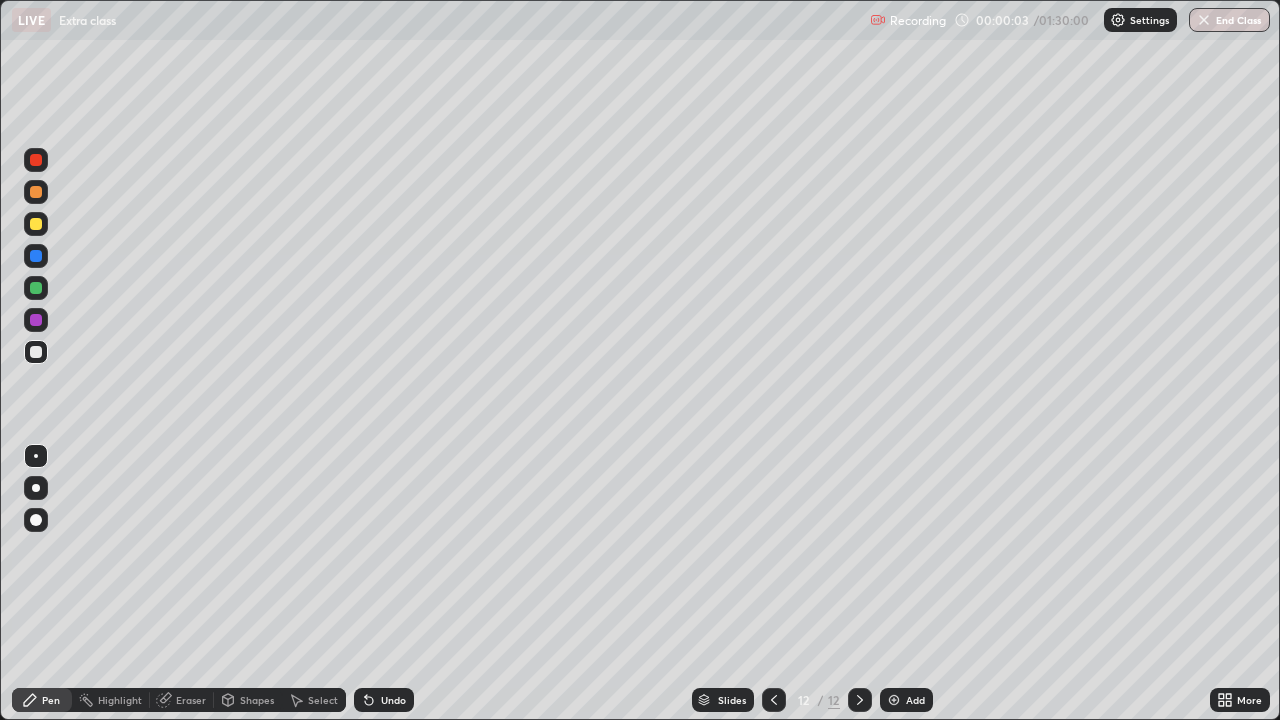 click on "Add" at bounding box center (906, 700) 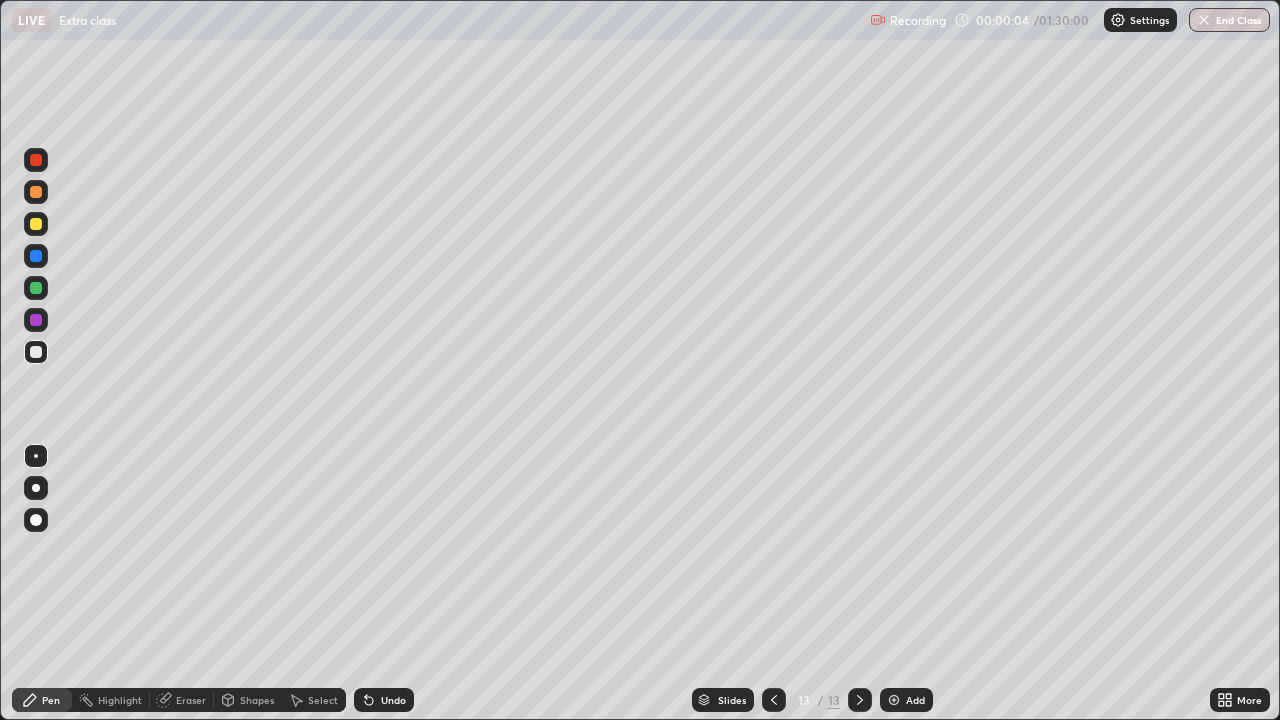 click at bounding box center (894, 700) 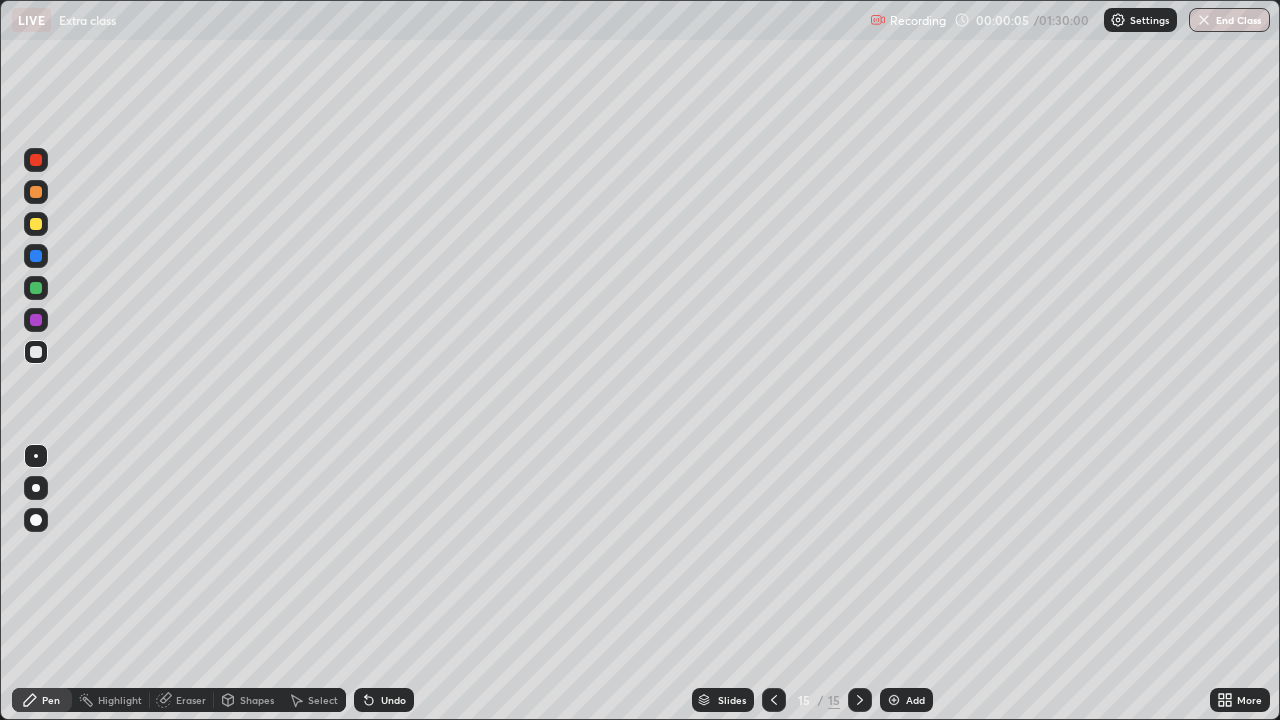 click at bounding box center (774, 700) 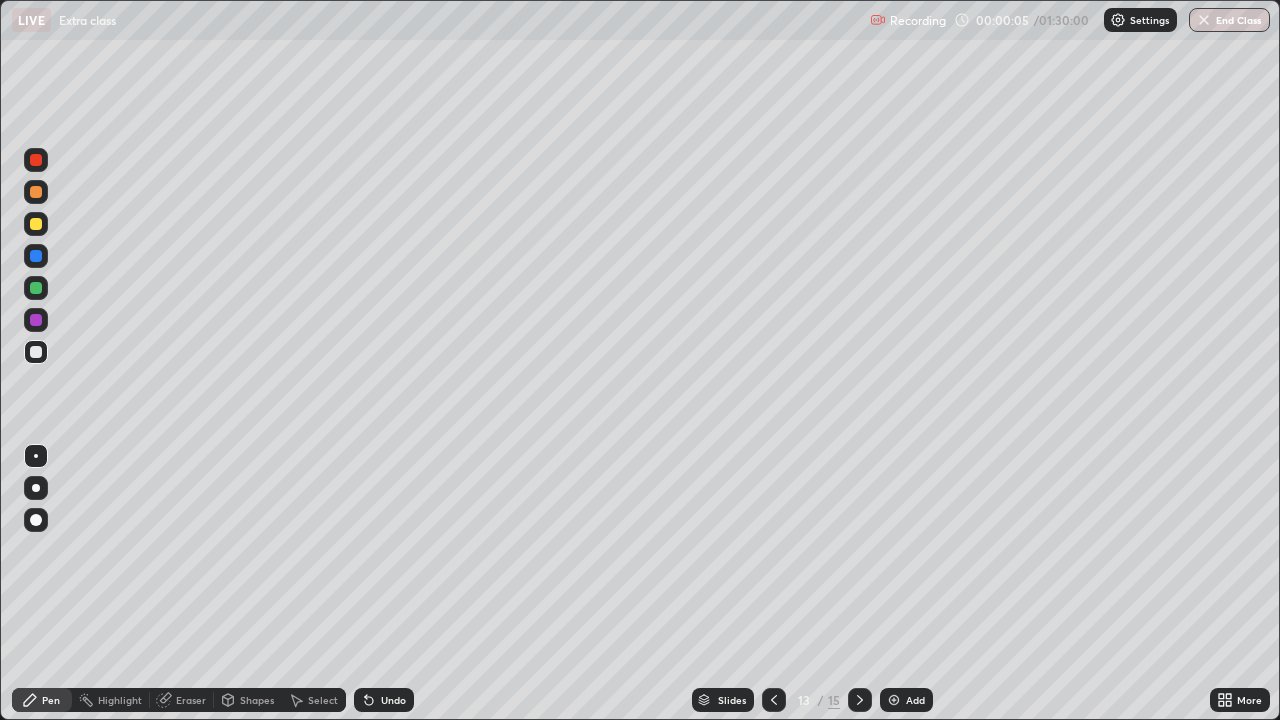 click at bounding box center [774, 700] 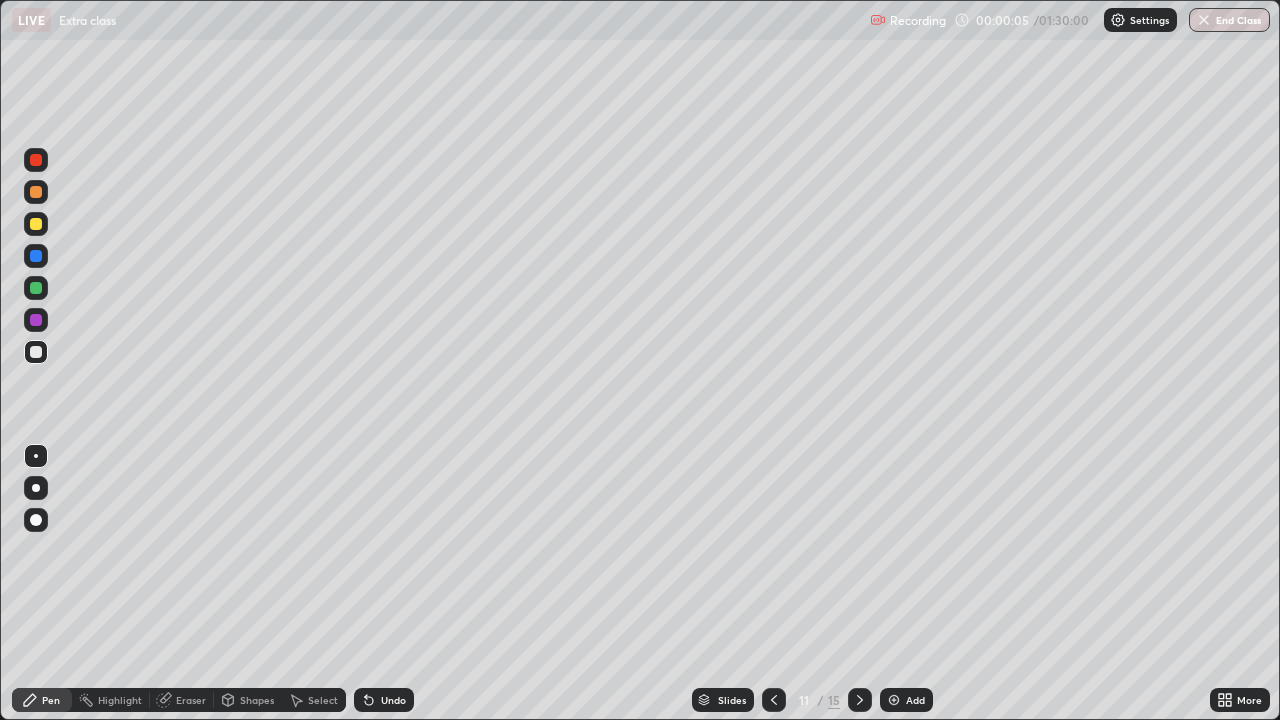 click at bounding box center [774, 700] 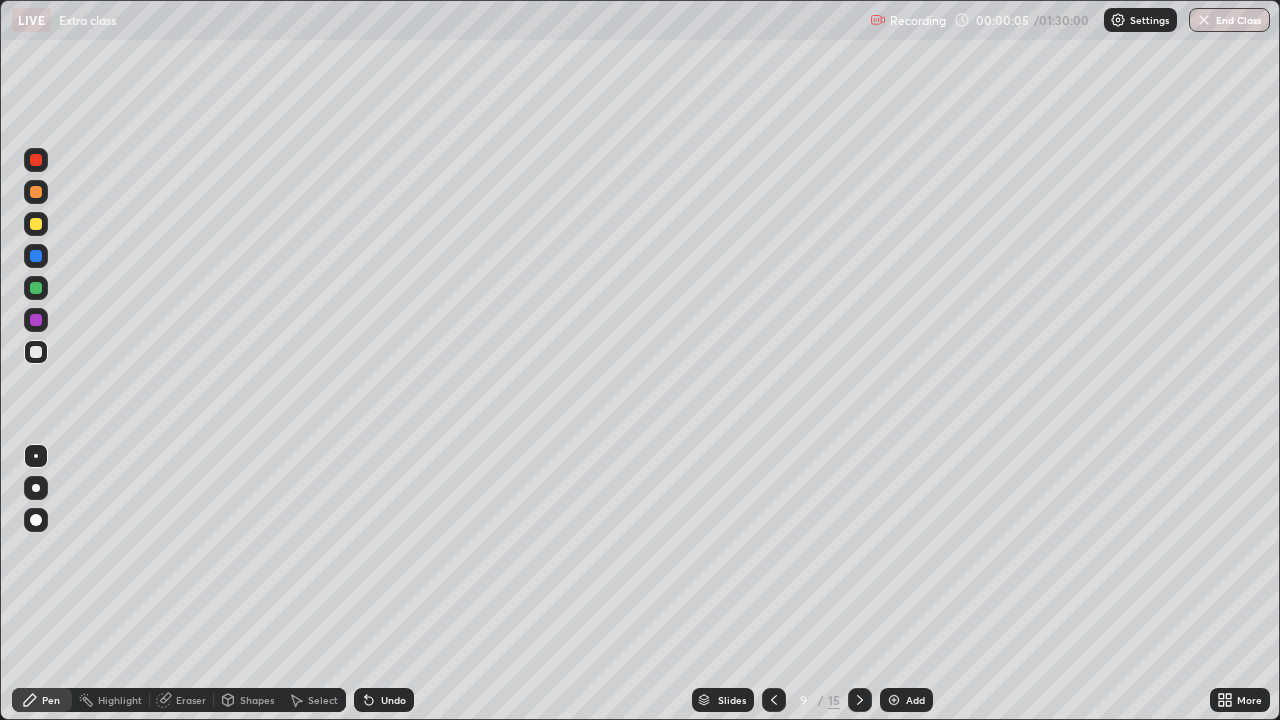 click 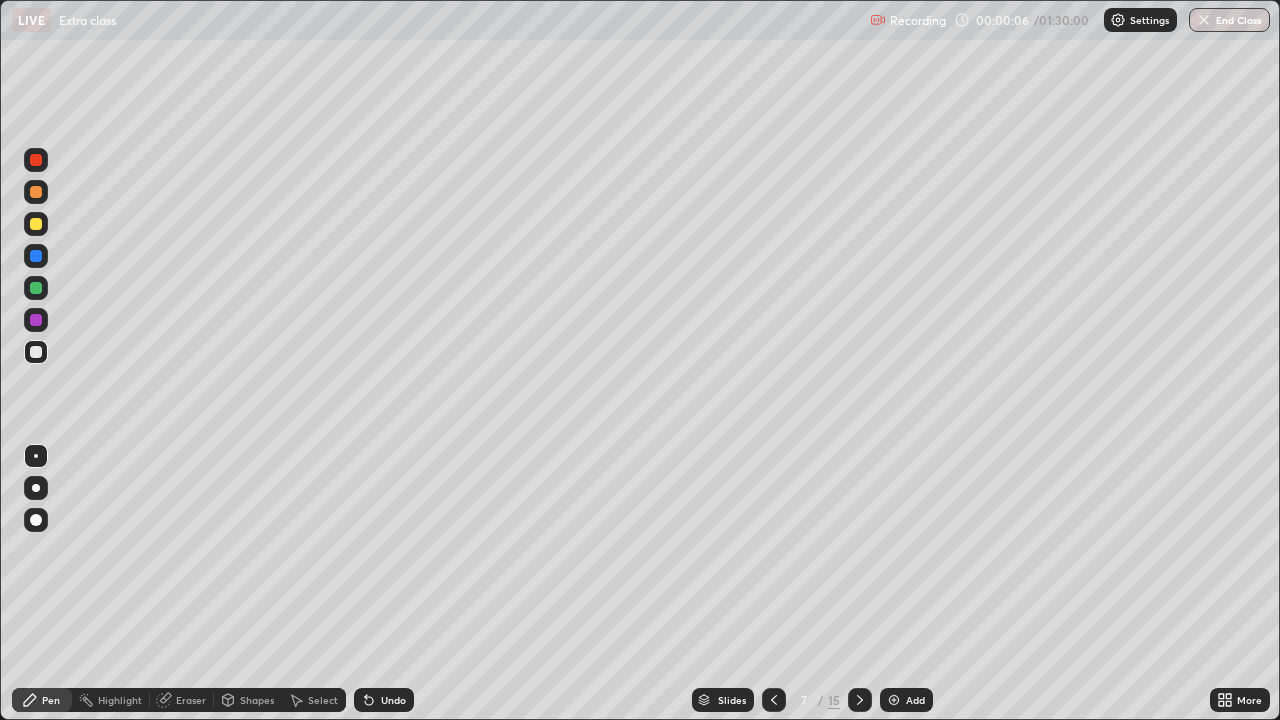 click at bounding box center [774, 700] 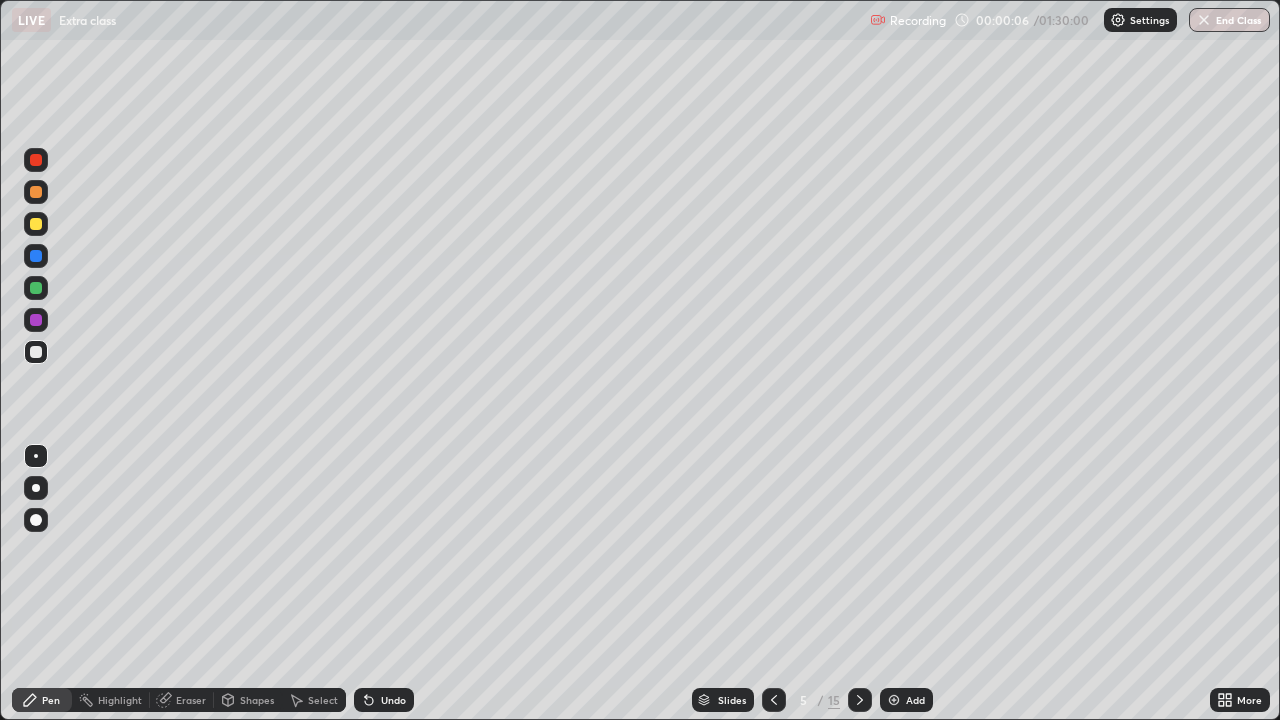 click at bounding box center [774, 700] 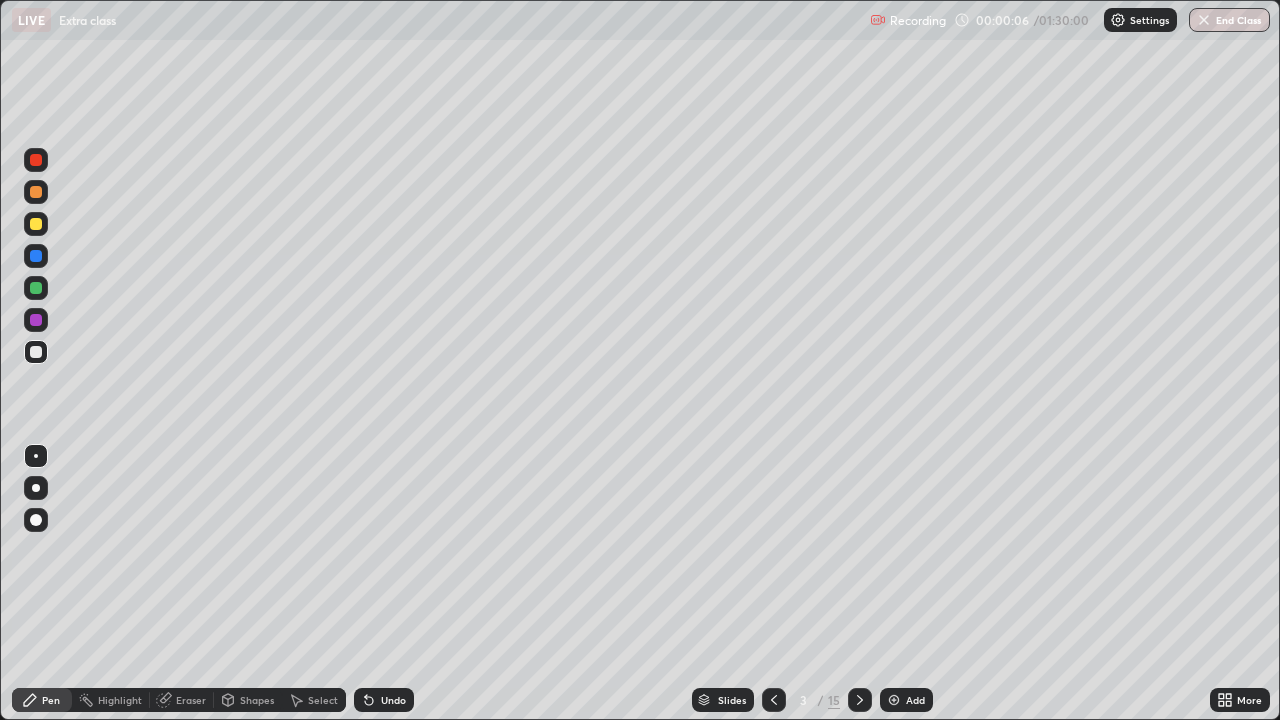 click at bounding box center (774, 700) 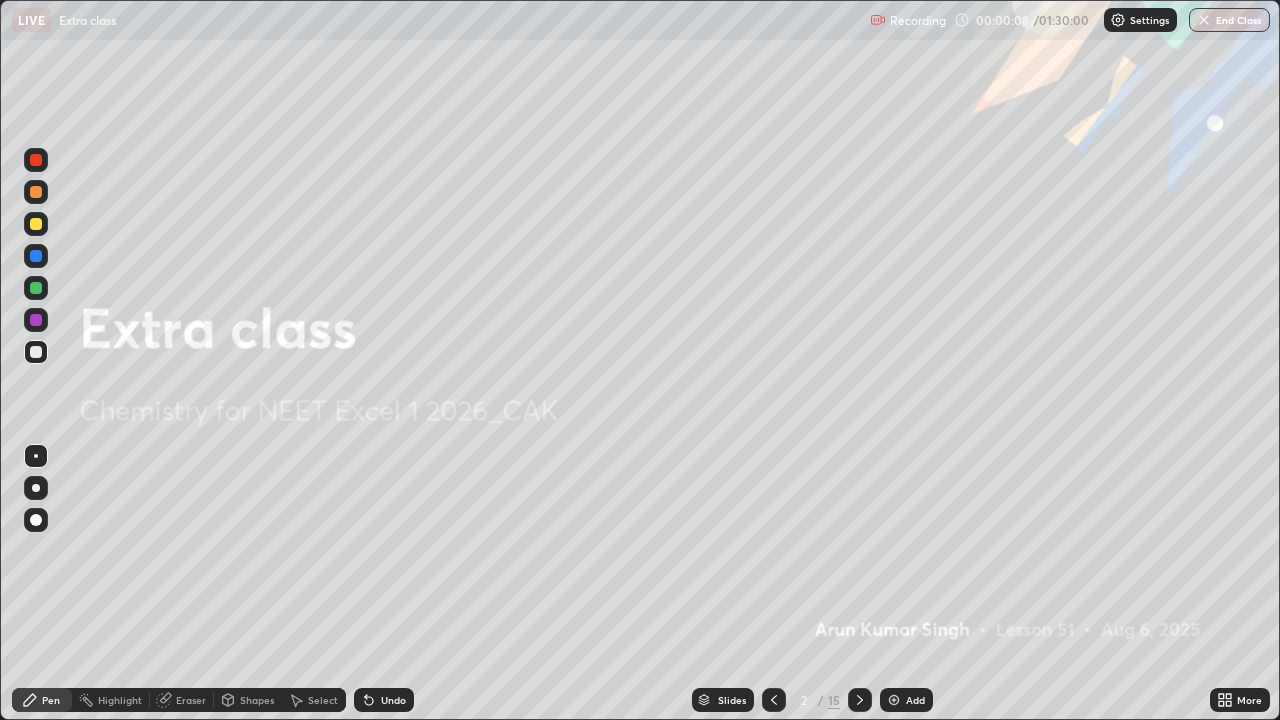 click at bounding box center [36, 488] 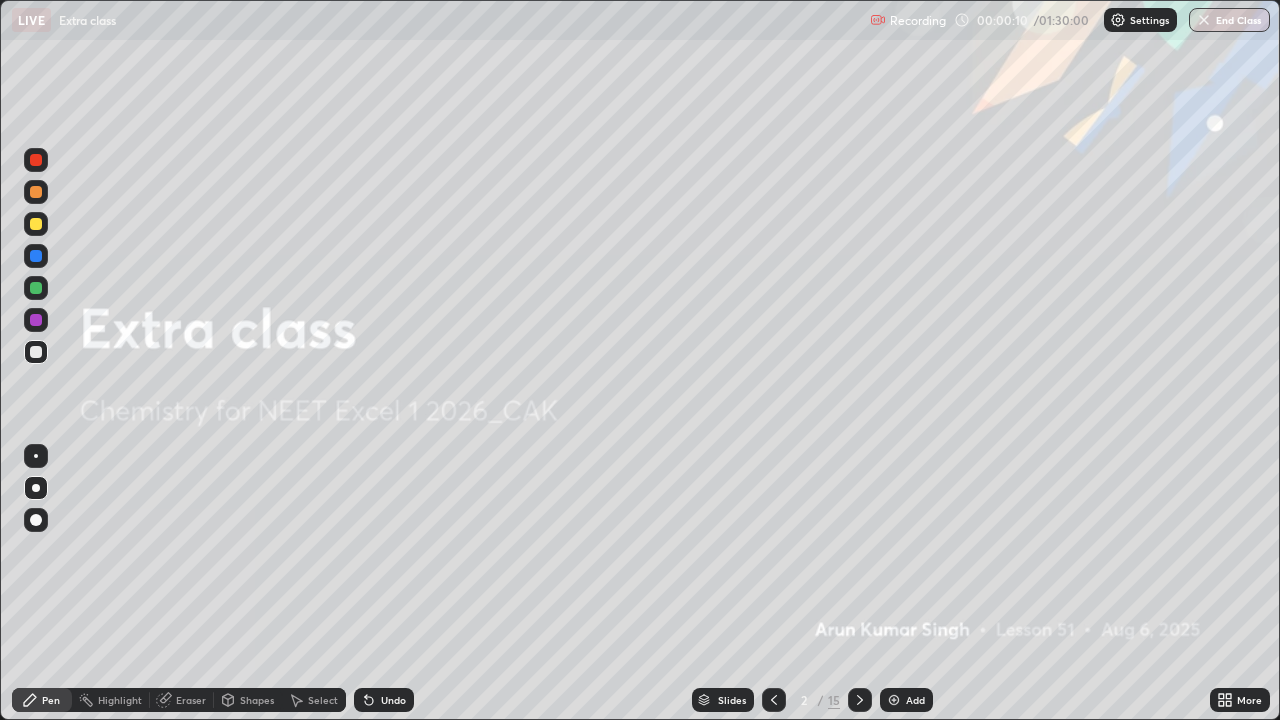click at bounding box center [860, 700] 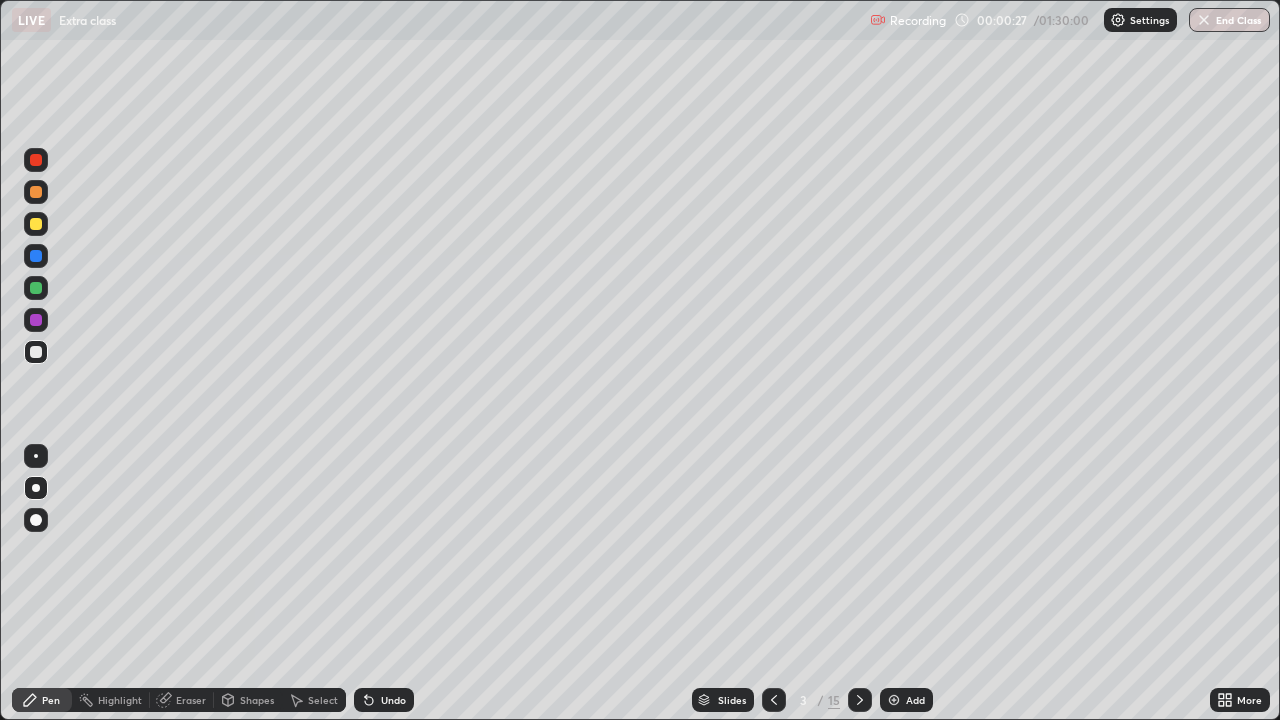 click at bounding box center [36, 352] 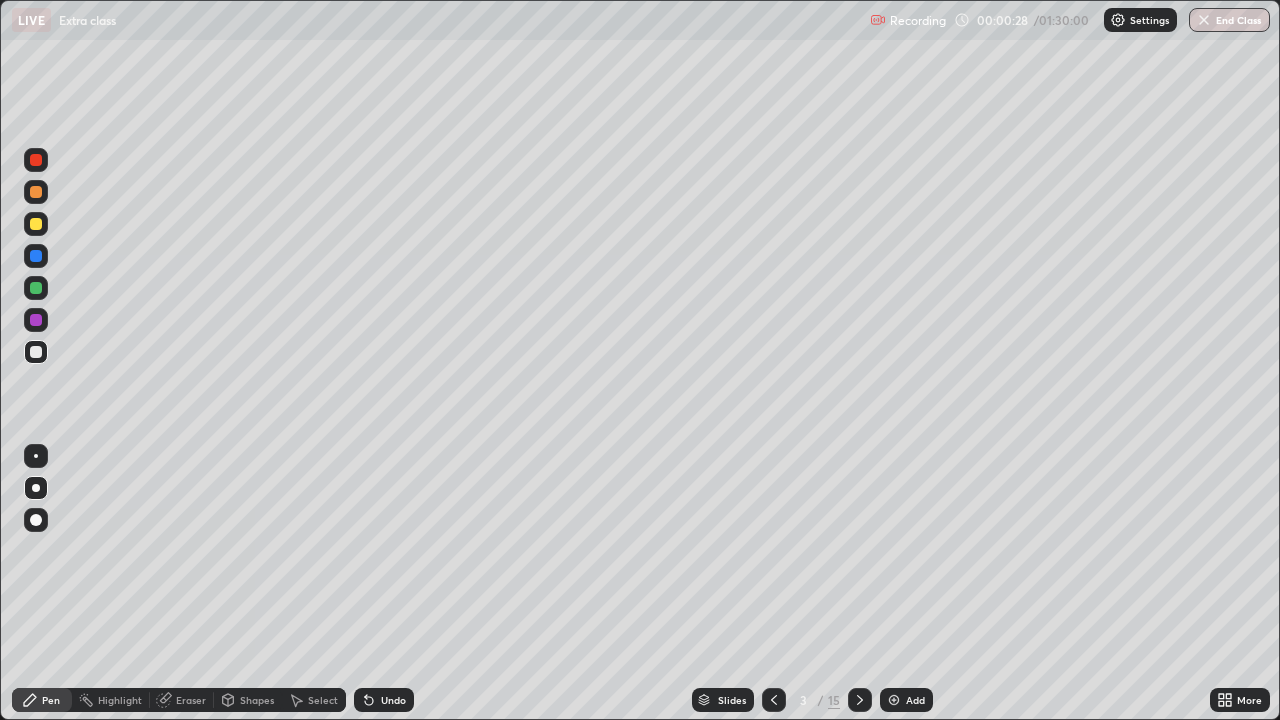 click at bounding box center [36, 256] 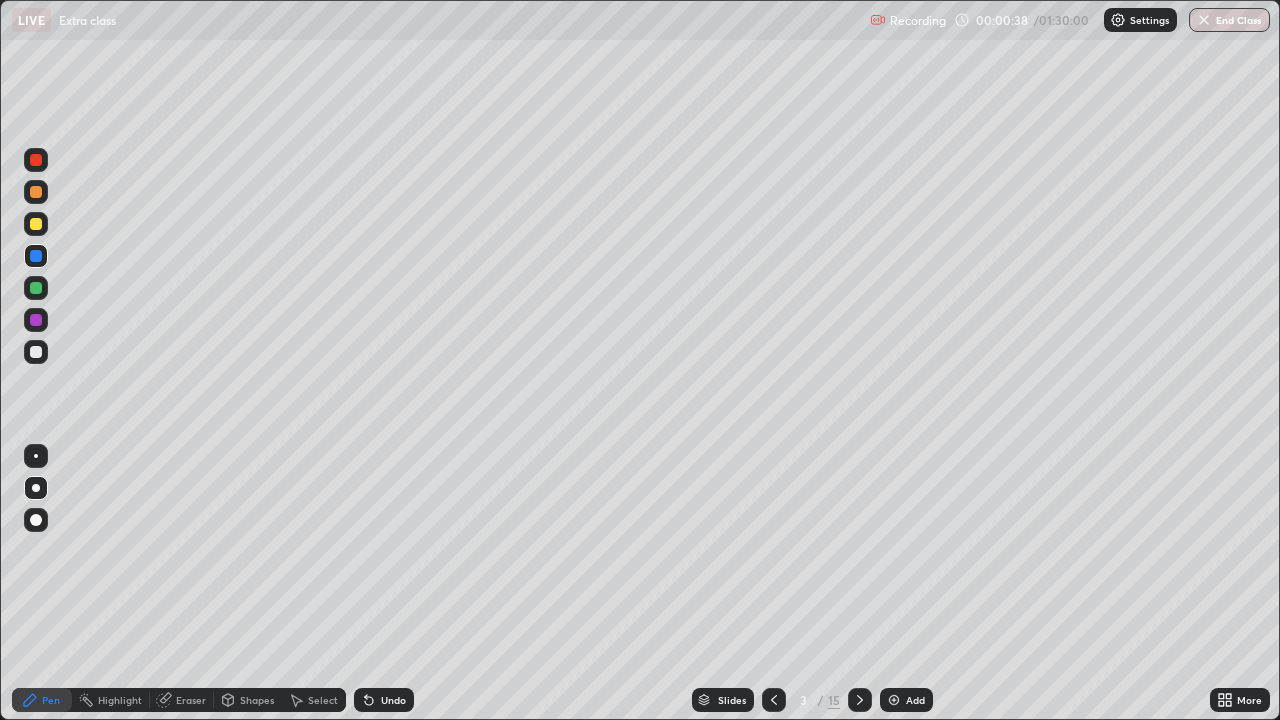 click at bounding box center [36, 352] 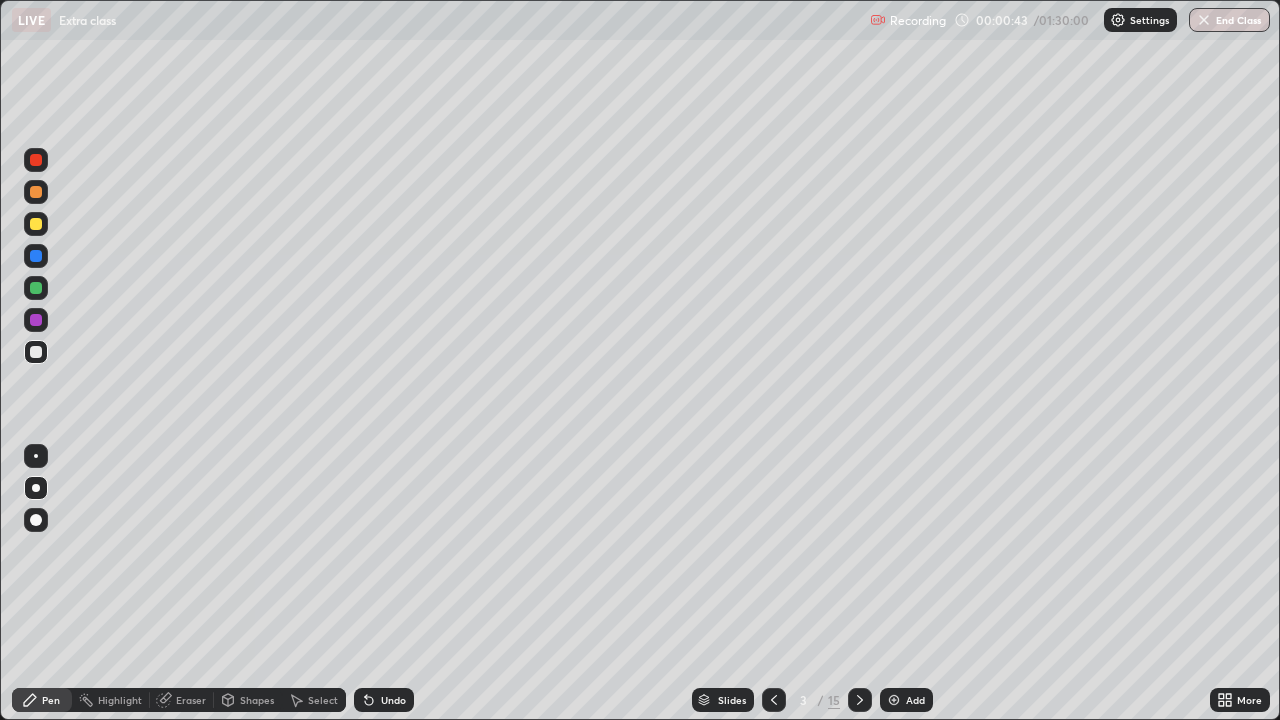 click at bounding box center (36, 320) 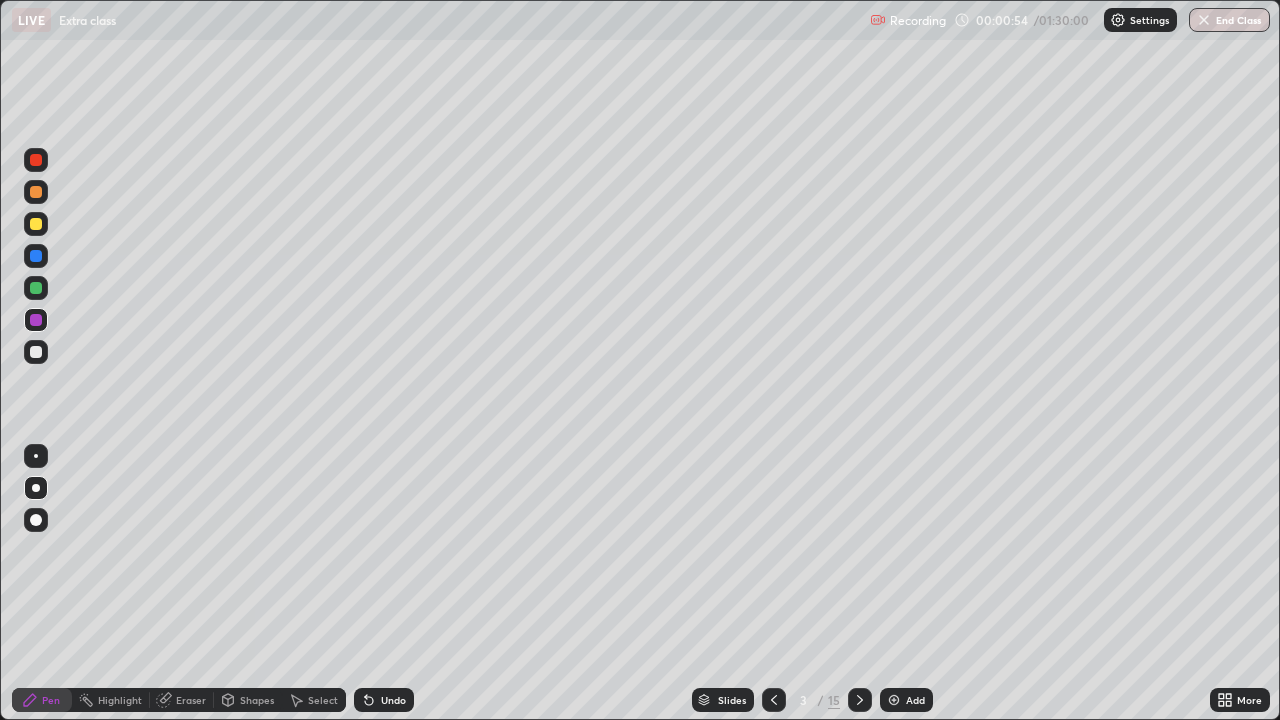 click at bounding box center [36, 352] 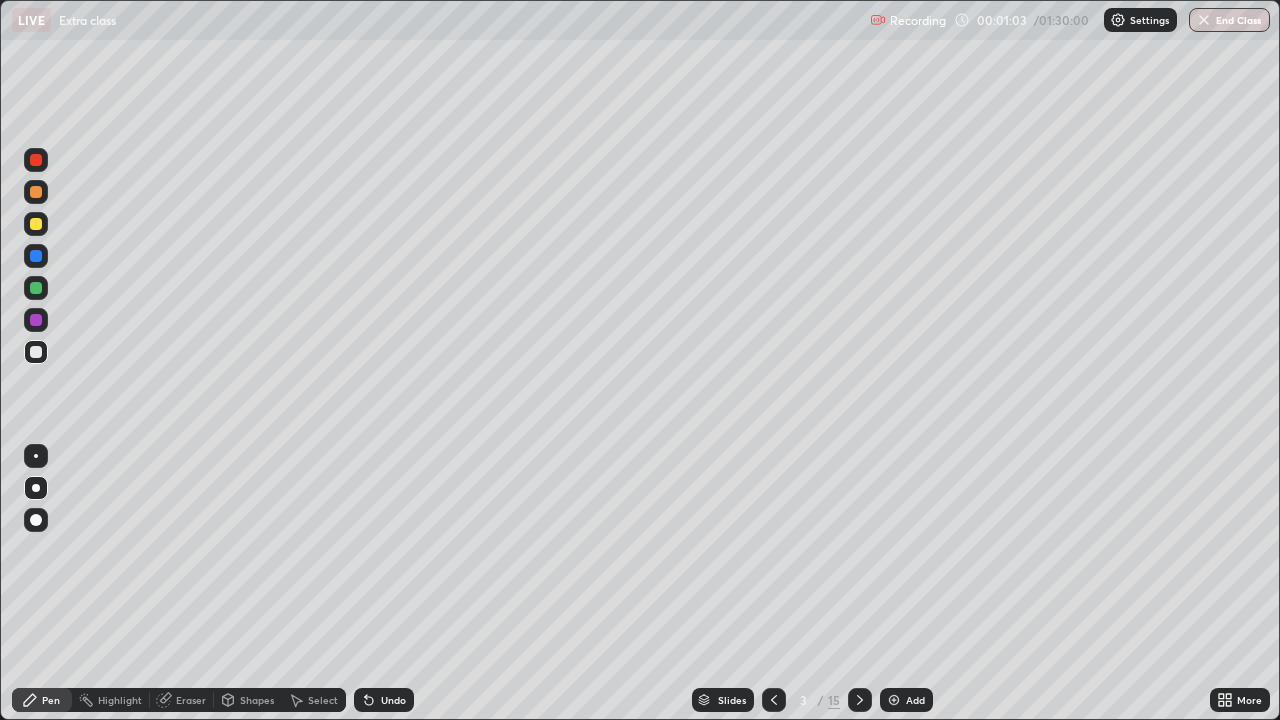 click on "Undo" at bounding box center (384, 700) 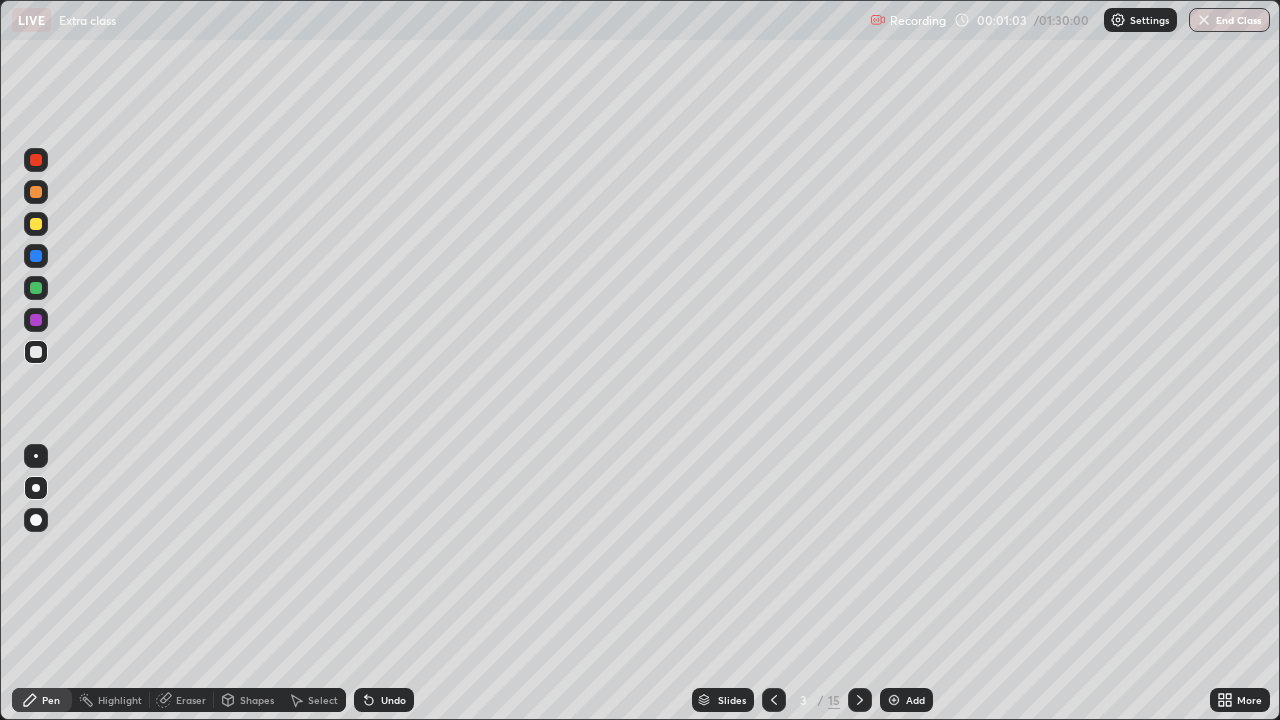 click on "Undo" at bounding box center [384, 700] 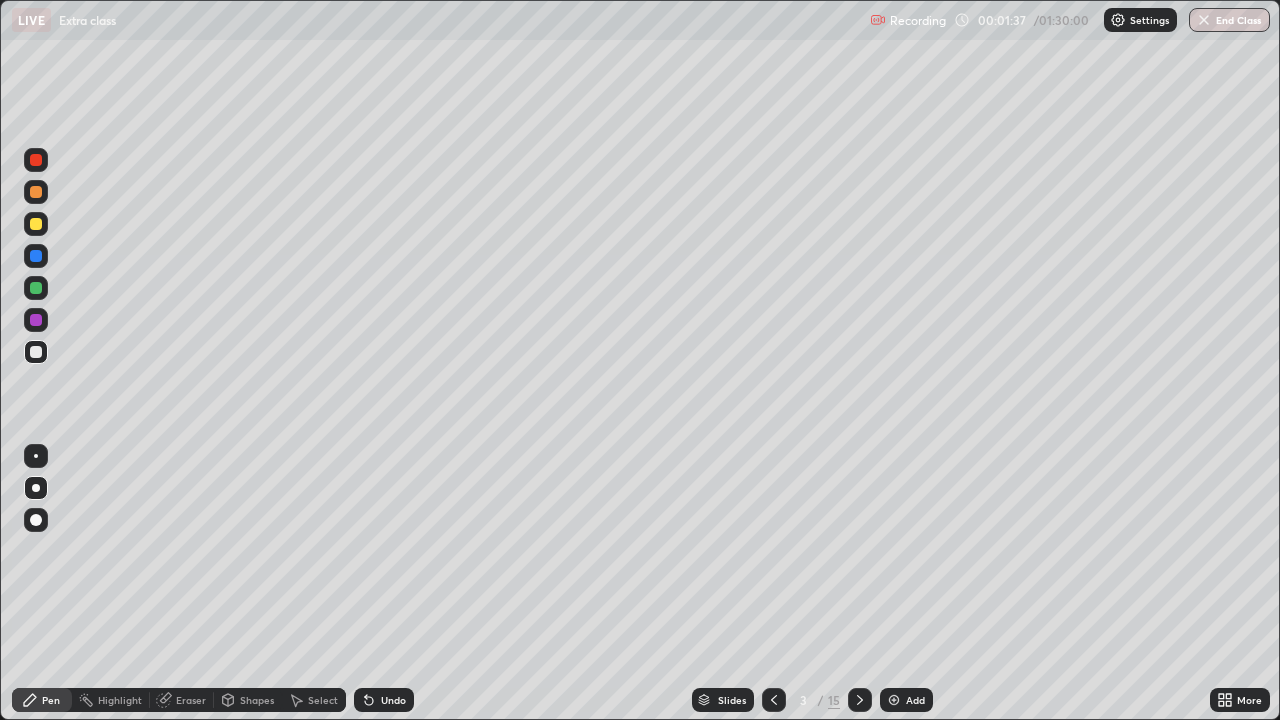 click at bounding box center [36, 288] 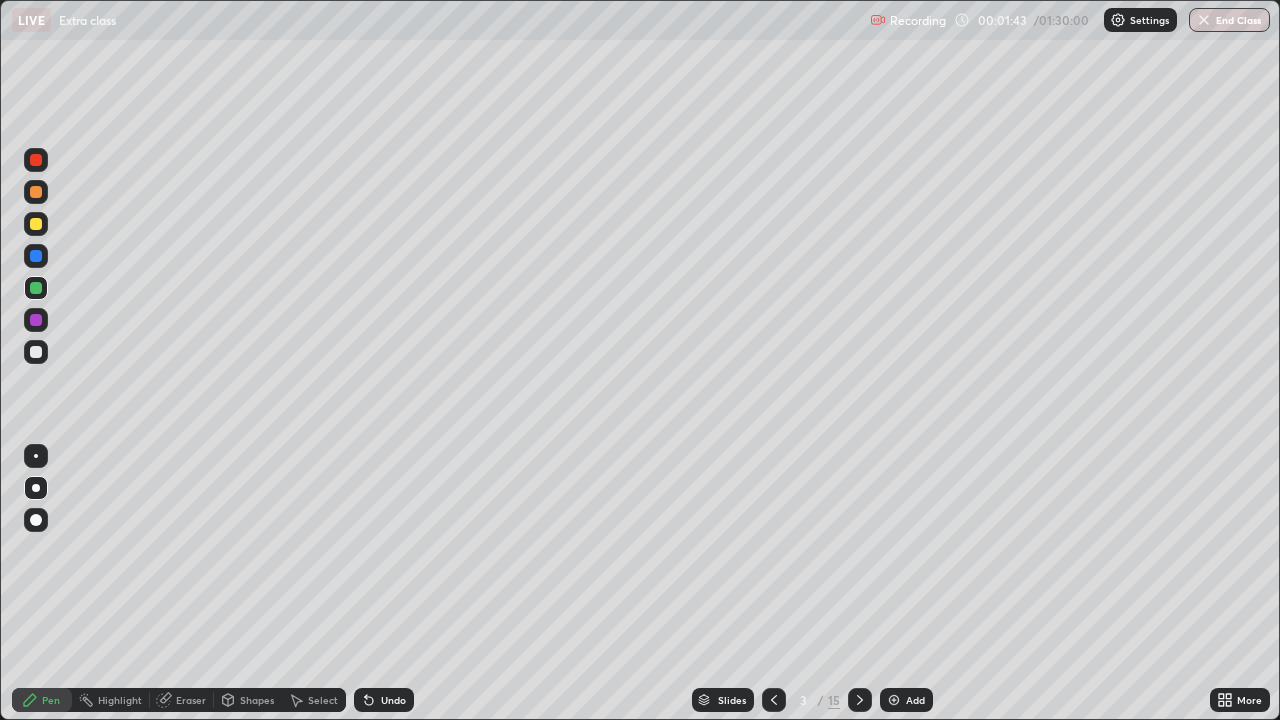 click at bounding box center (36, 320) 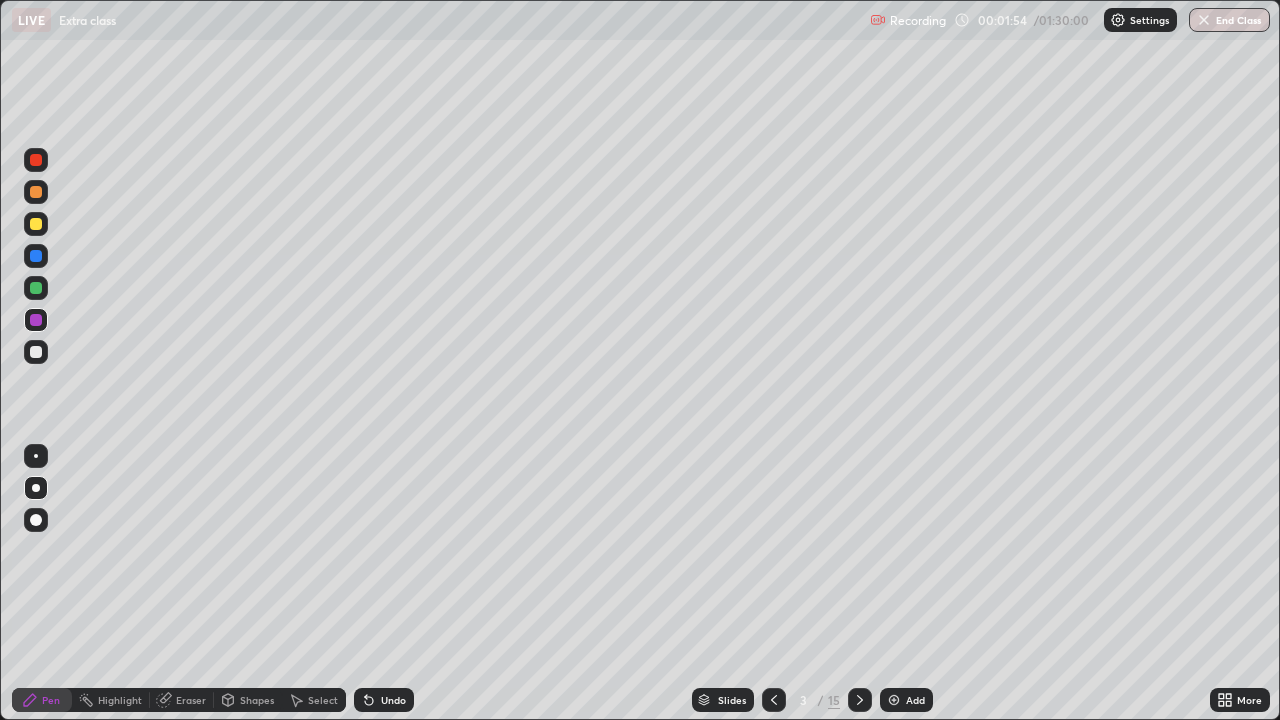 click at bounding box center (36, 192) 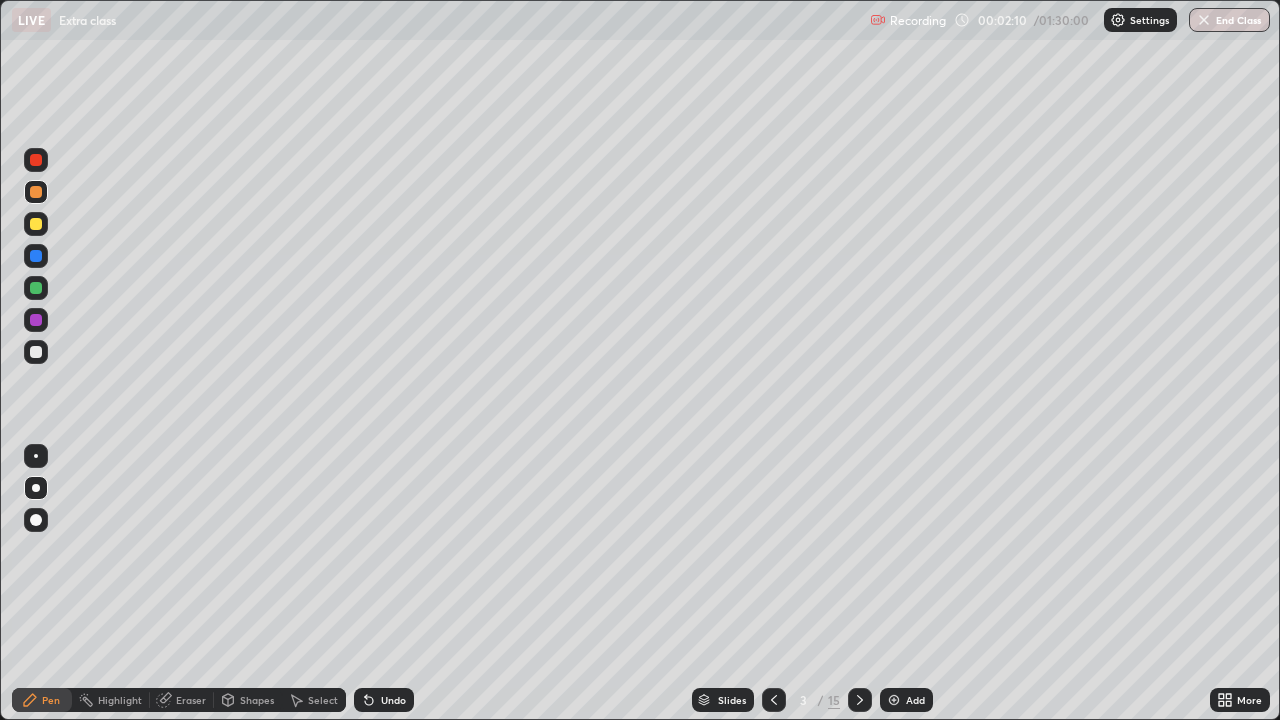 click at bounding box center (36, 352) 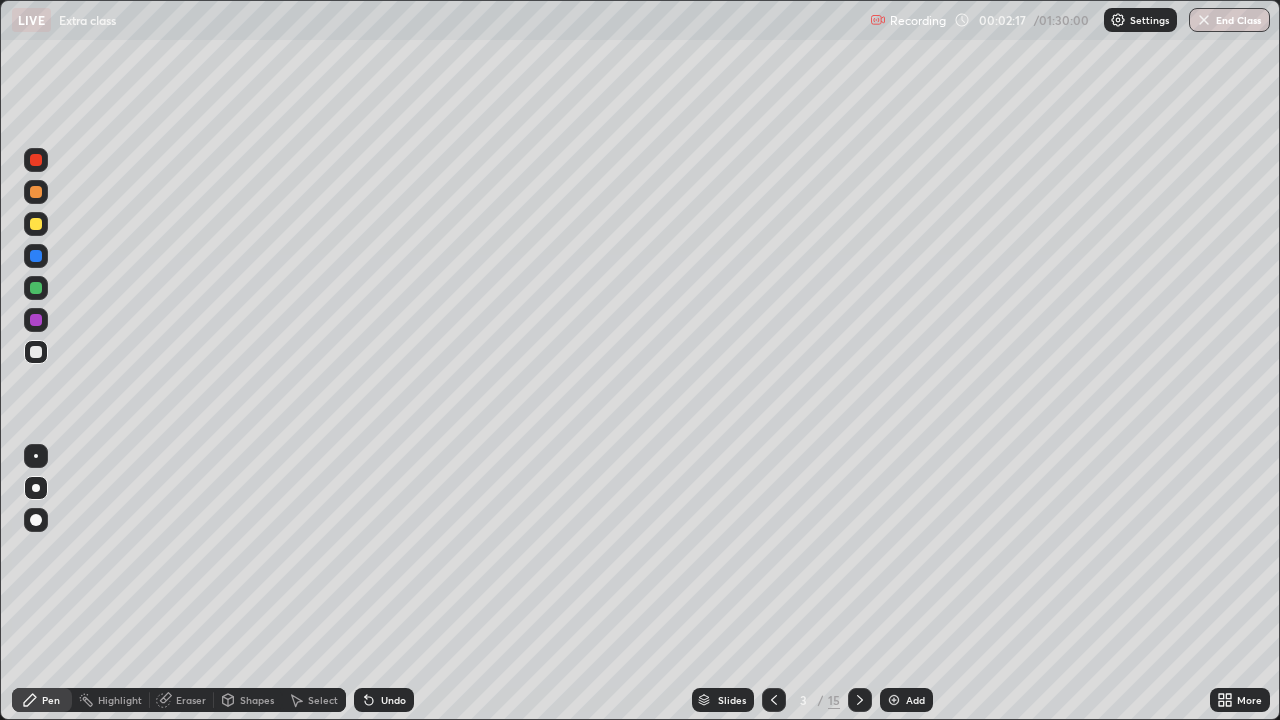 click at bounding box center [36, 456] 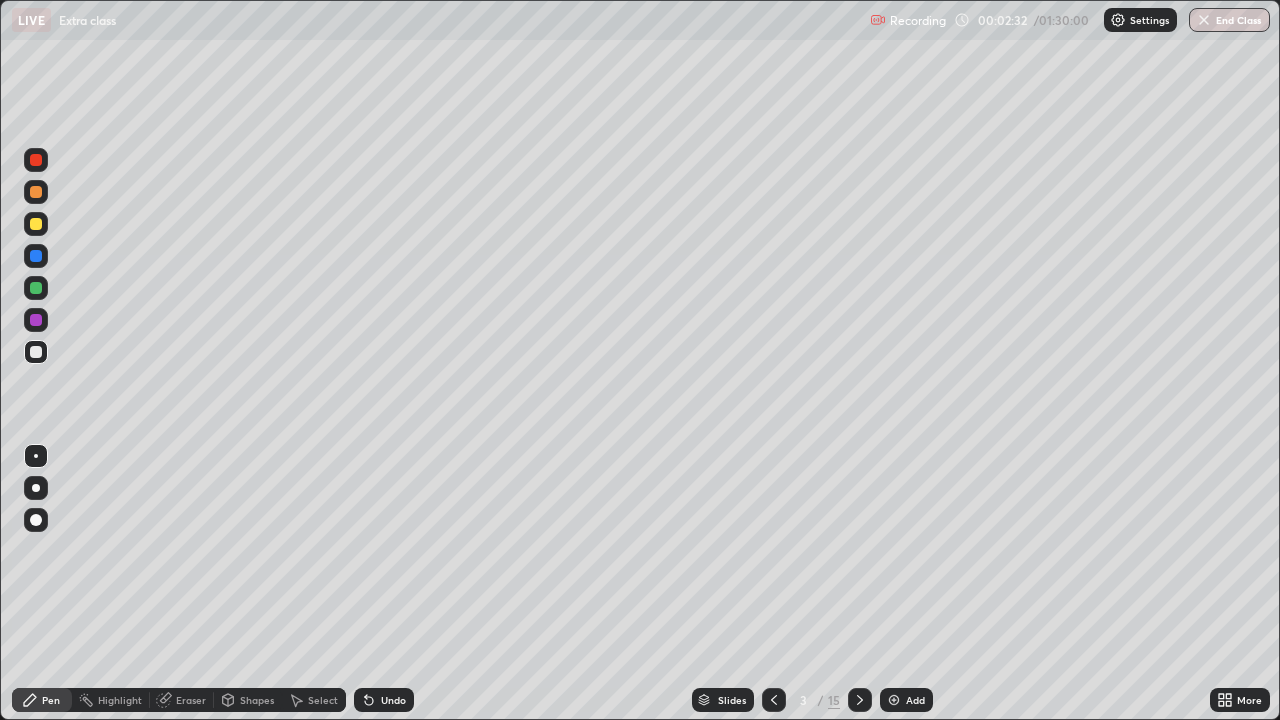 click on "Undo" at bounding box center (384, 700) 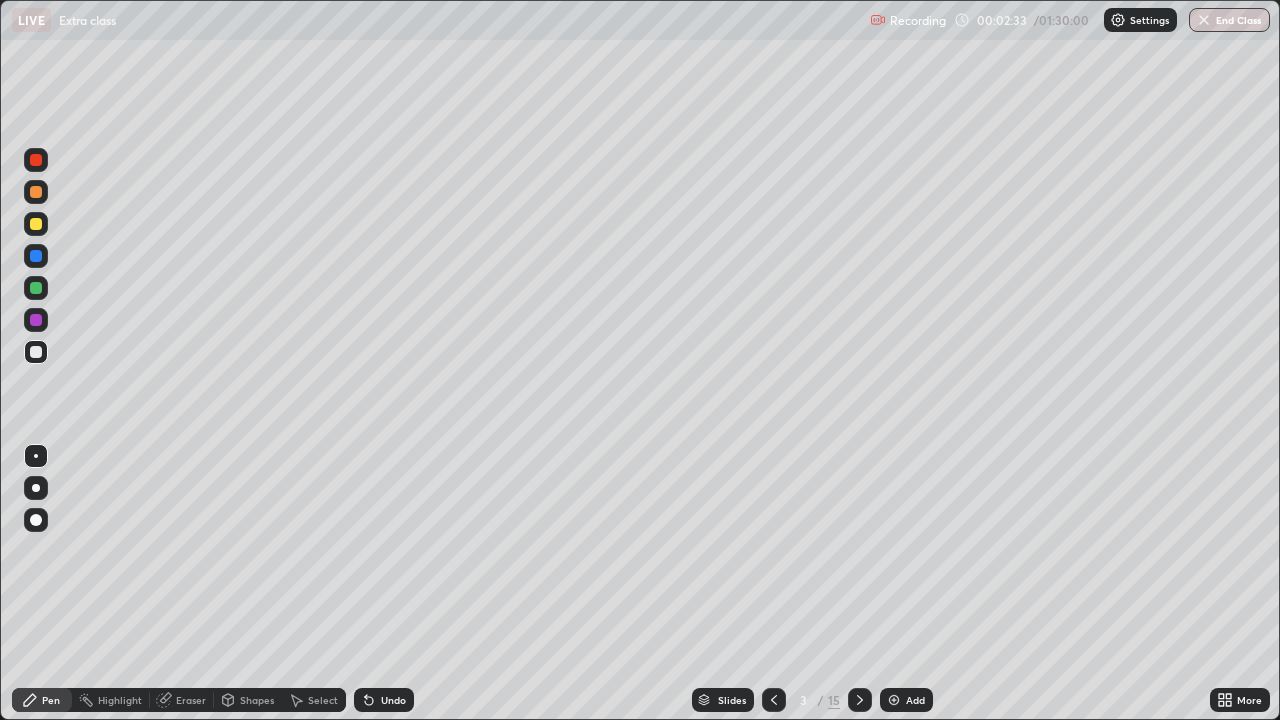 click on "Undo" at bounding box center [393, 700] 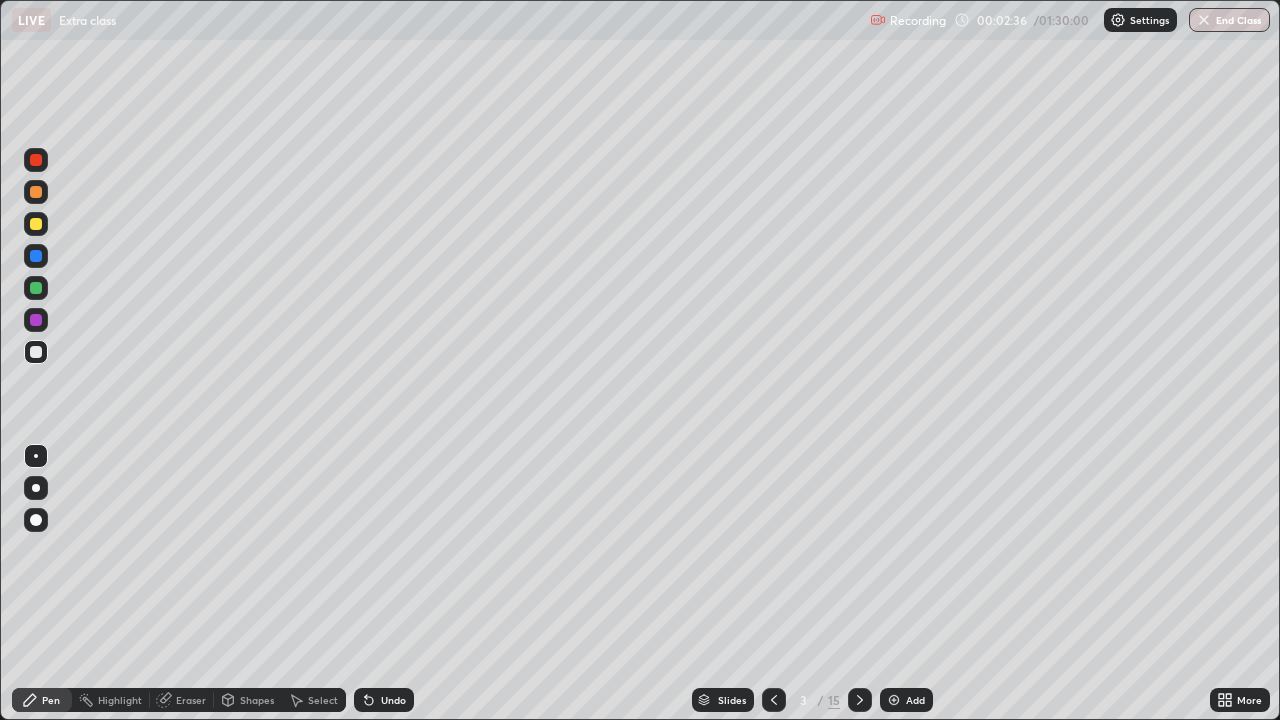 click on "Undo" at bounding box center [384, 700] 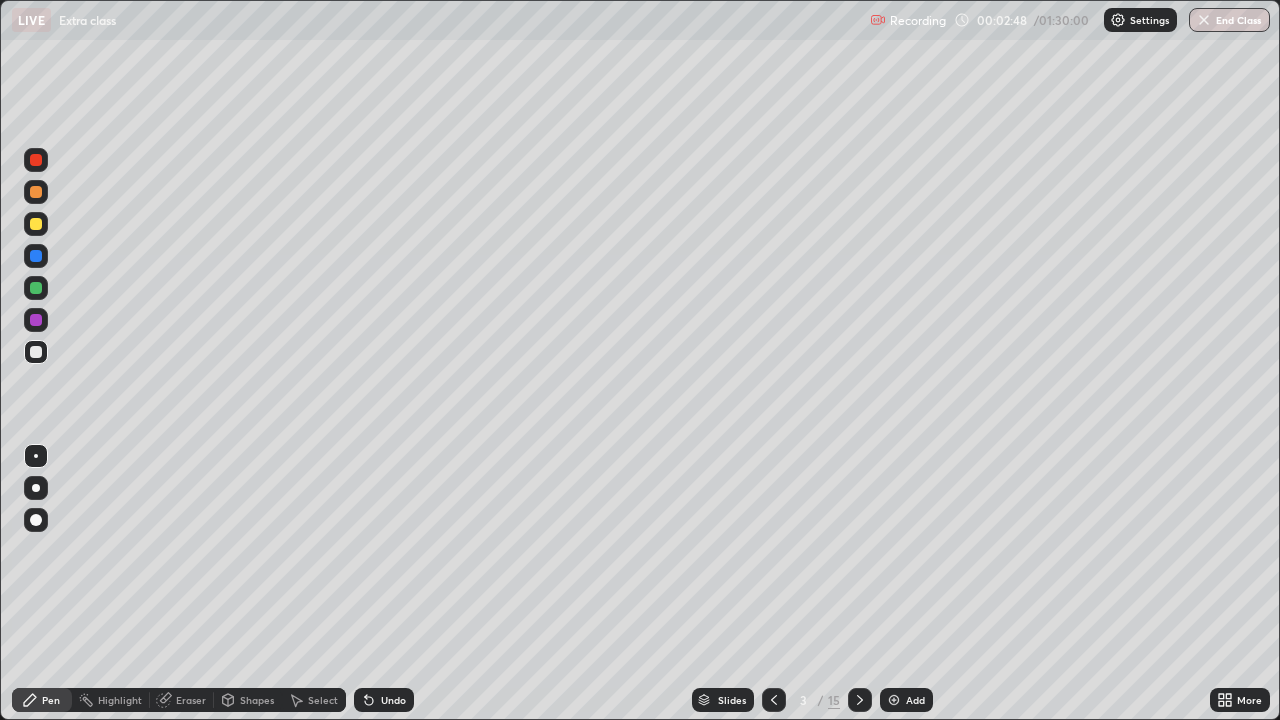 click on "Undo" at bounding box center [384, 700] 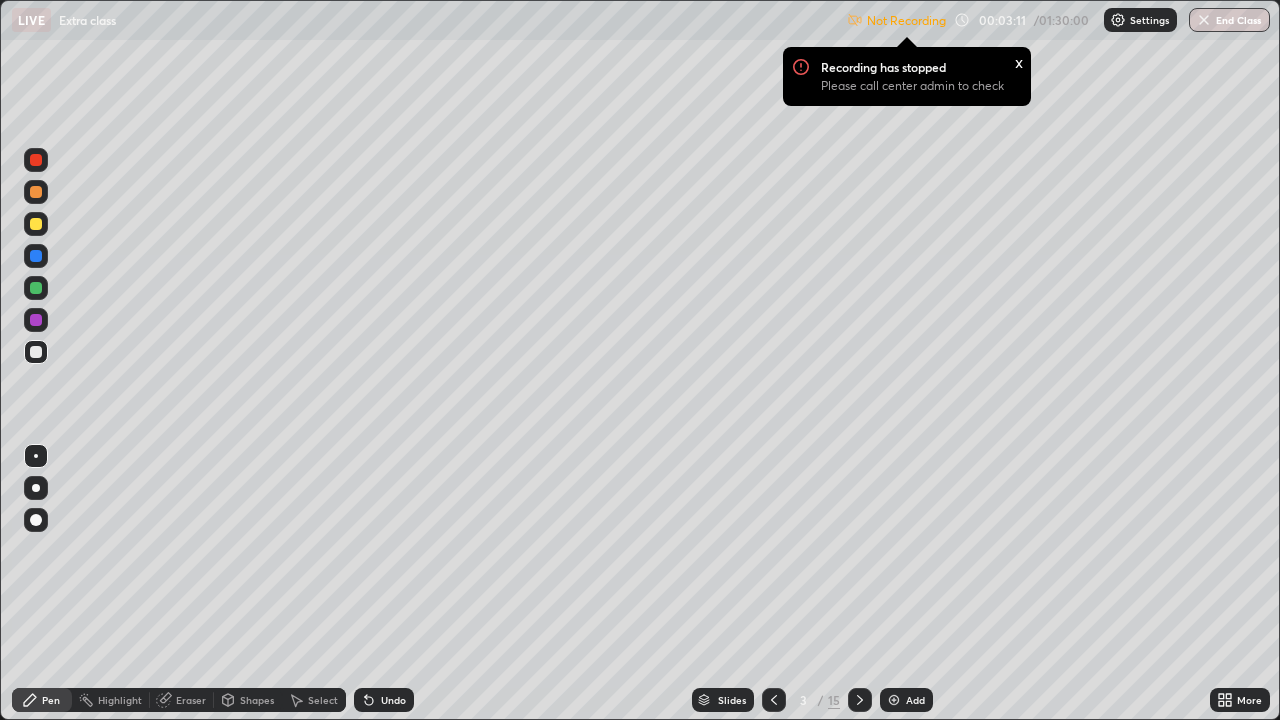 click at bounding box center [36, 352] 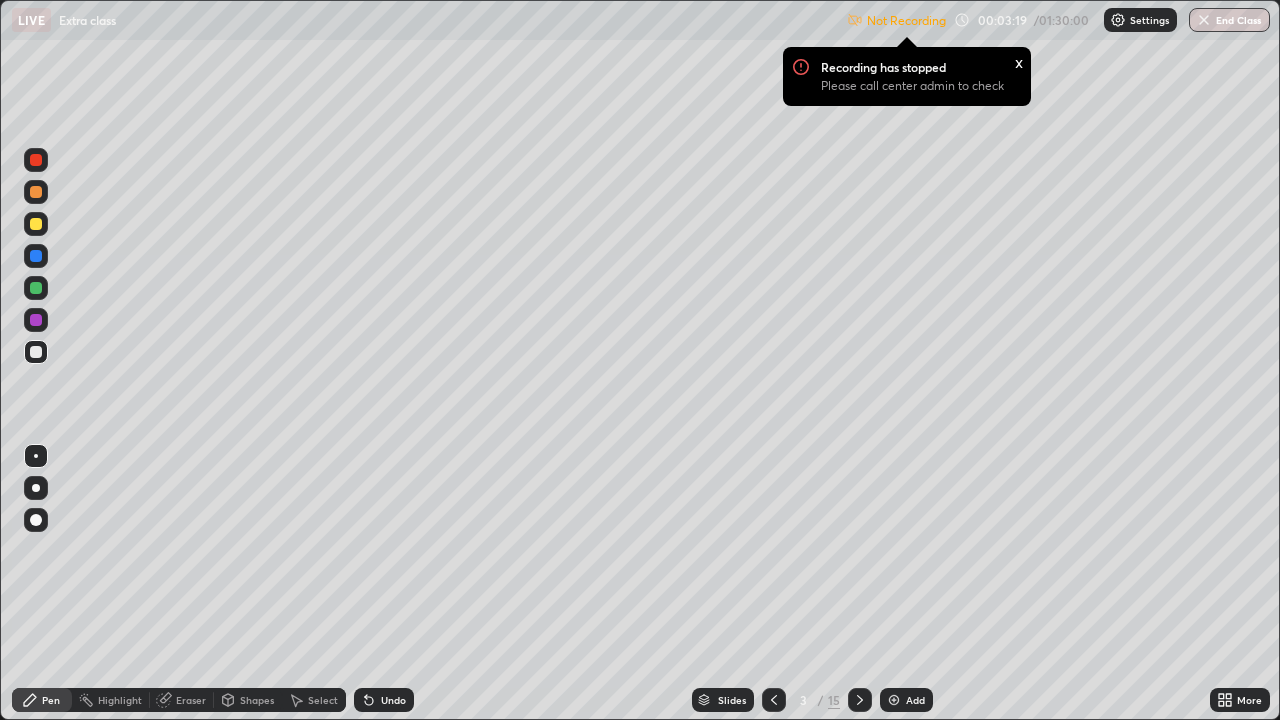click on "Undo" at bounding box center [393, 700] 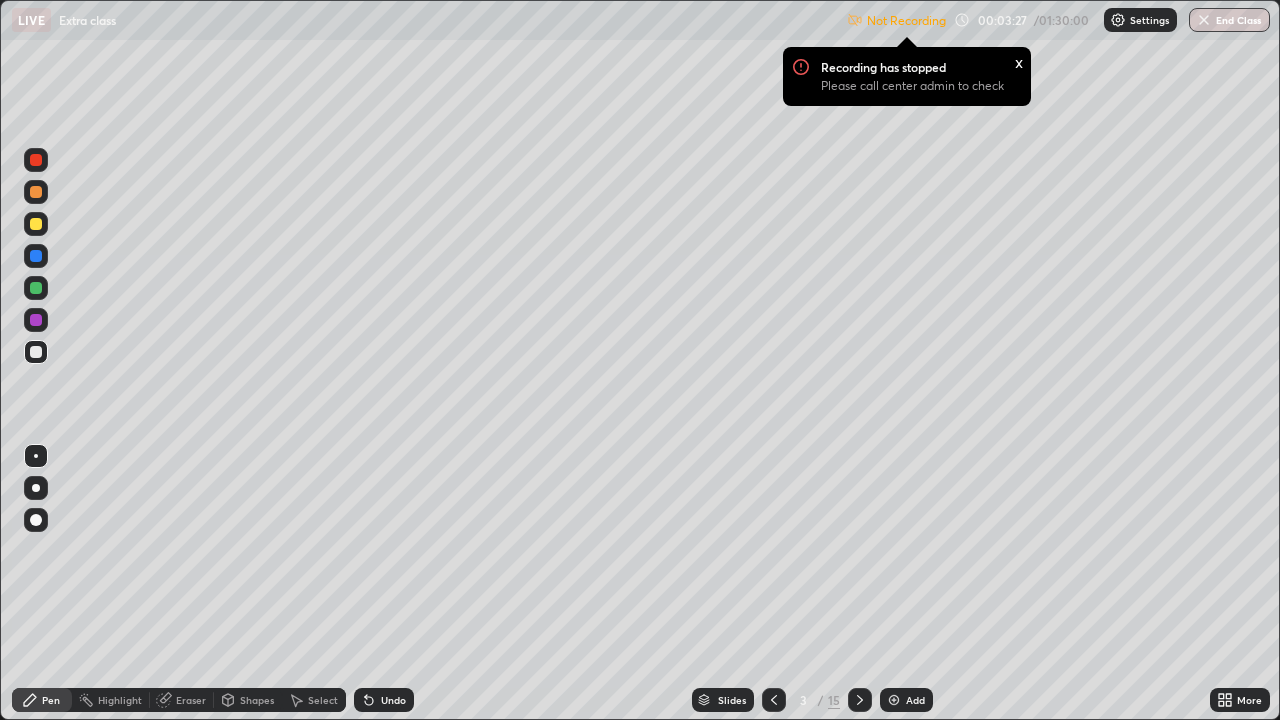 click on "Undo" at bounding box center [384, 700] 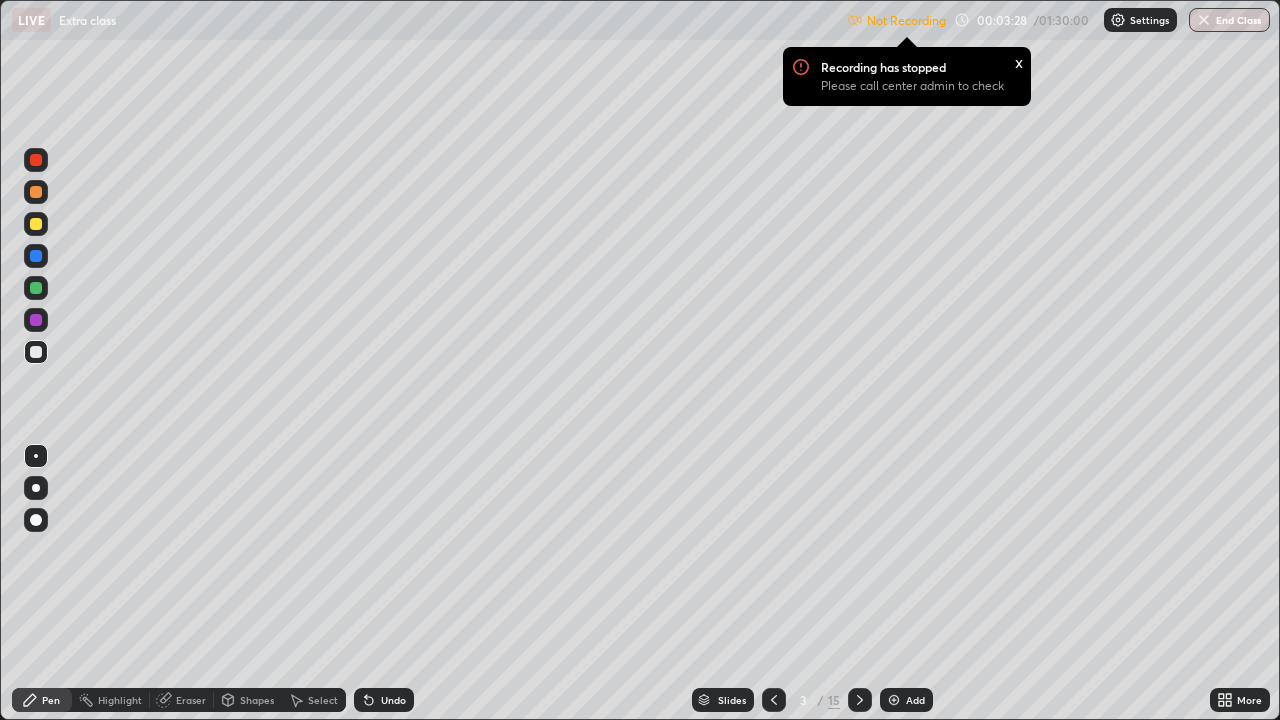 click on "Undo" at bounding box center (393, 700) 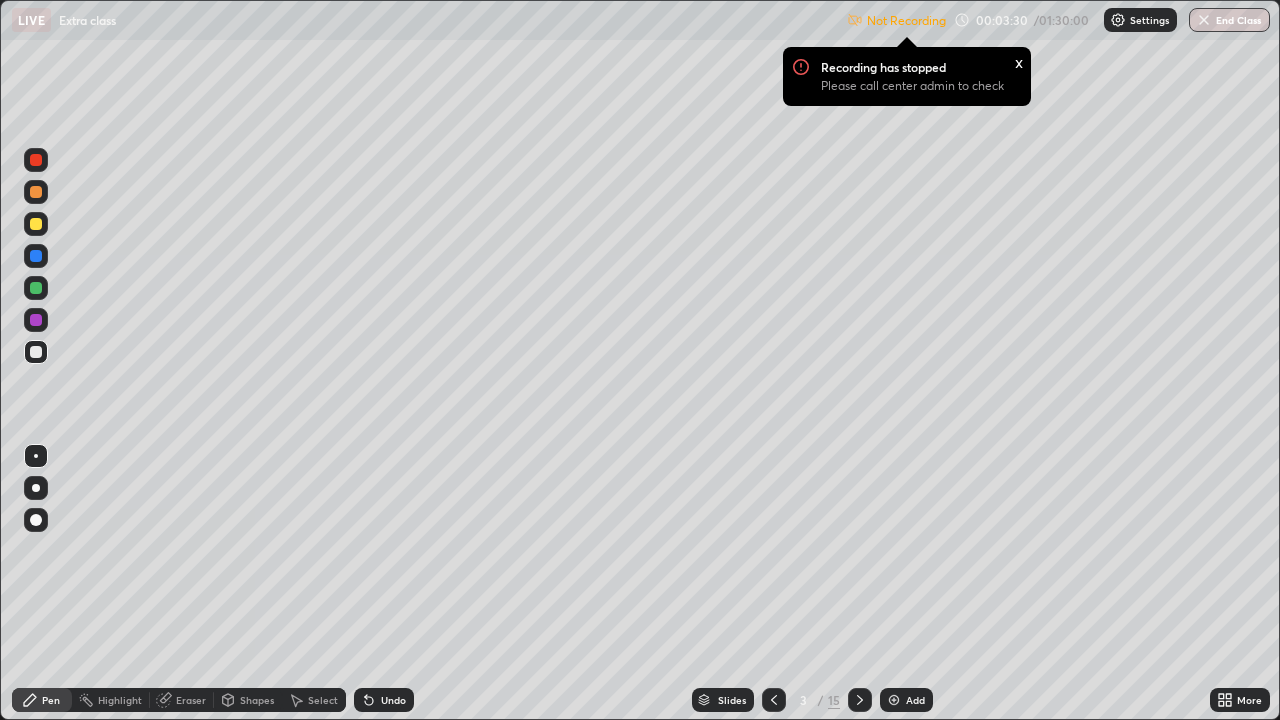 click on "Eraser" at bounding box center [191, 700] 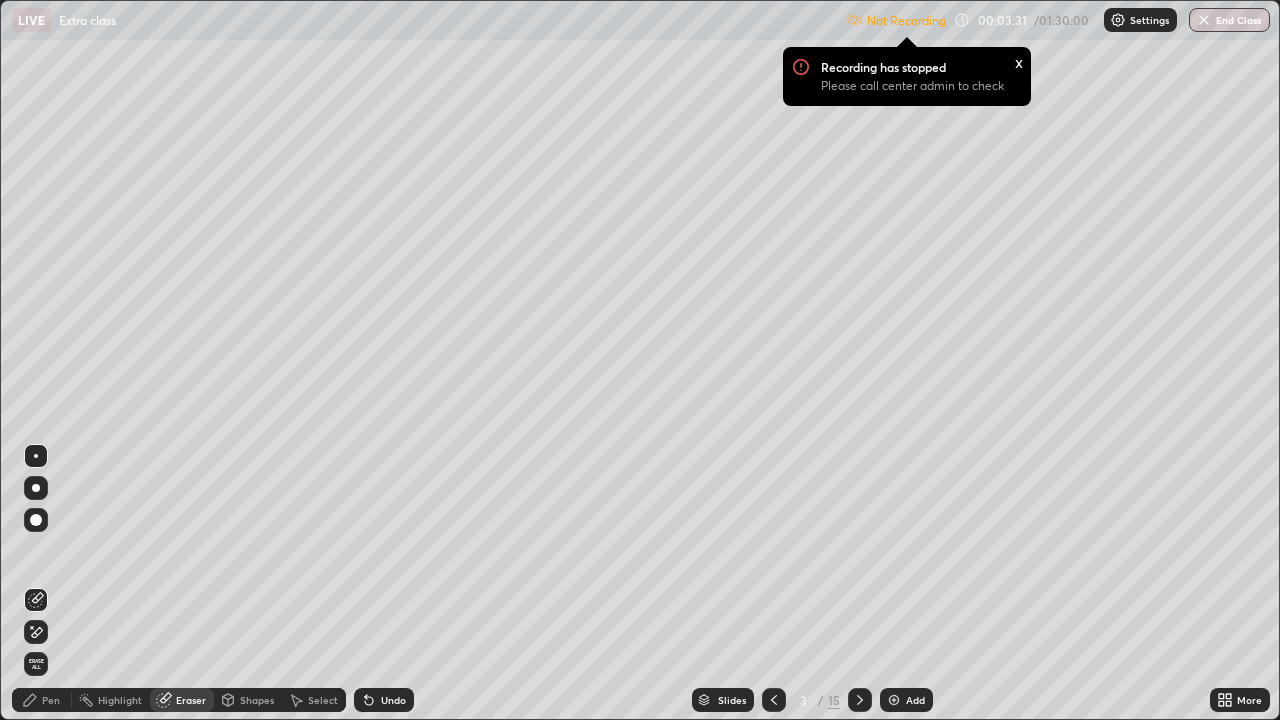 click 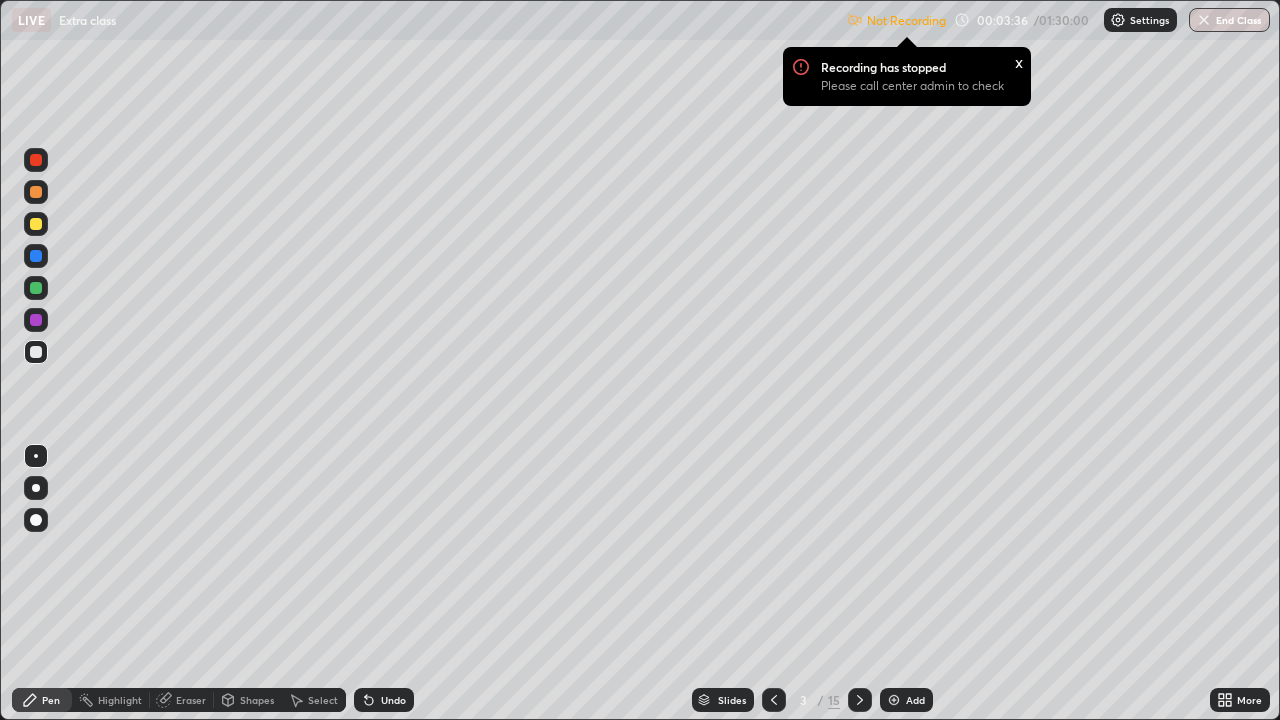 click on "Undo" at bounding box center [393, 700] 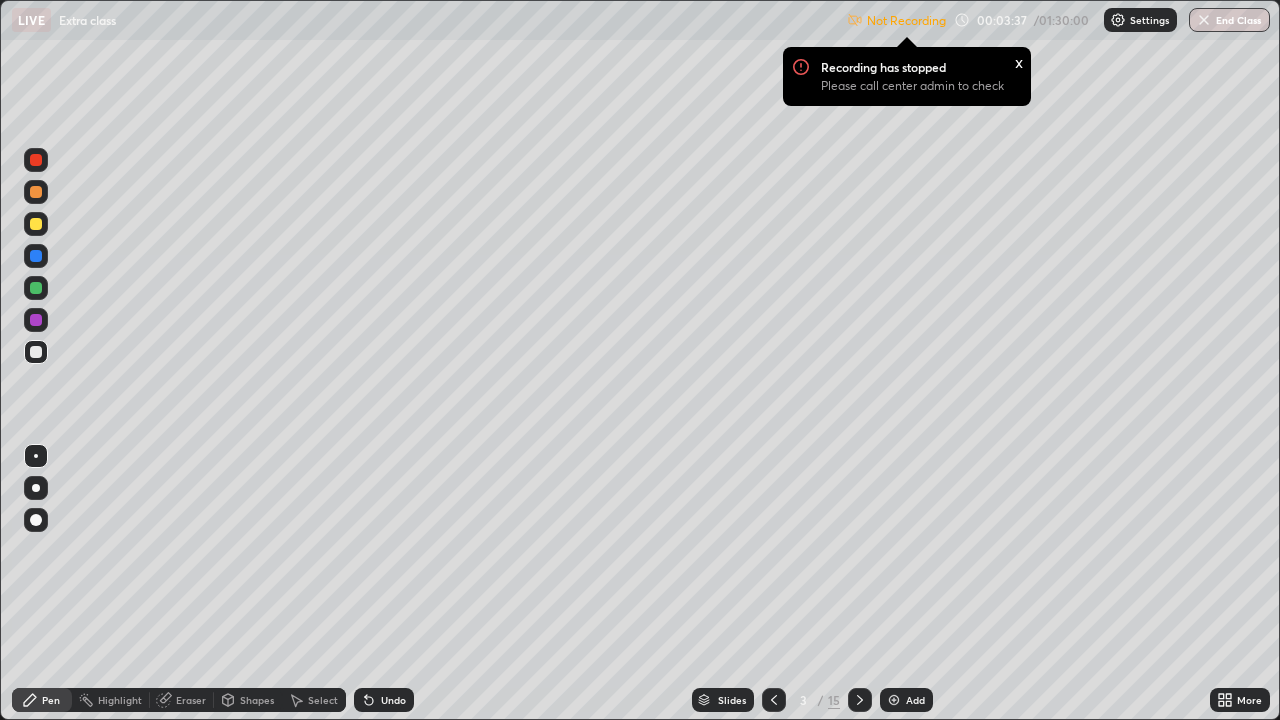 click on "Undo" at bounding box center [384, 700] 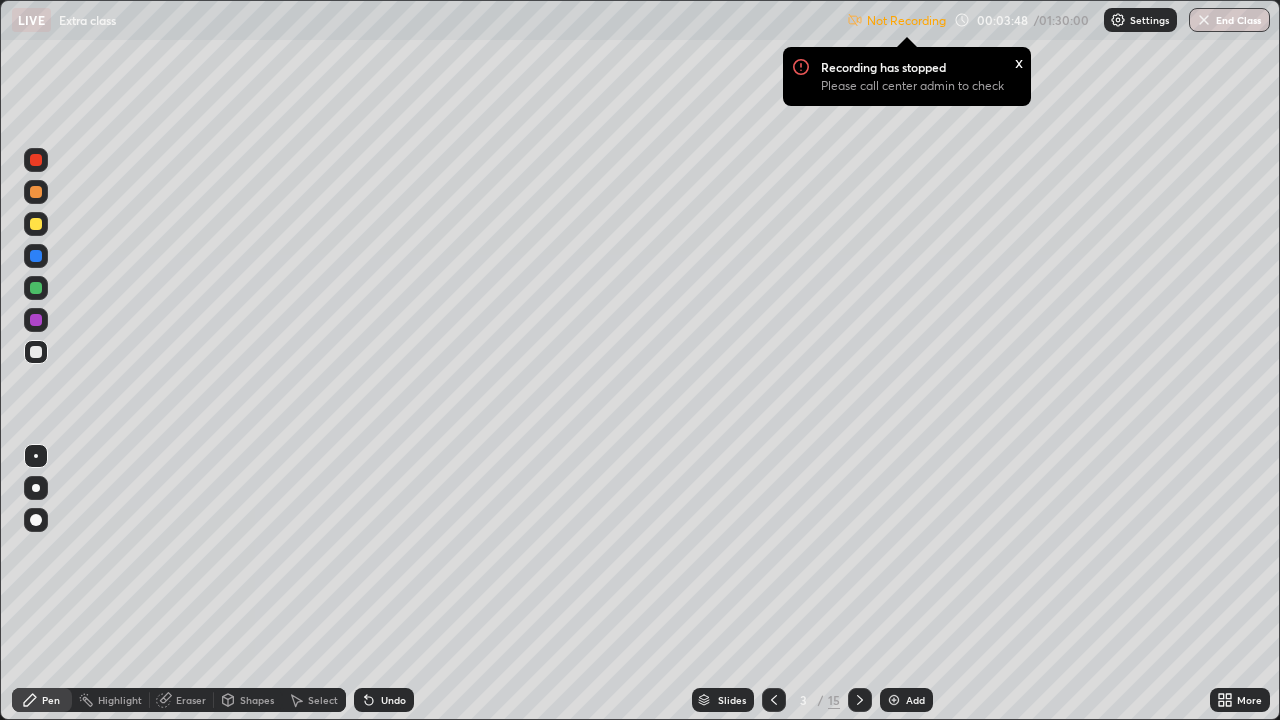 click at bounding box center [36, 256] 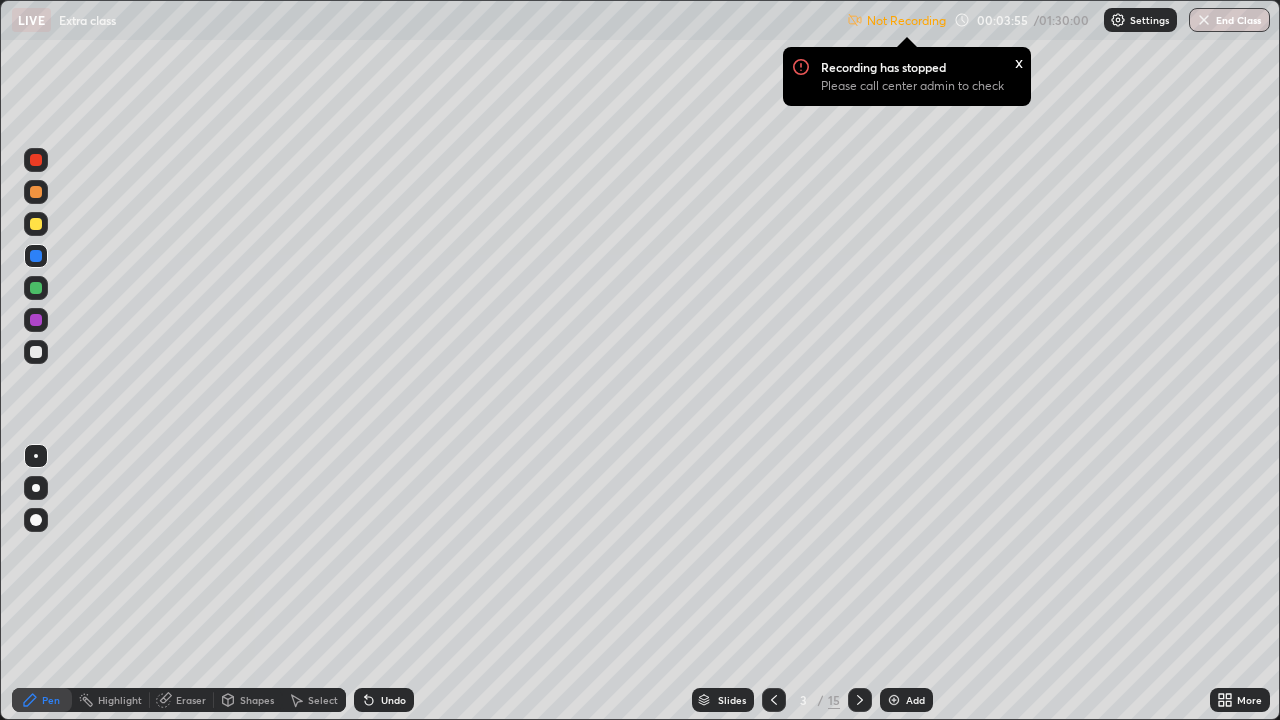 click at bounding box center (36, 288) 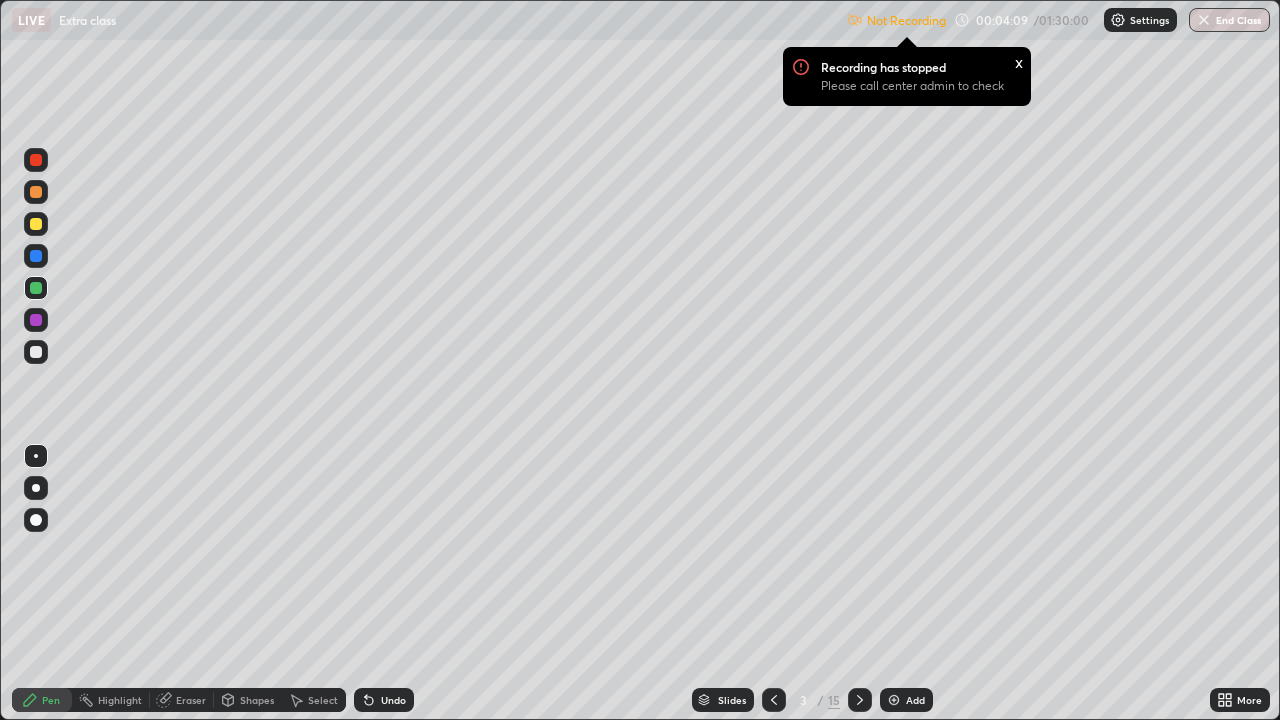 click at bounding box center (36, 256) 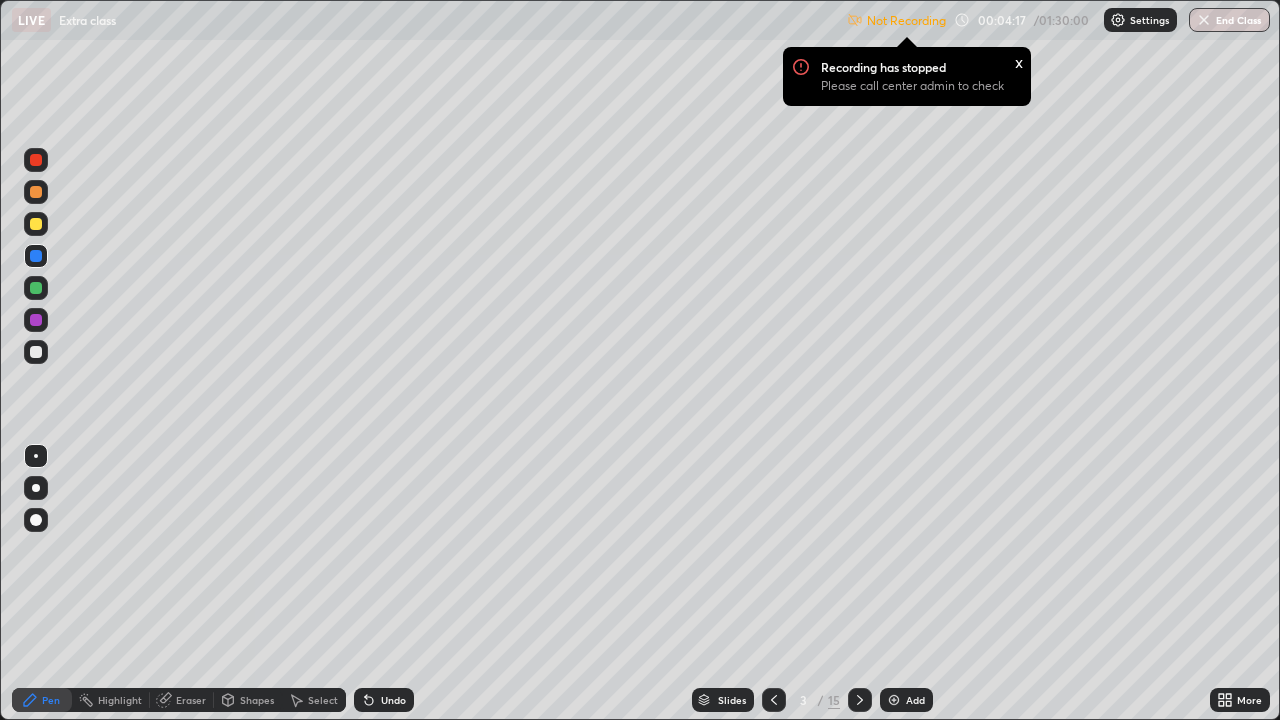 click on "Undo" at bounding box center [393, 700] 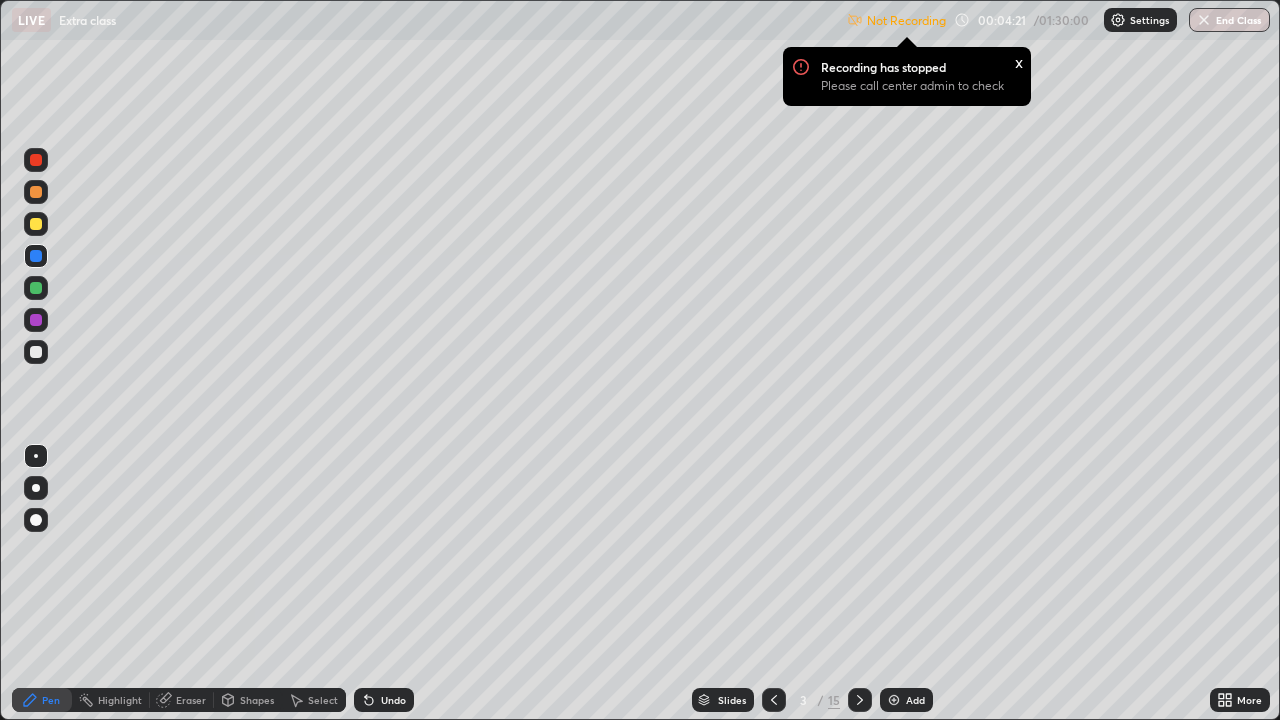 click on "Undo" at bounding box center [393, 700] 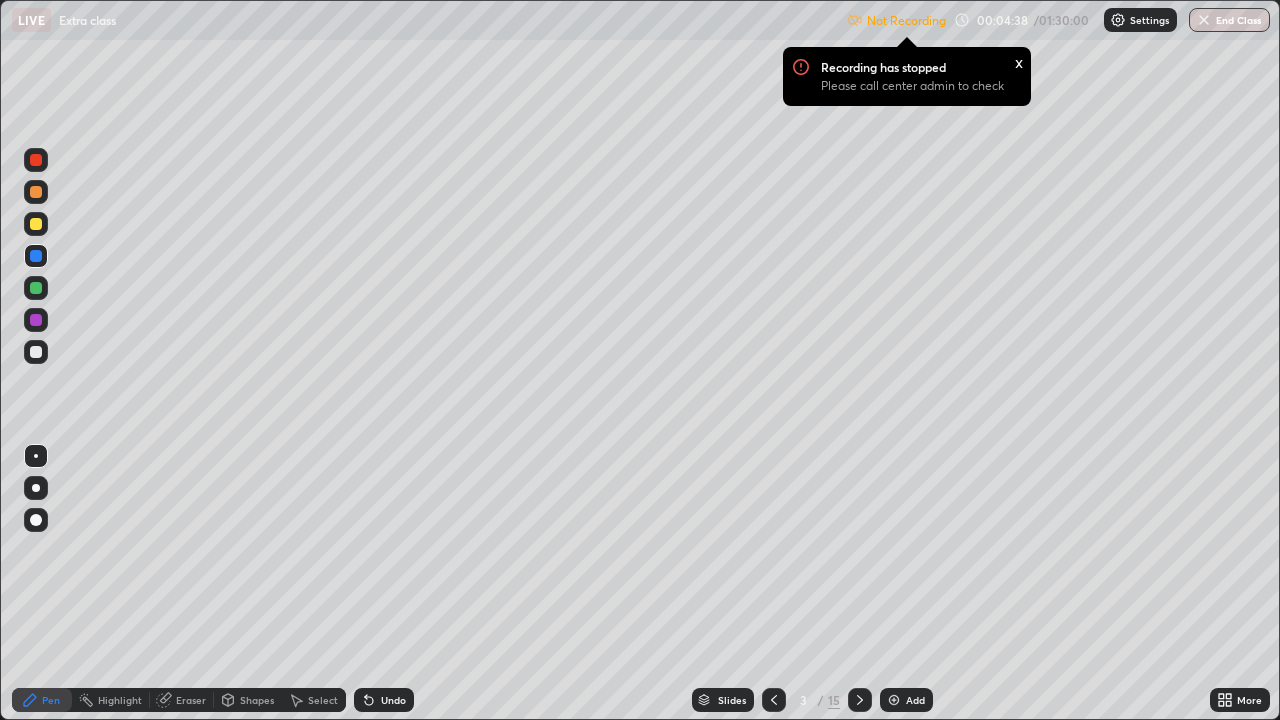 click at bounding box center [36, 352] 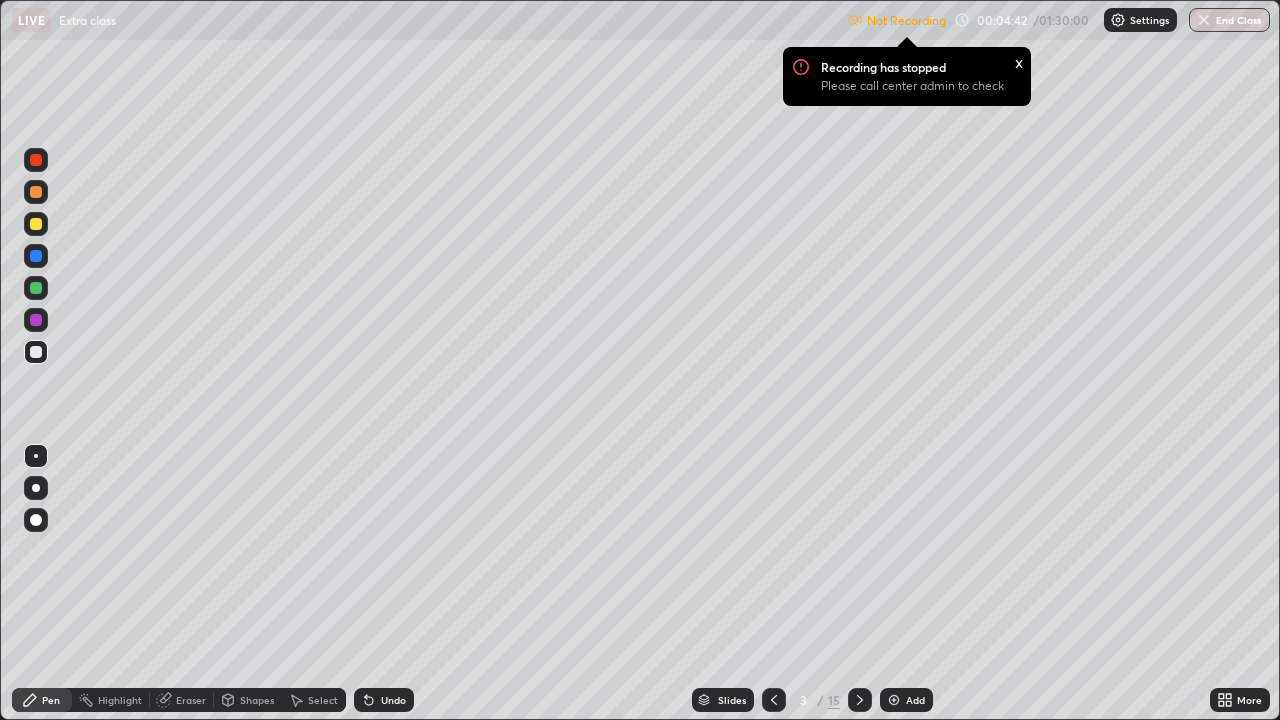 click at bounding box center (1118, 20) 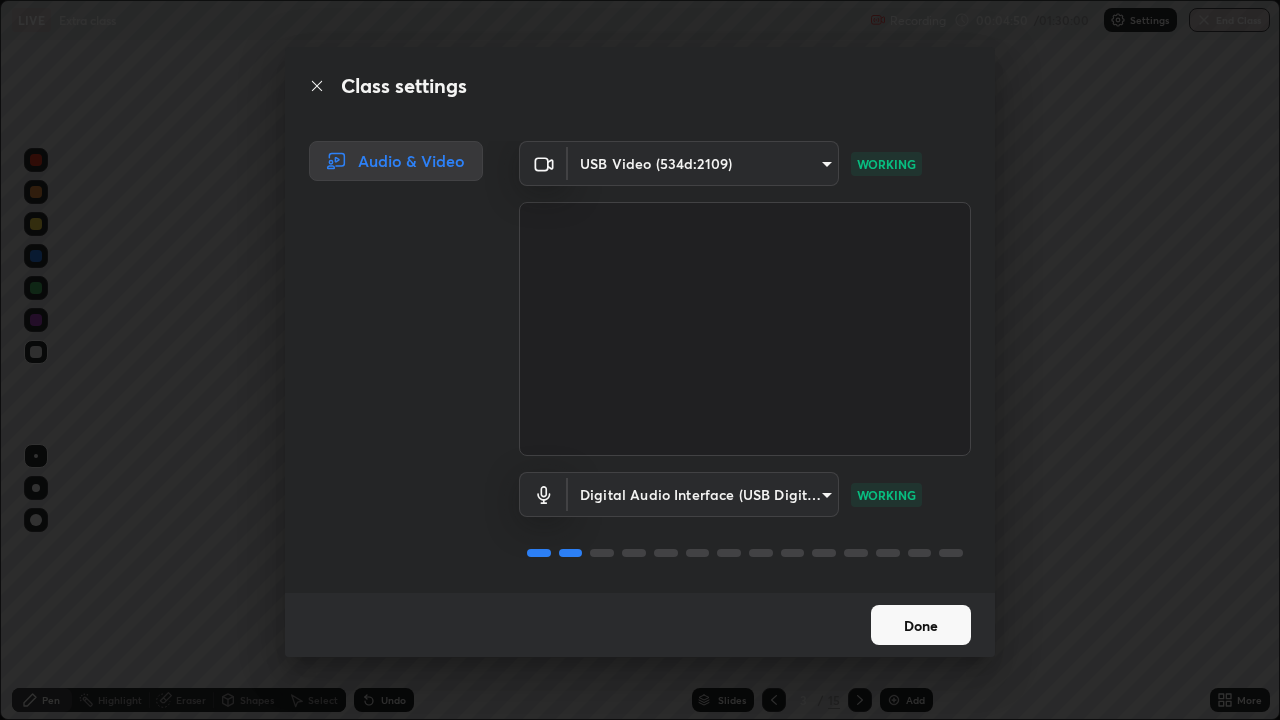 click on "Done" at bounding box center (921, 625) 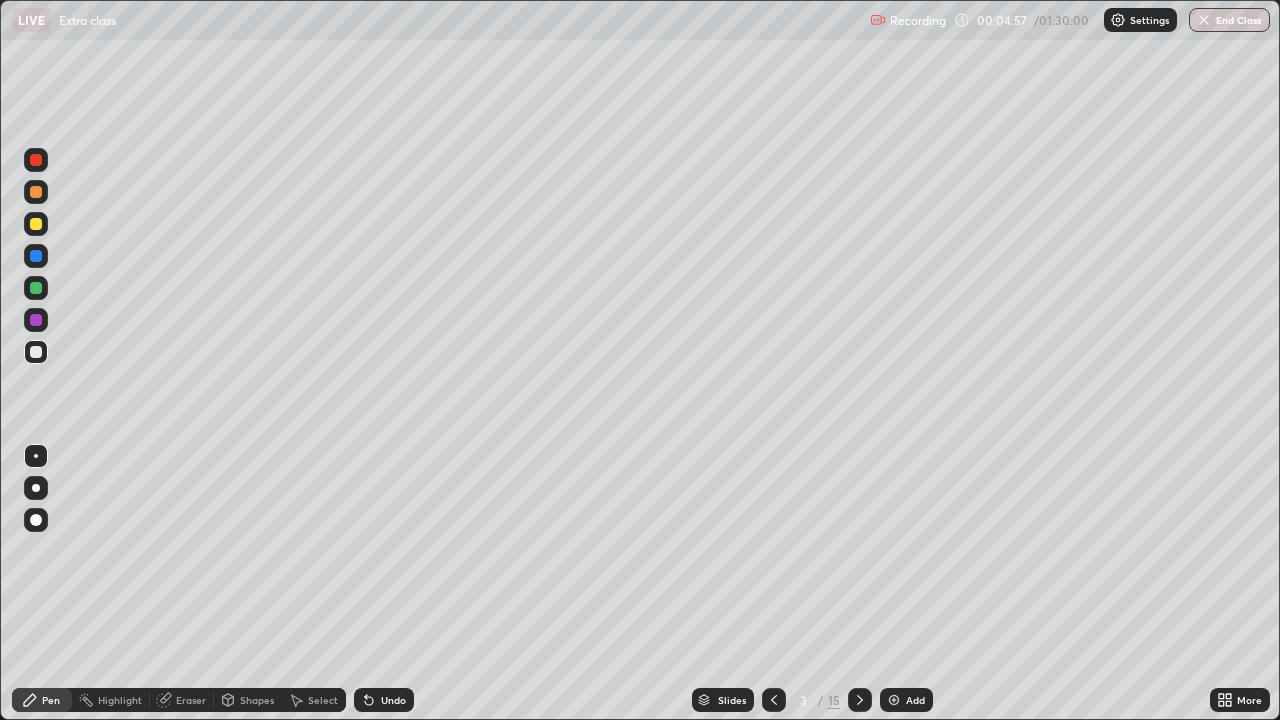 click at bounding box center (36, 352) 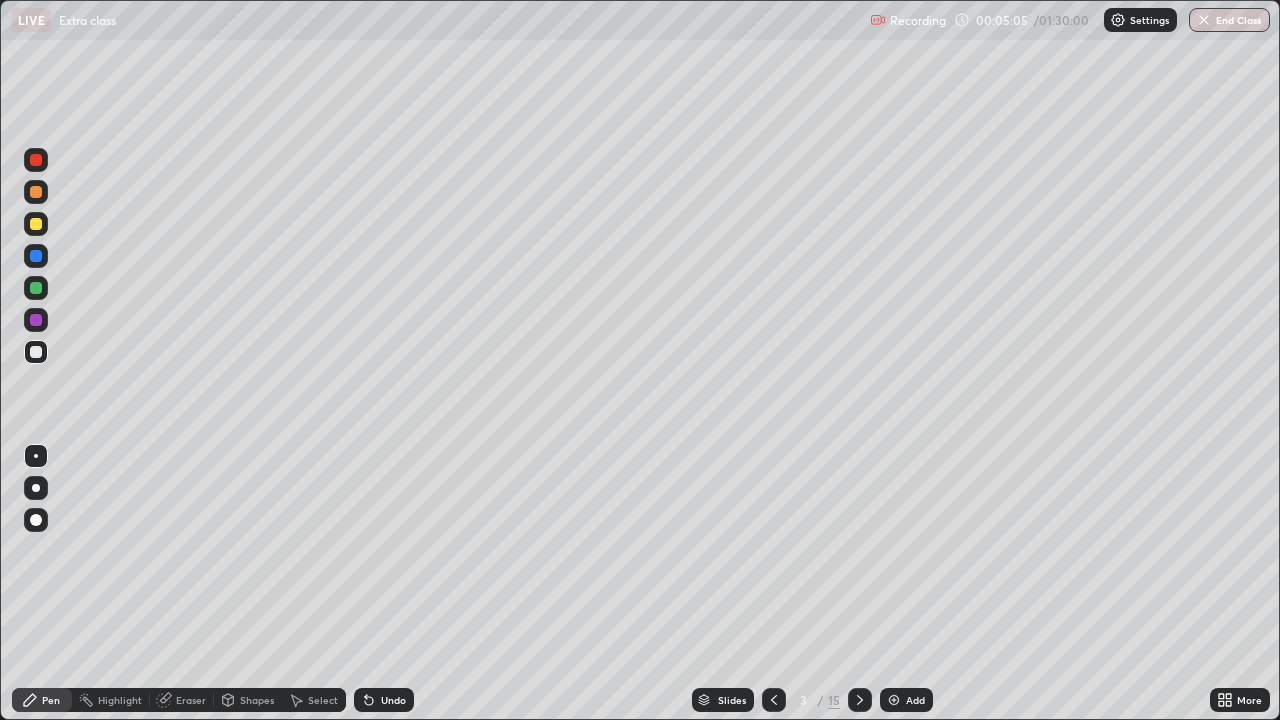 click on "Undo" at bounding box center (393, 700) 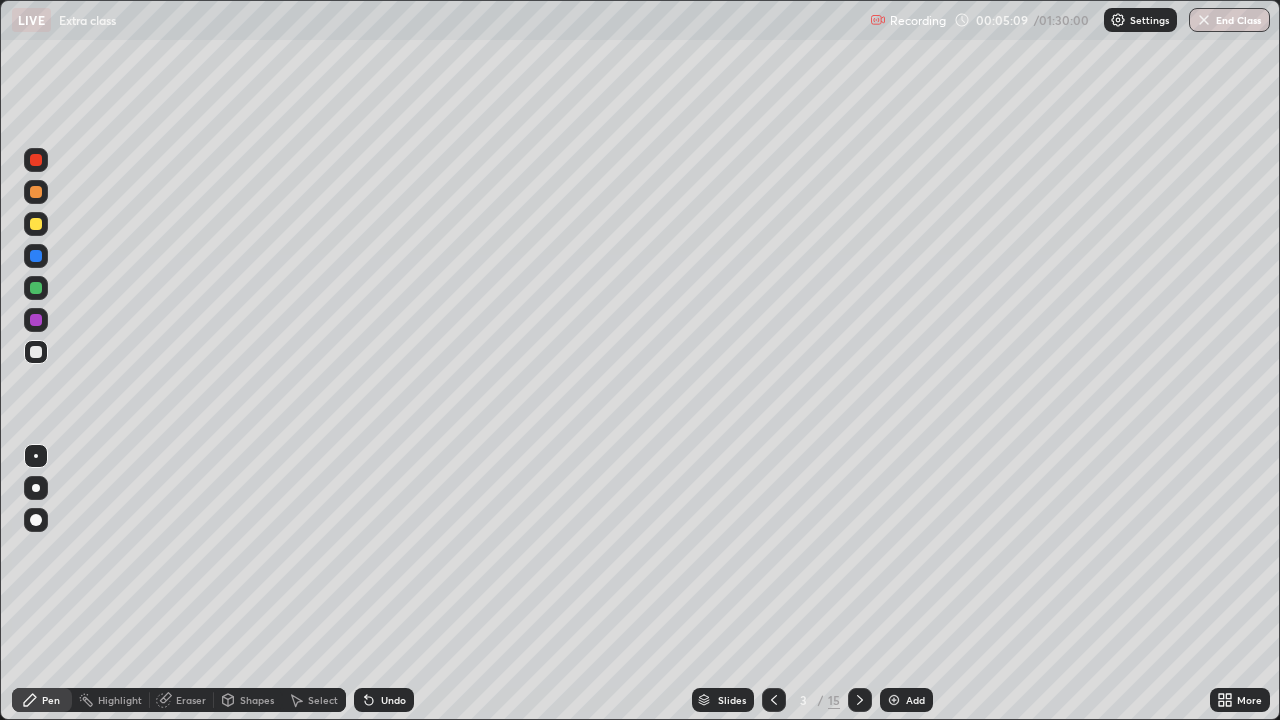 click at bounding box center [36, 320] 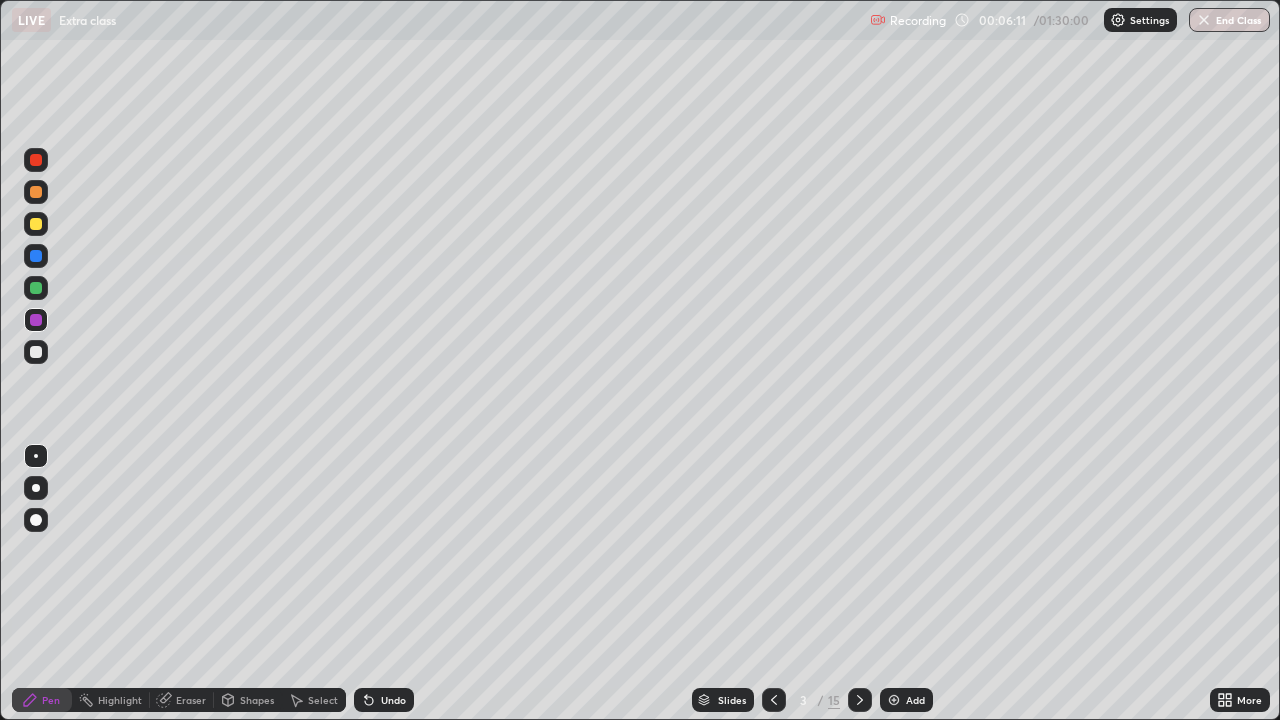 click at bounding box center [36, 224] 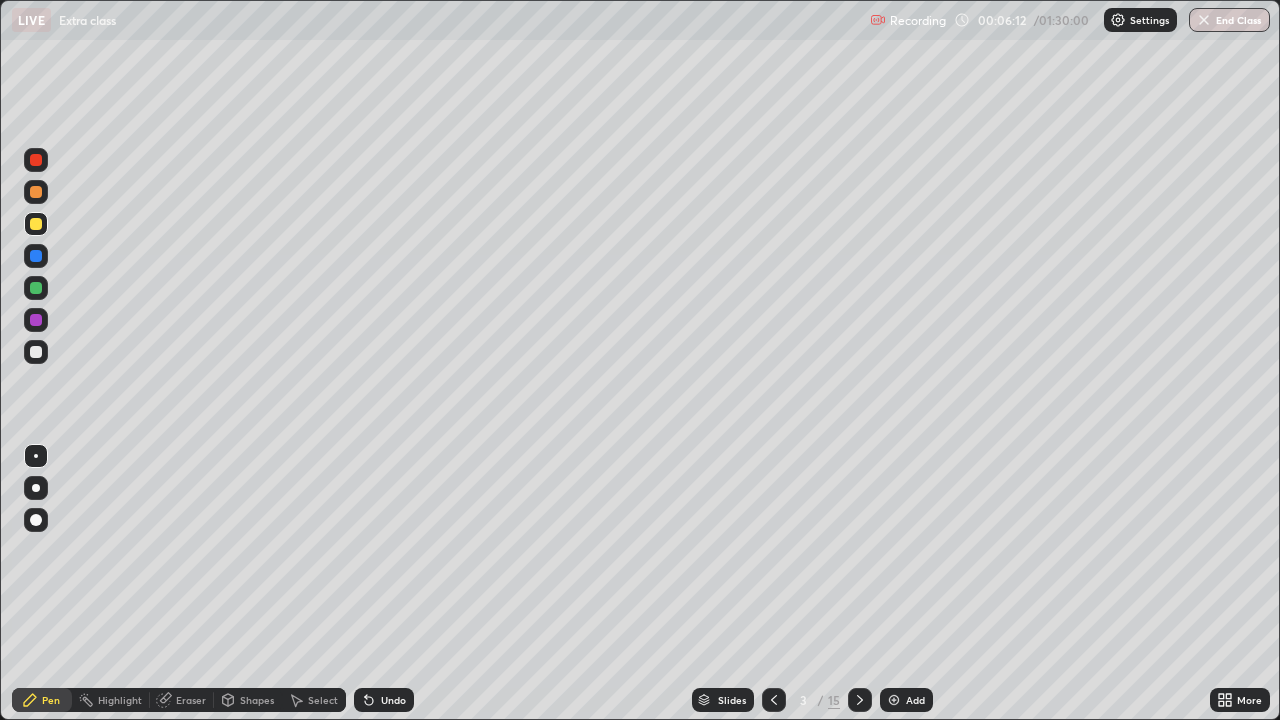 click at bounding box center (36, 488) 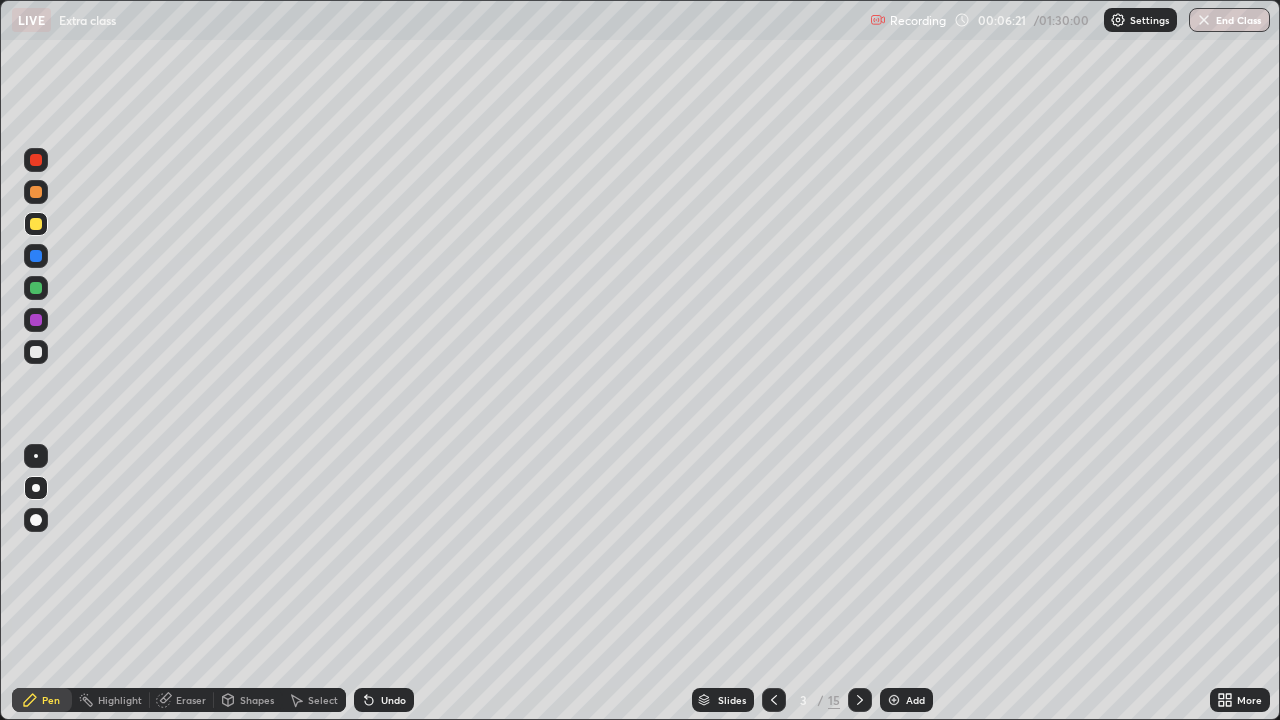 click at bounding box center [36, 352] 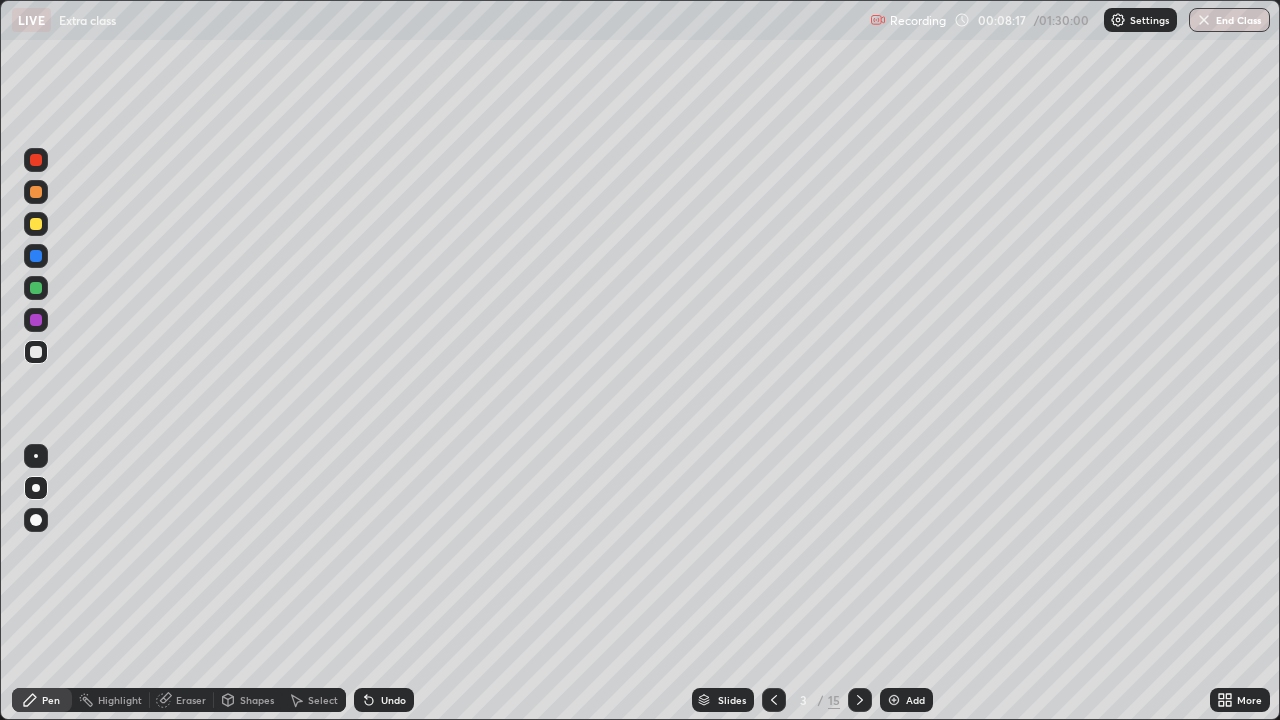 click at bounding box center [36, 288] 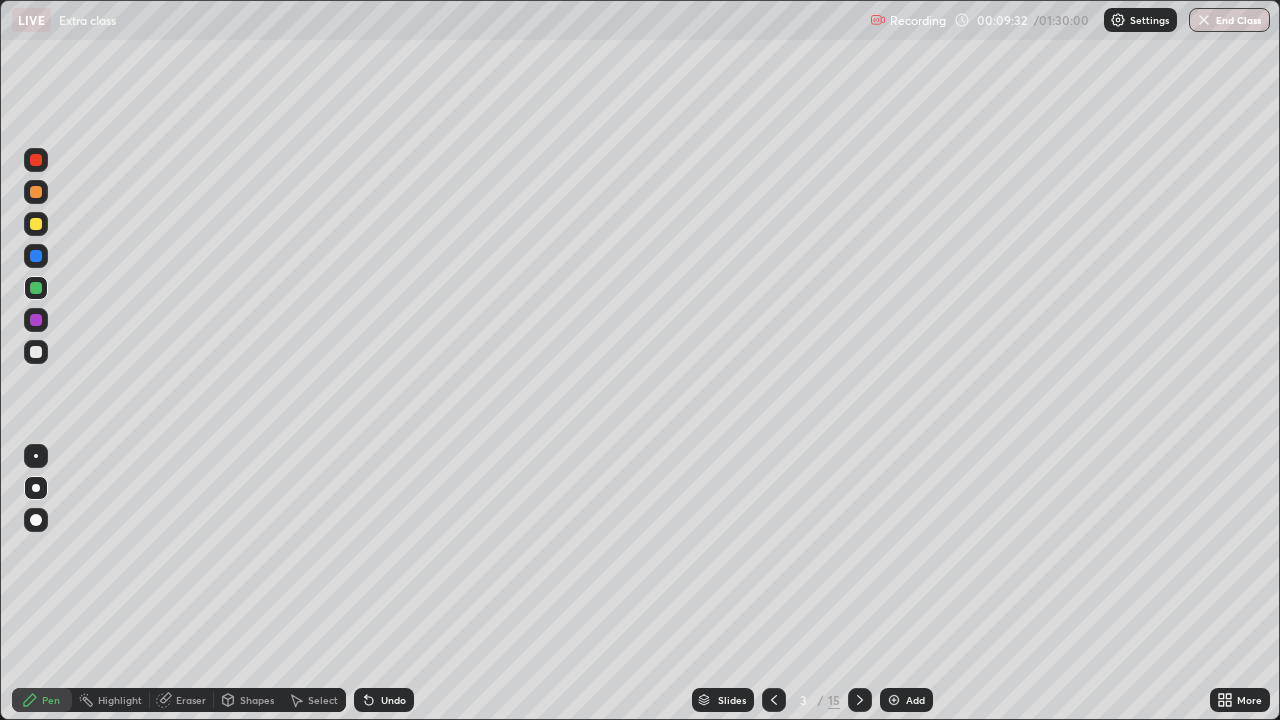 click 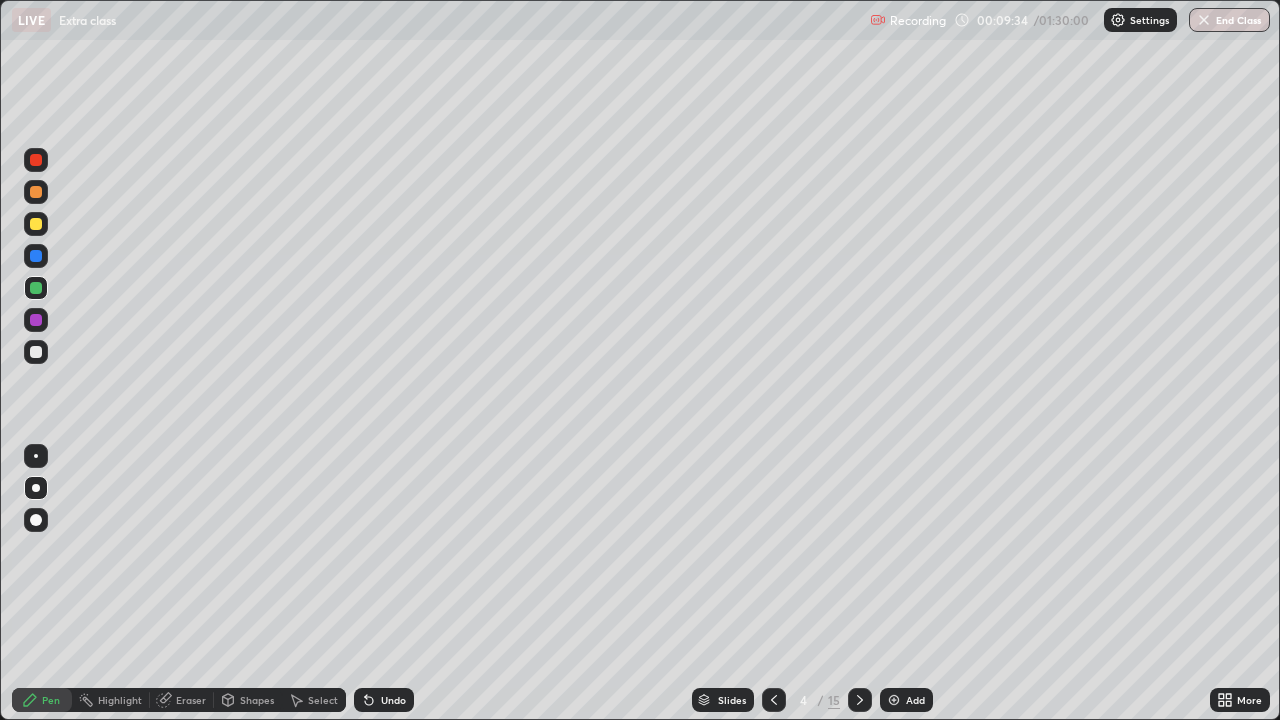 click at bounding box center (36, 192) 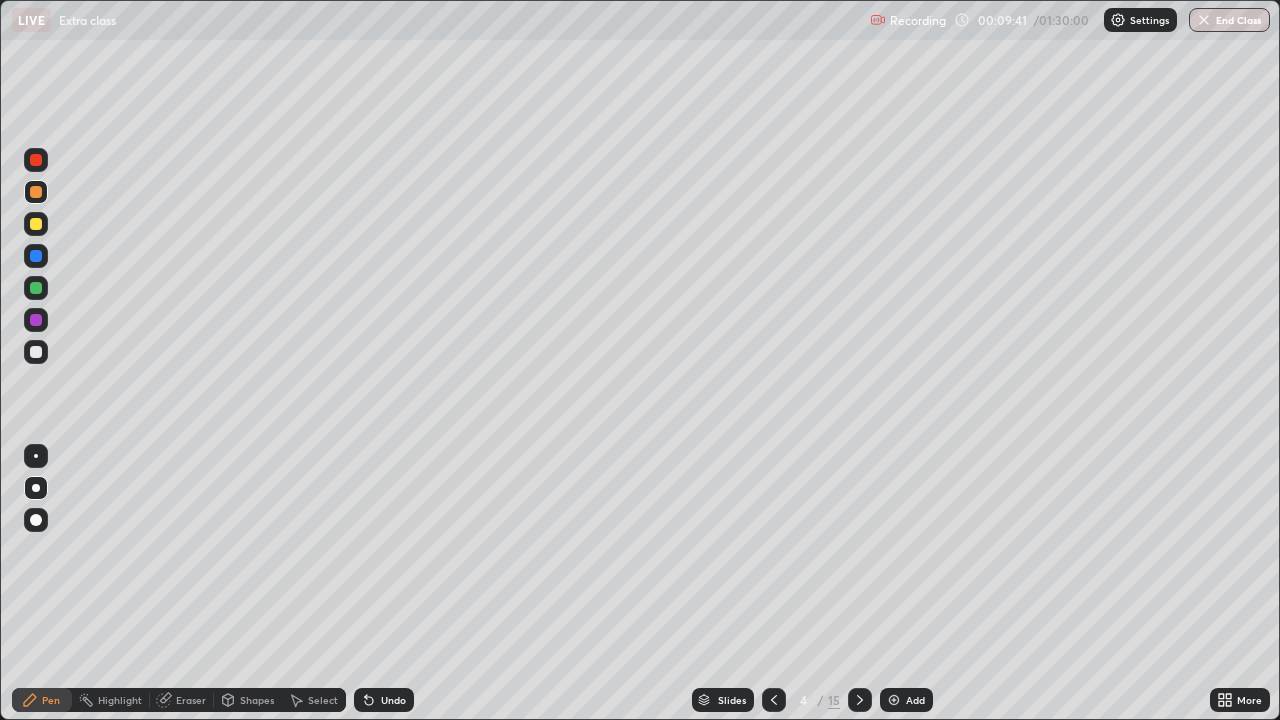 click on "Undo" at bounding box center [384, 700] 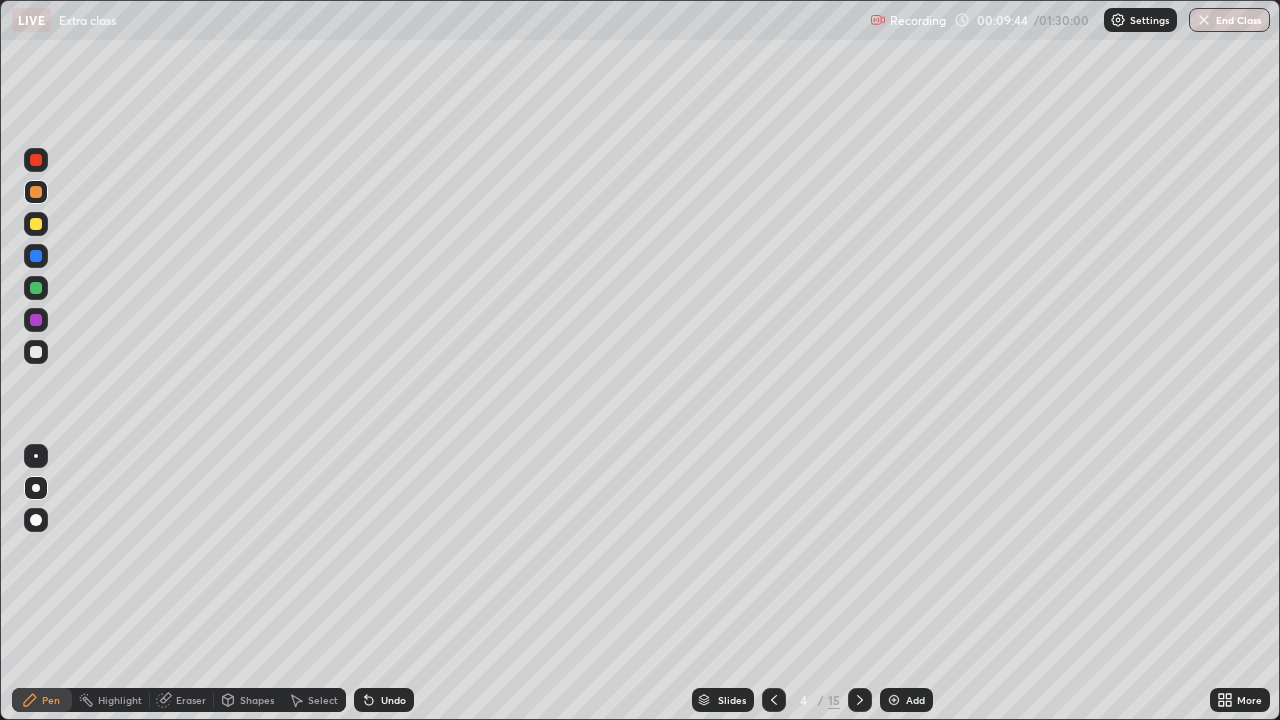click at bounding box center [36, 352] 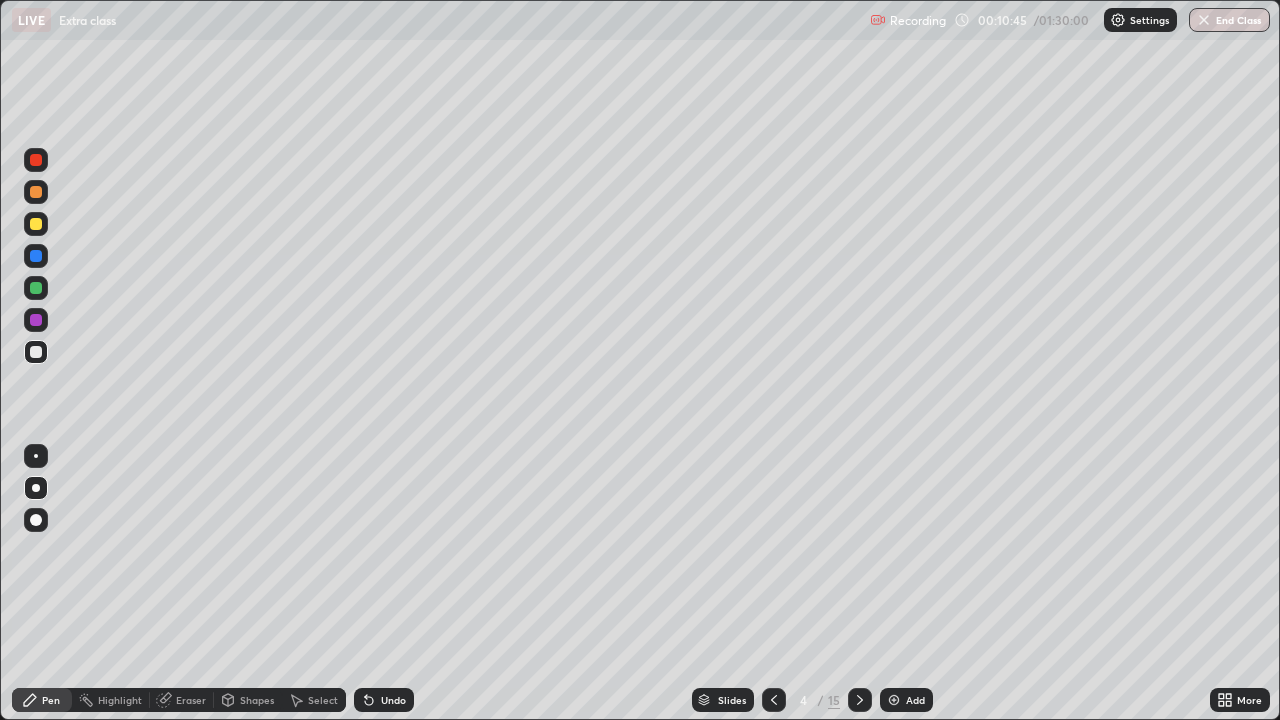 click at bounding box center [36, 256] 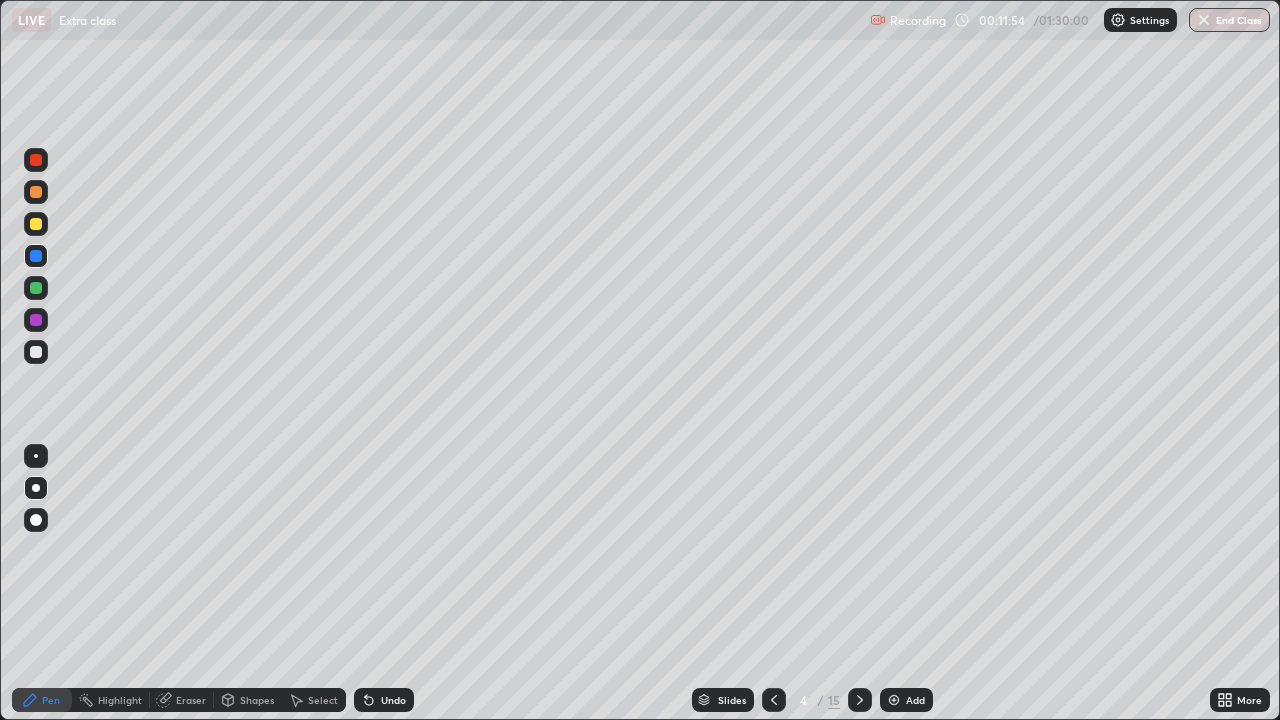 click at bounding box center [36, 256] 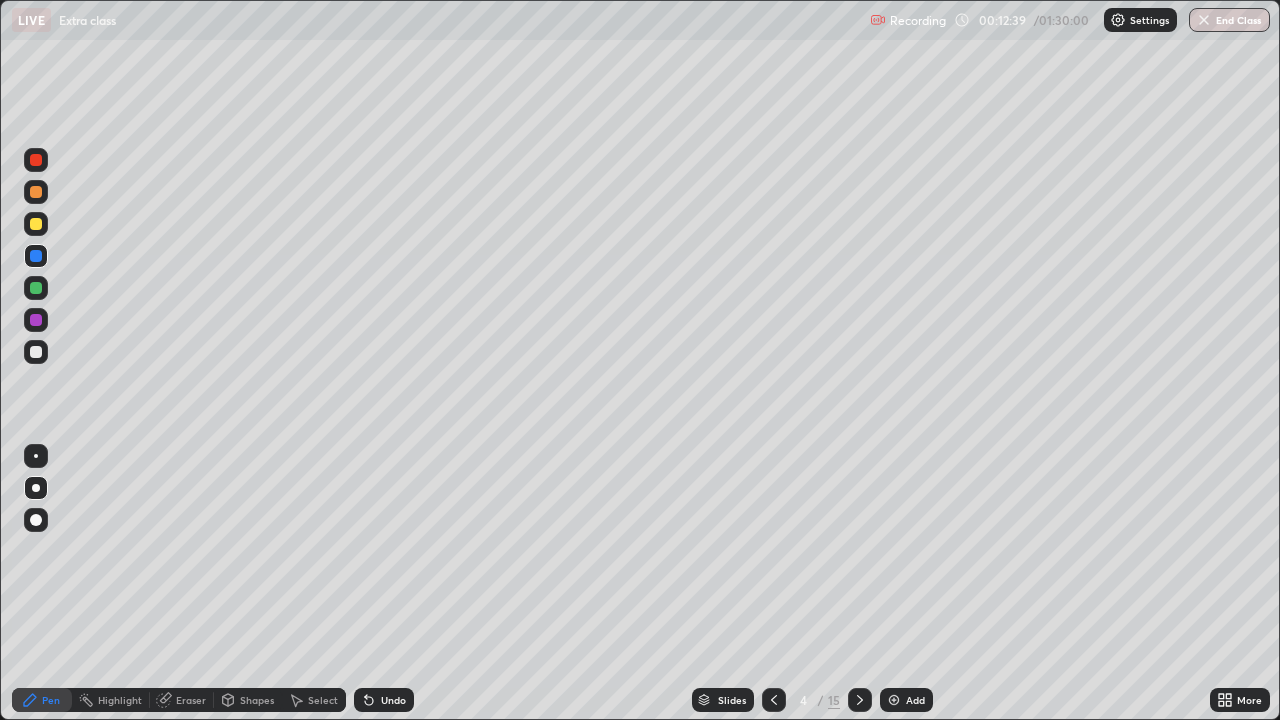 click on "Undo" at bounding box center (393, 700) 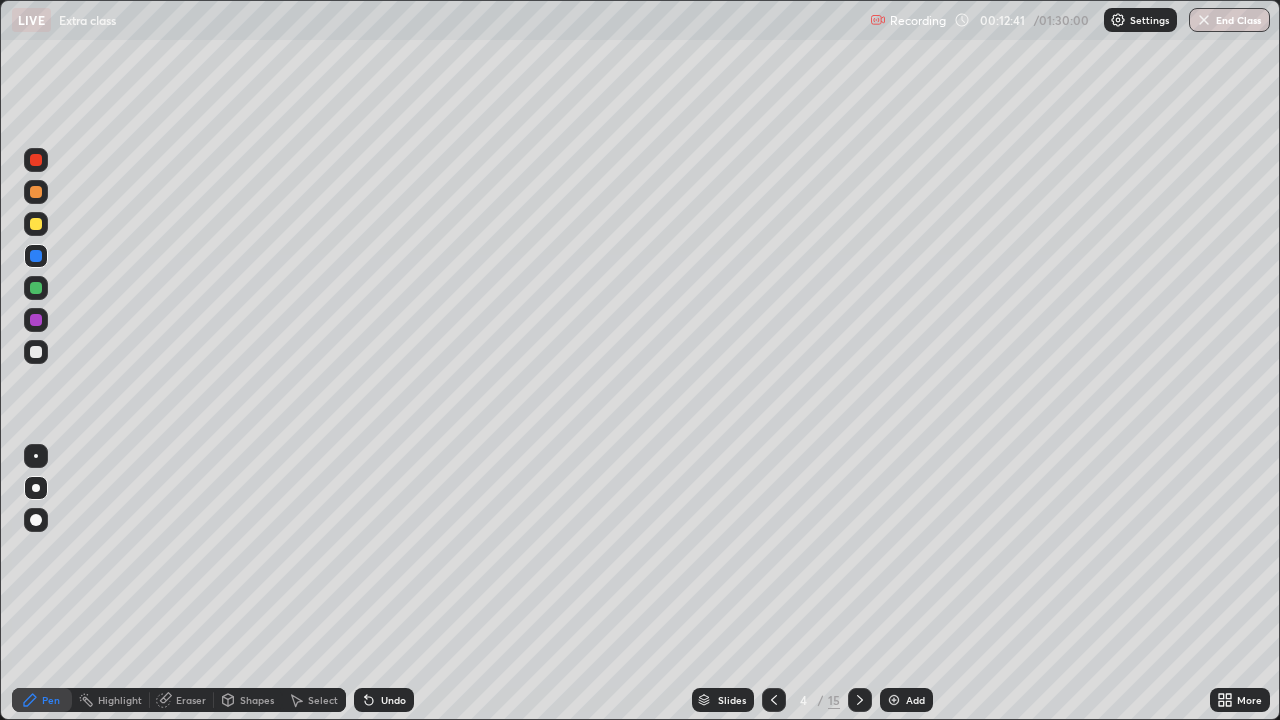 click on "Undo" at bounding box center [393, 700] 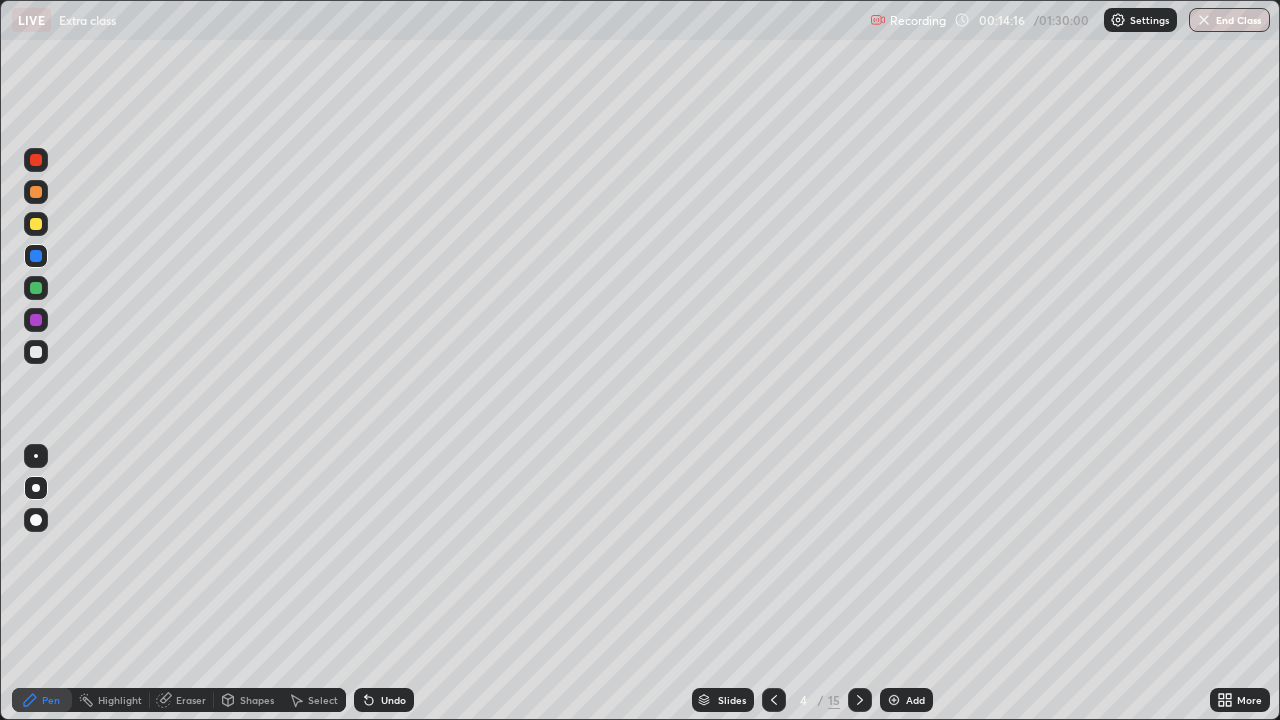 click at bounding box center [36, 320] 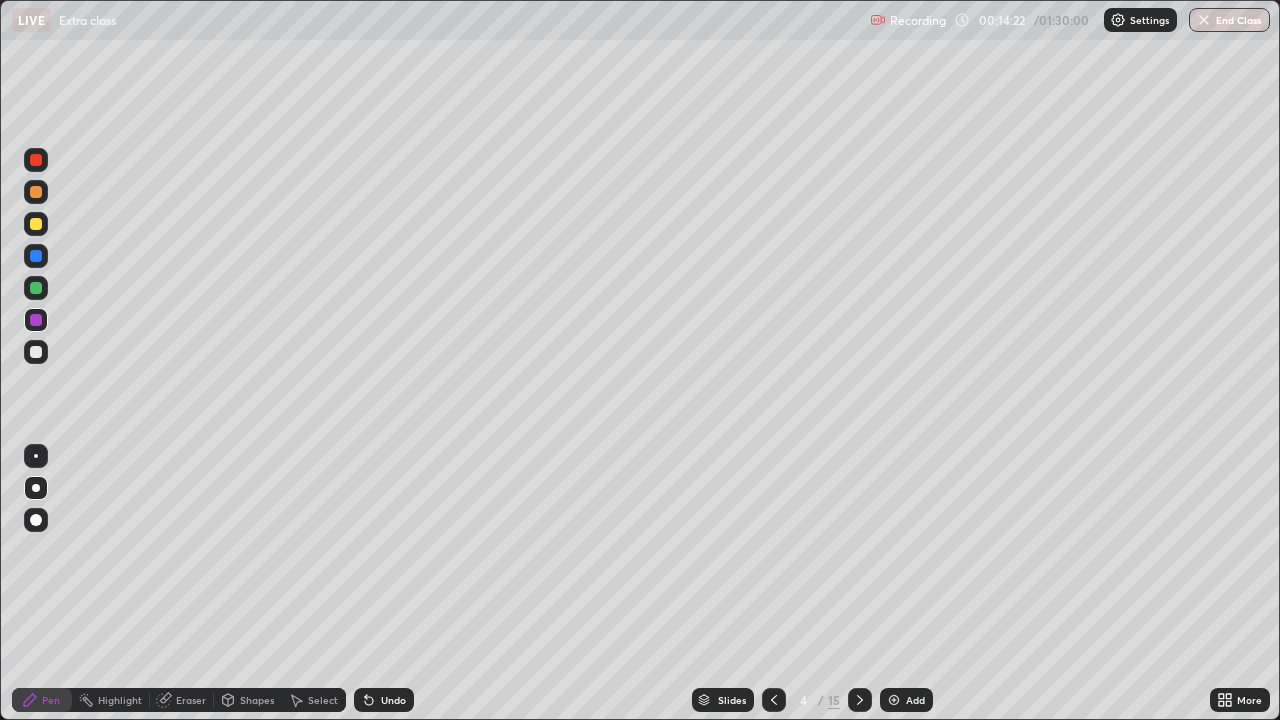 click 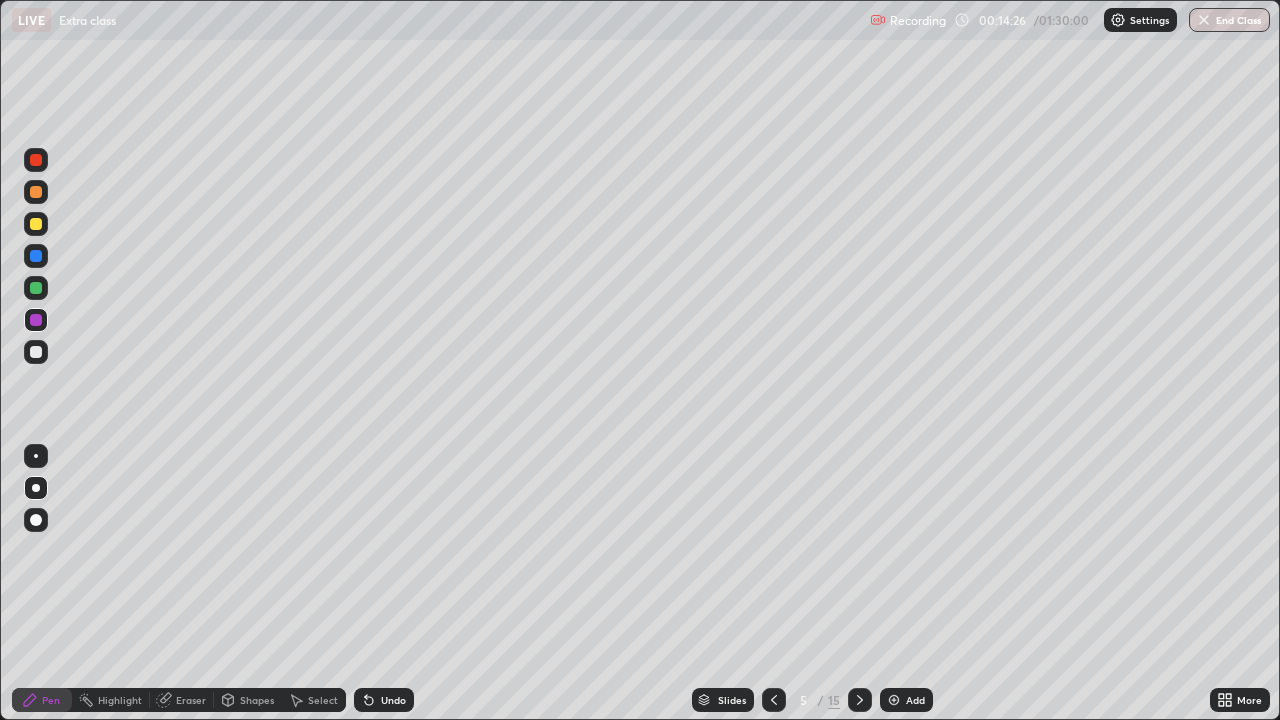 click at bounding box center (36, 192) 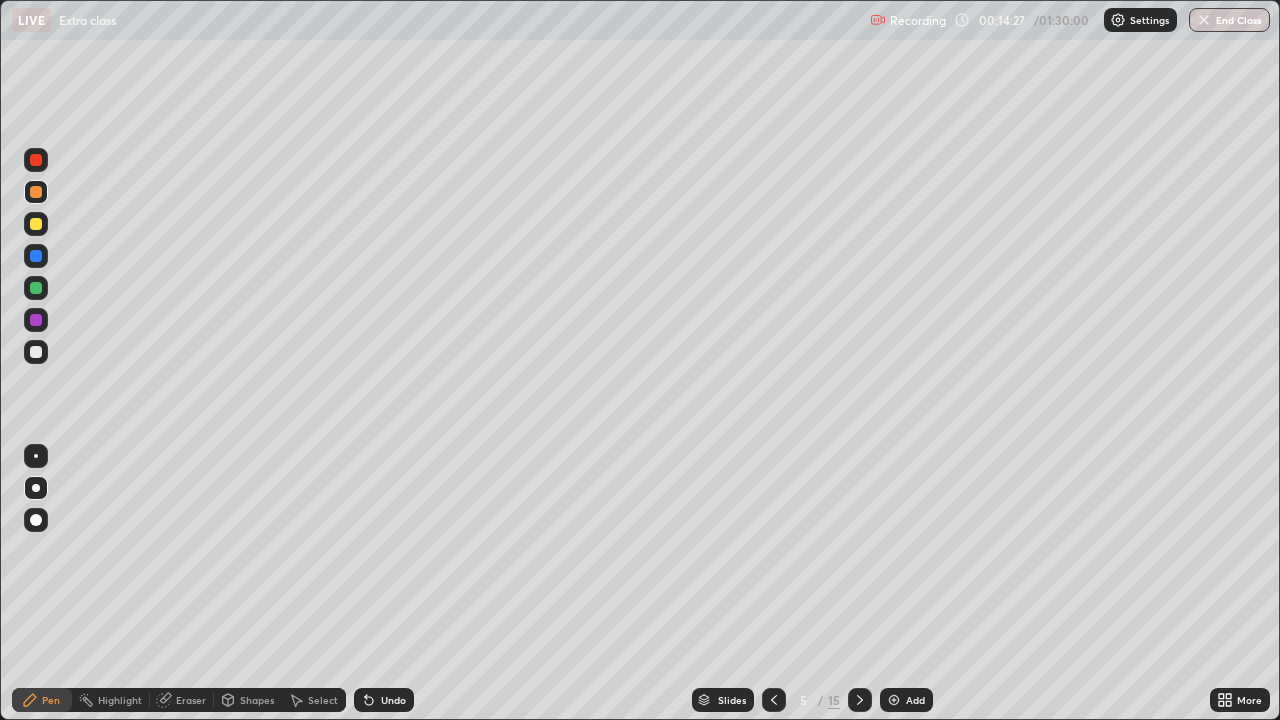 click at bounding box center [36, 352] 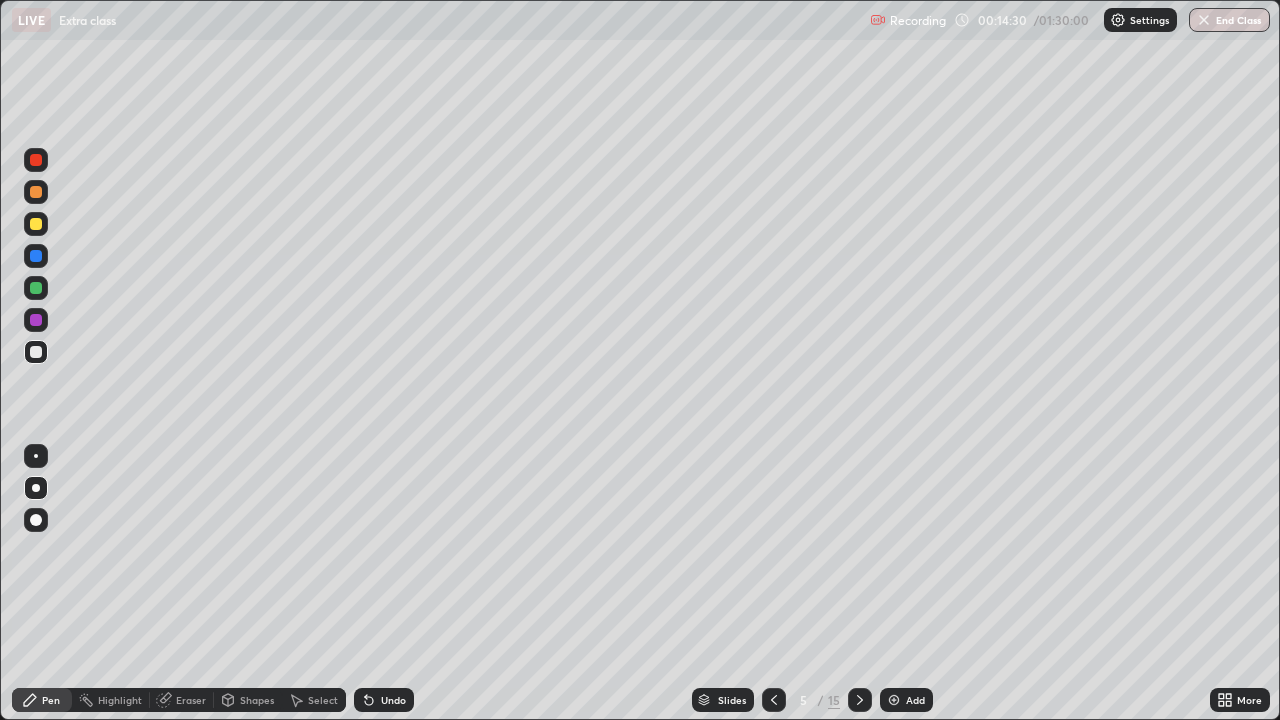 click on "Undo" at bounding box center [384, 700] 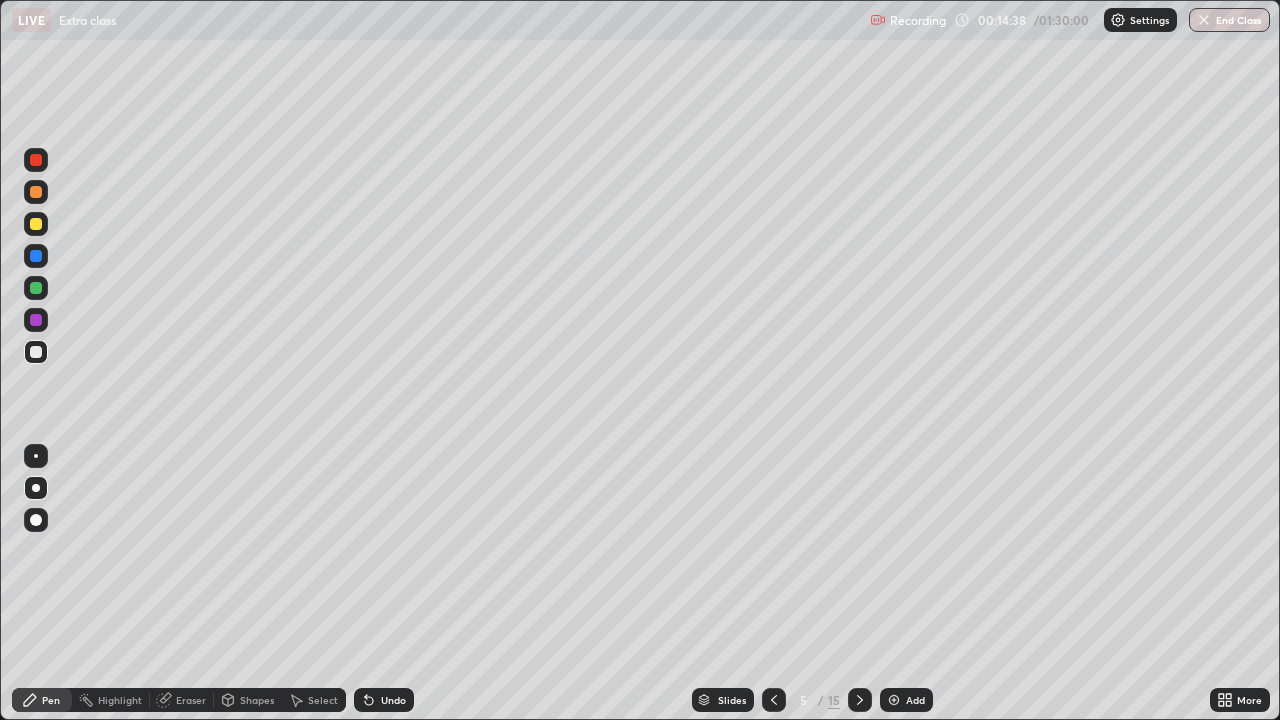 click on "Undo" at bounding box center [384, 700] 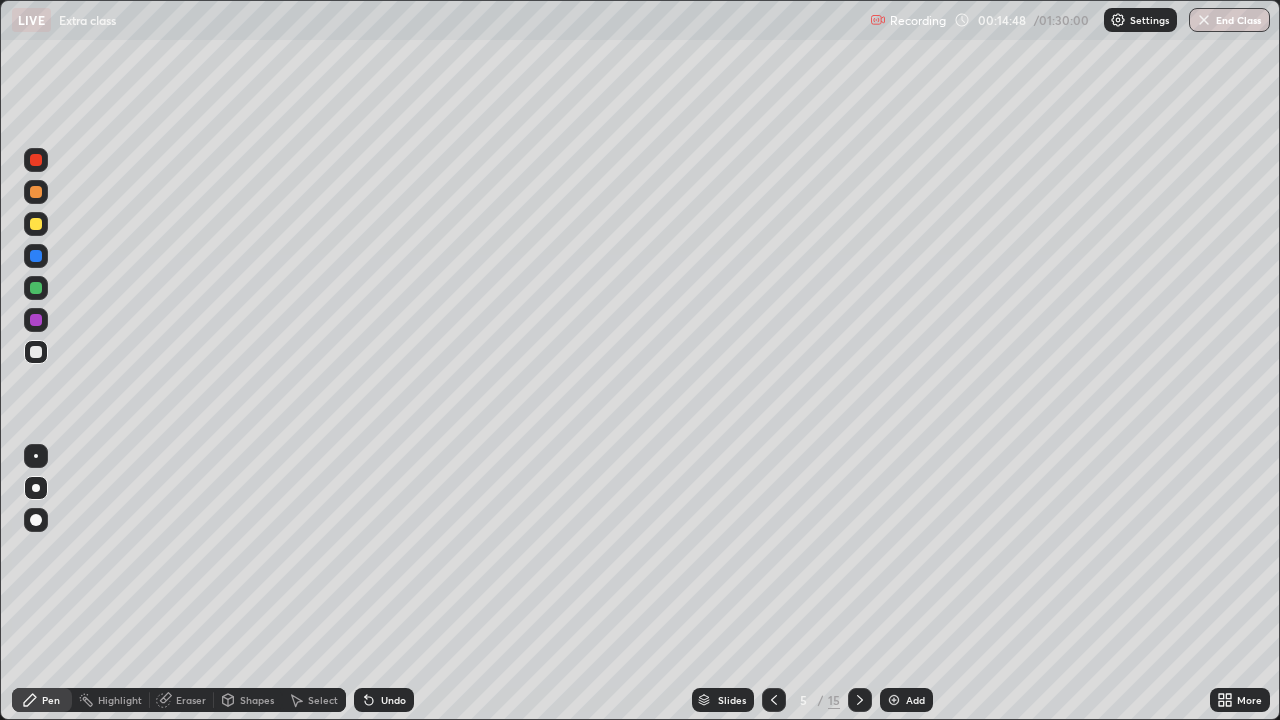 click at bounding box center [36, 256] 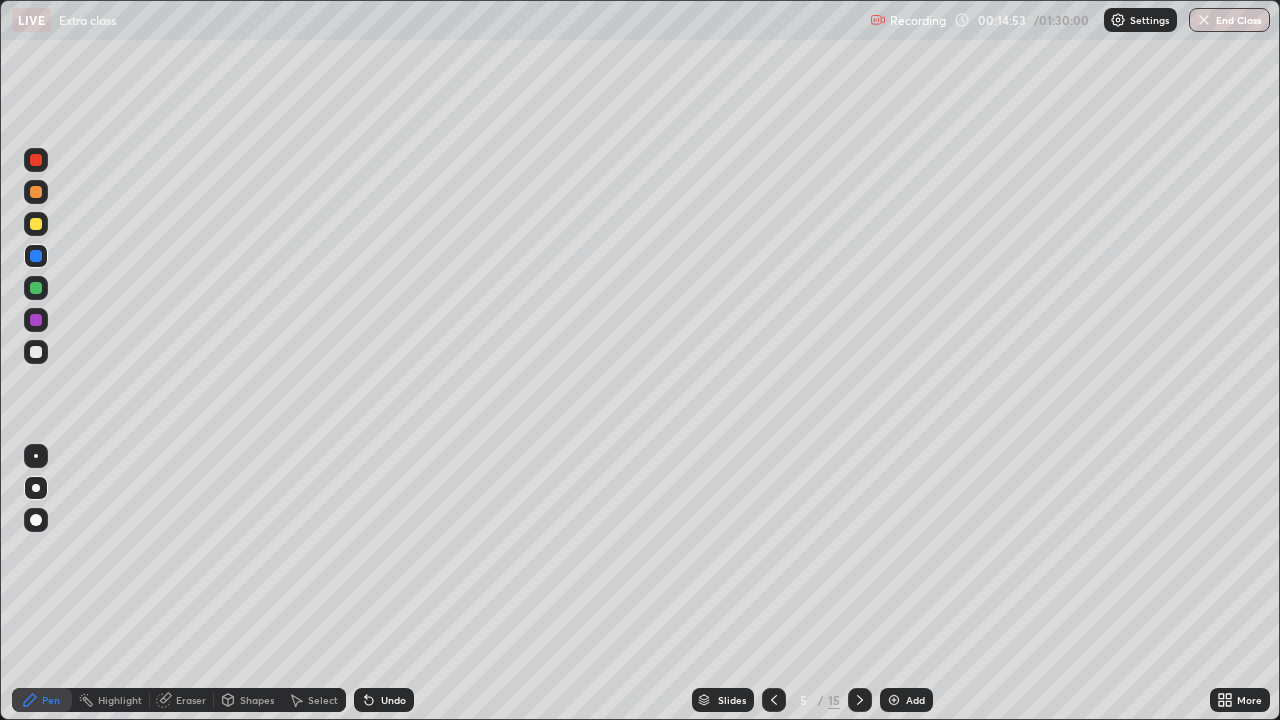 click on "Undo" at bounding box center (384, 700) 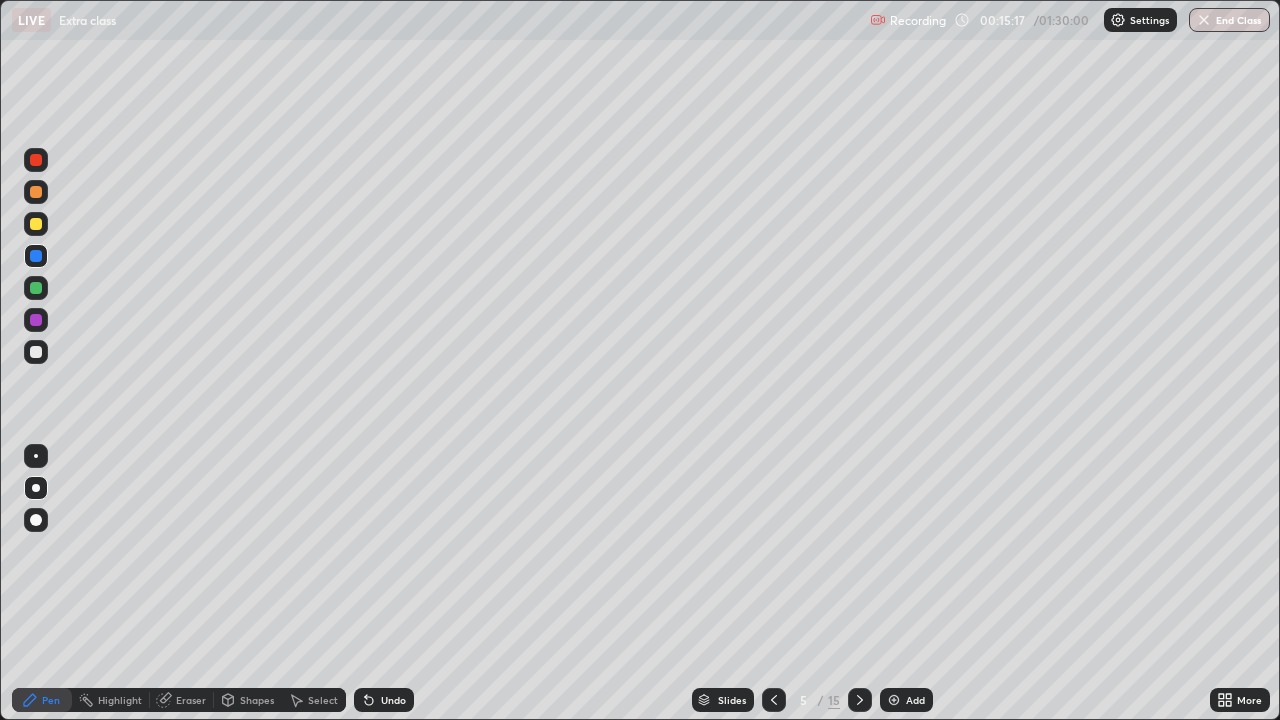 click at bounding box center (36, 352) 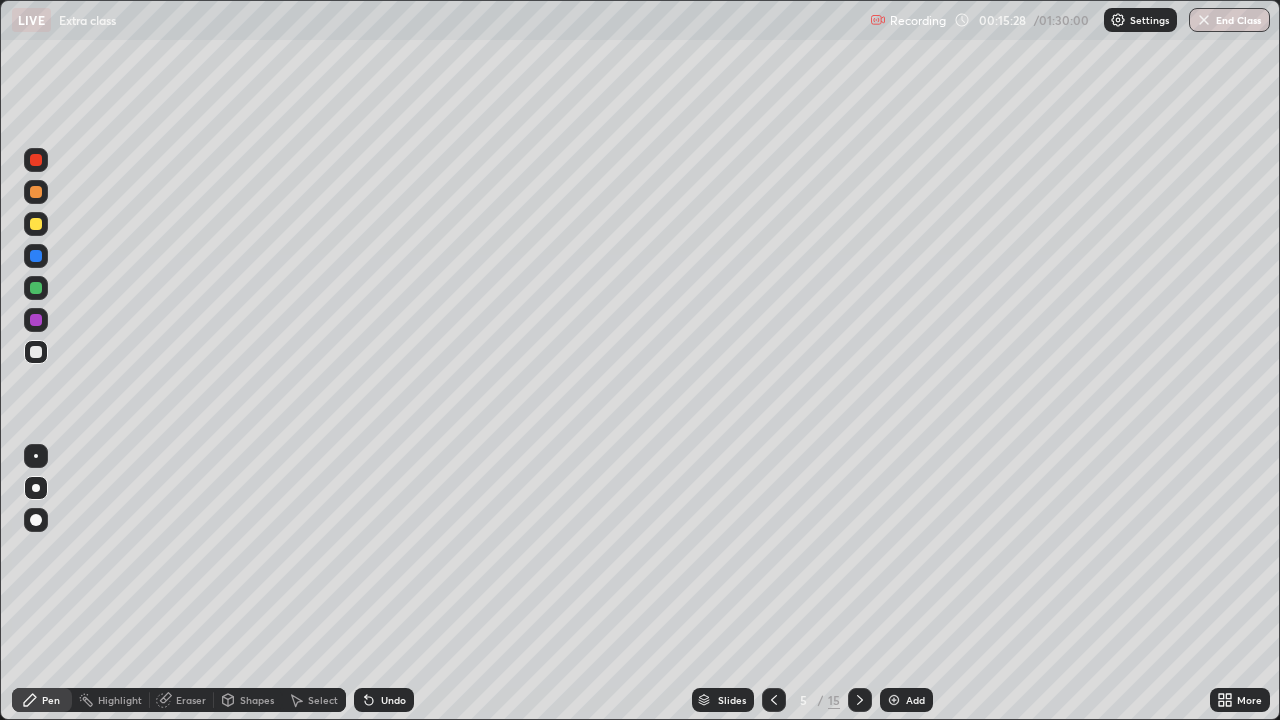 click at bounding box center [36, 352] 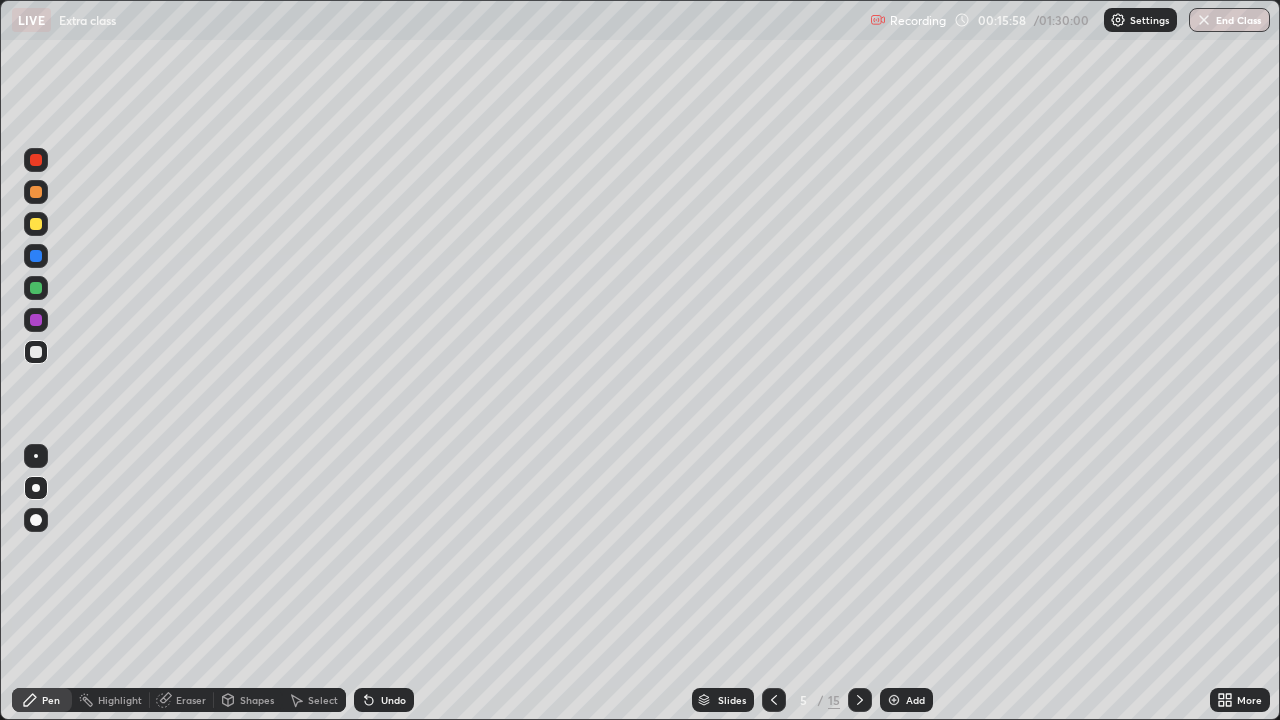 click at bounding box center [36, 352] 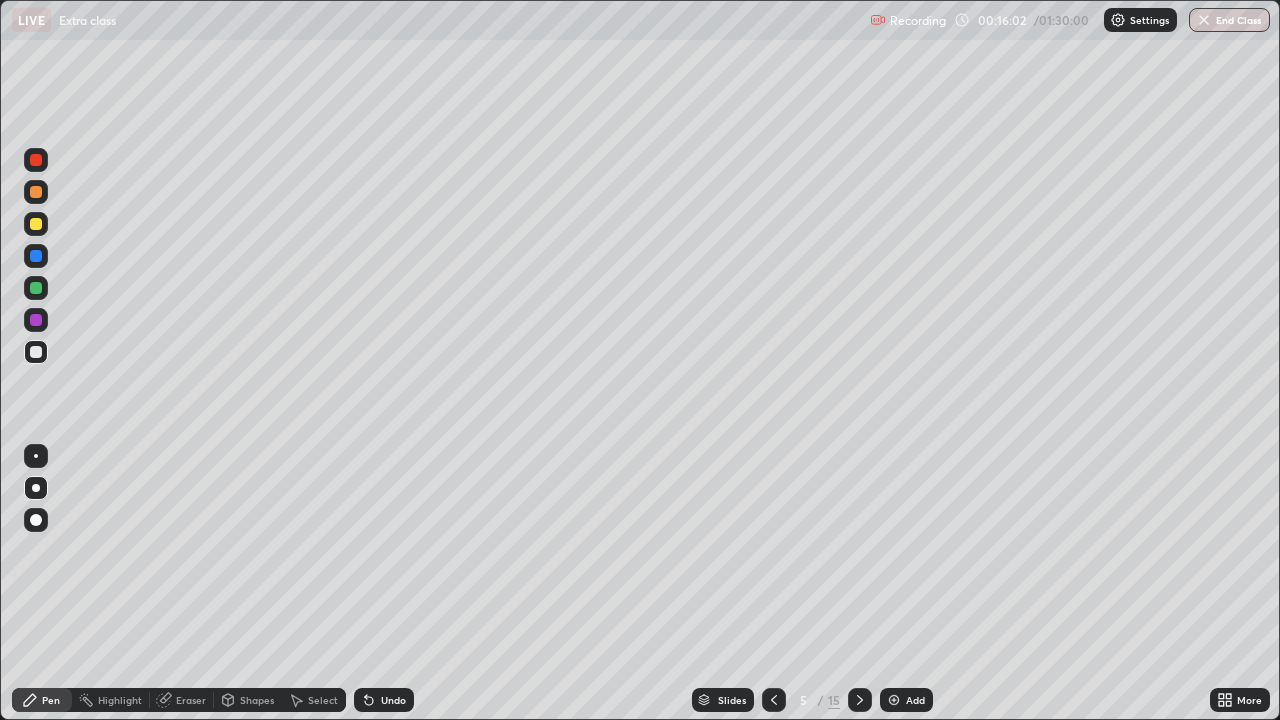 click at bounding box center (36, 352) 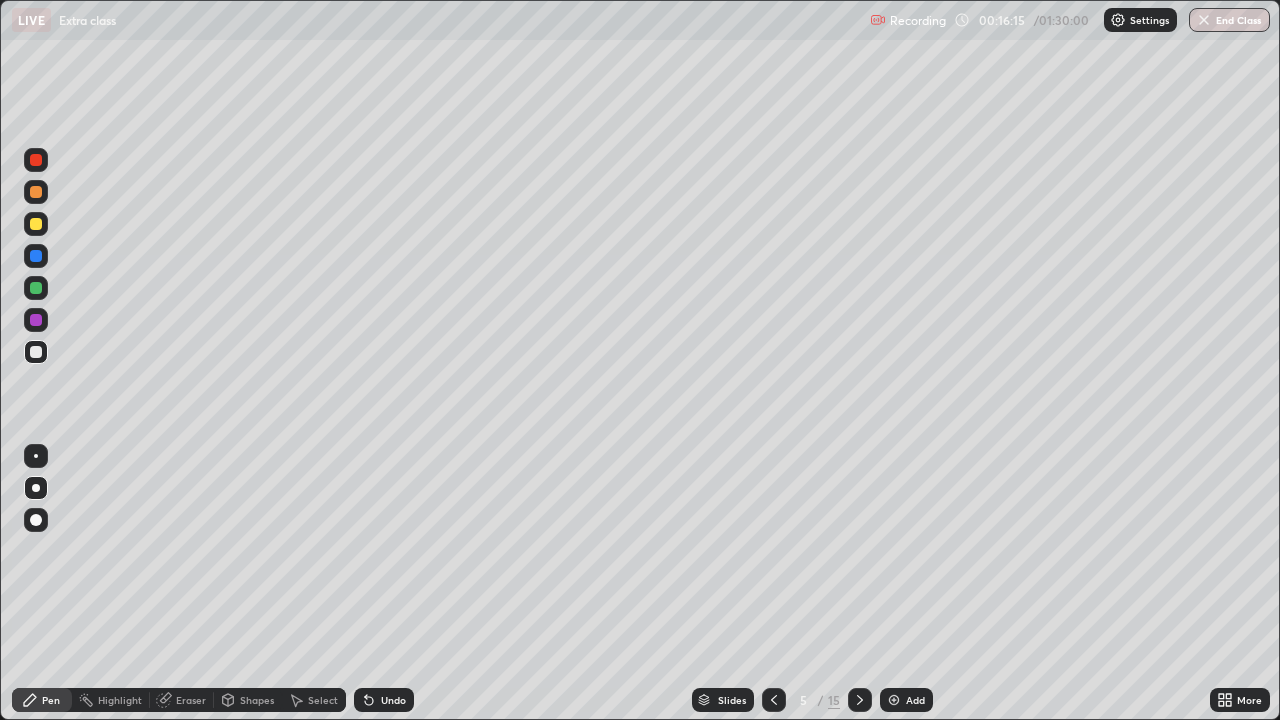 click 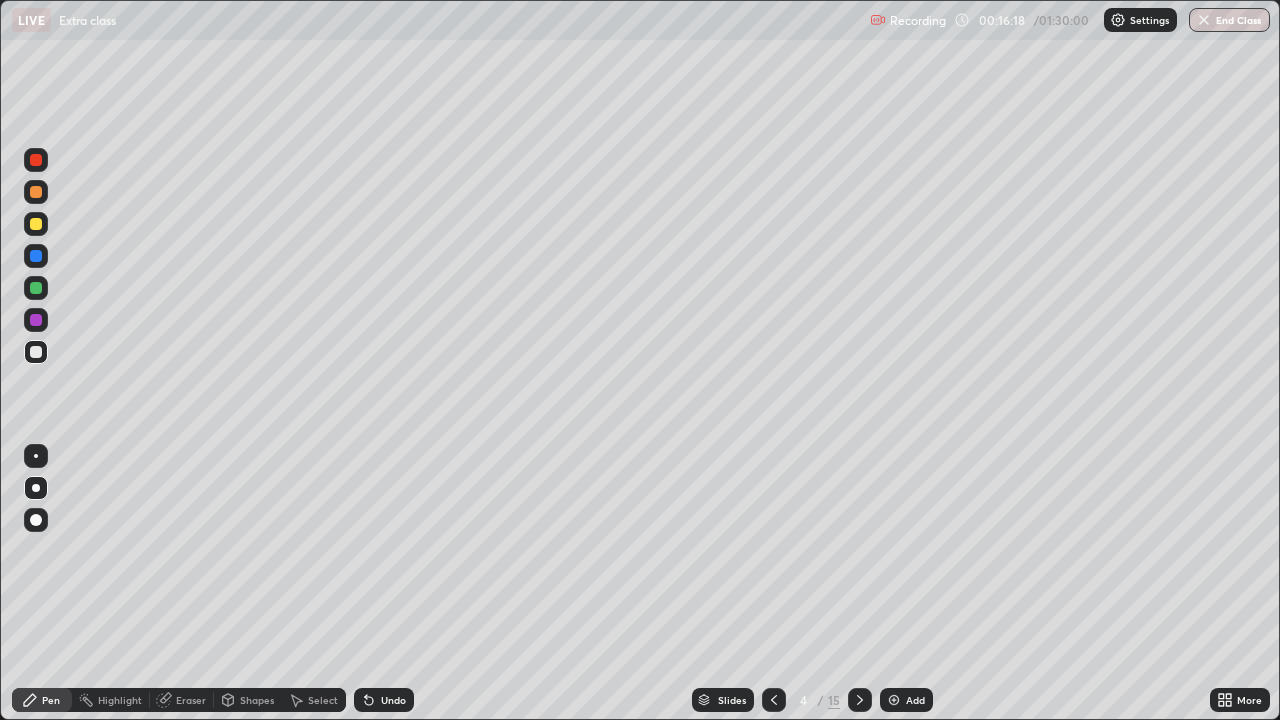 click 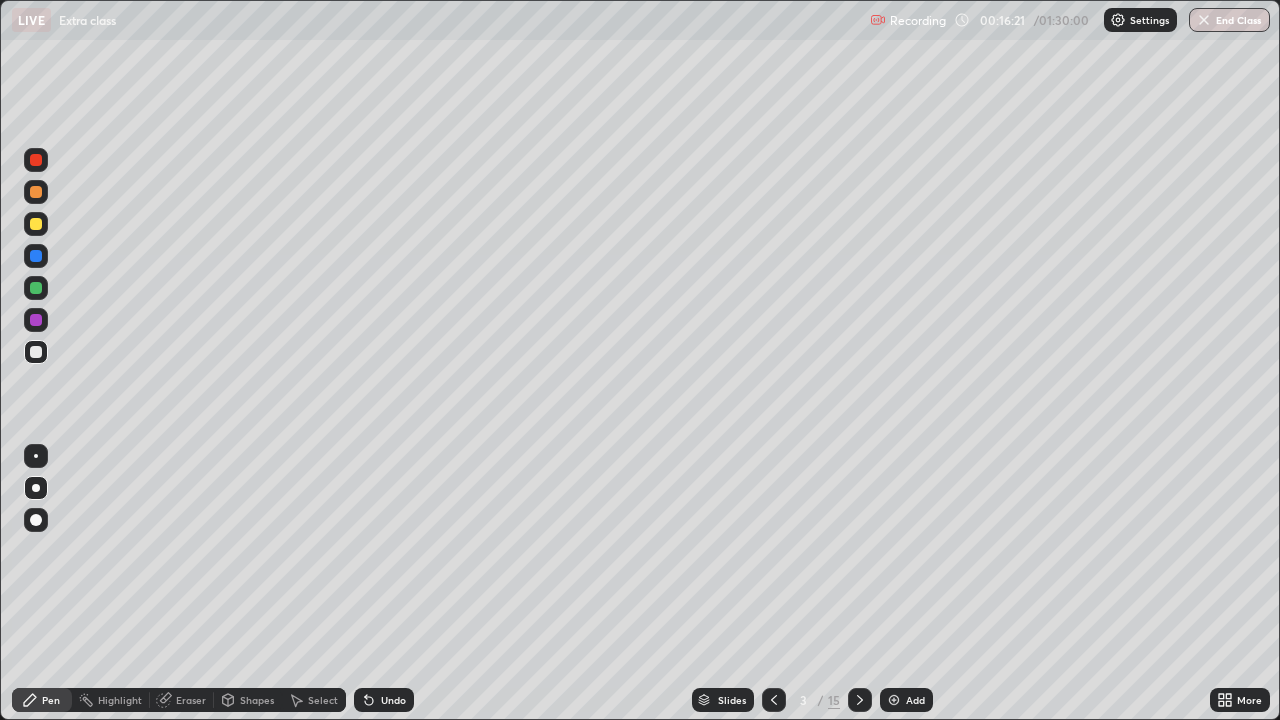 click at bounding box center [36, 320] 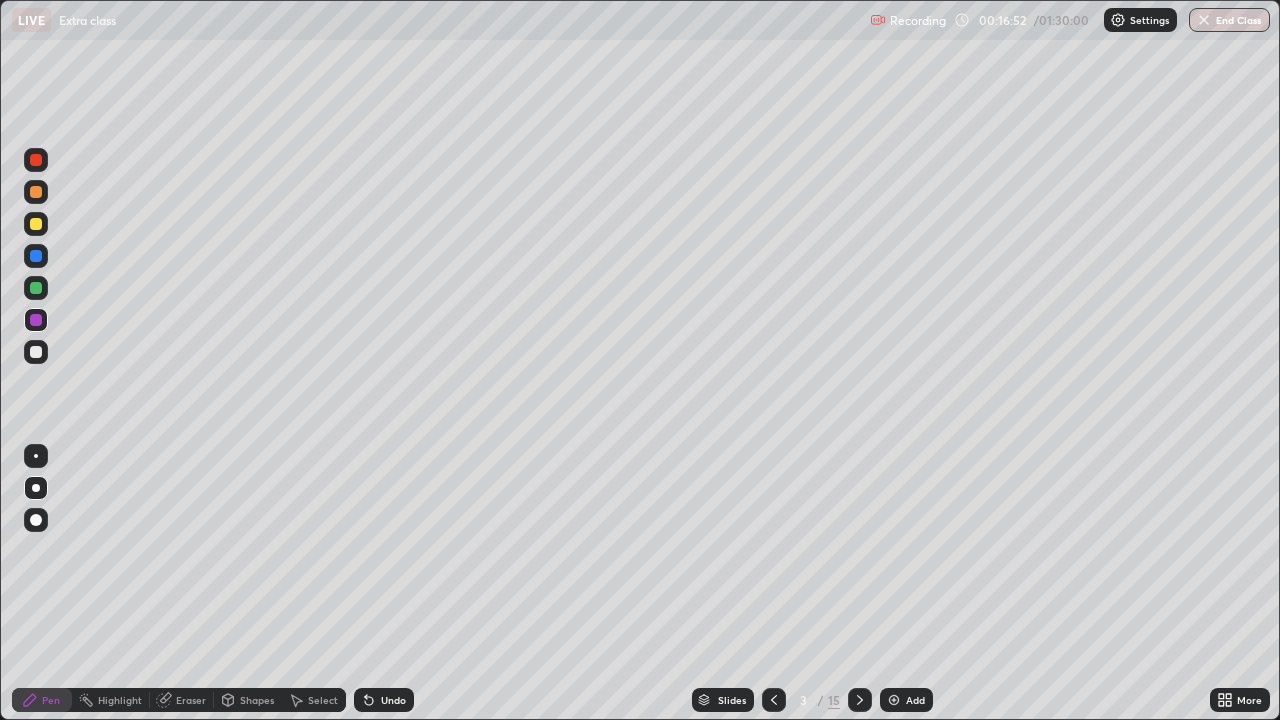 click on "Undo" at bounding box center [393, 700] 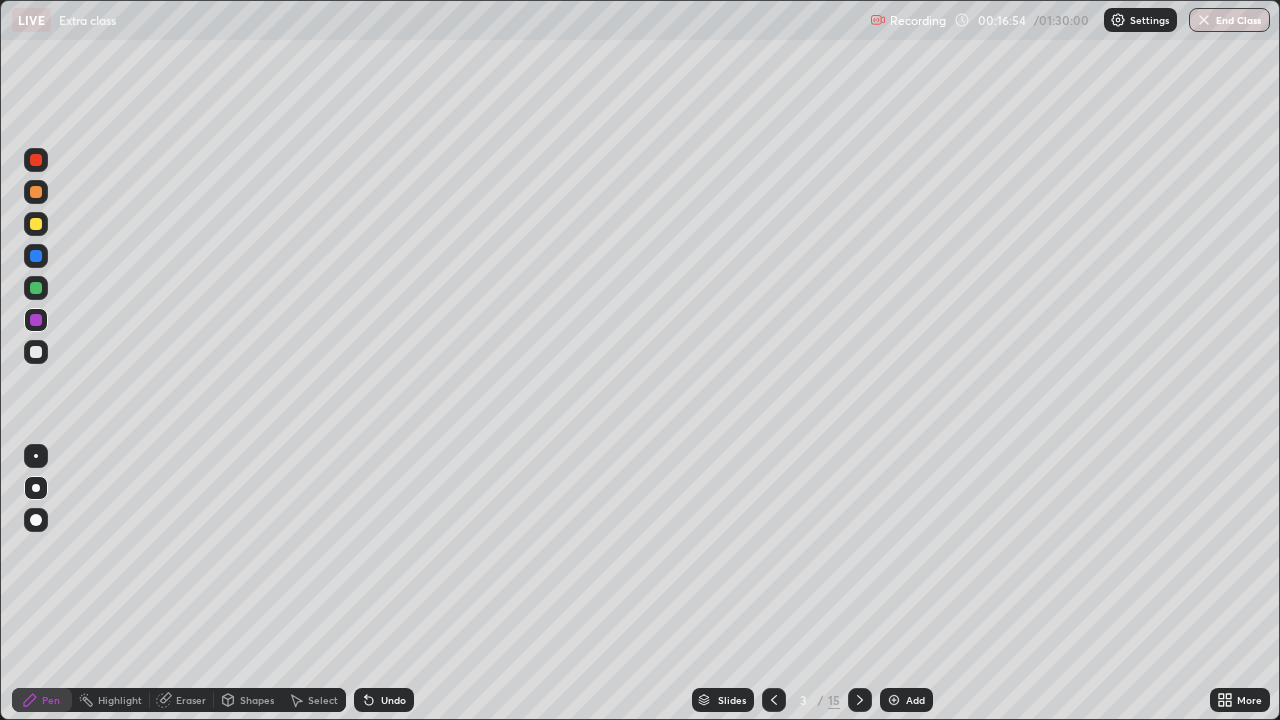 click on "Undo" at bounding box center [384, 700] 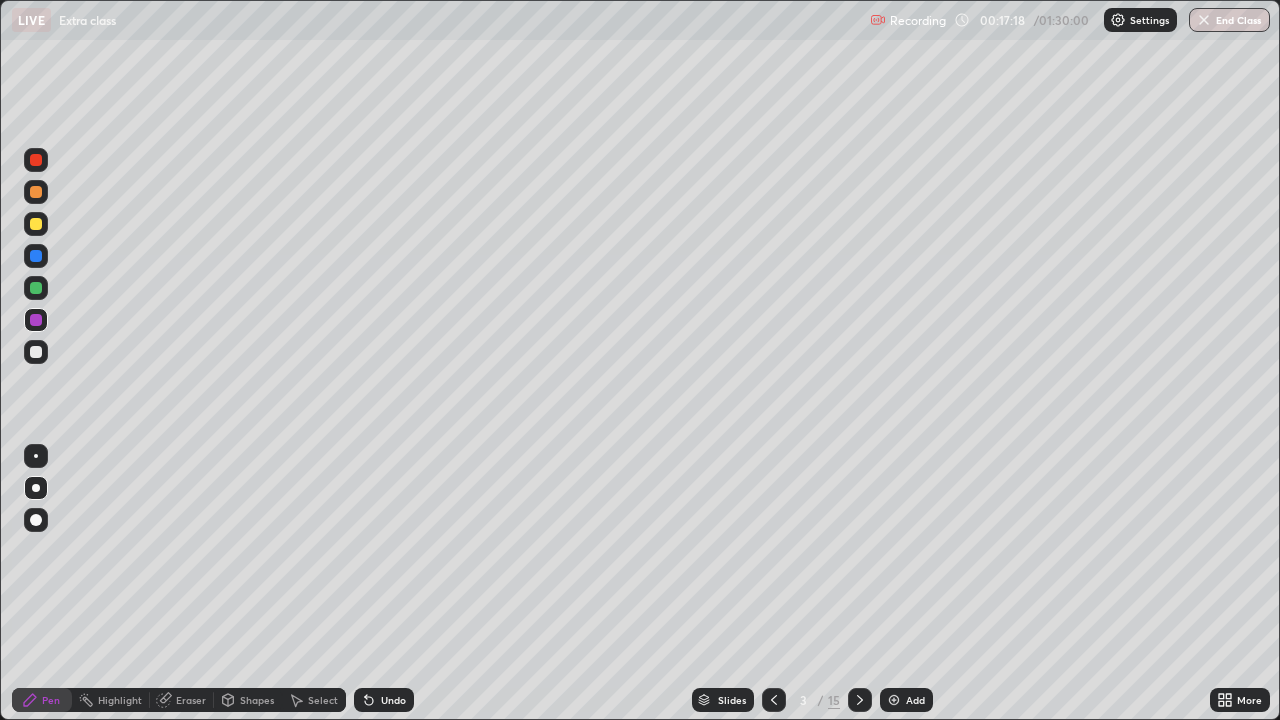 click 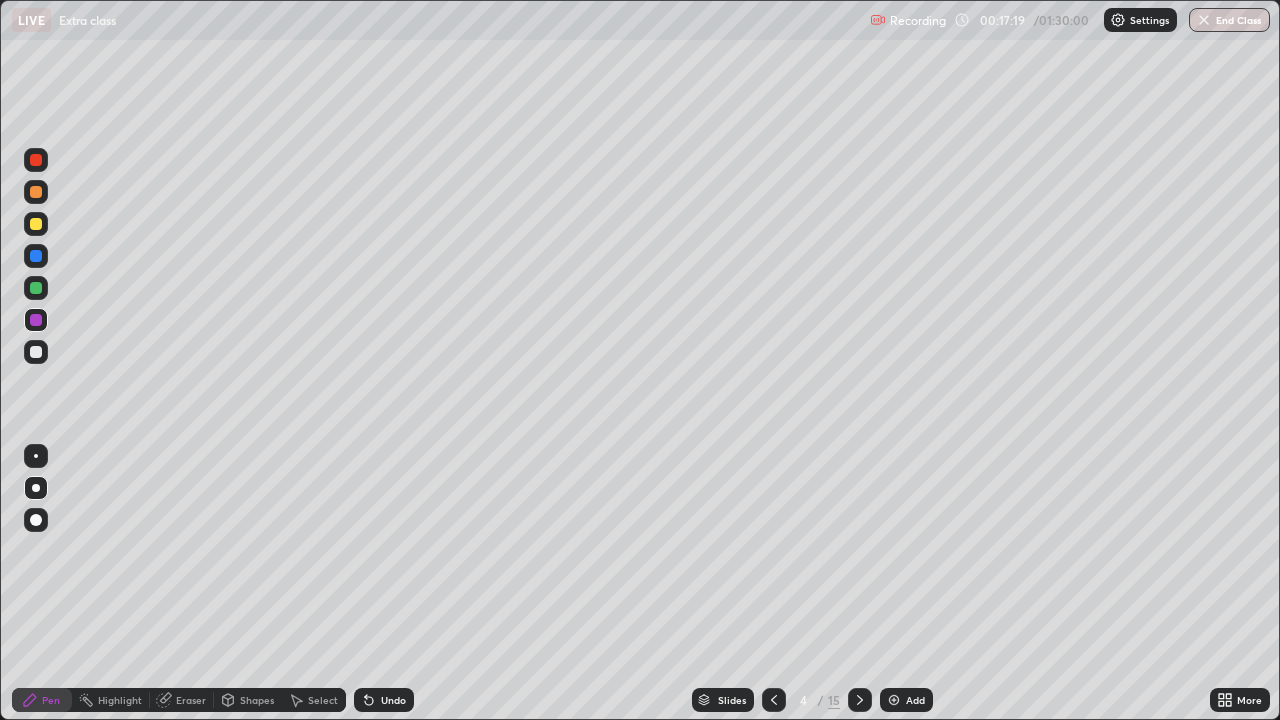 click 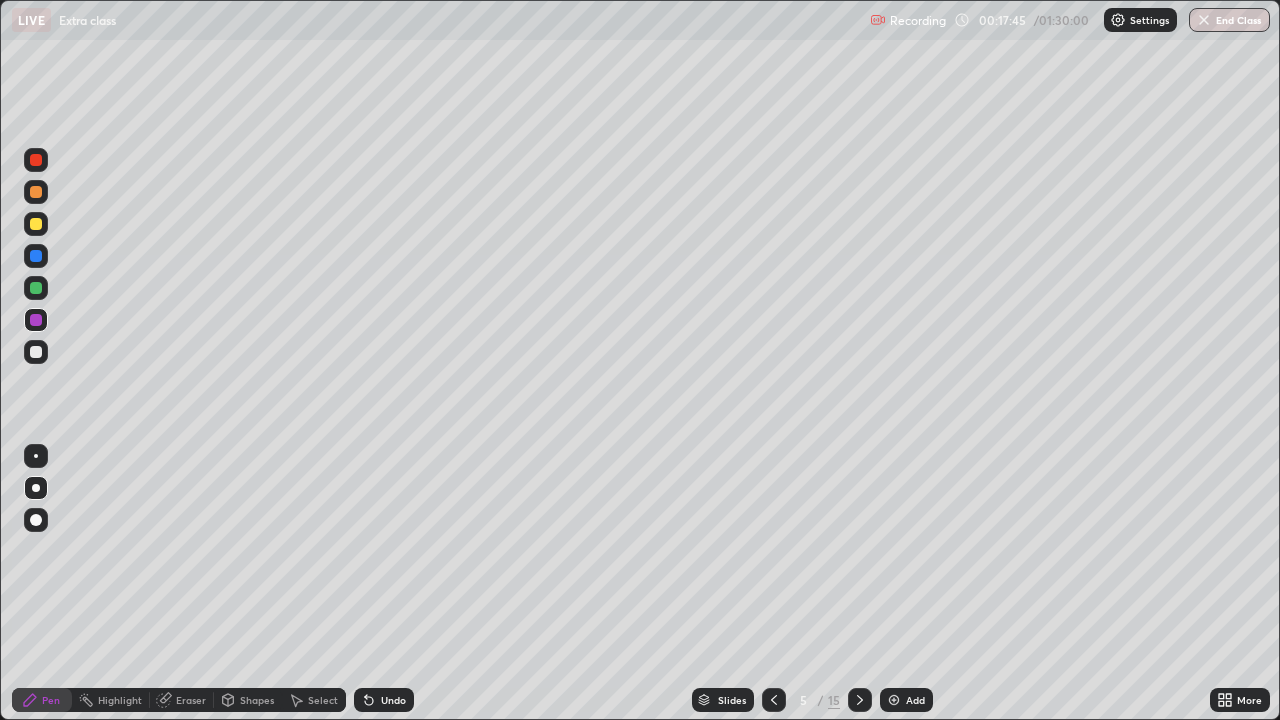 click on "Eraser" at bounding box center [191, 700] 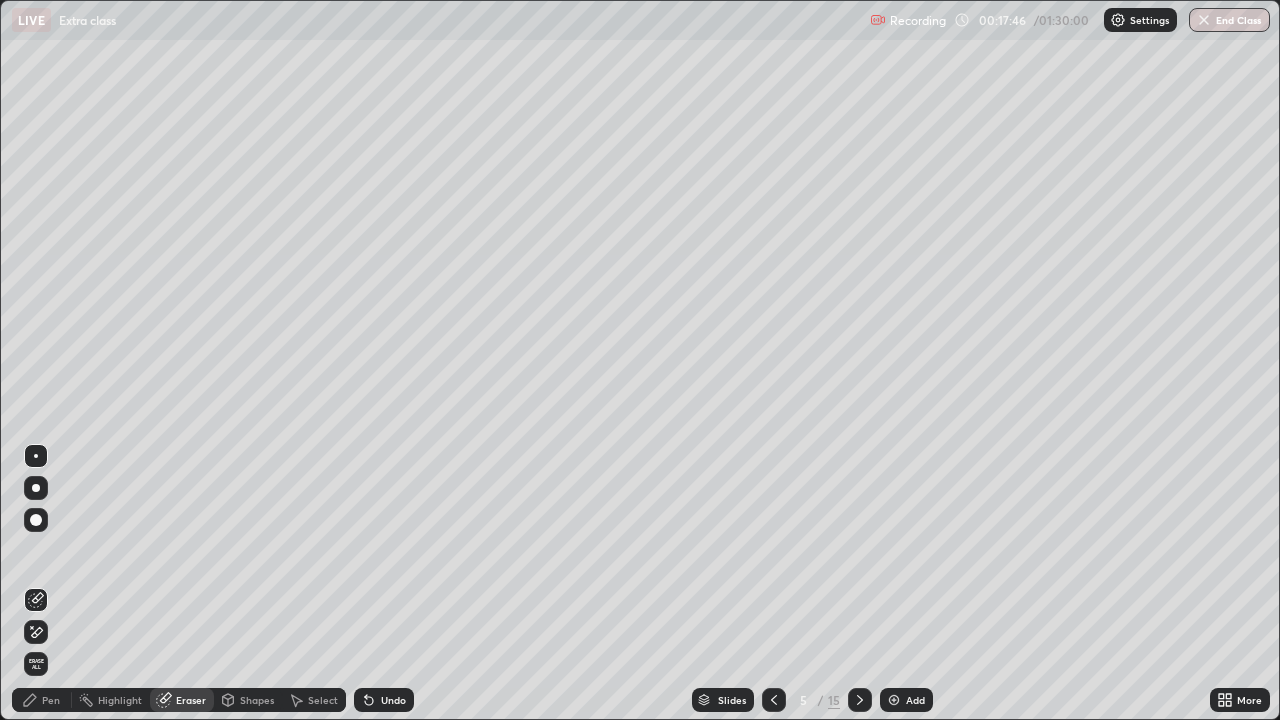 click on "Pen" at bounding box center (51, 700) 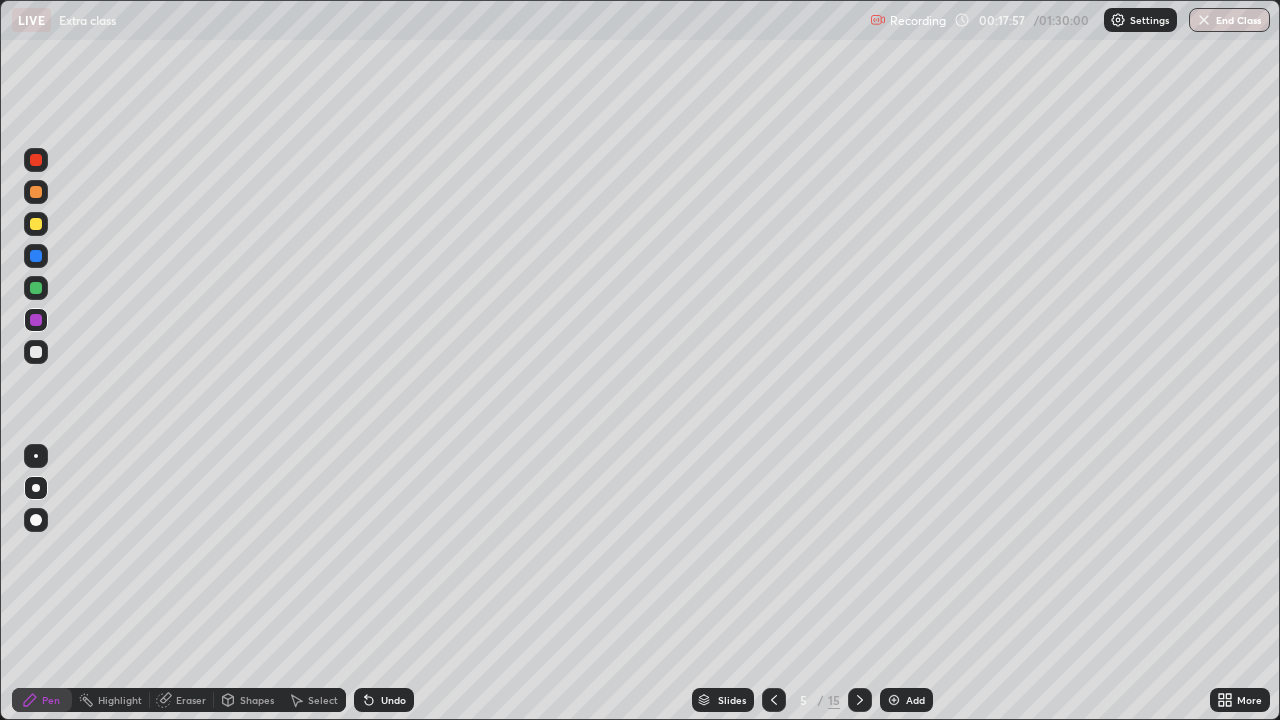 click at bounding box center (36, 288) 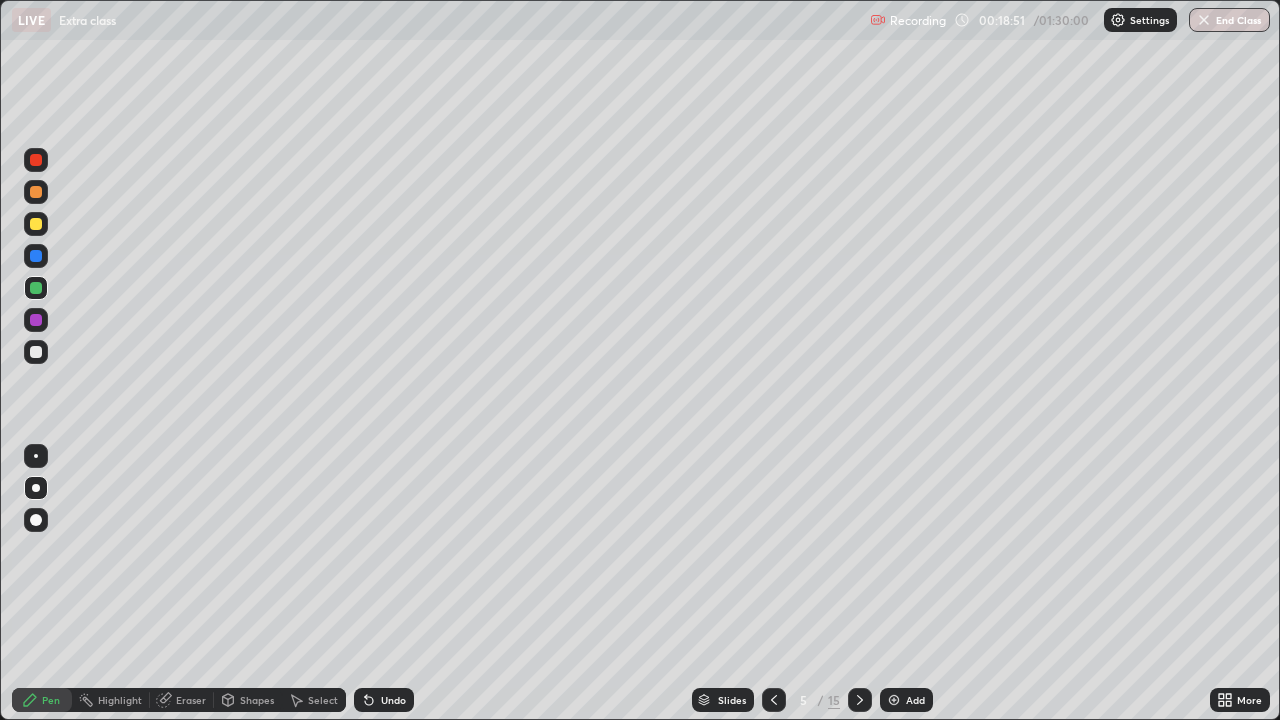 click at bounding box center [36, 352] 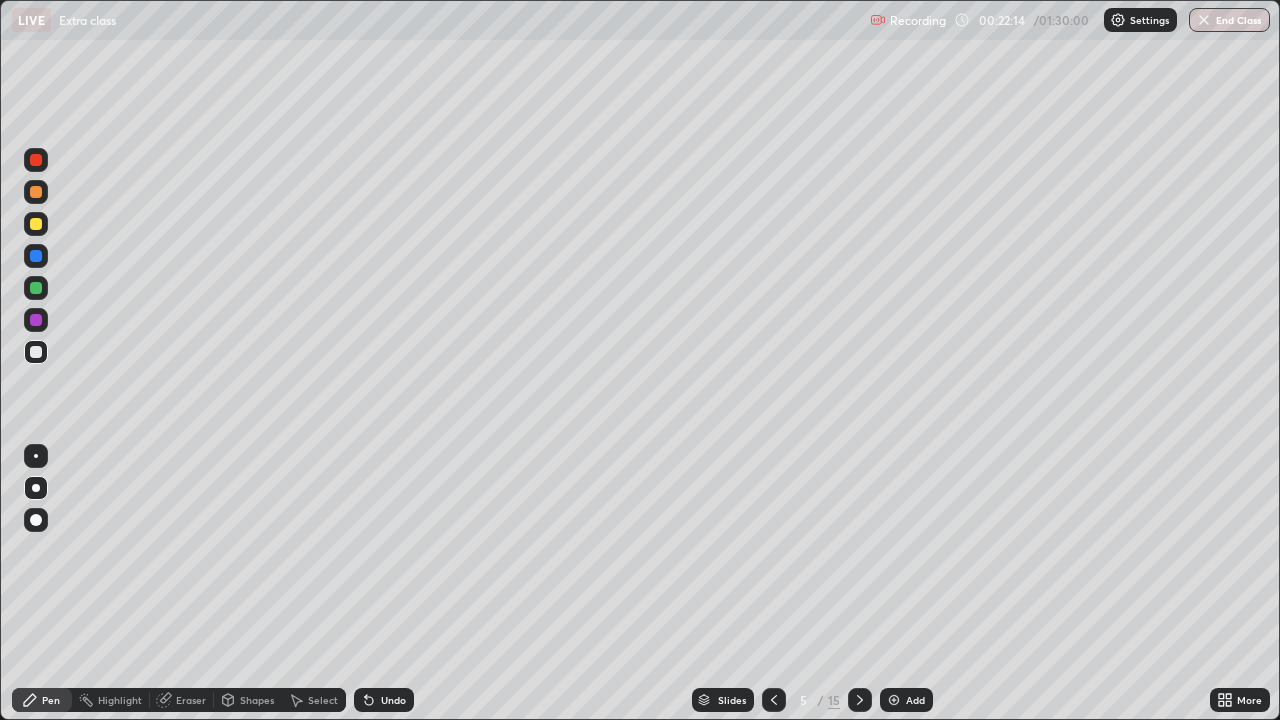 click at bounding box center [36, 256] 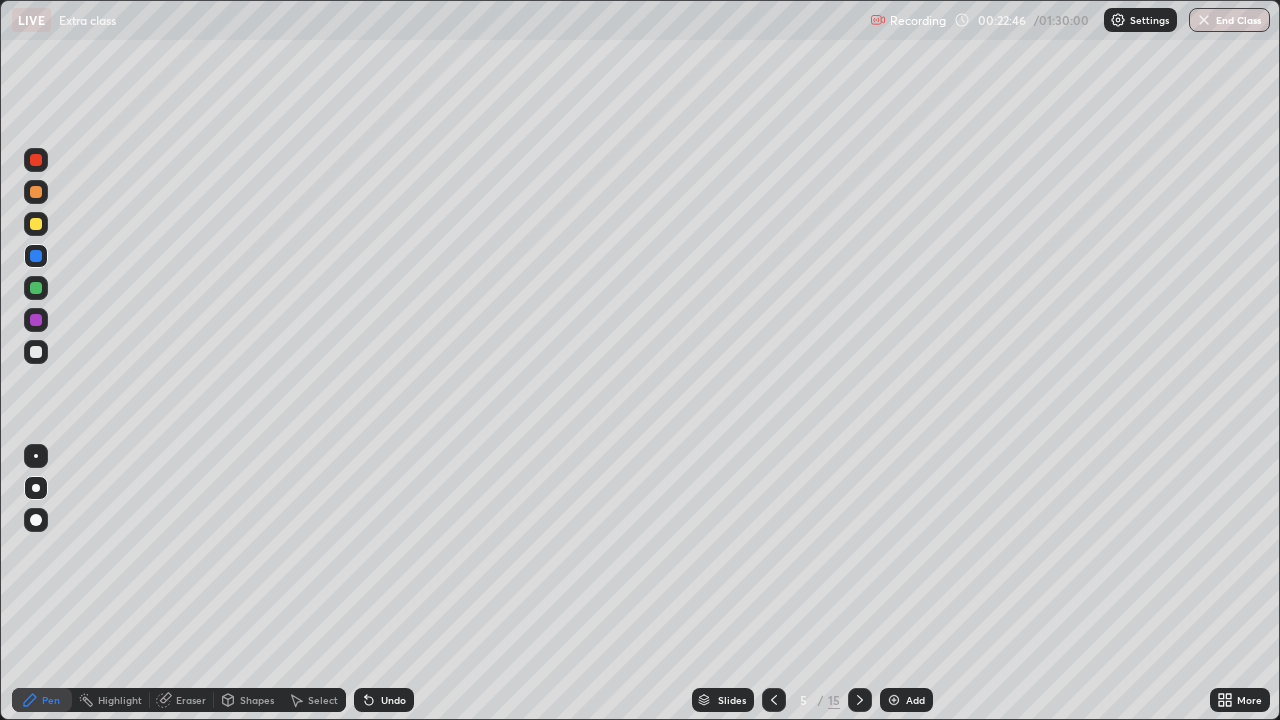 click on "Undo" at bounding box center (393, 700) 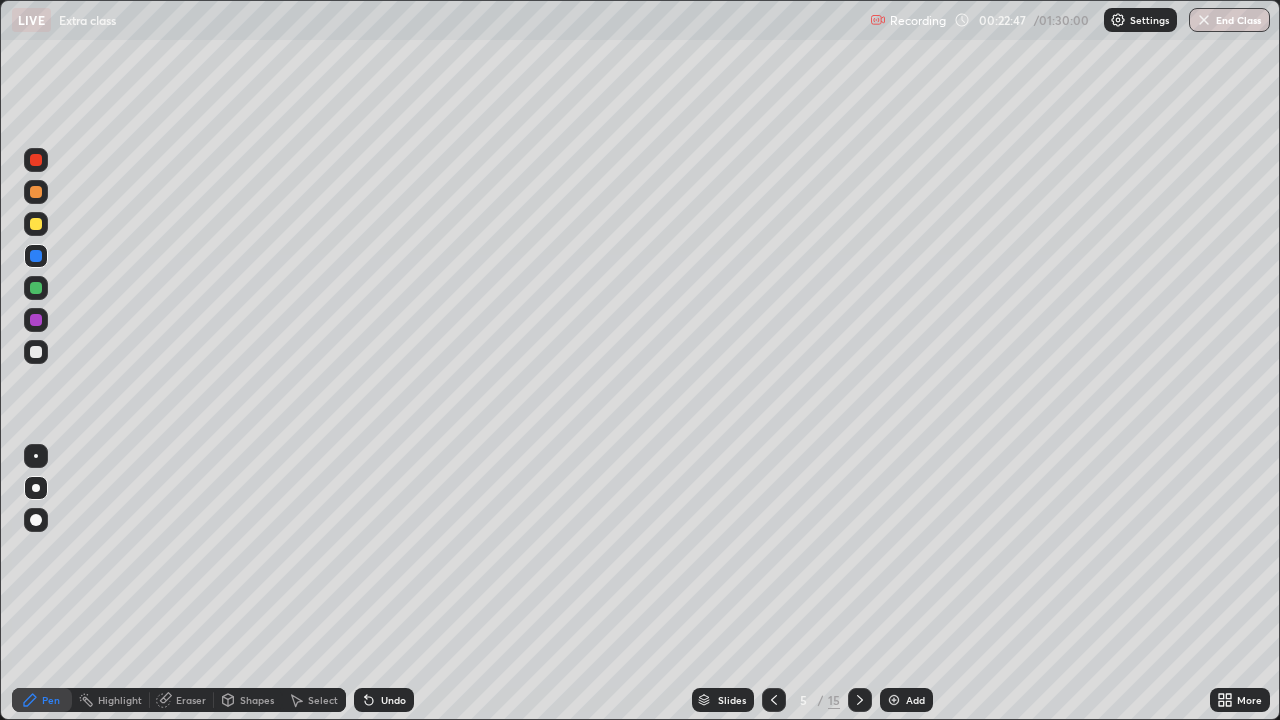 click 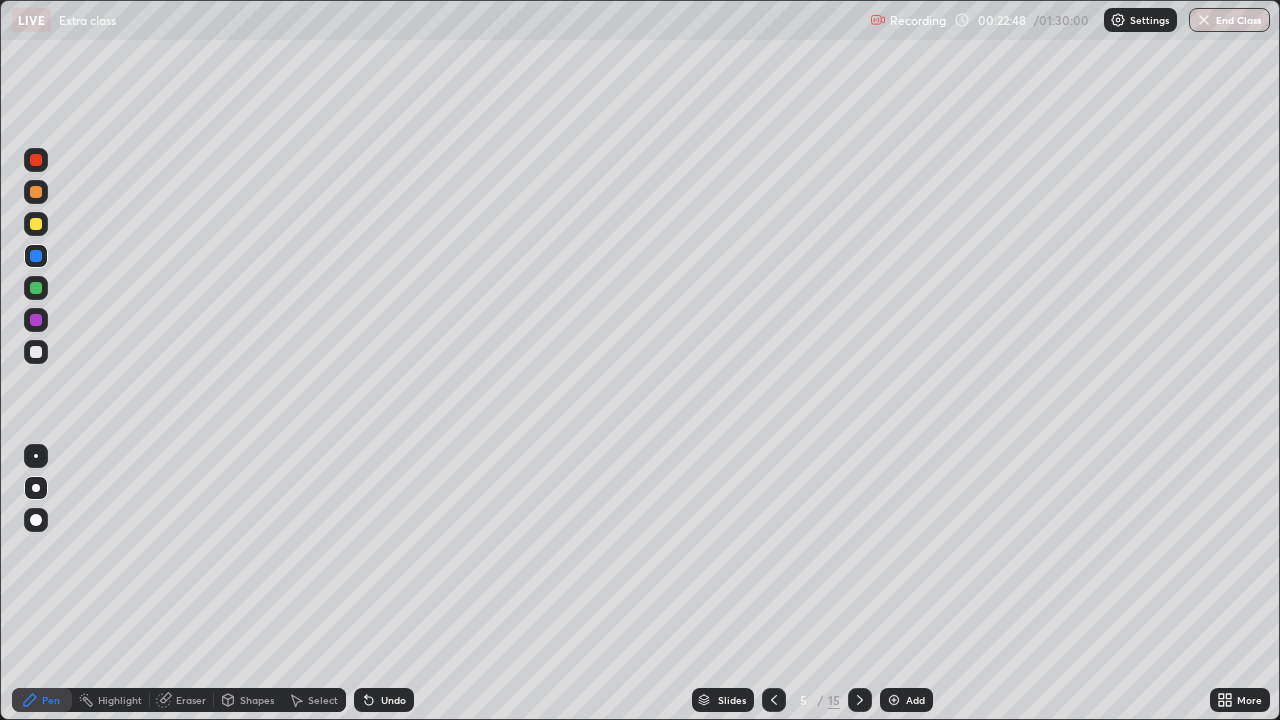 click on "Undo" at bounding box center [384, 700] 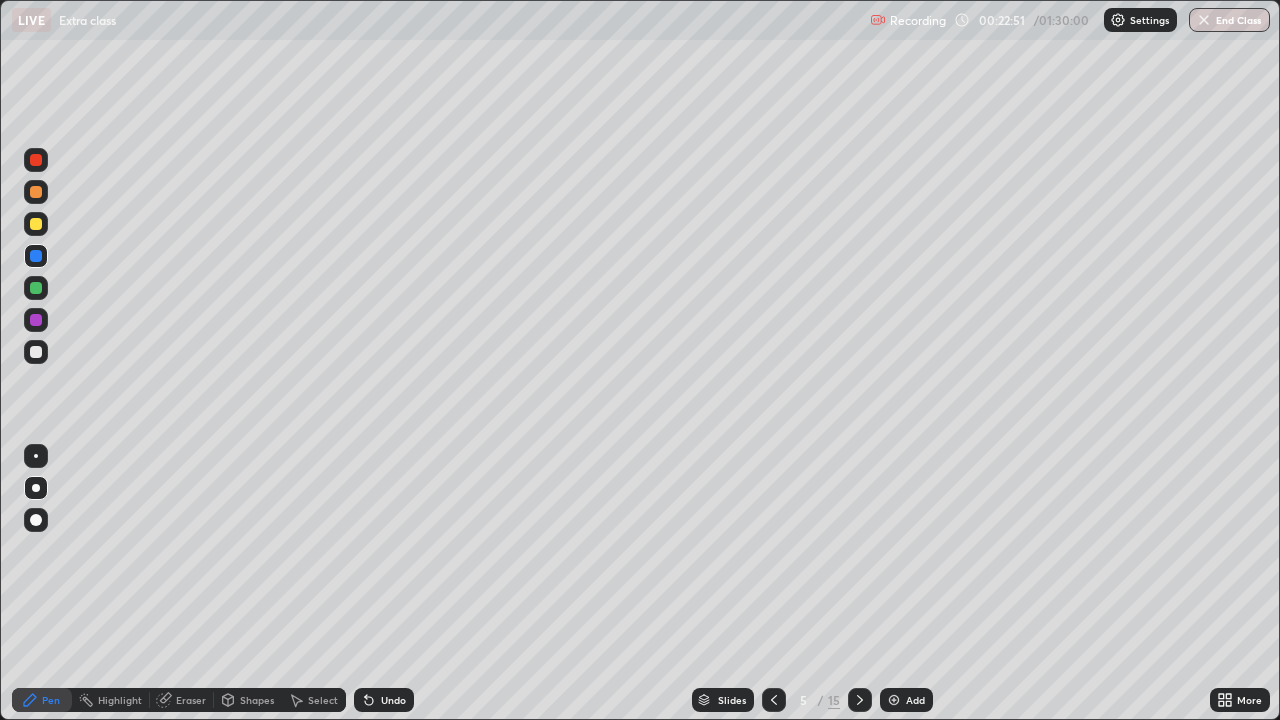 click on "Undo" at bounding box center (393, 700) 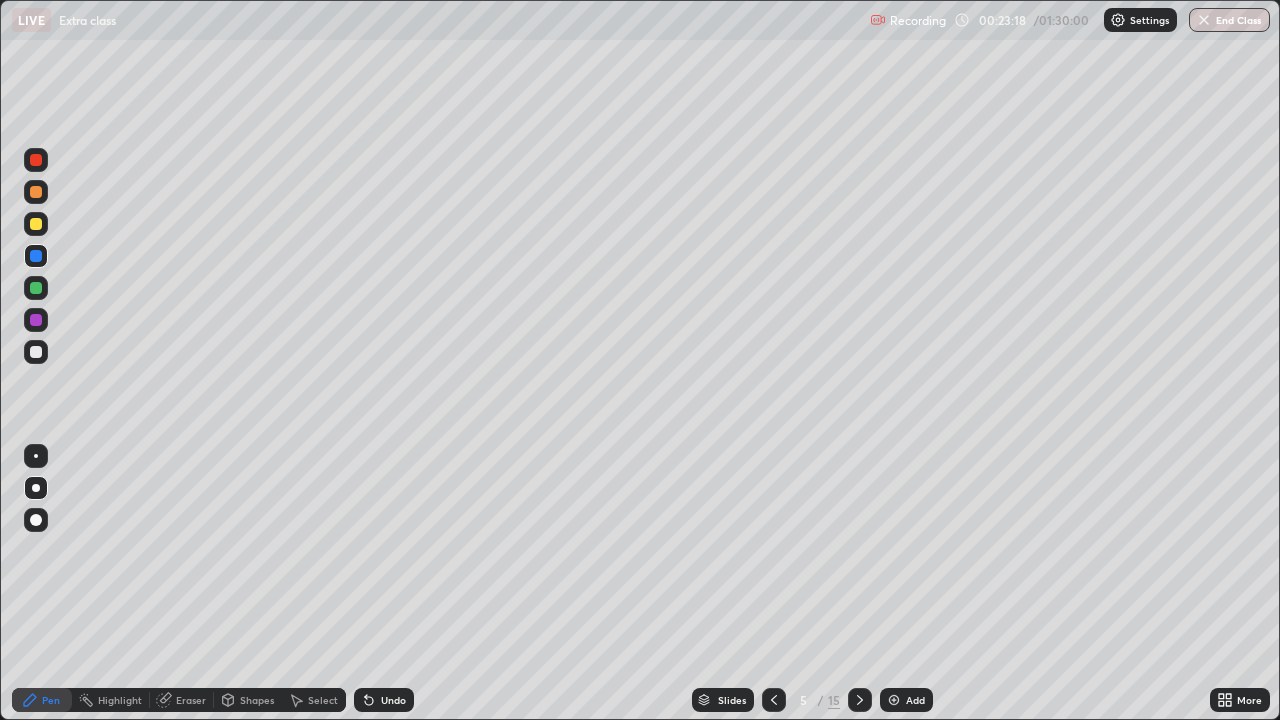 click at bounding box center (36, 488) 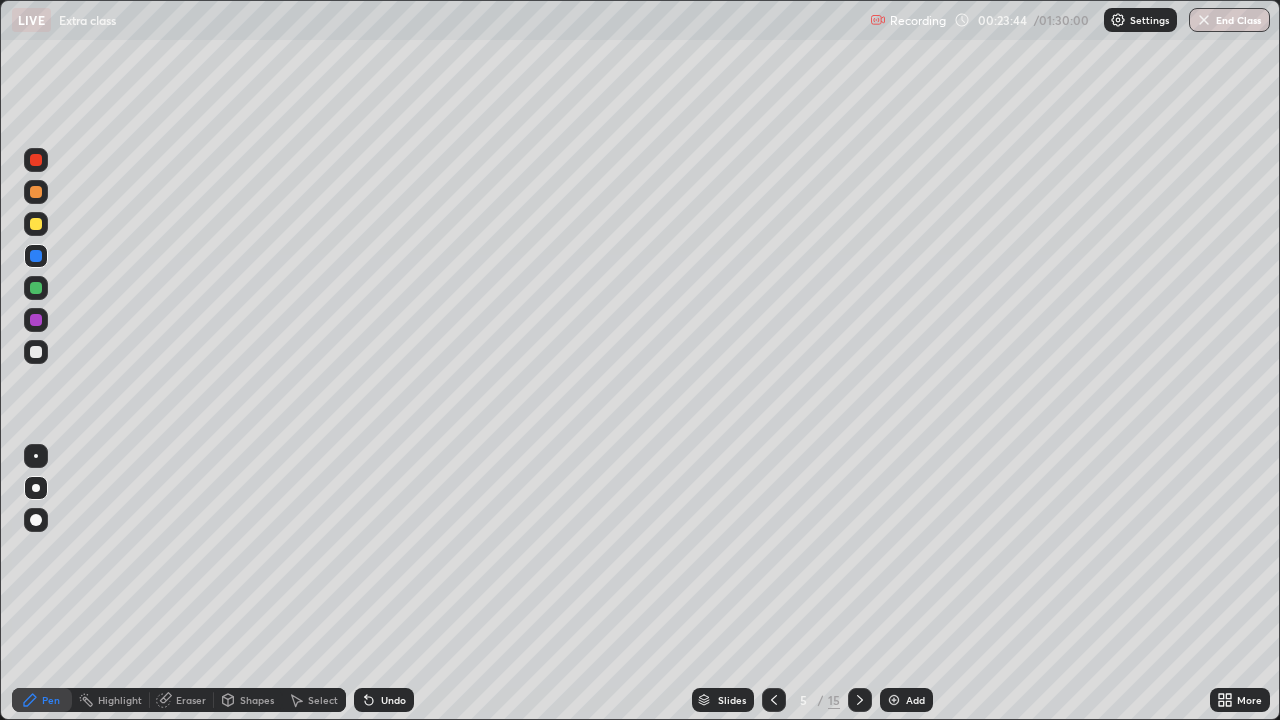 click on "Undo" at bounding box center (384, 700) 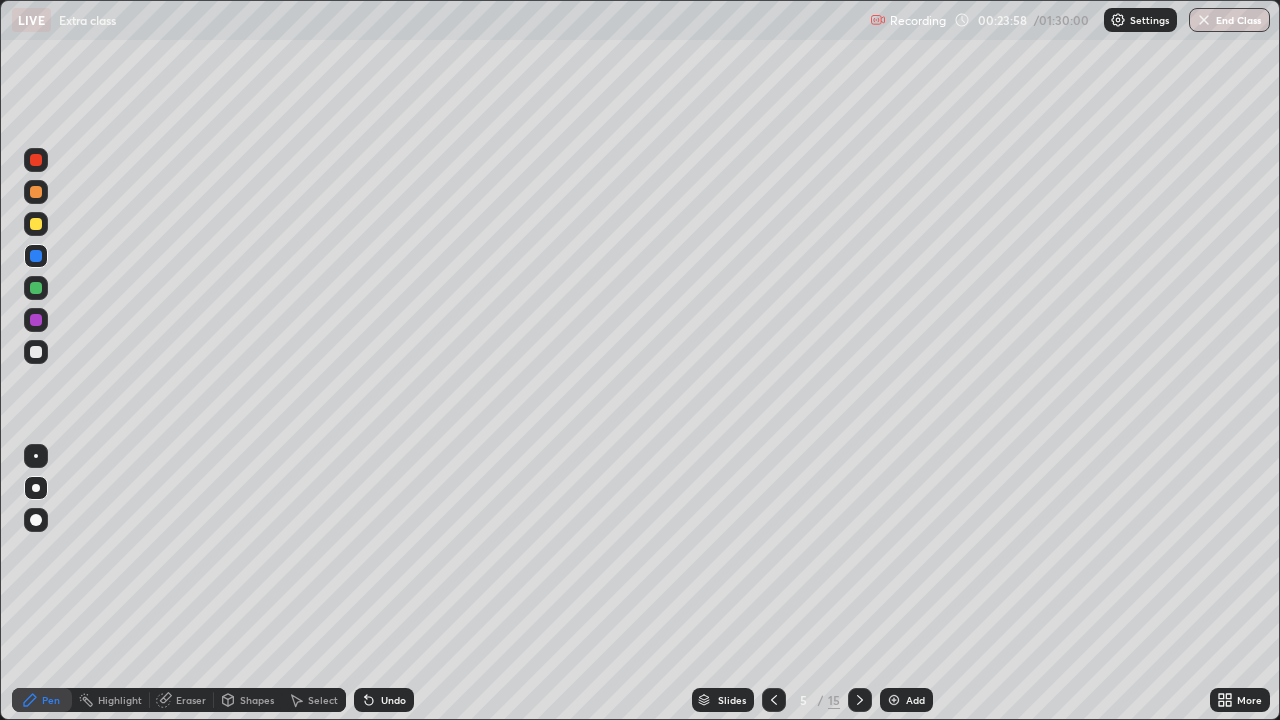 click on "Undo" at bounding box center (384, 700) 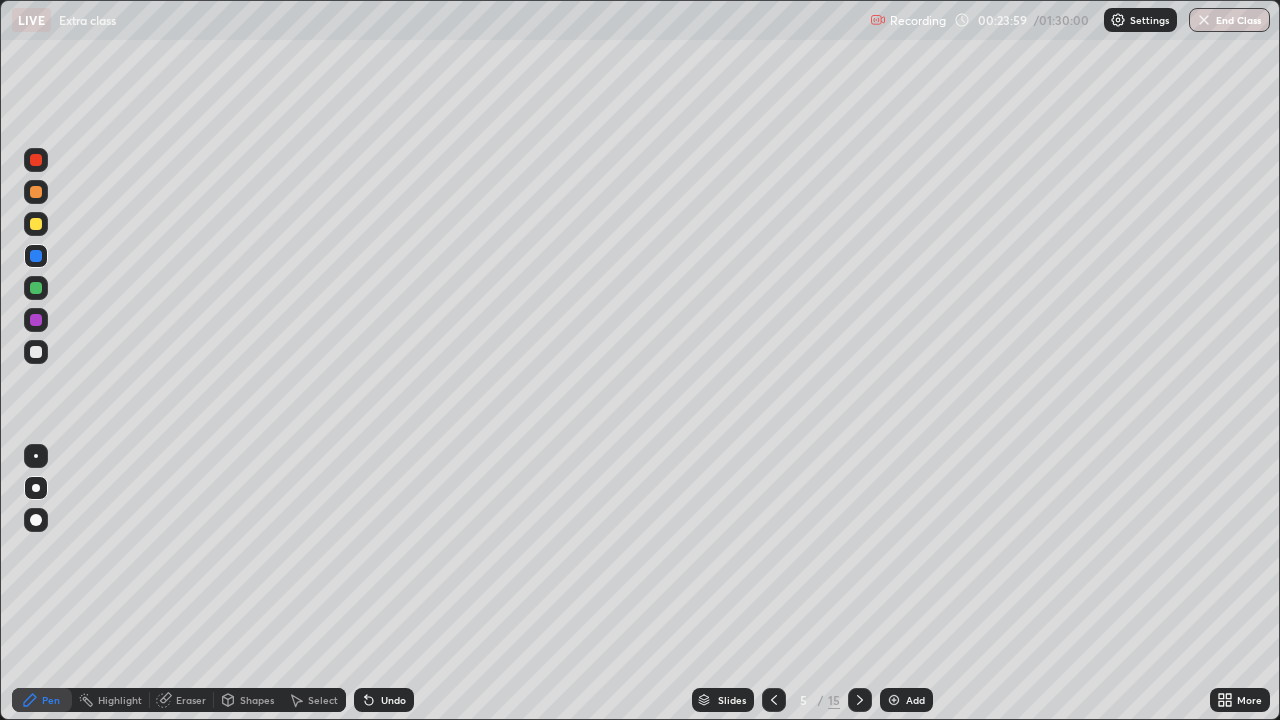 click on "Undo" at bounding box center (384, 700) 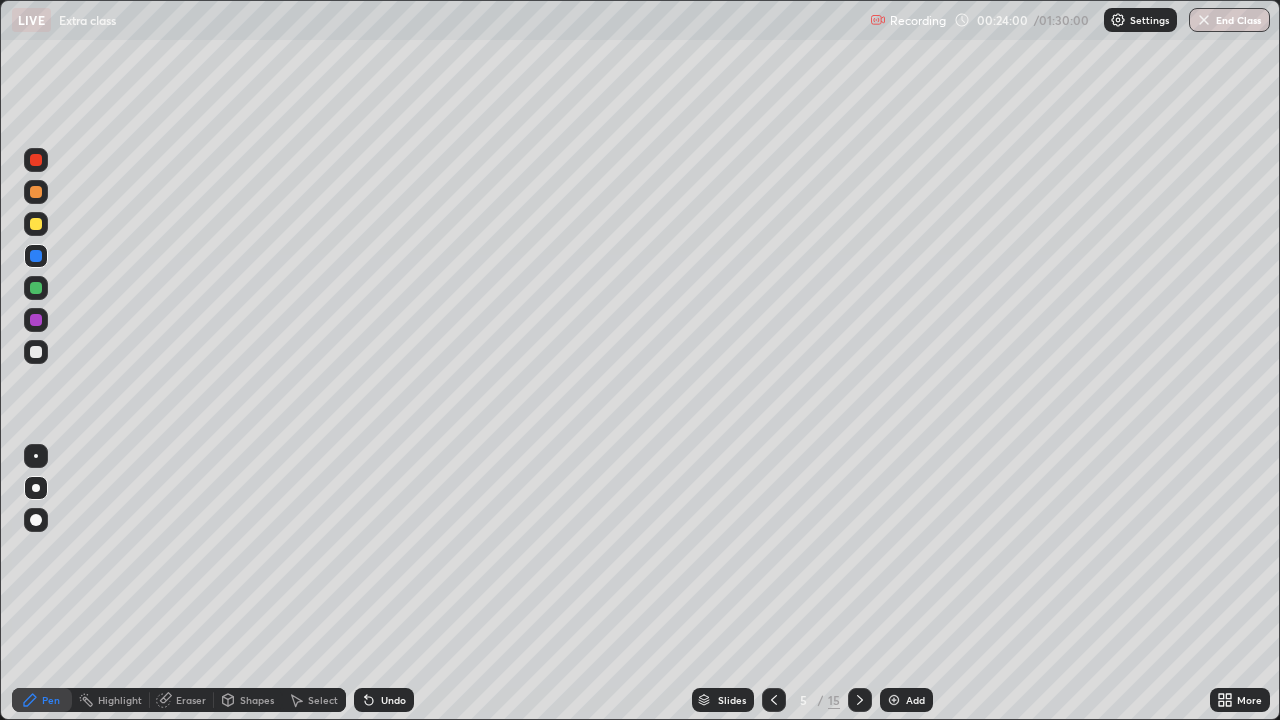 click on "Undo" at bounding box center [384, 700] 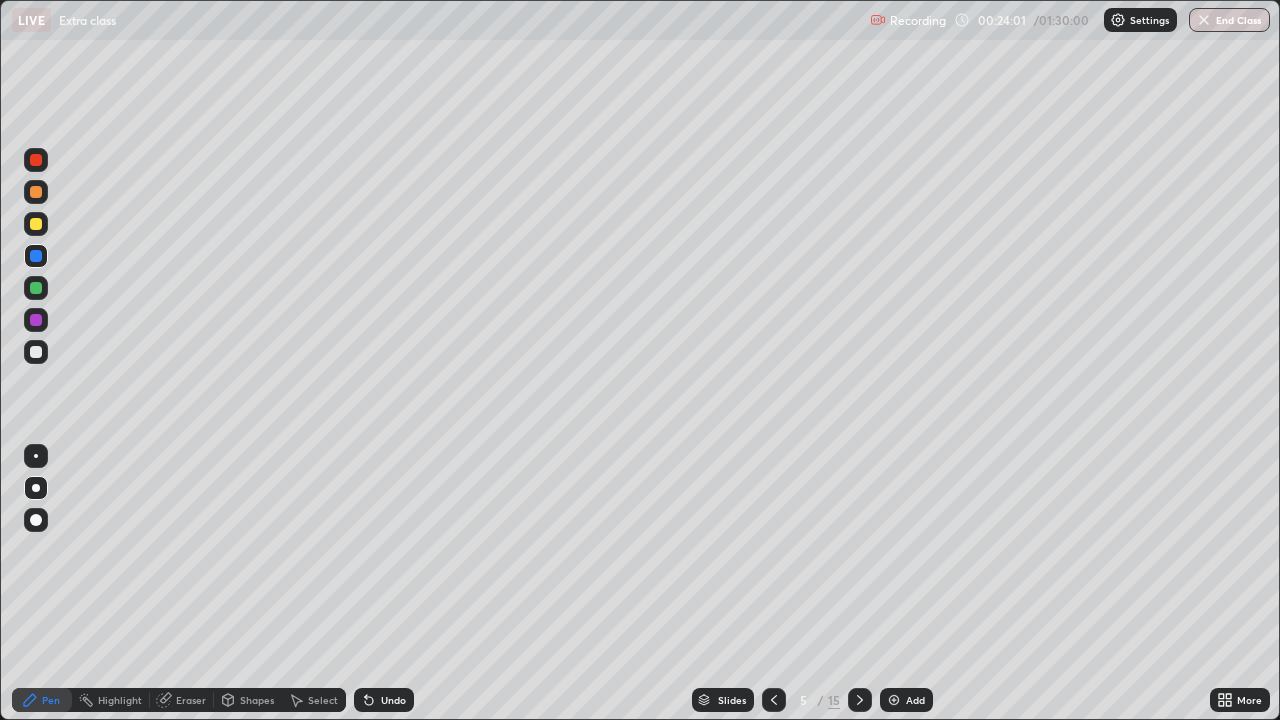 click on "Undo" at bounding box center (393, 700) 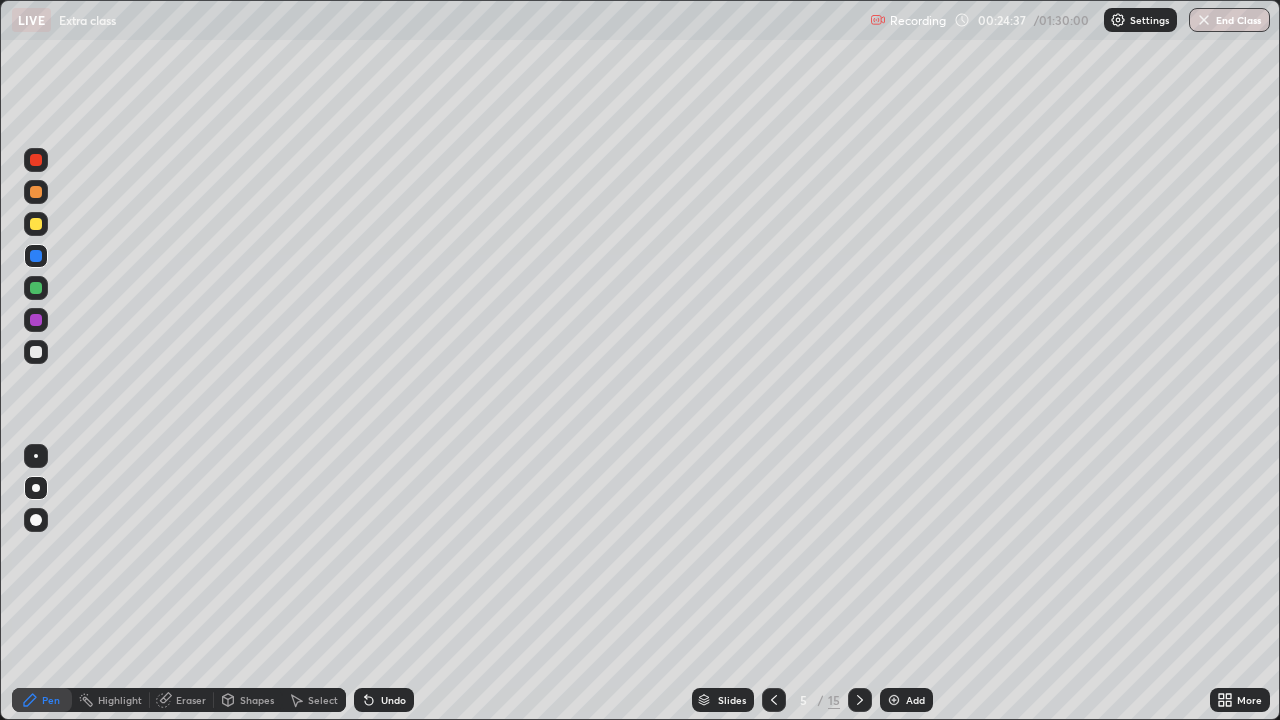 click on "Undo" at bounding box center (384, 700) 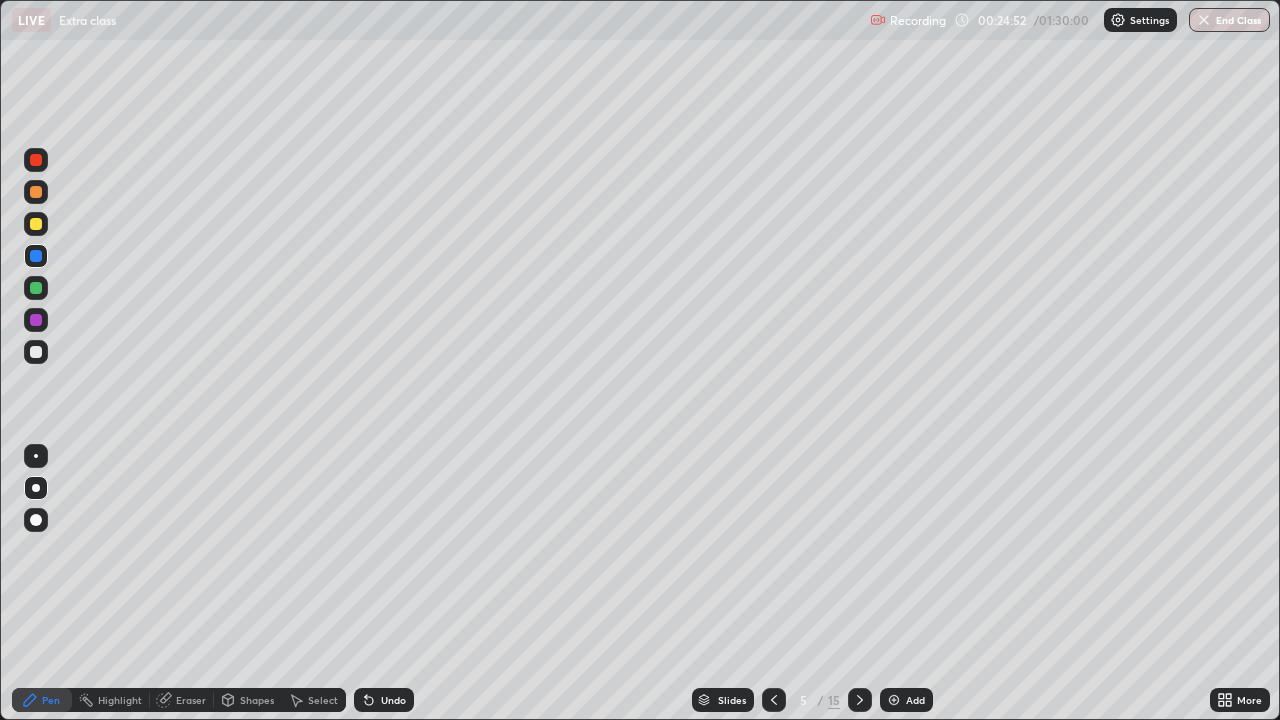 click 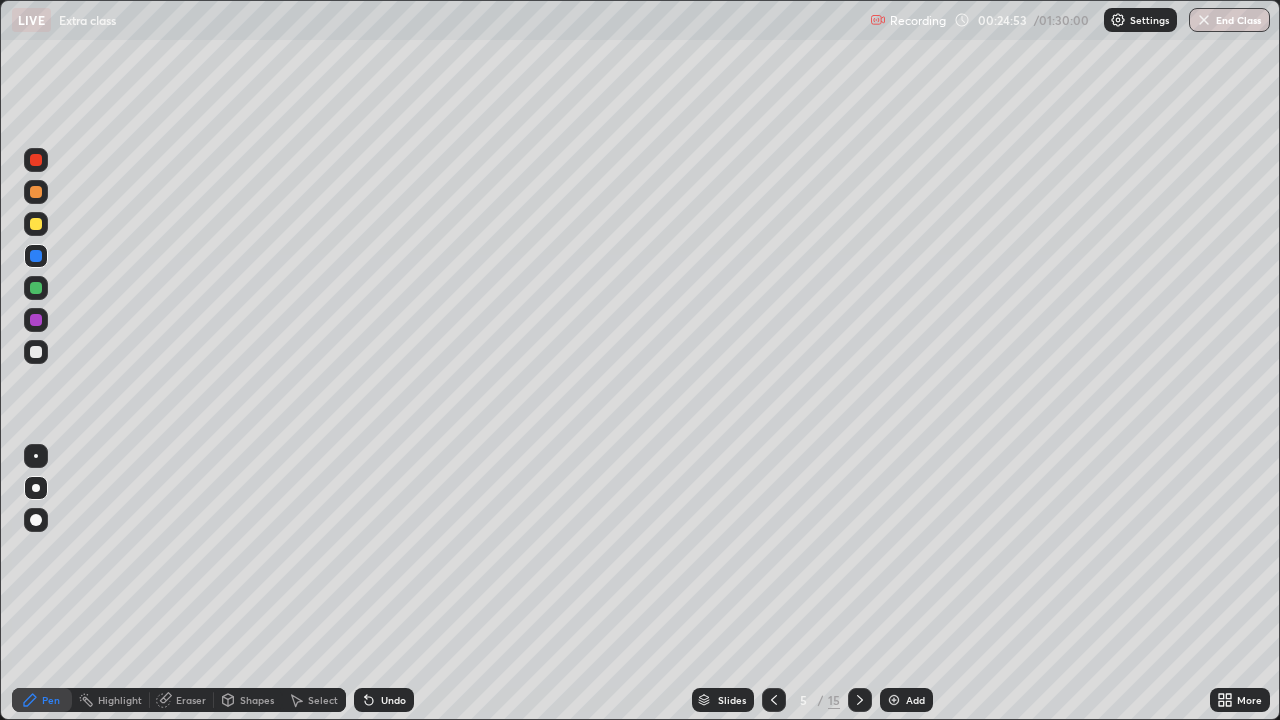 click on "Undo" at bounding box center [384, 700] 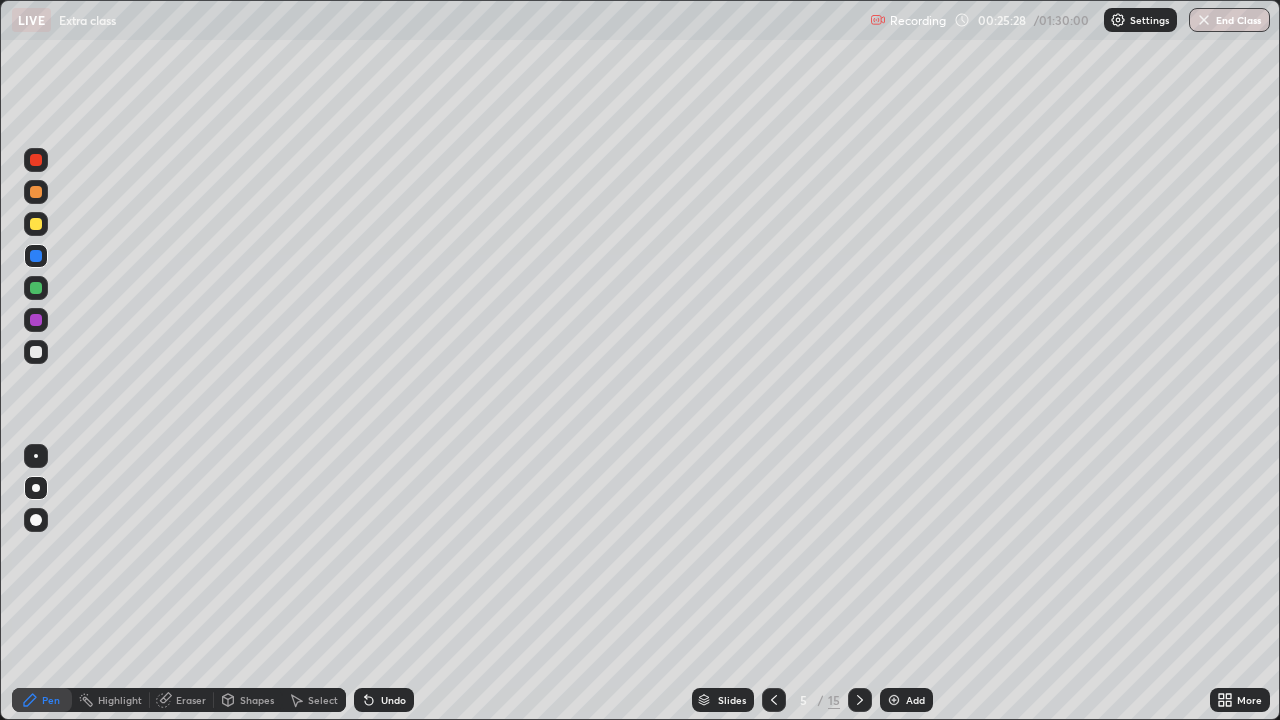 click at bounding box center [36, 224] 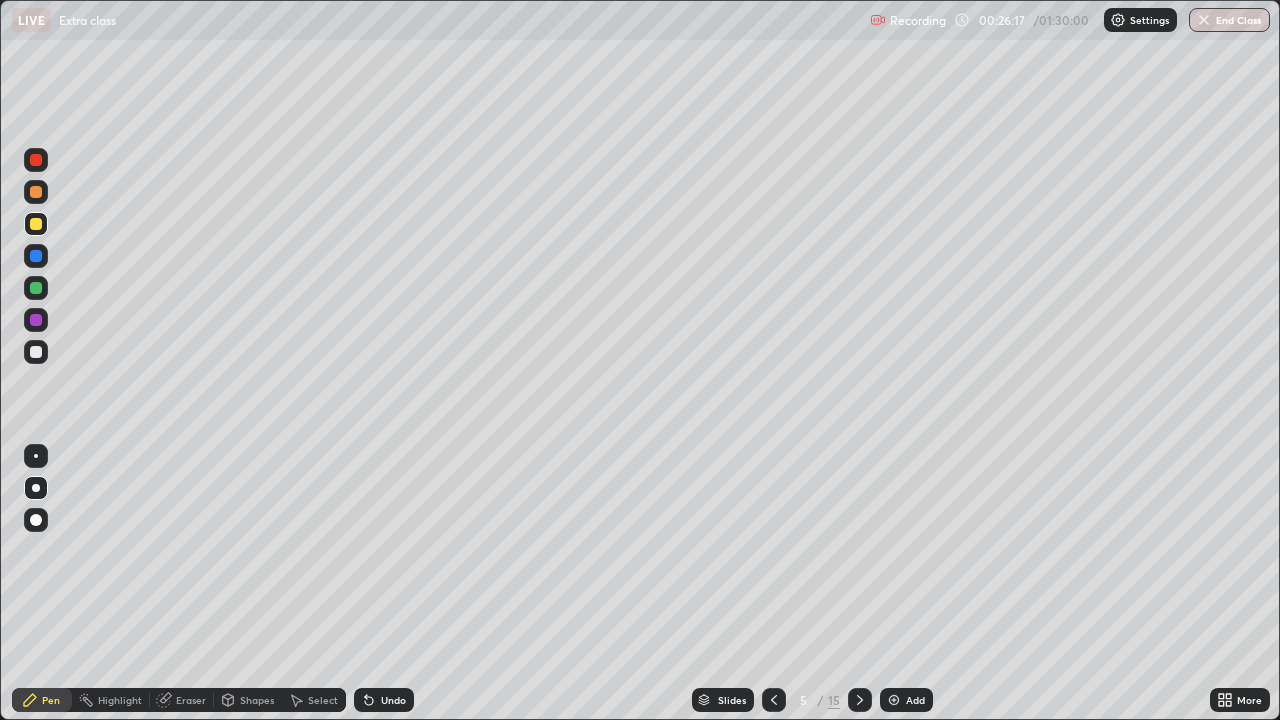 click at bounding box center [36, 352] 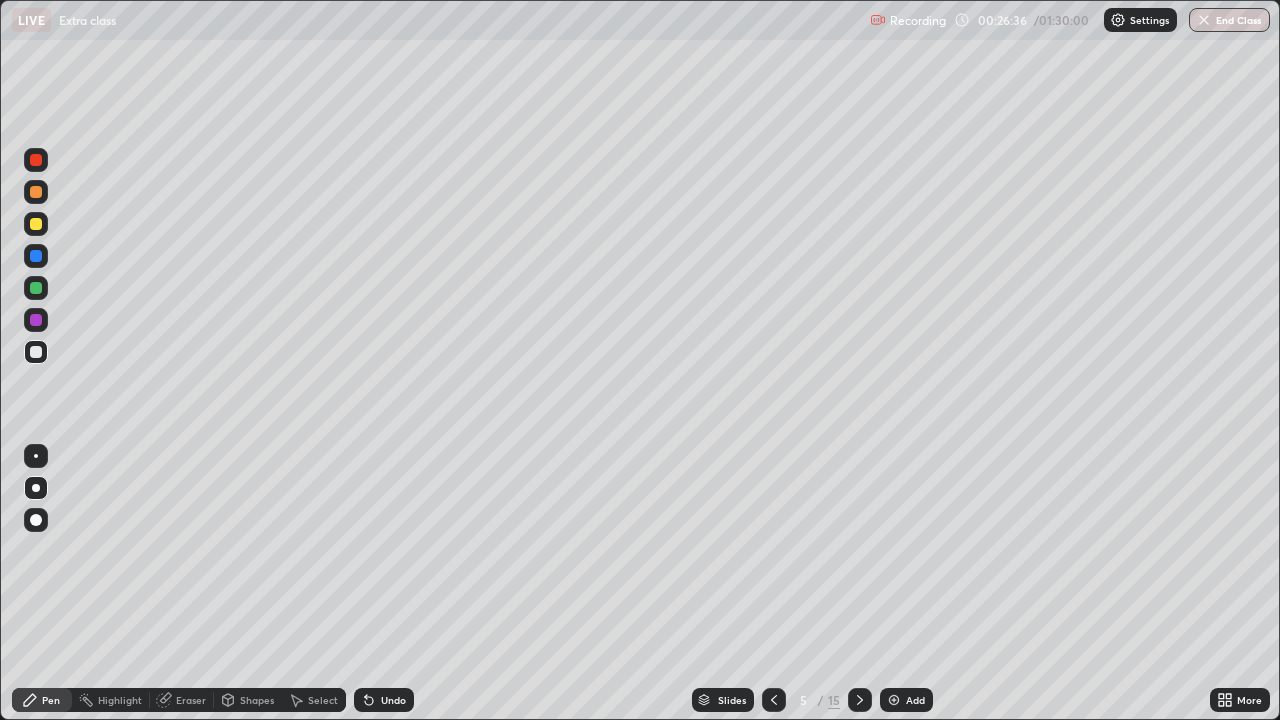 click on "Eraser" at bounding box center [191, 700] 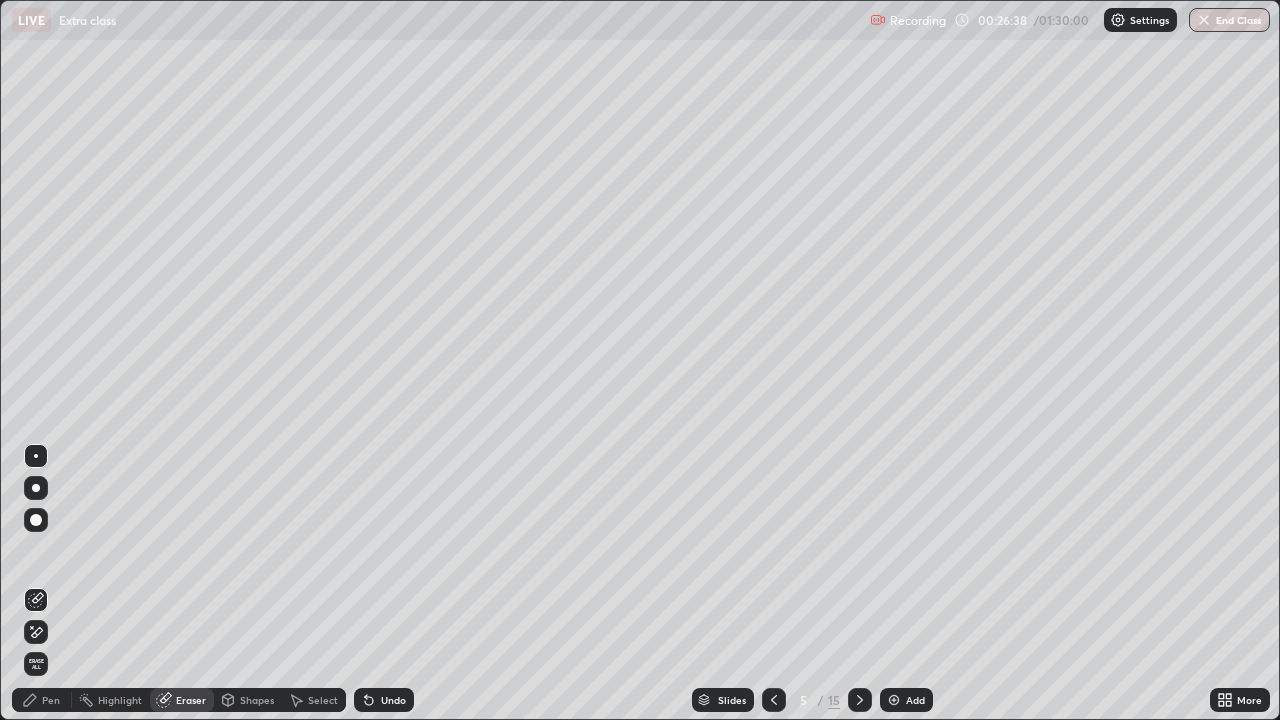 click 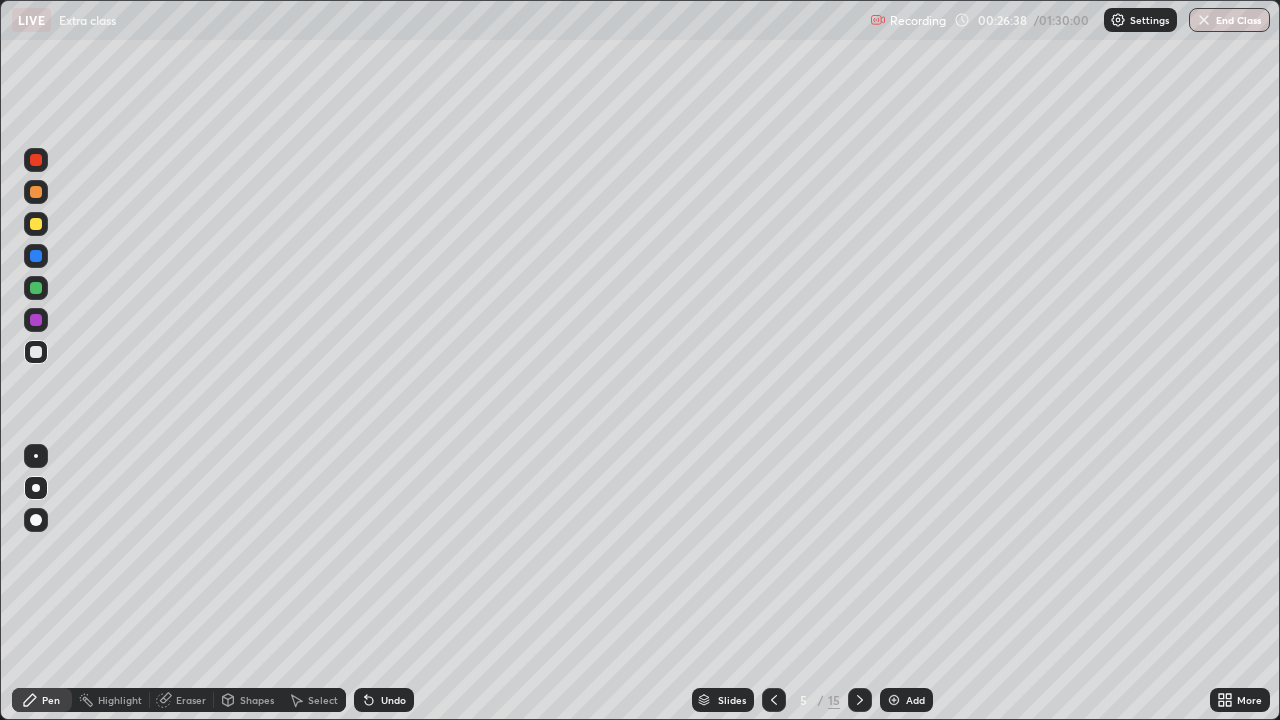 click on "Pen" at bounding box center (42, 700) 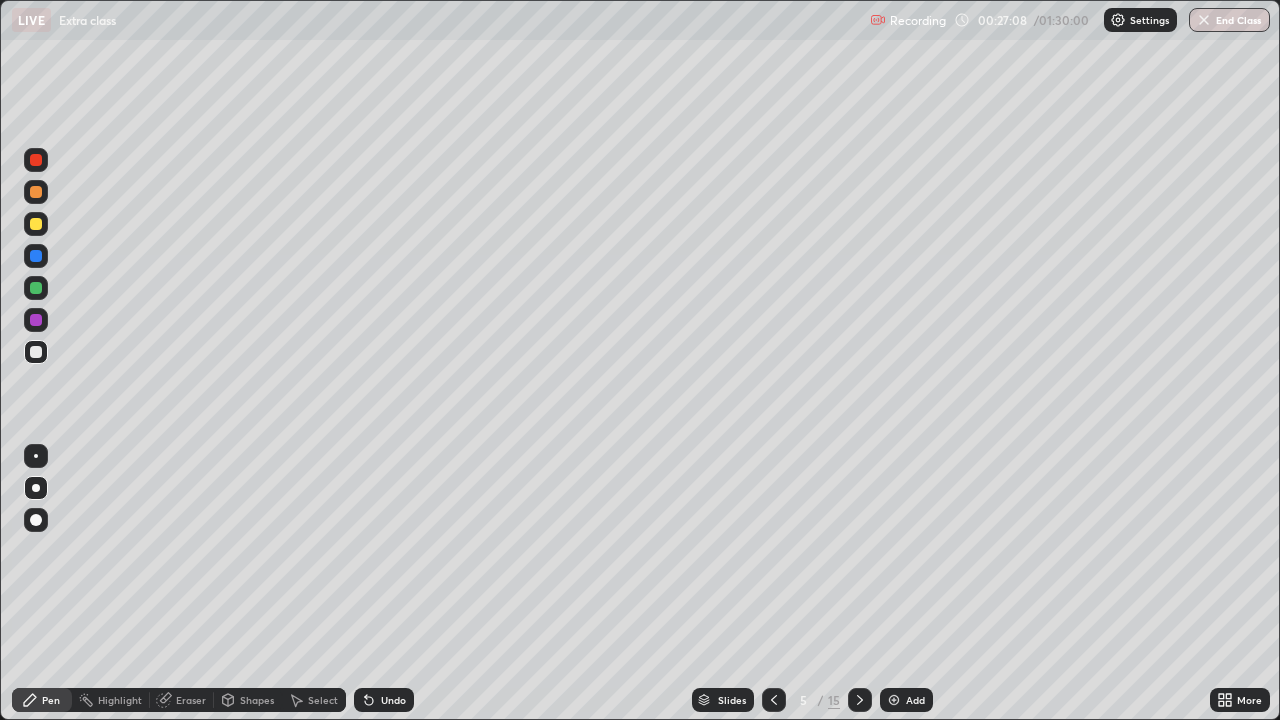 click 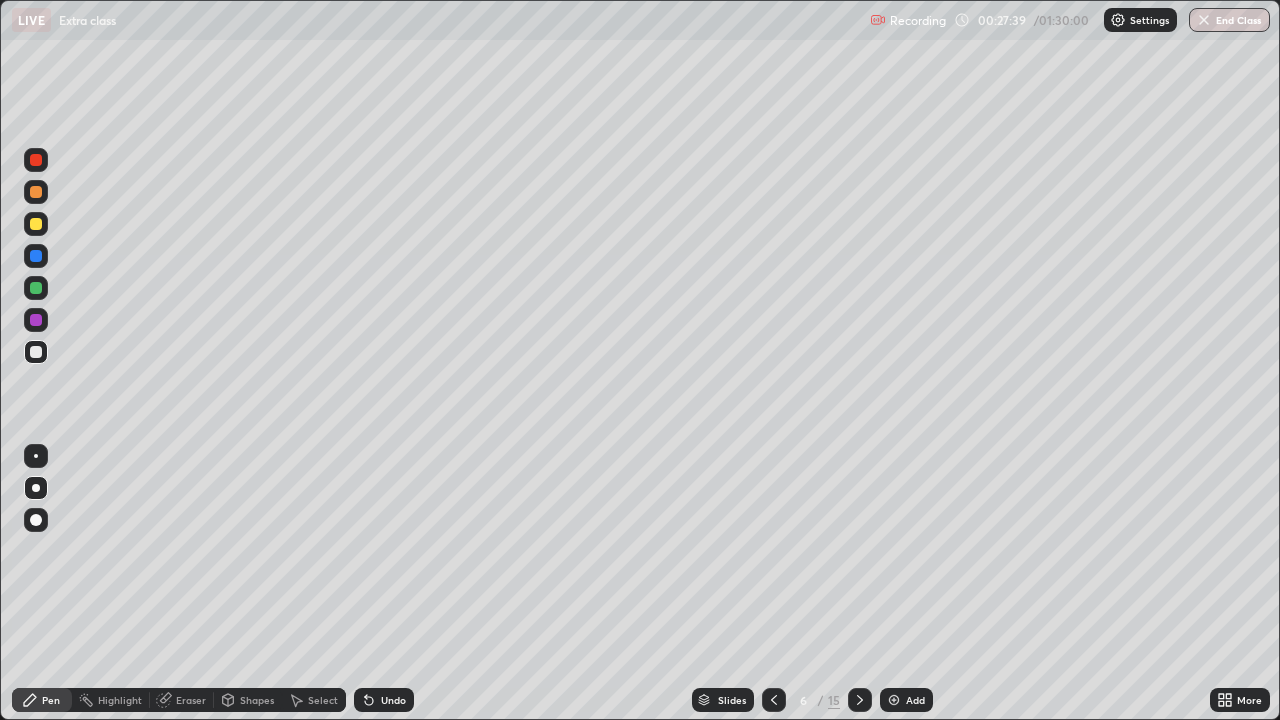 click 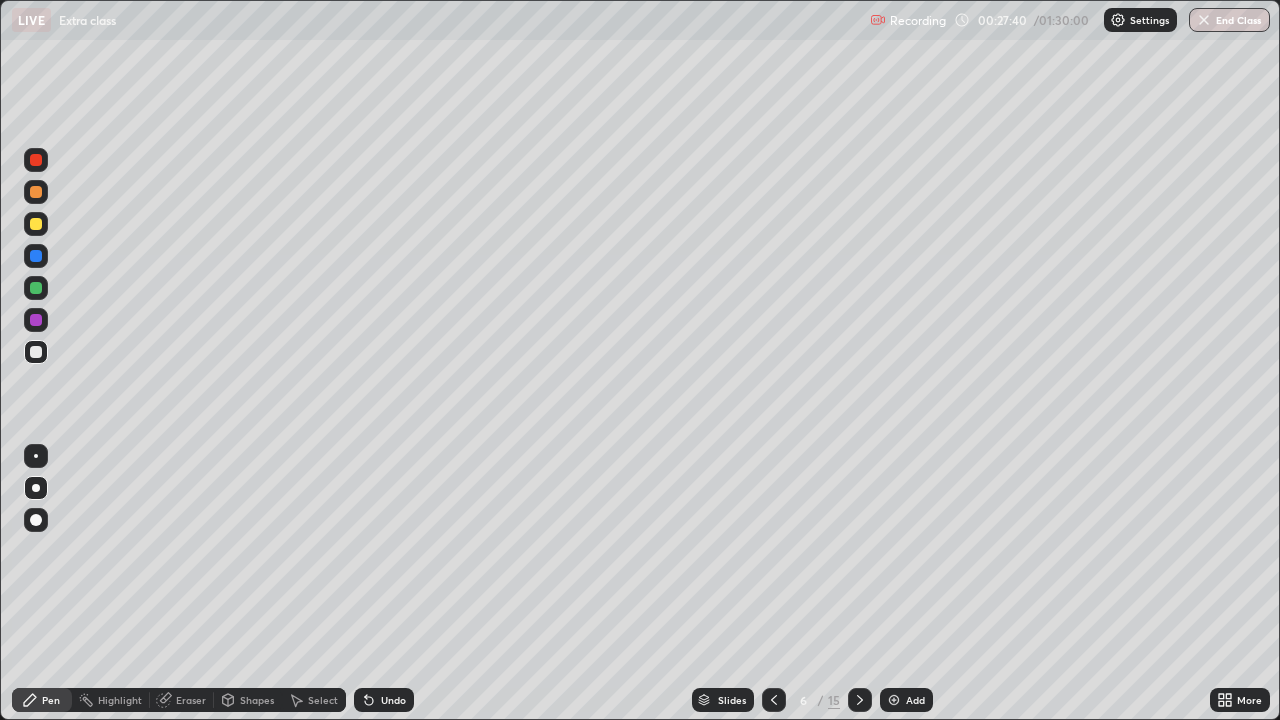 click on "Undo" at bounding box center [393, 700] 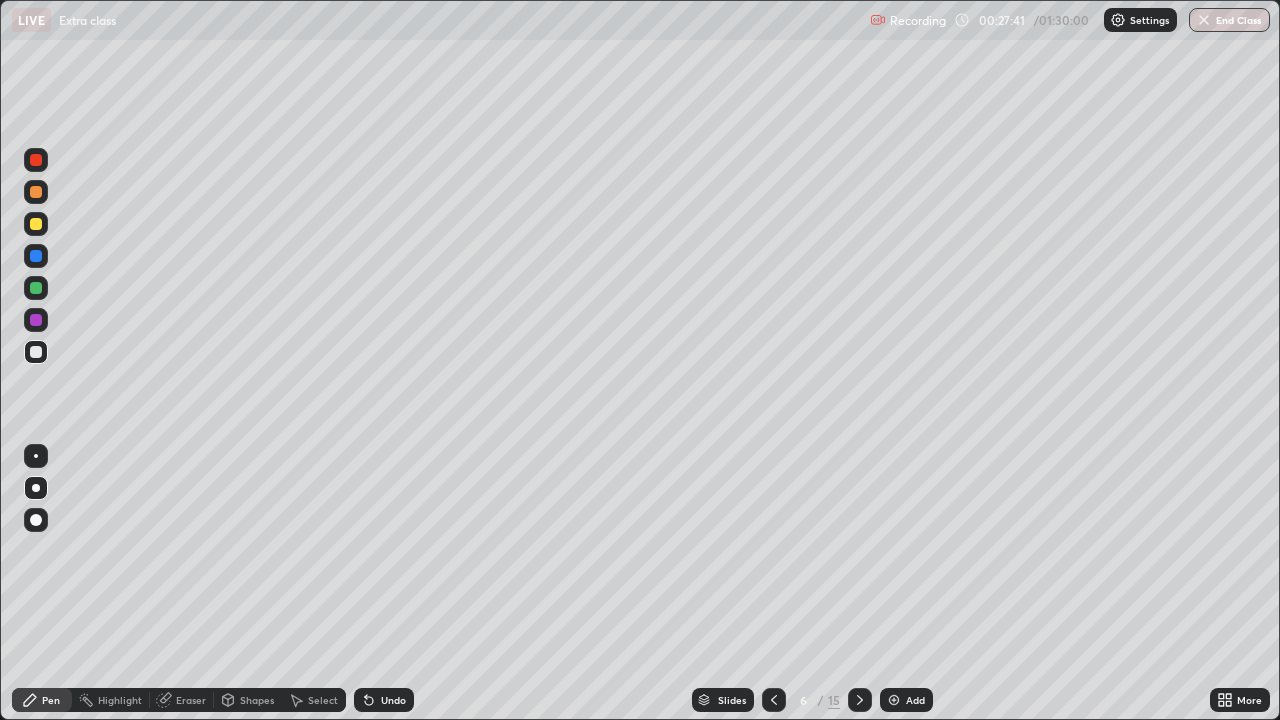 click on "Undo" at bounding box center (384, 700) 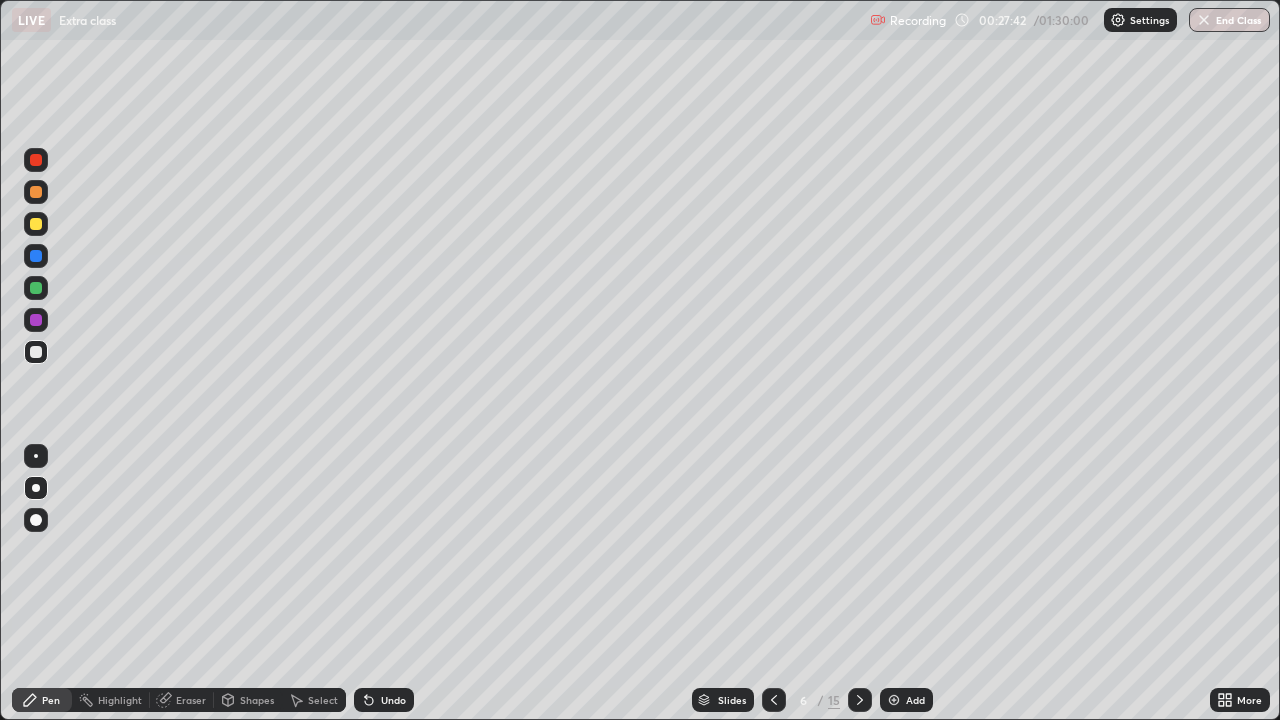 click on "Undo" at bounding box center [384, 700] 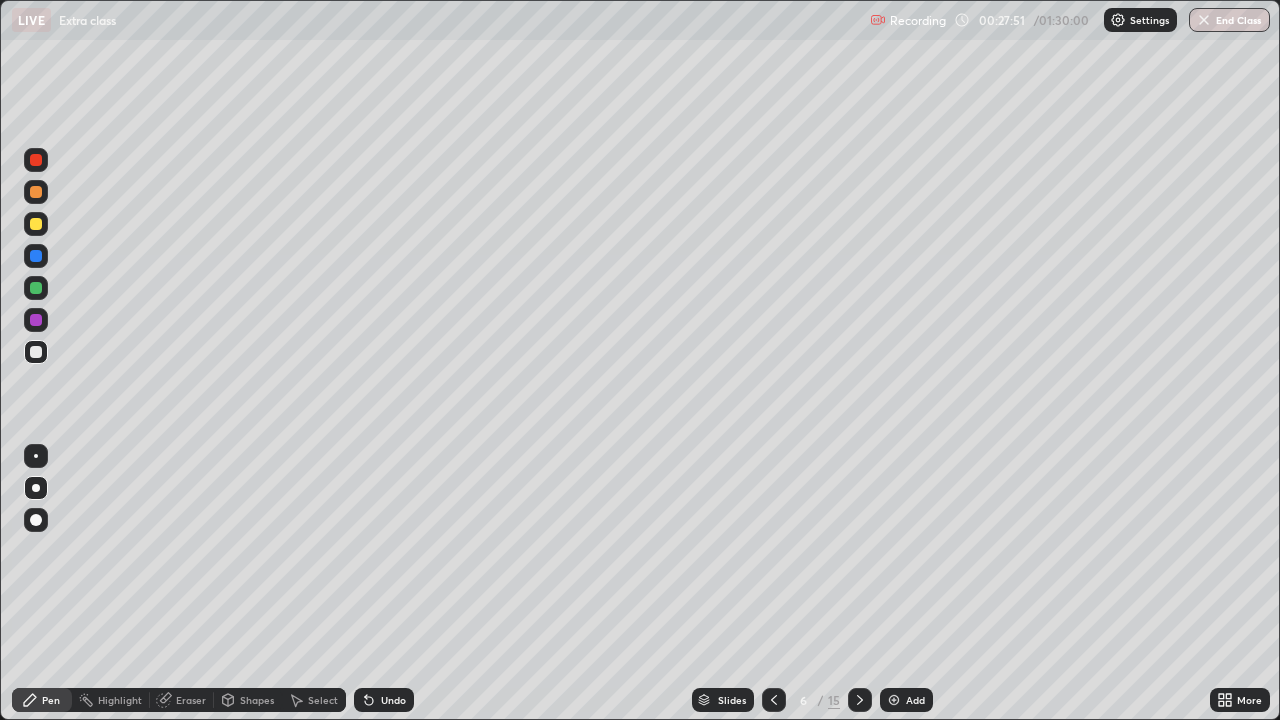 click at bounding box center [36, 256] 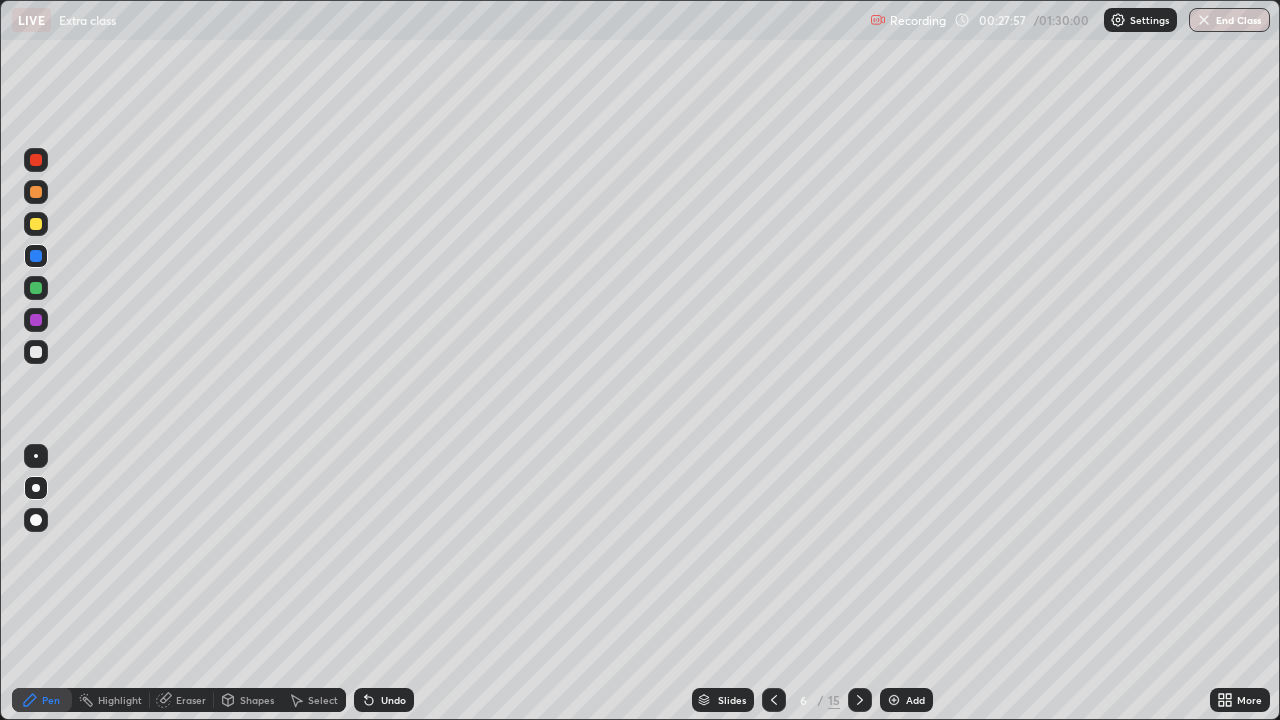 click at bounding box center [36, 352] 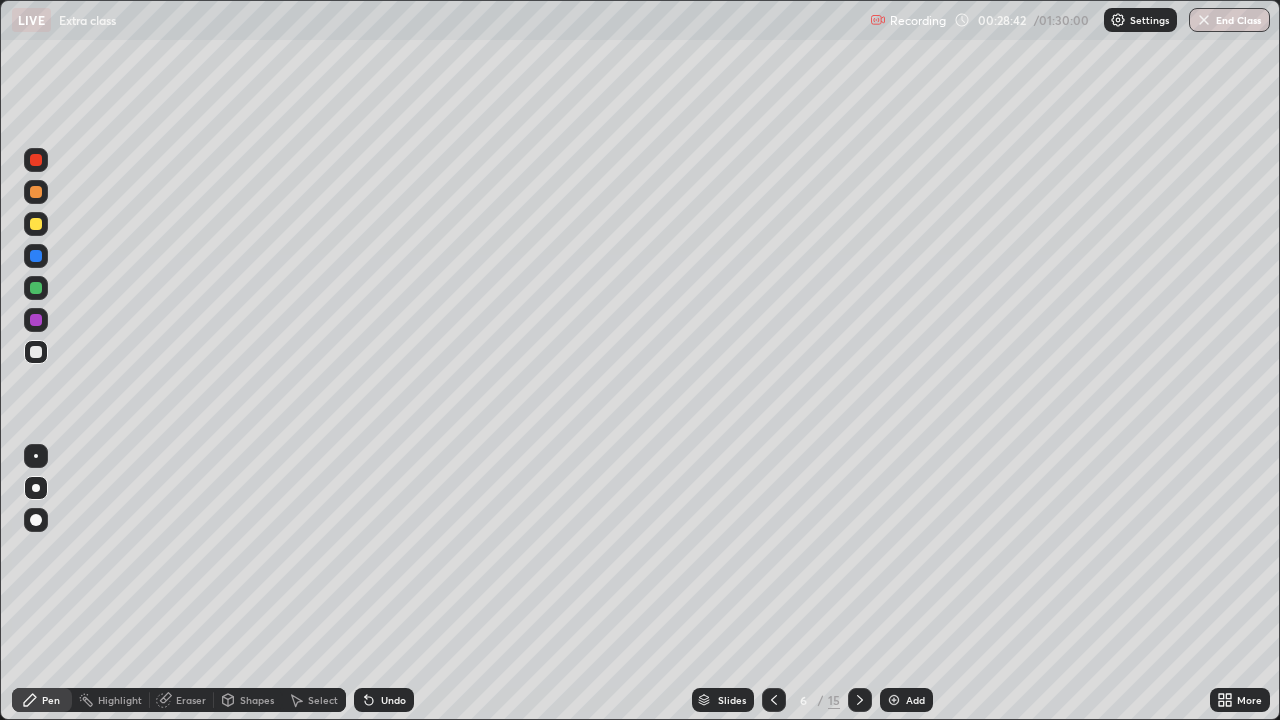 click at bounding box center (36, 256) 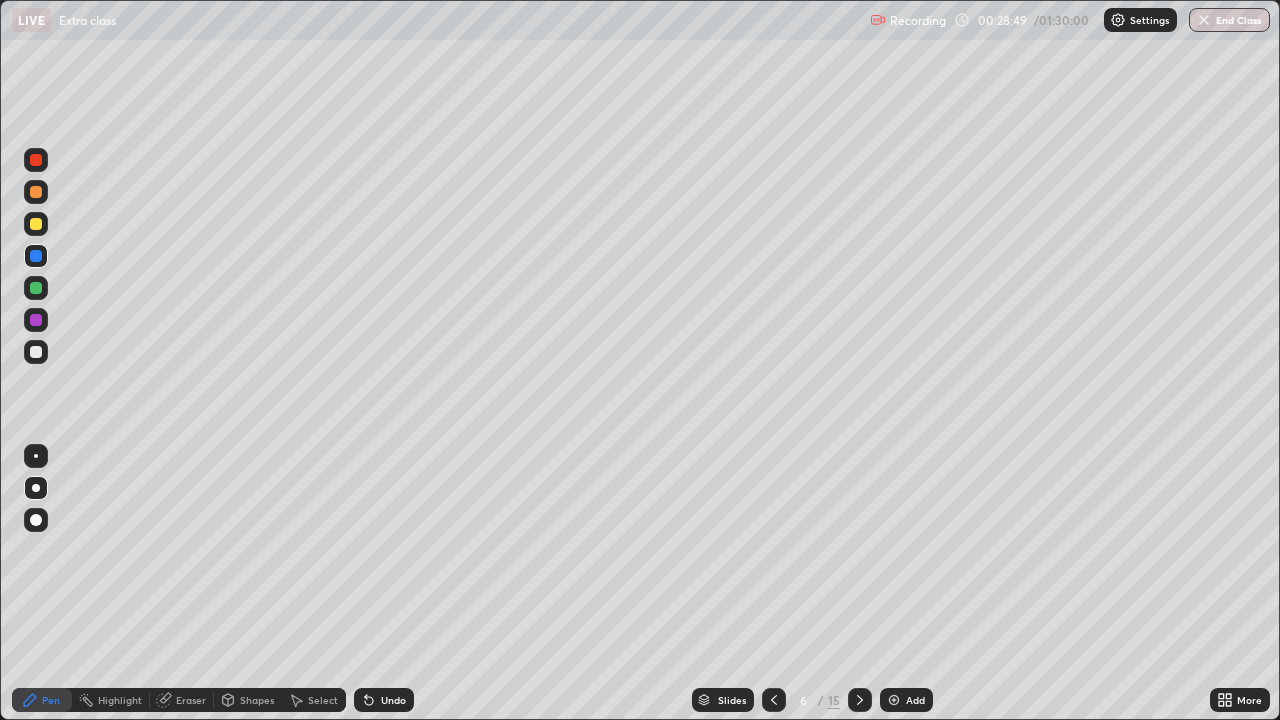 click at bounding box center [36, 256] 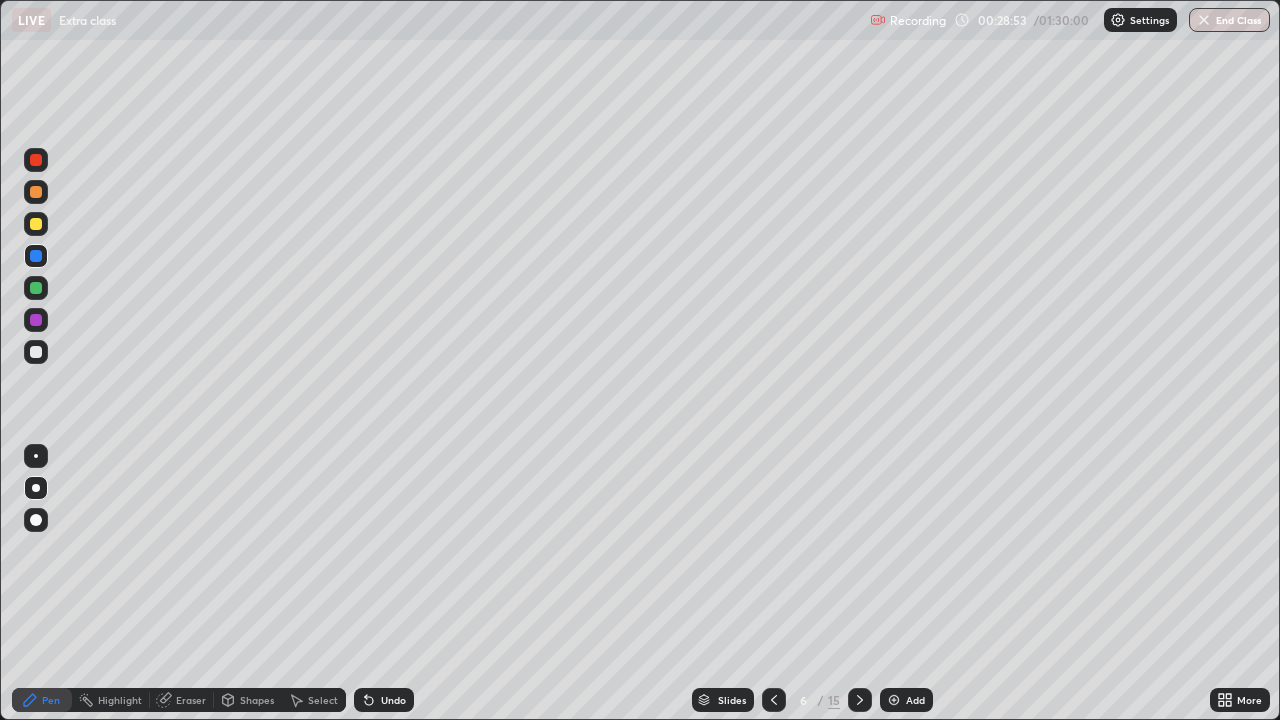 click at bounding box center [36, 352] 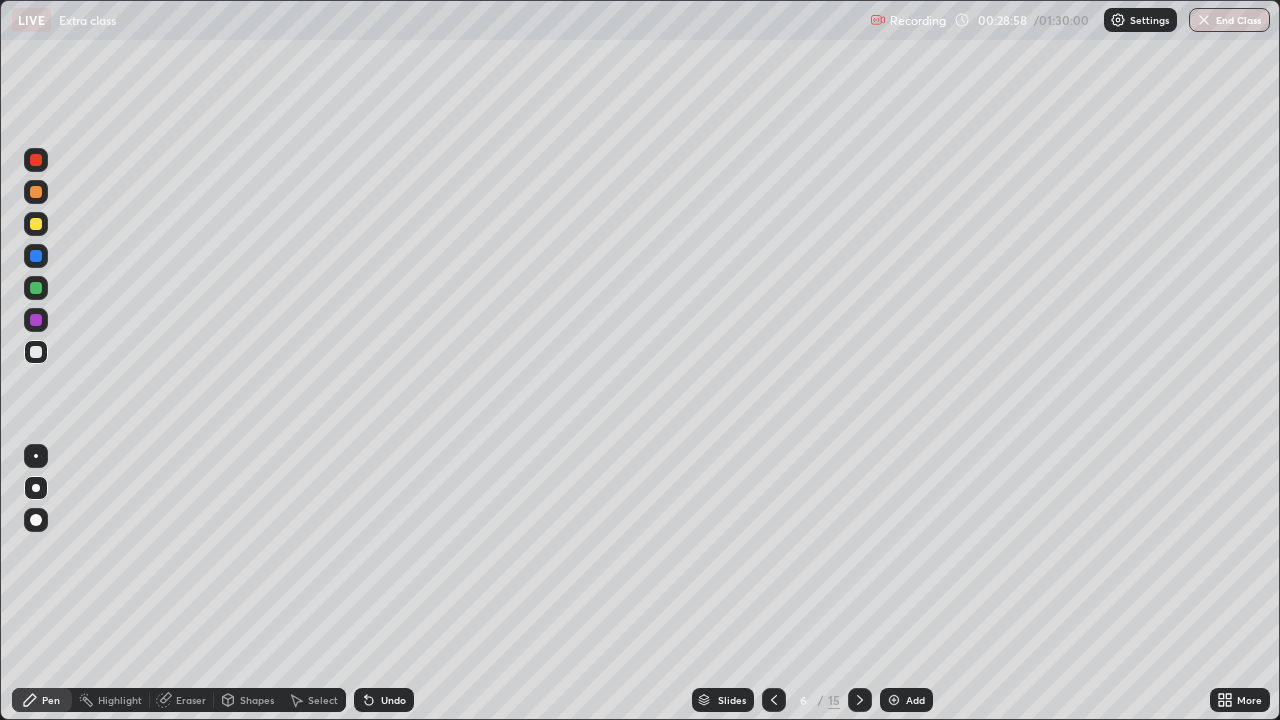 click at bounding box center (36, 256) 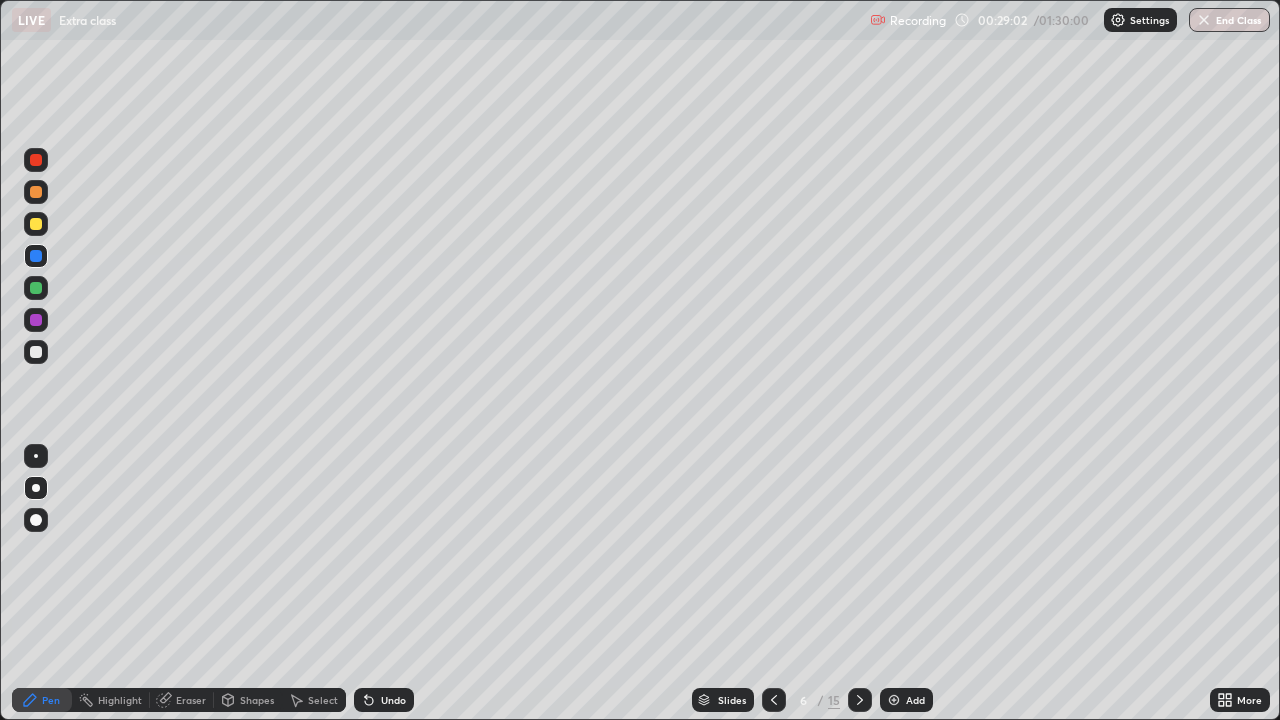click on "Eraser" at bounding box center [191, 700] 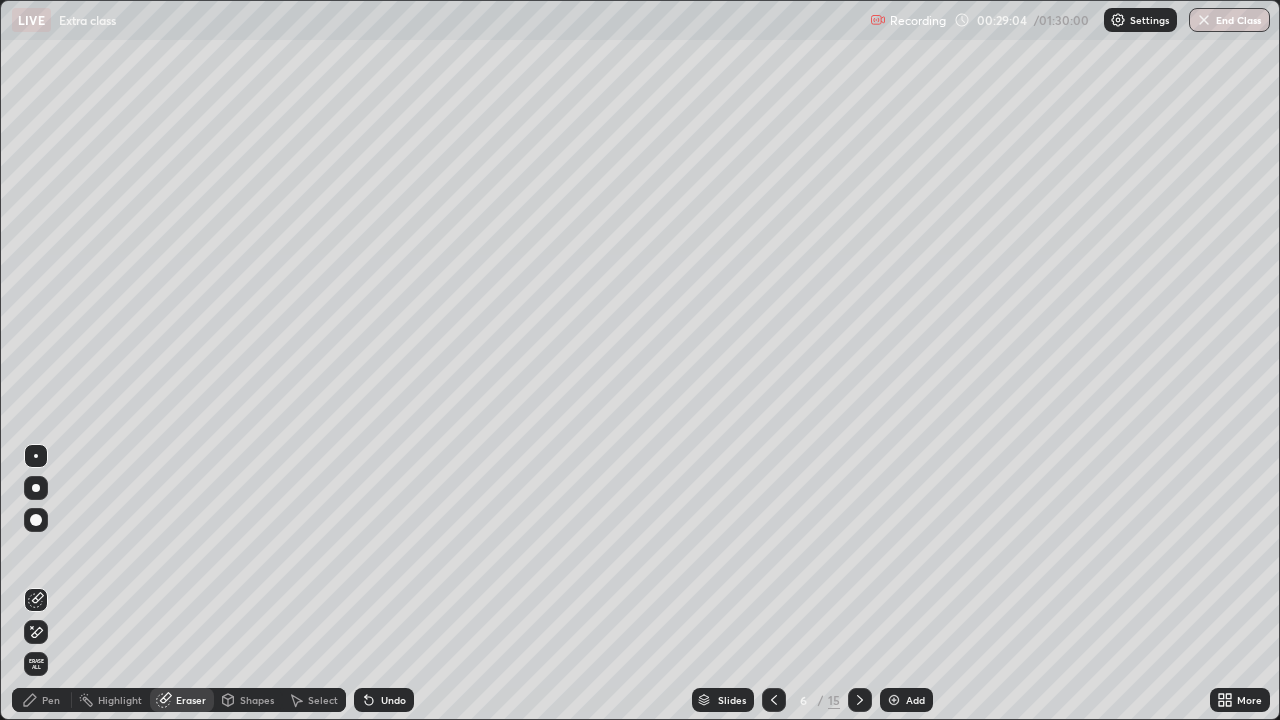click on "Pen" at bounding box center (42, 700) 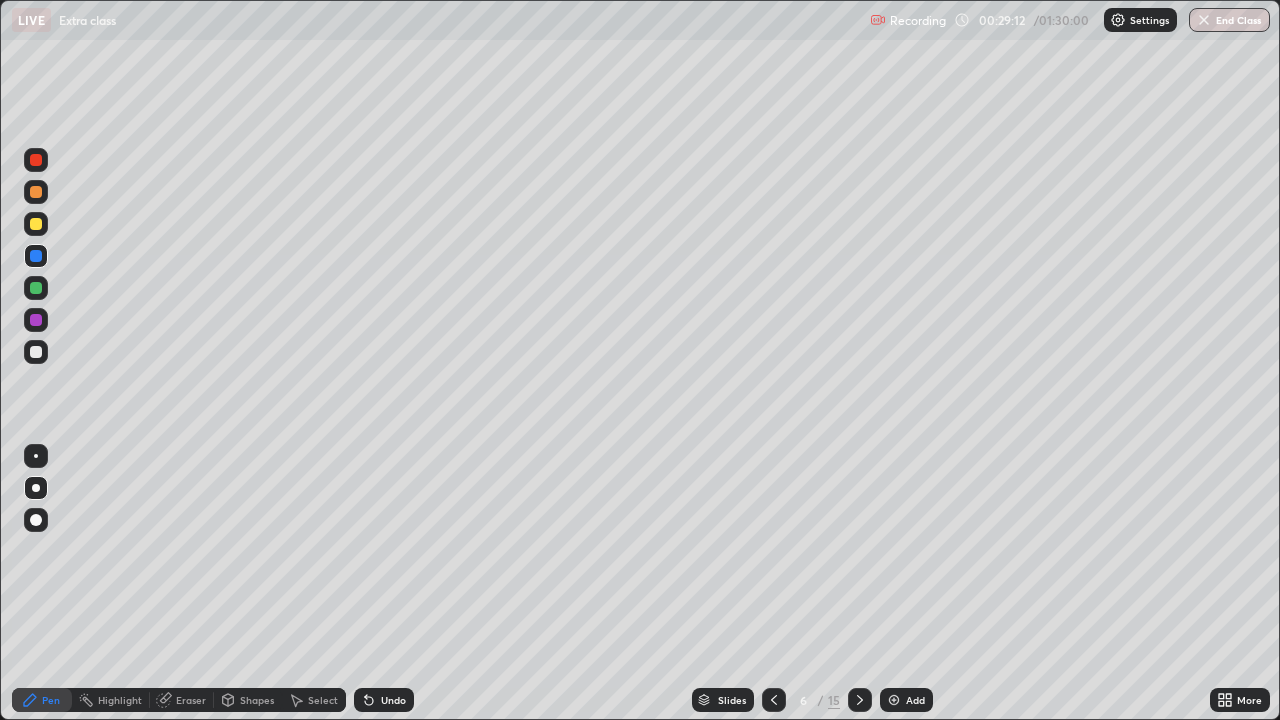 click at bounding box center [36, 352] 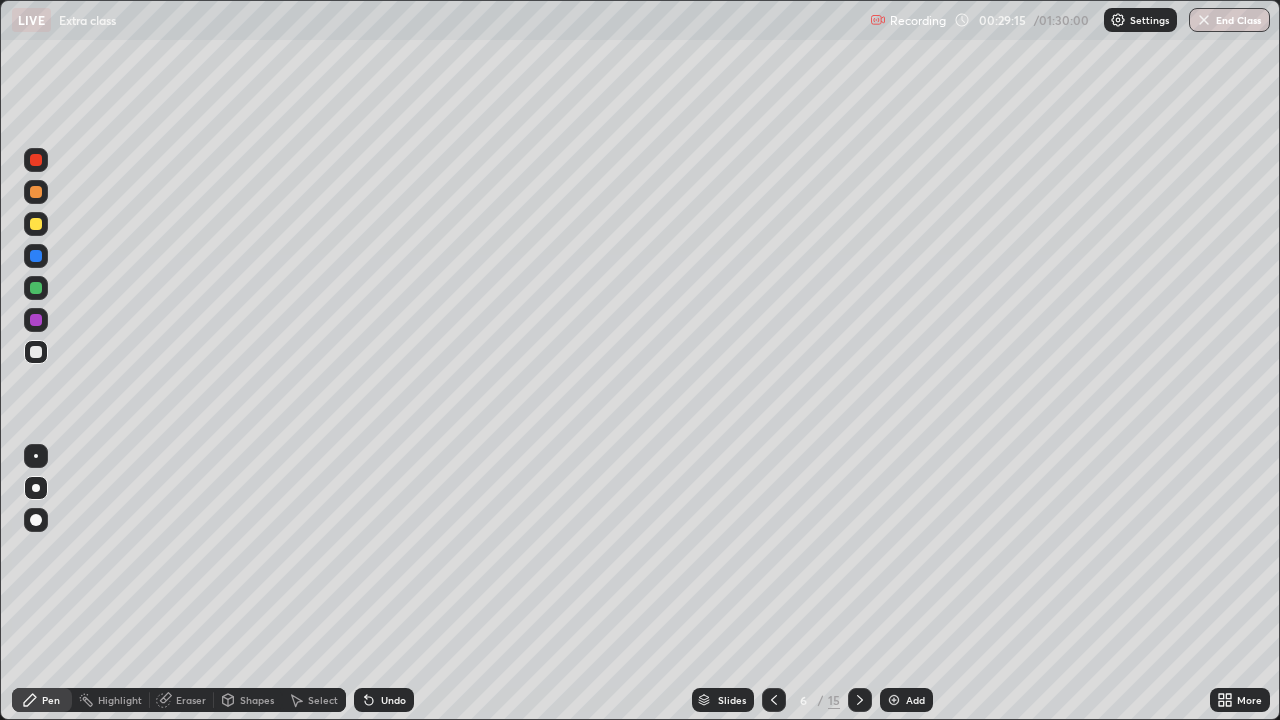 click on "Undo" at bounding box center [384, 700] 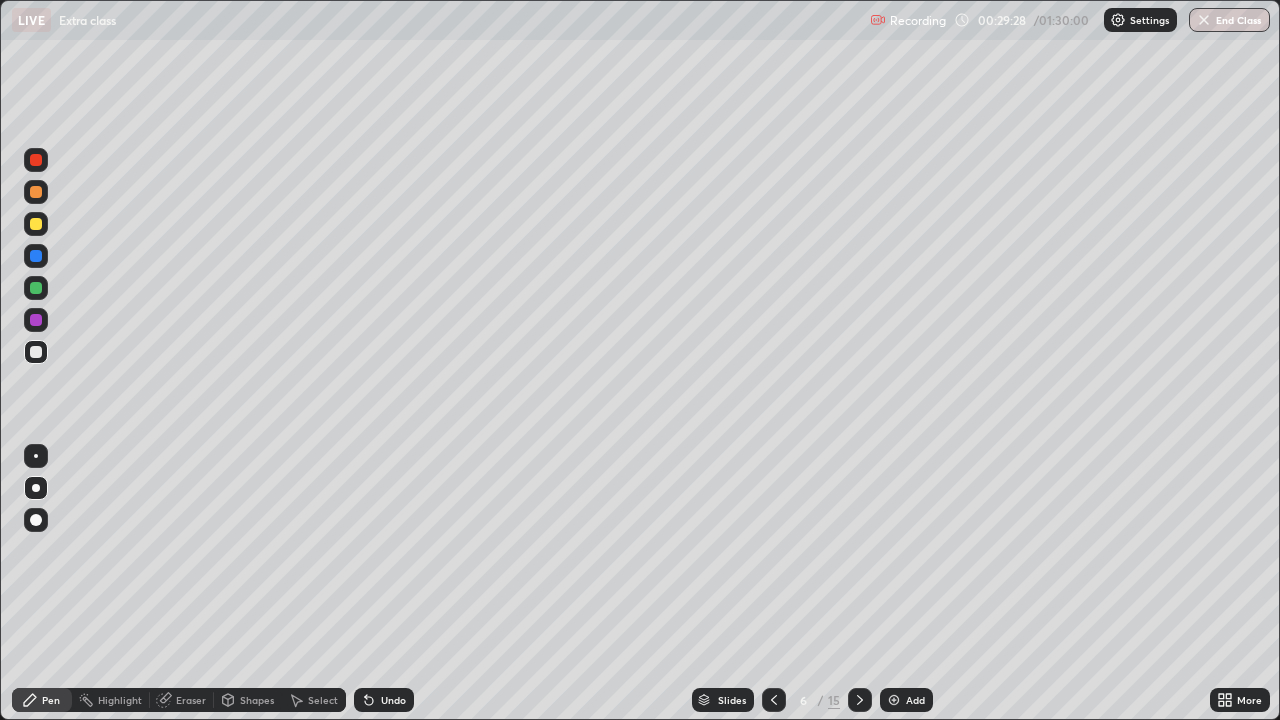 click on "Eraser" at bounding box center (182, 700) 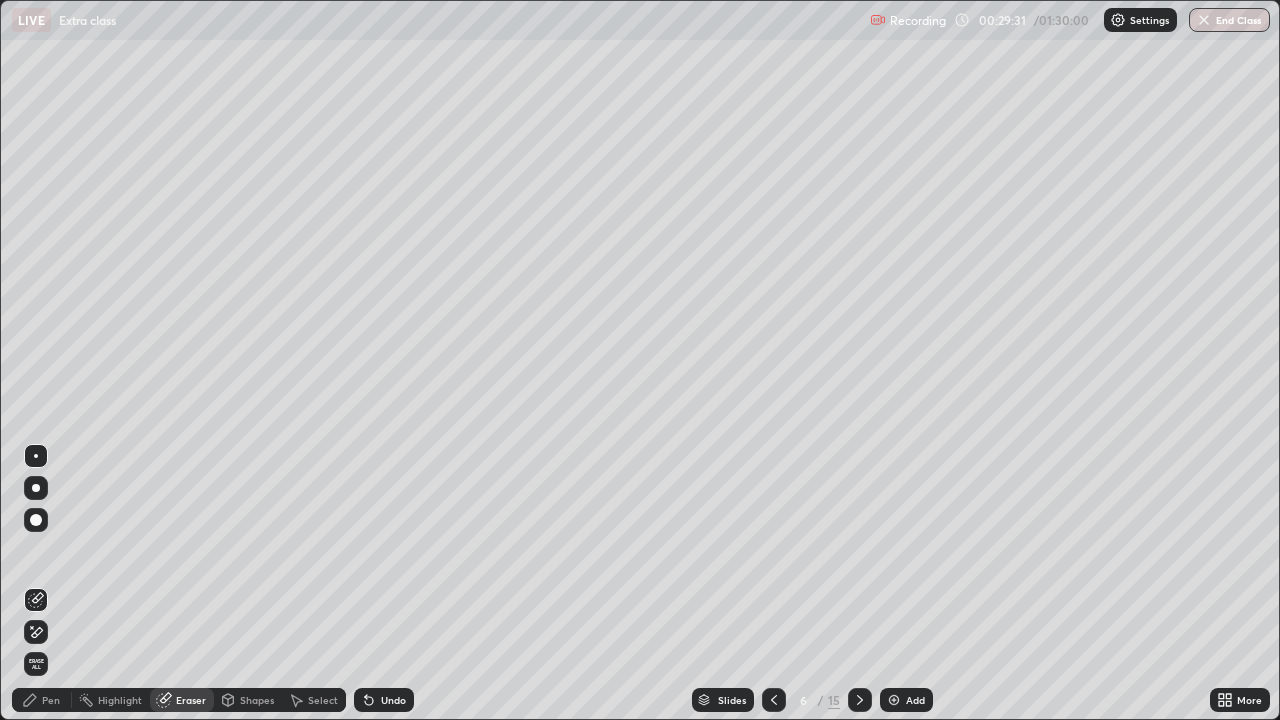 click on "Pen" at bounding box center (51, 700) 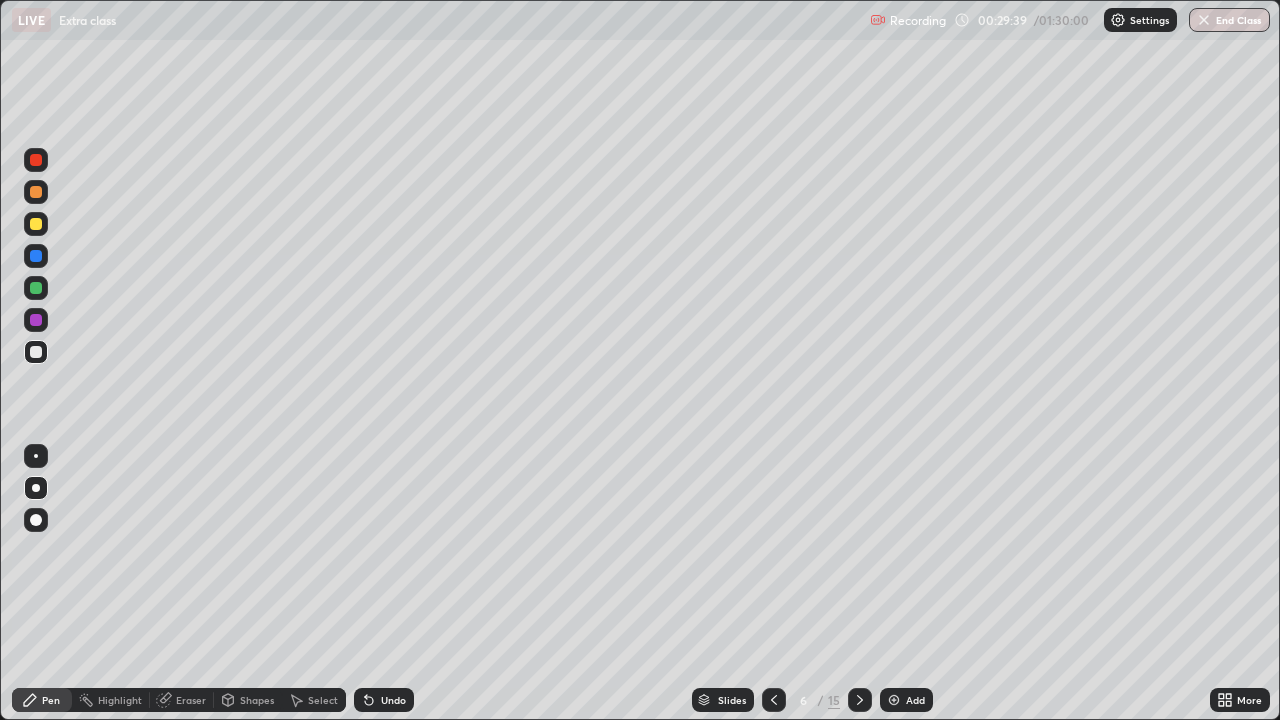 click on "Eraser" at bounding box center (191, 700) 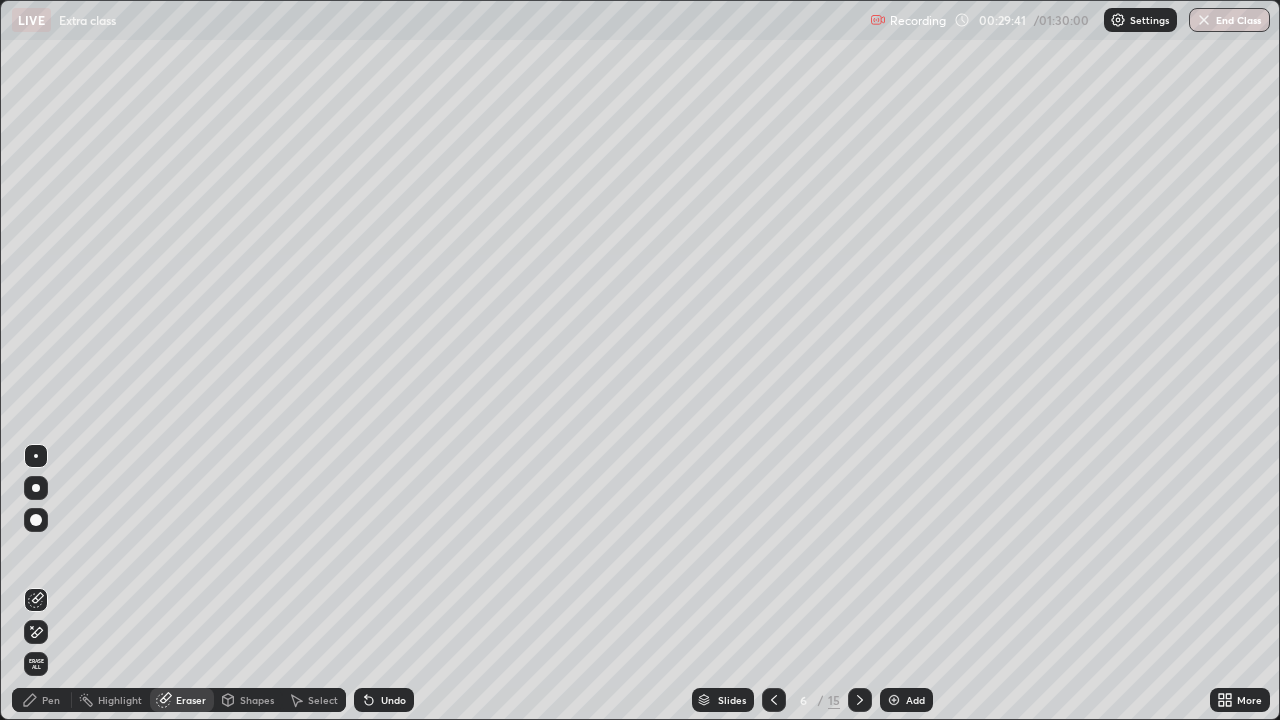 click on "Pen" at bounding box center [51, 700] 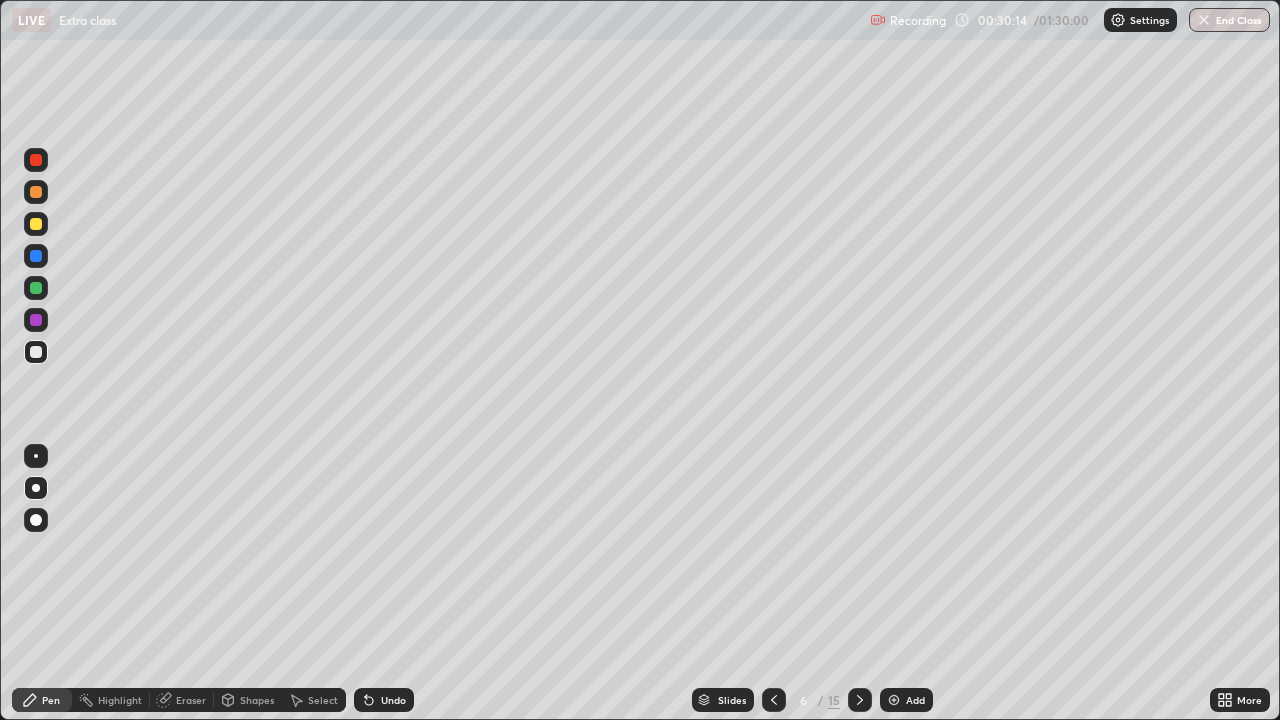 click on "Eraser" at bounding box center [191, 700] 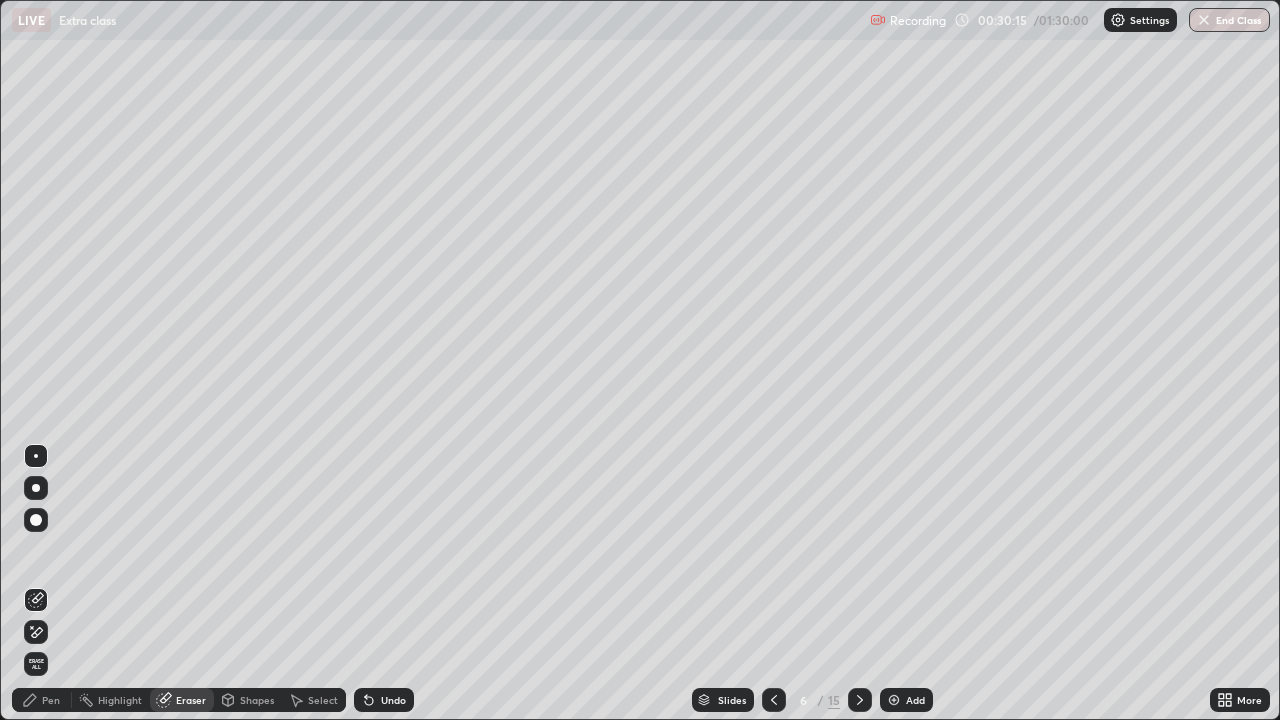 click on "Pen" at bounding box center (42, 700) 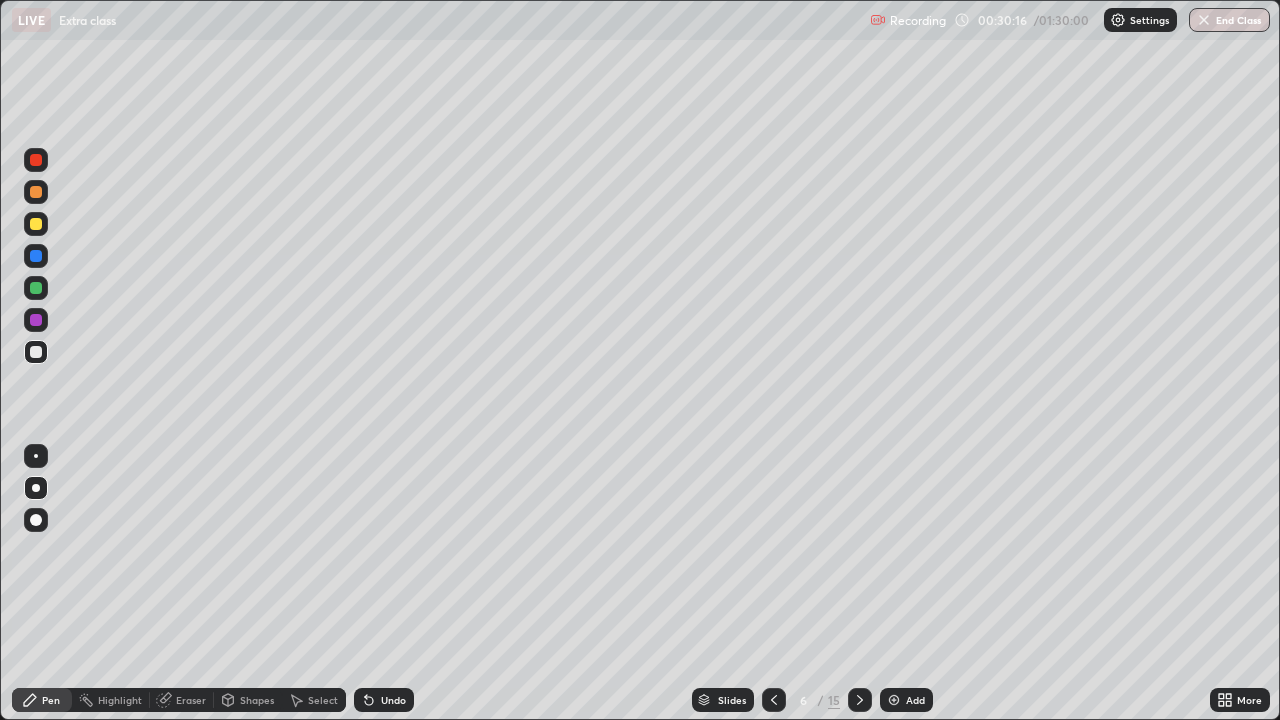 click on "Pen" at bounding box center [42, 700] 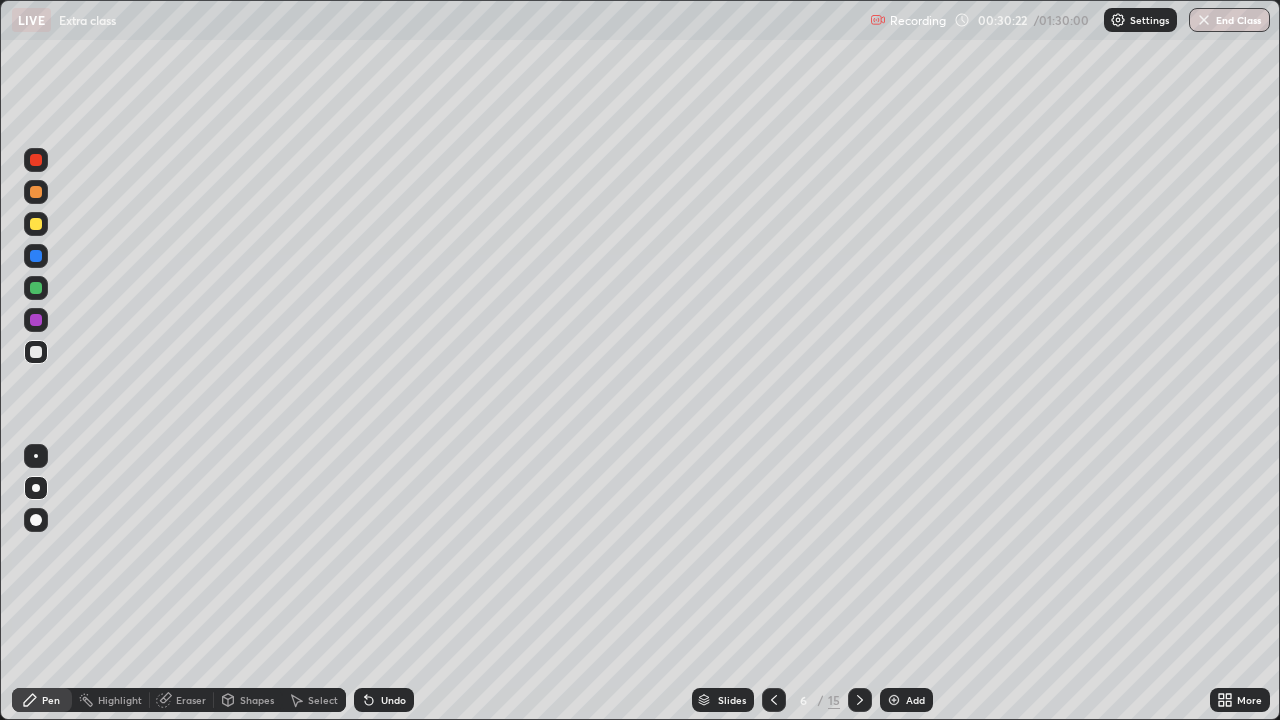click on "Undo" at bounding box center (393, 700) 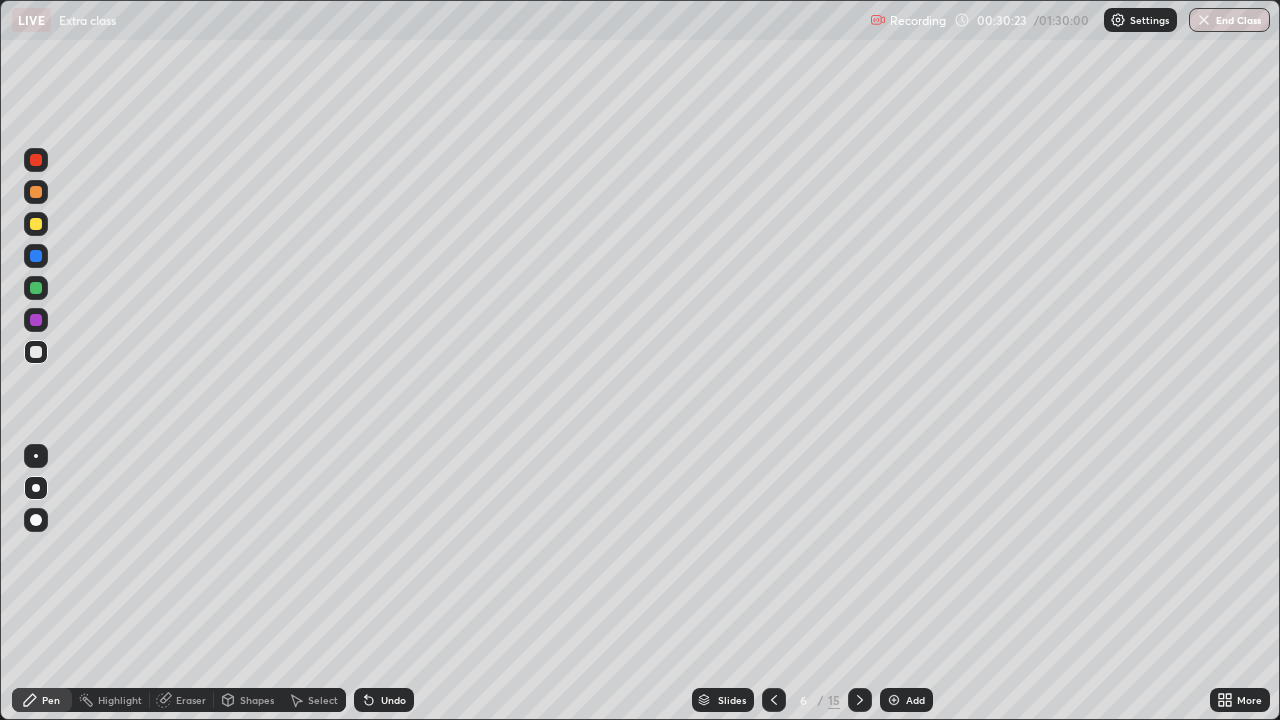 click on "Undo" at bounding box center [393, 700] 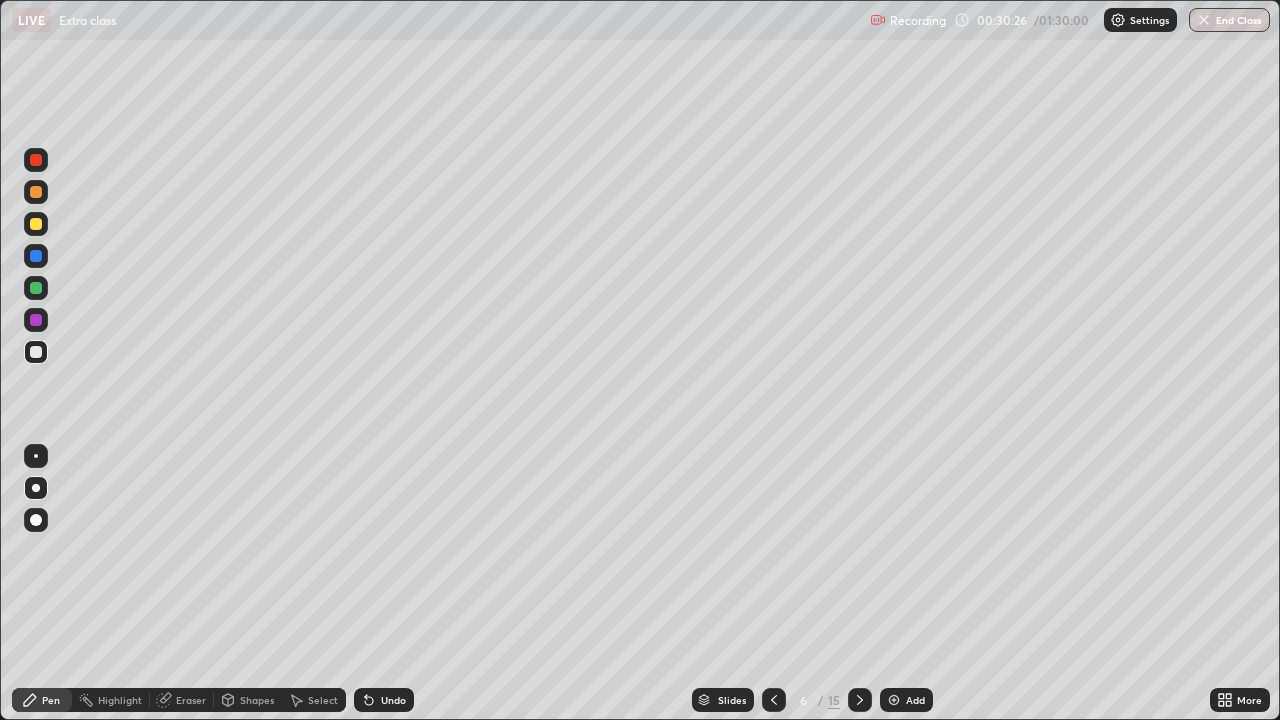 click on "Eraser" at bounding box center [191, 700] 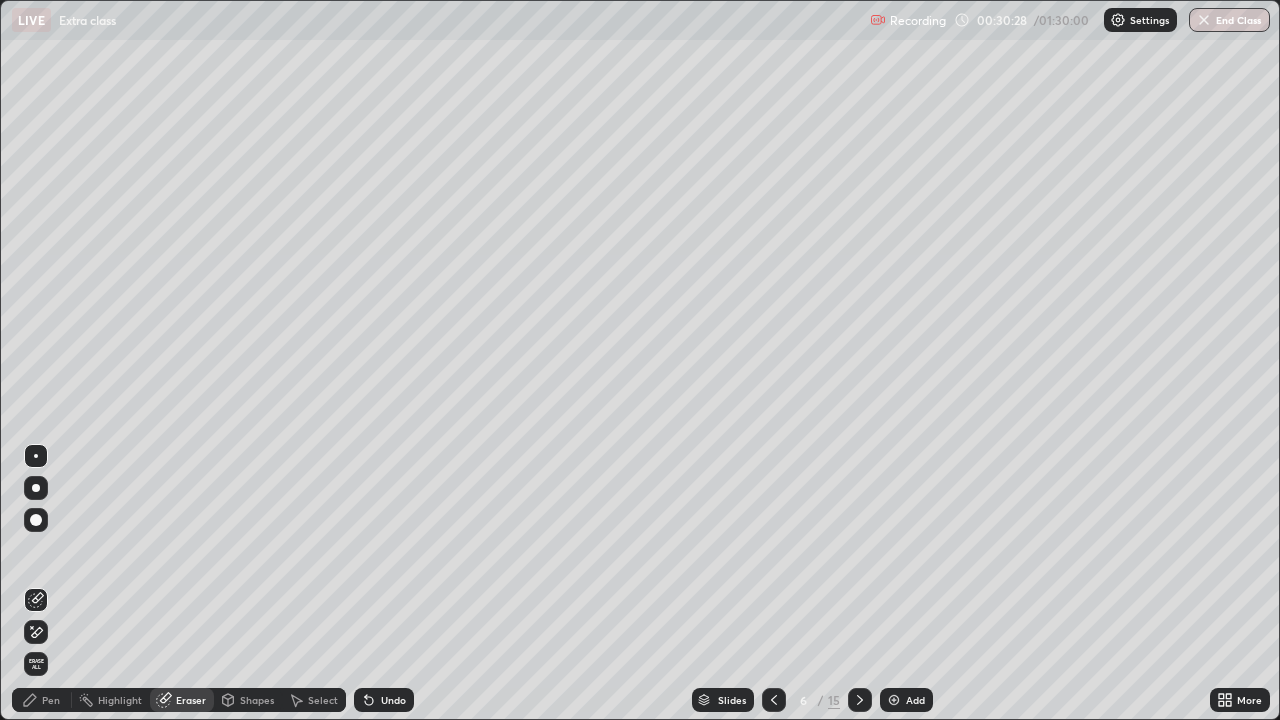 click 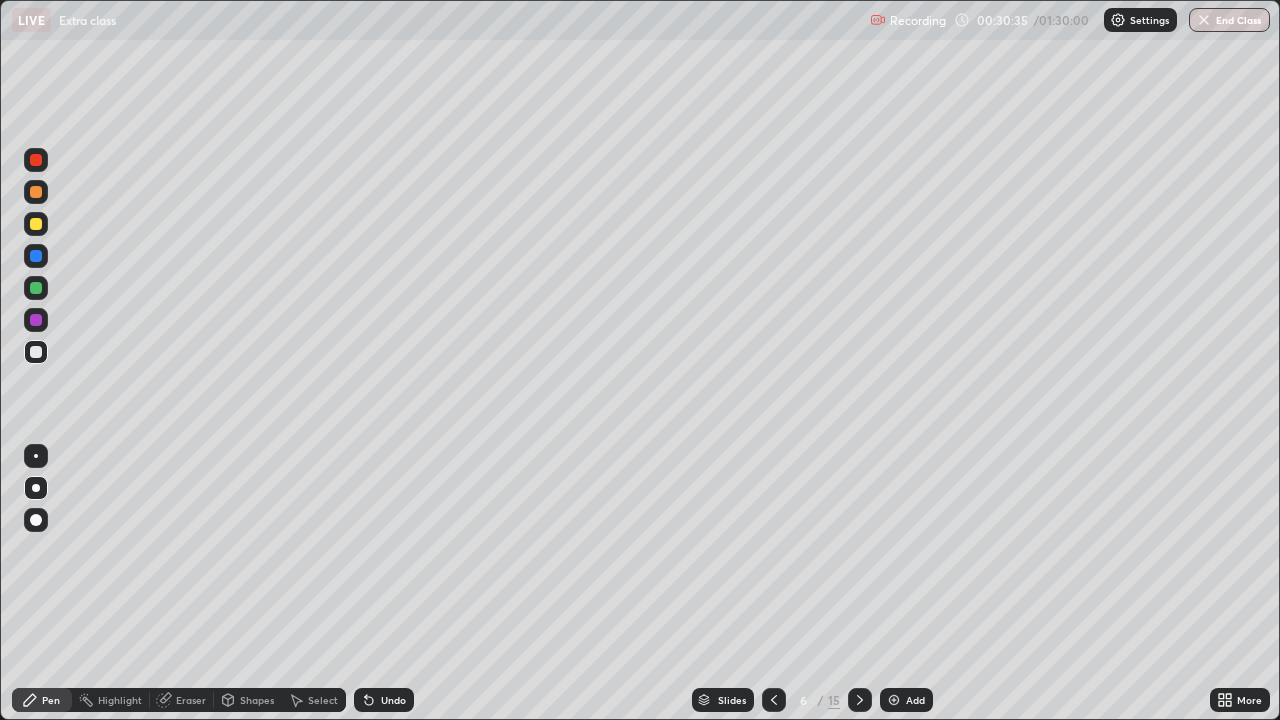 click at bounding box center (36, 256) 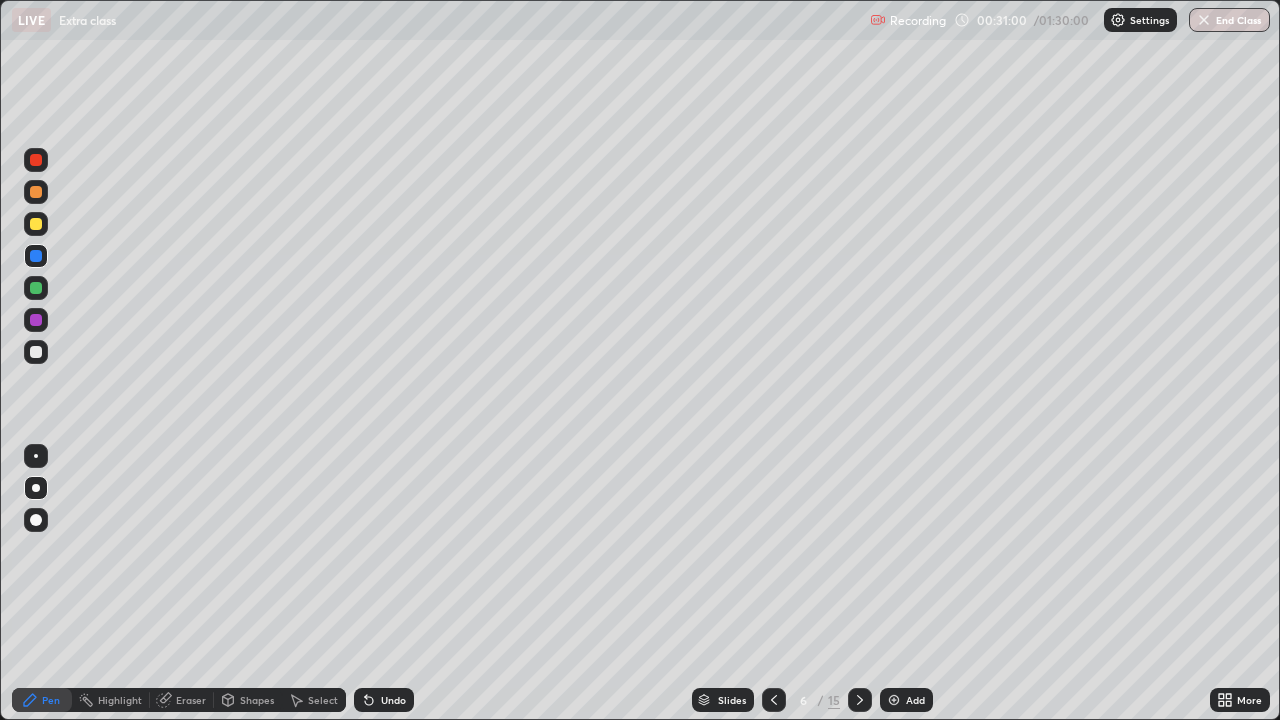 click at bounding box center (36, 320) 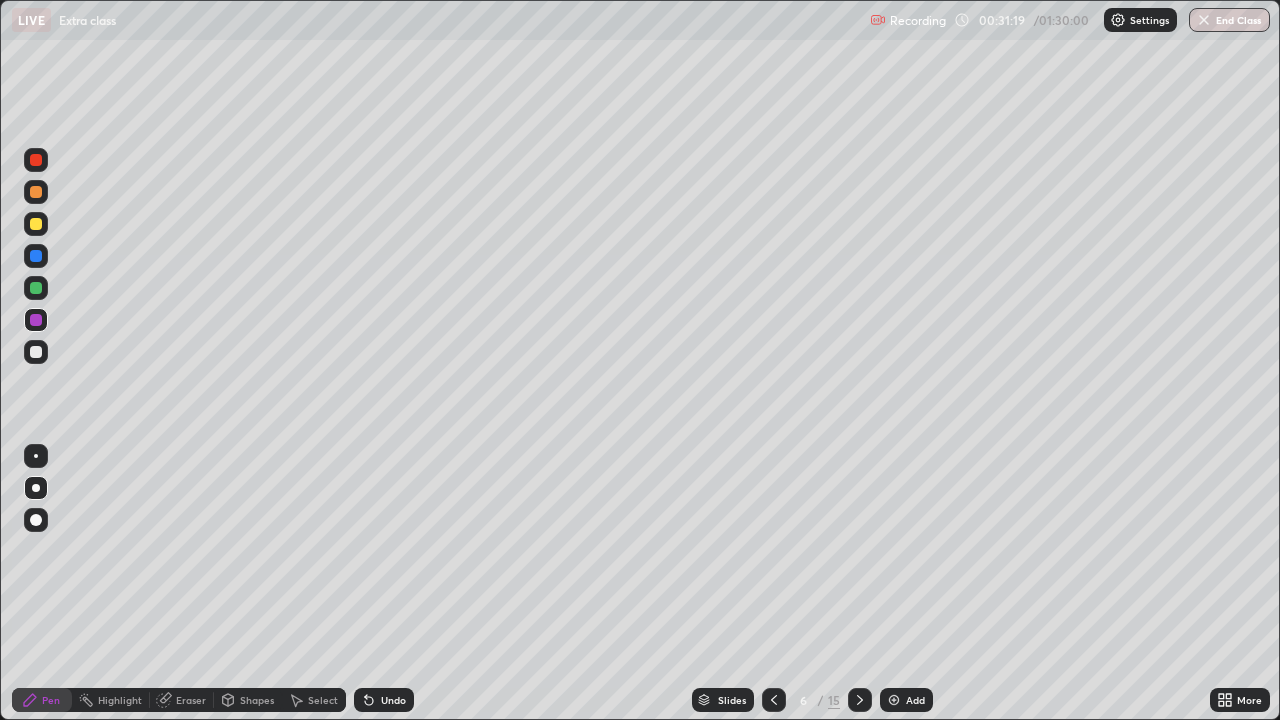 click on "Undo" at bounding box center [393, 700] 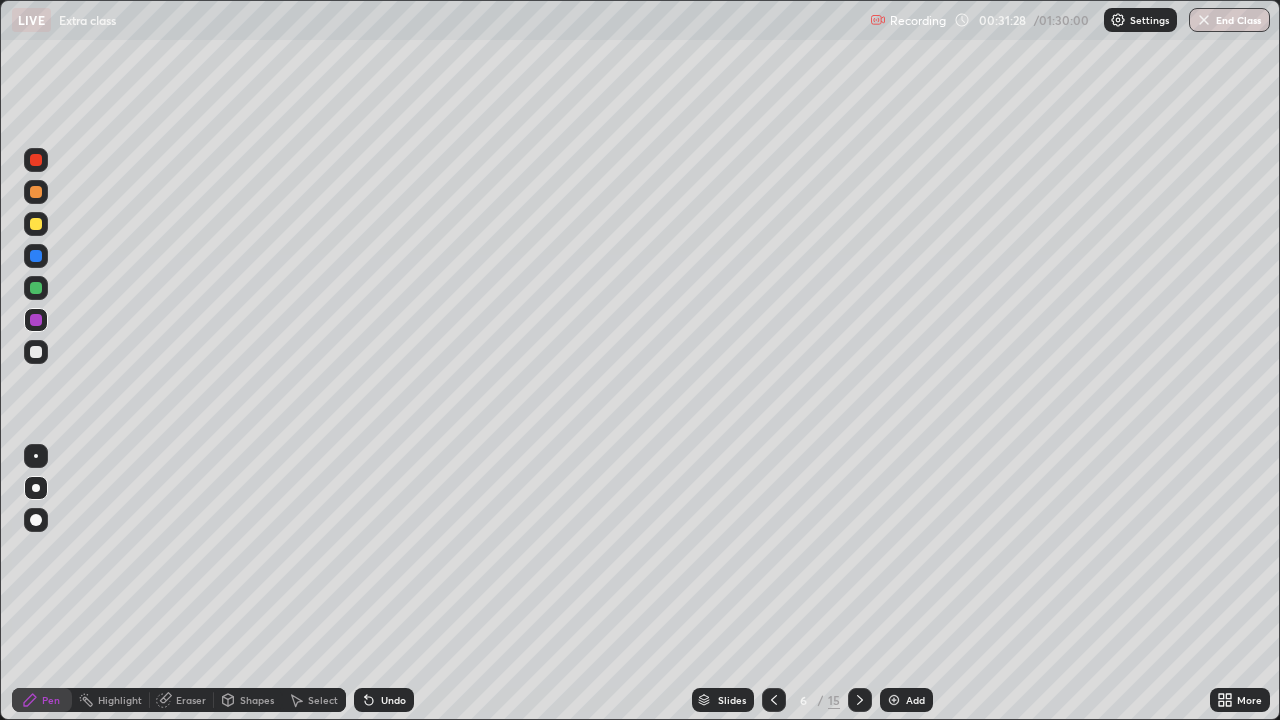 click at bounding box center [36, 288] 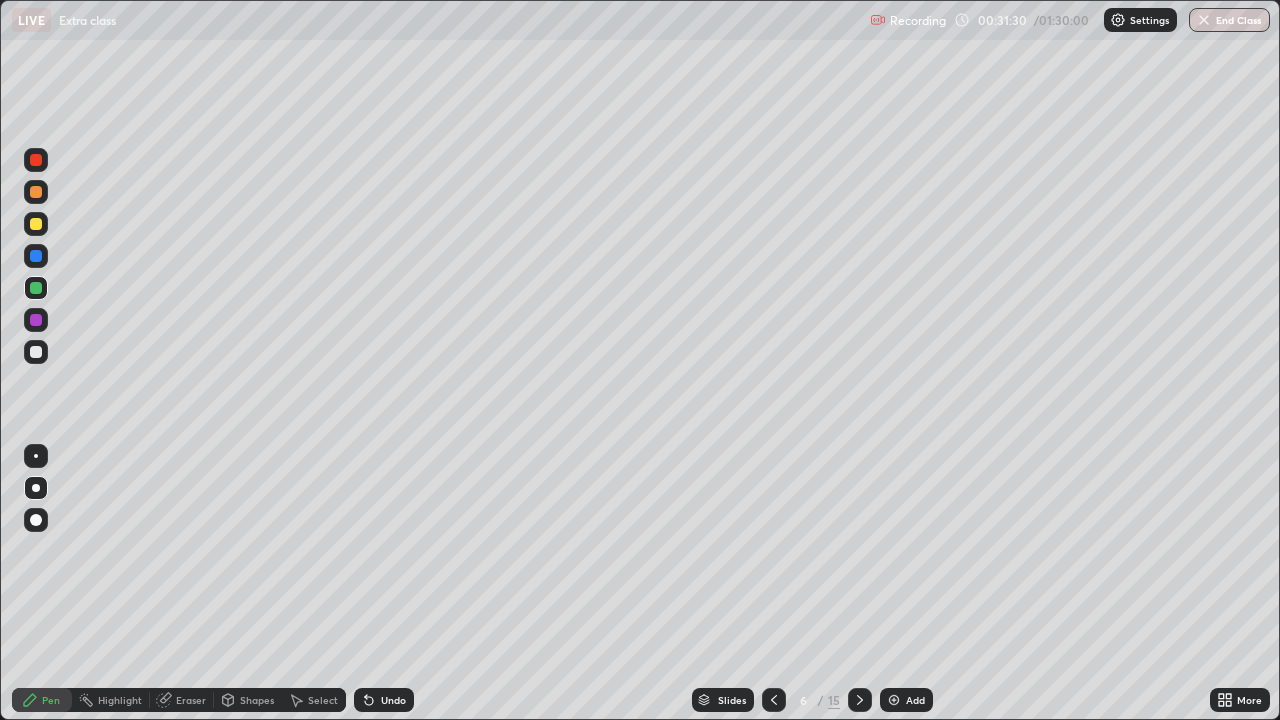click on "Eraser" at bounding box center [191, 700] 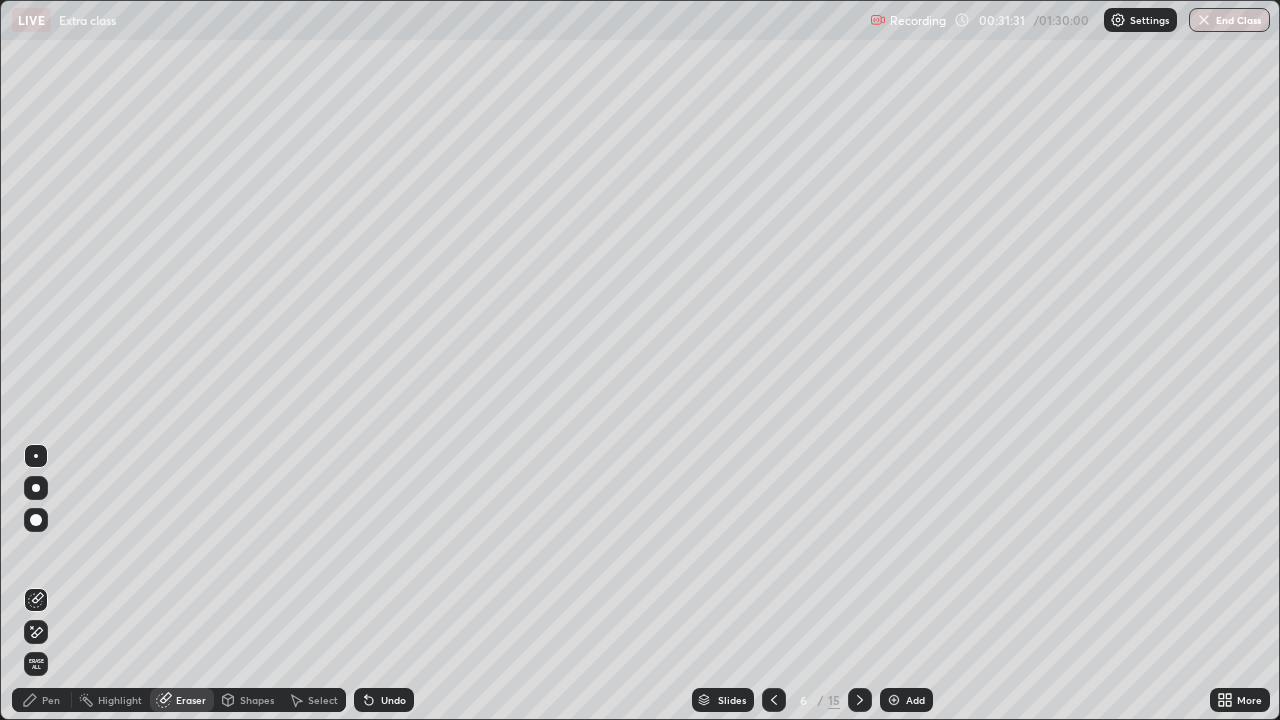 click 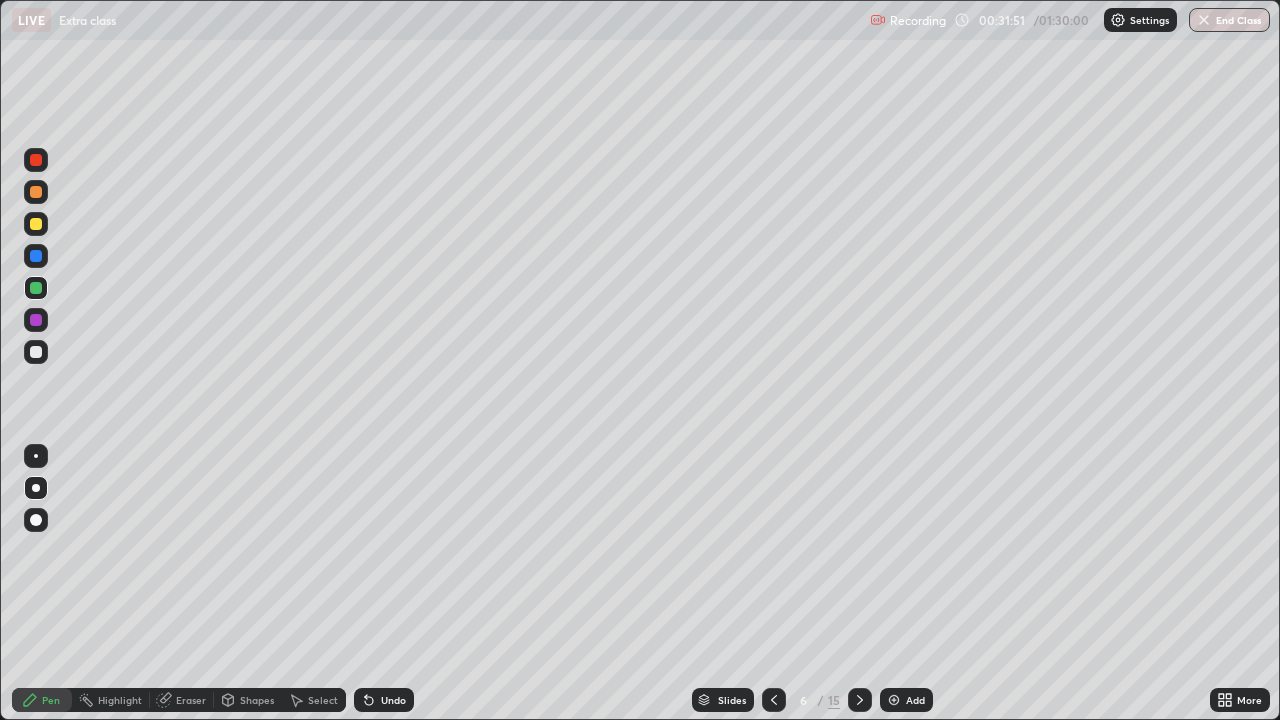 click at bounding box center (36, 352) 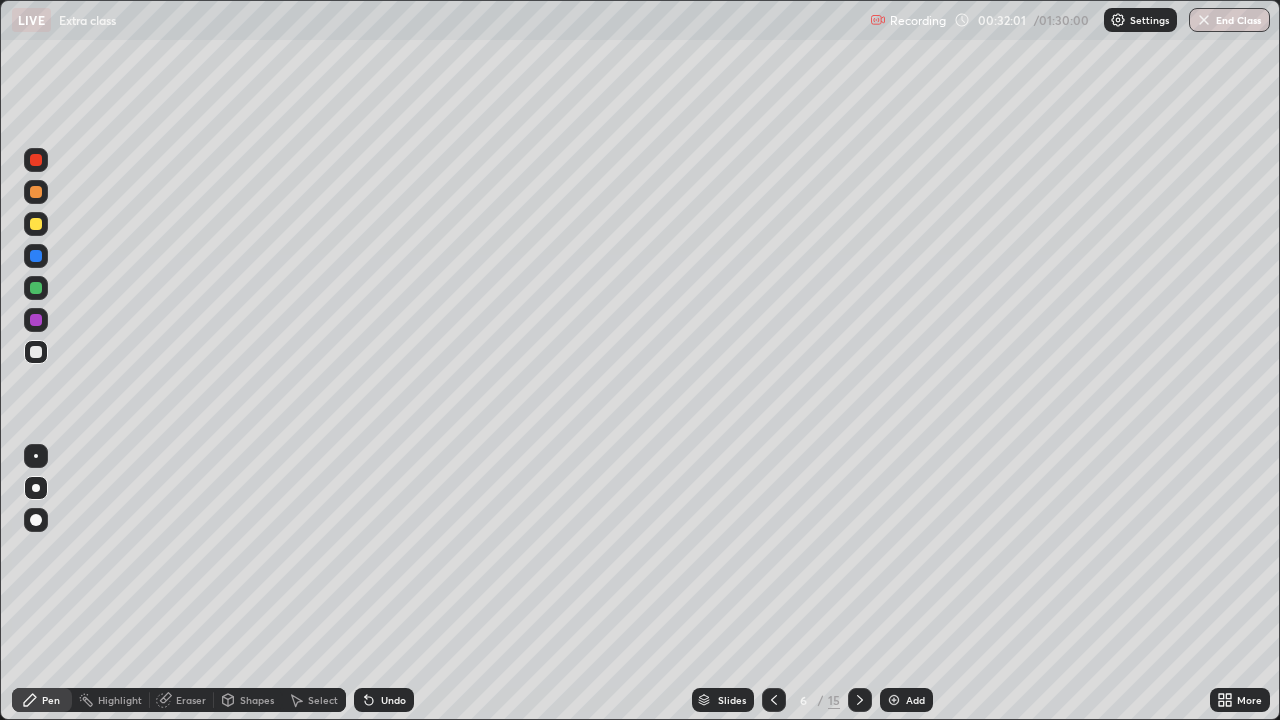 click on "Undo" at bounding box center (393, 700) 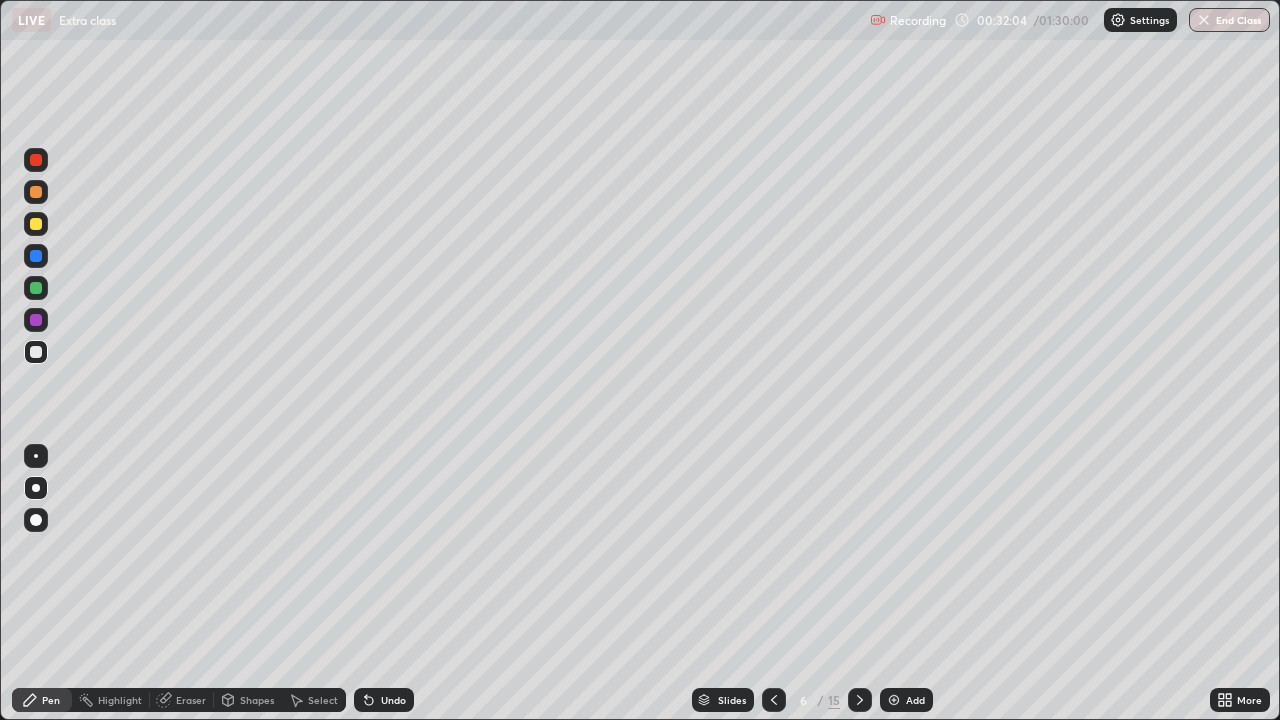 click on "Undo" at bounding box center (393, 700) 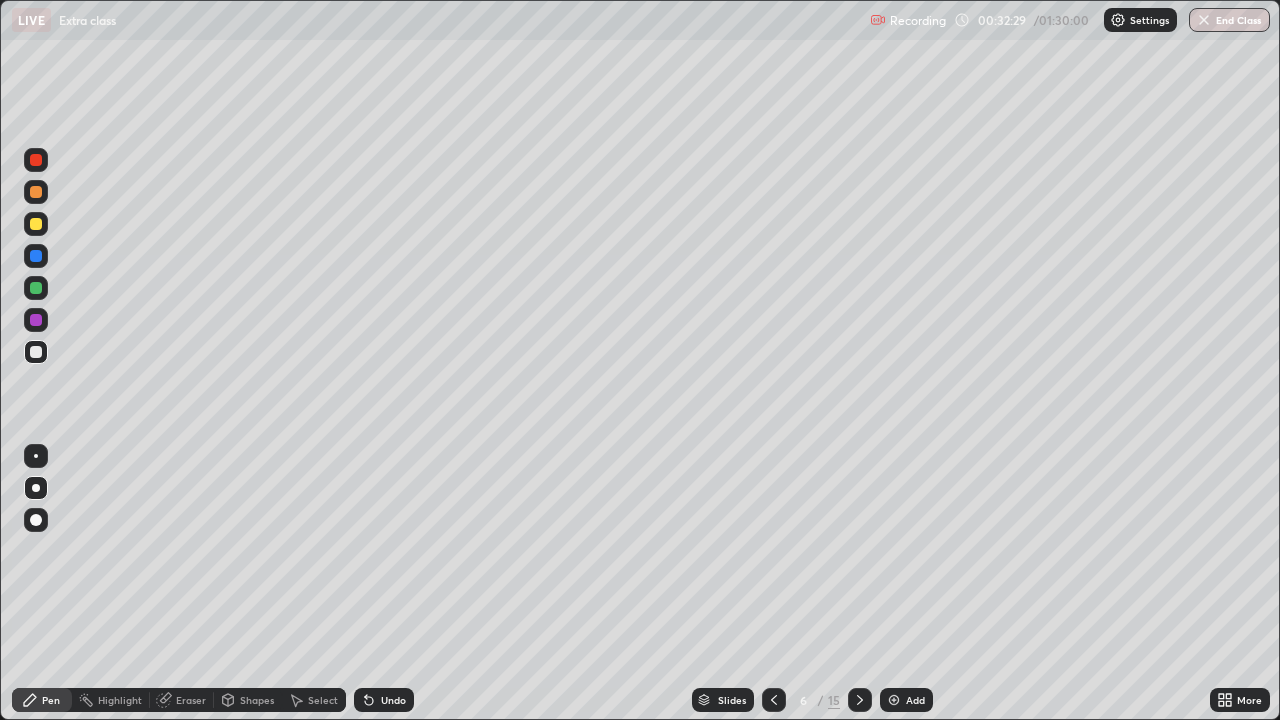 click on "Eraser" at bounding box center [191, 700] 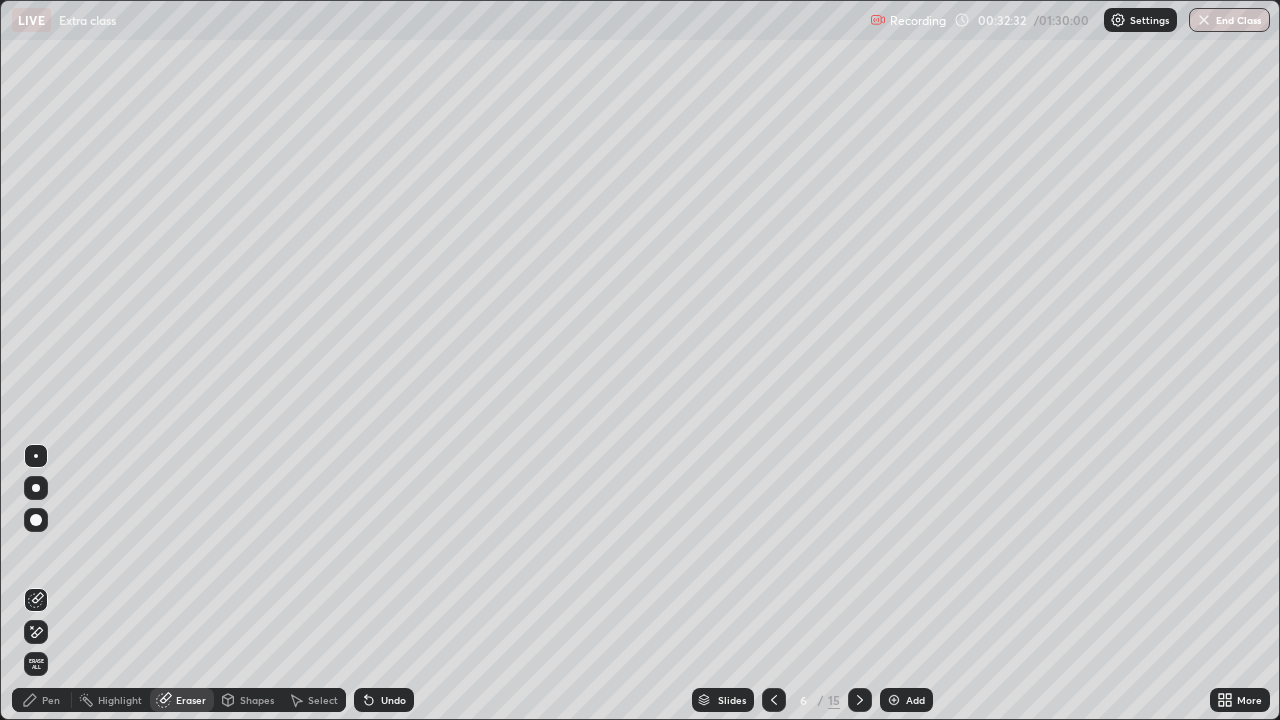 click on "Pen" at bounding box center (51, 700) 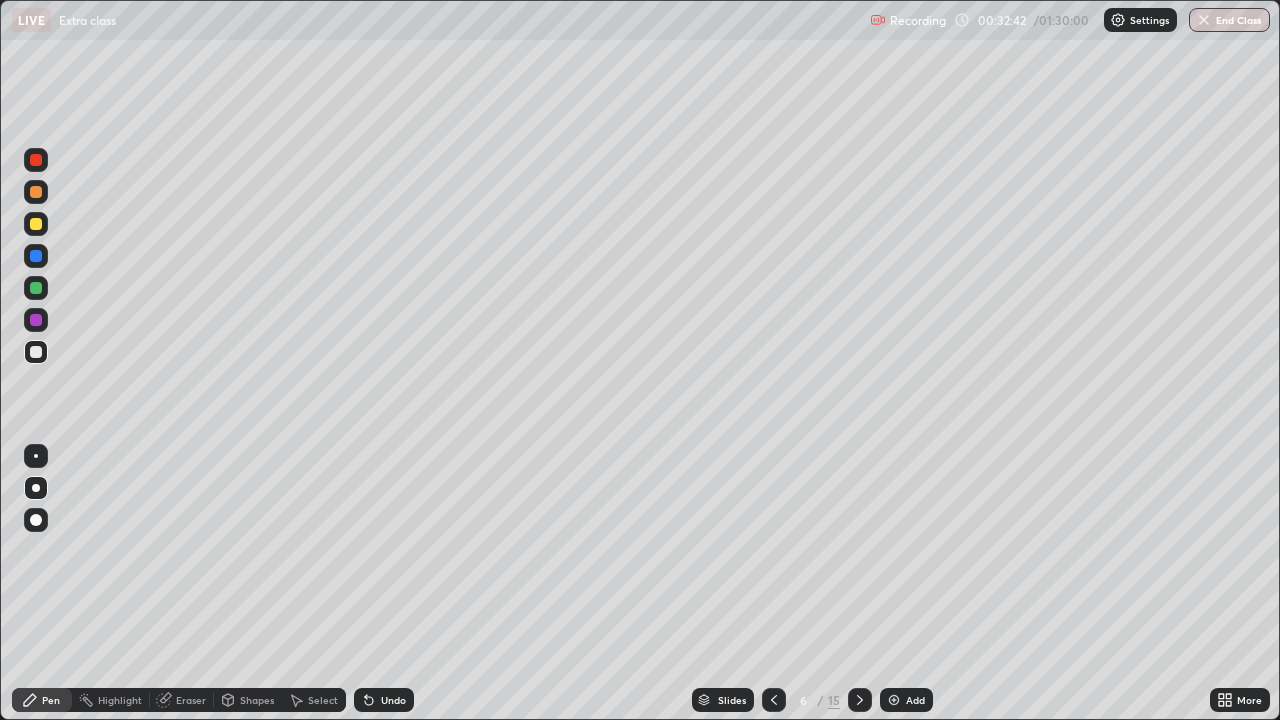click at bounding box center (36, 320) 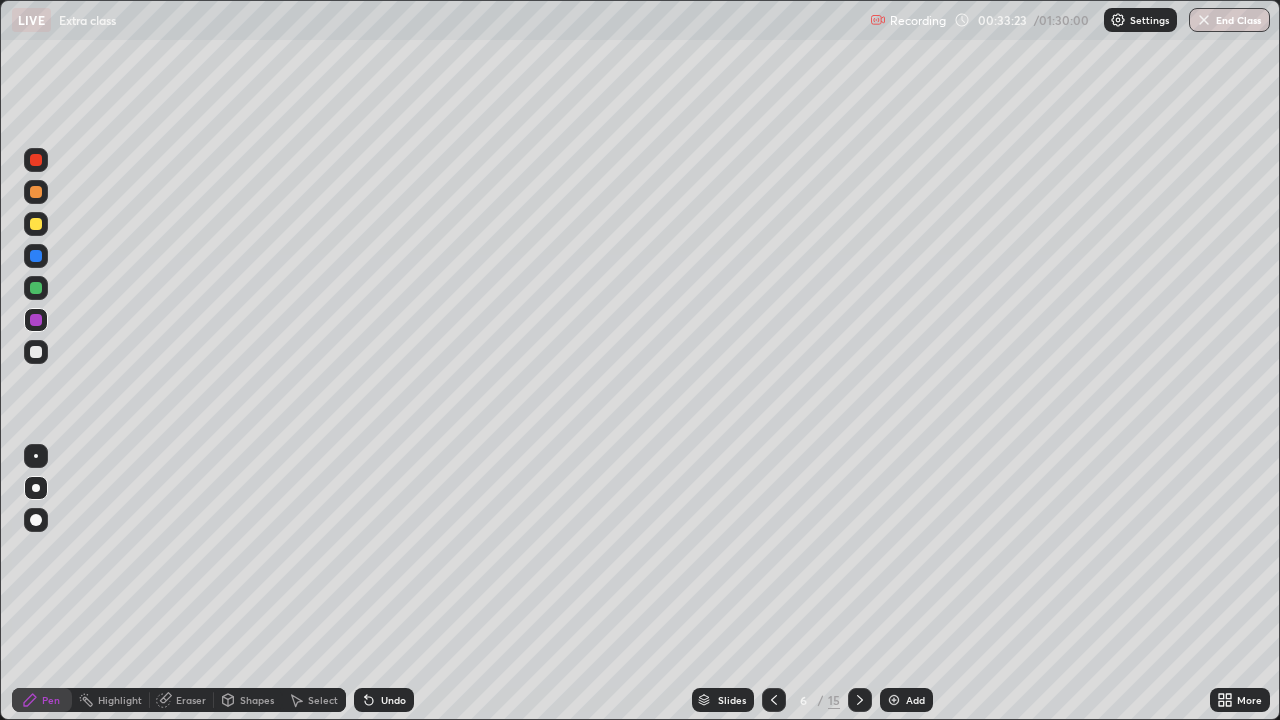 click at bounding box center [36, 256] 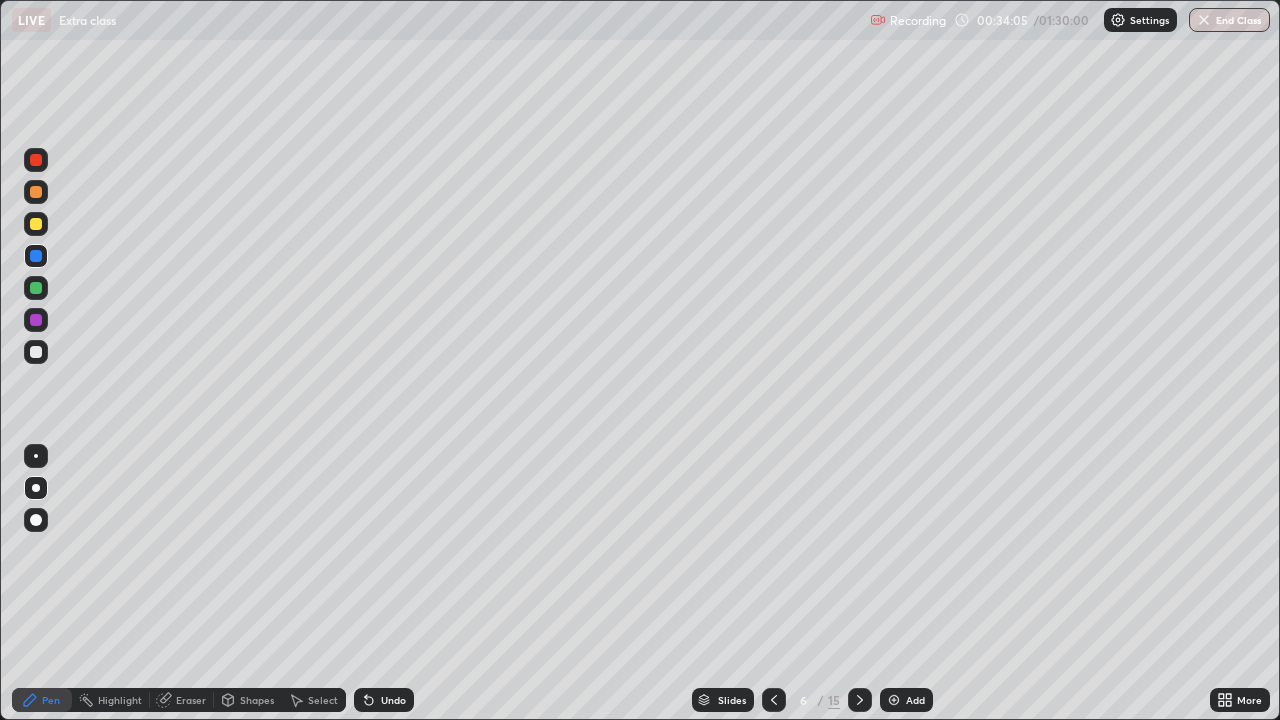 click at bounding box center [36, 288] 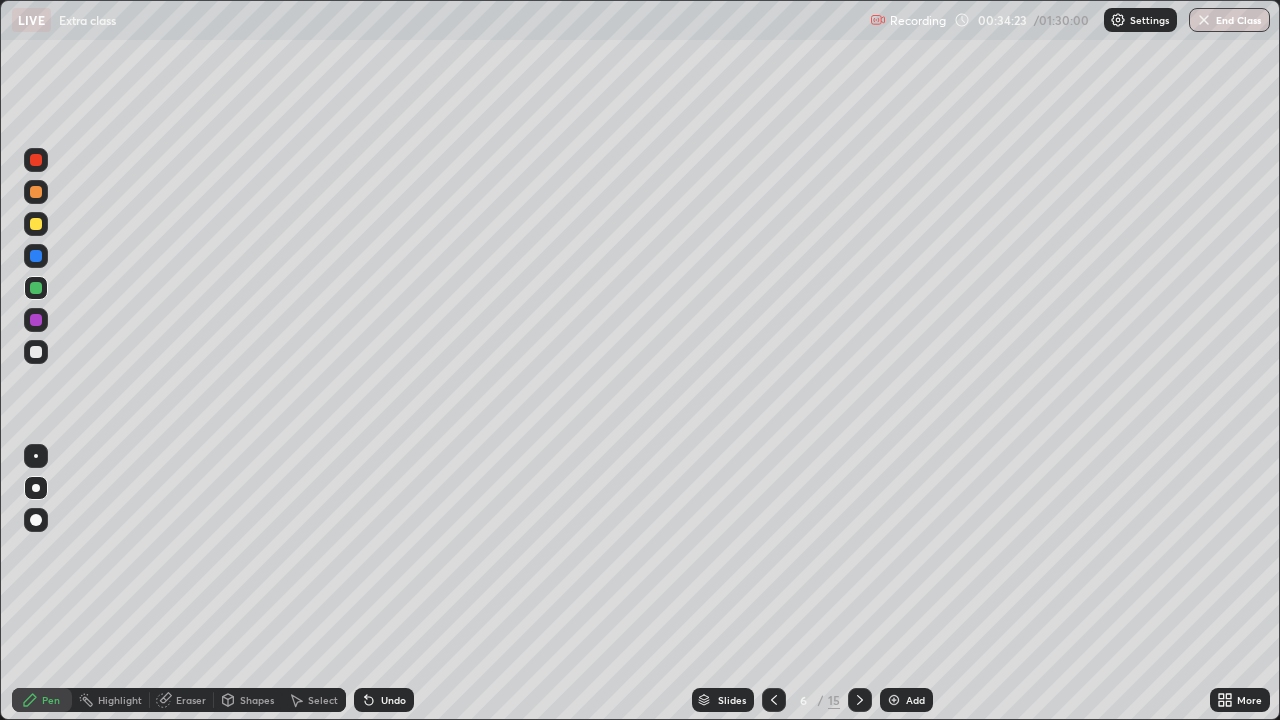 click at bounding box center (36, 320) 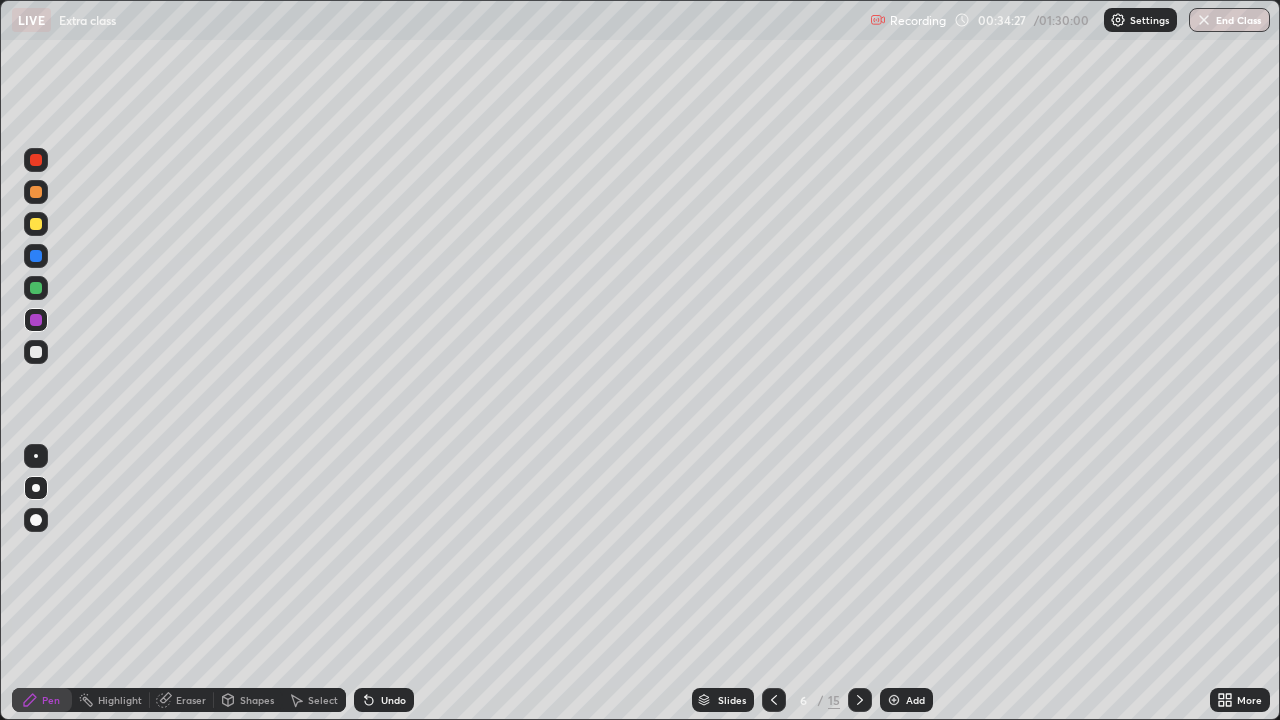 click at bounding box center [36, 224] 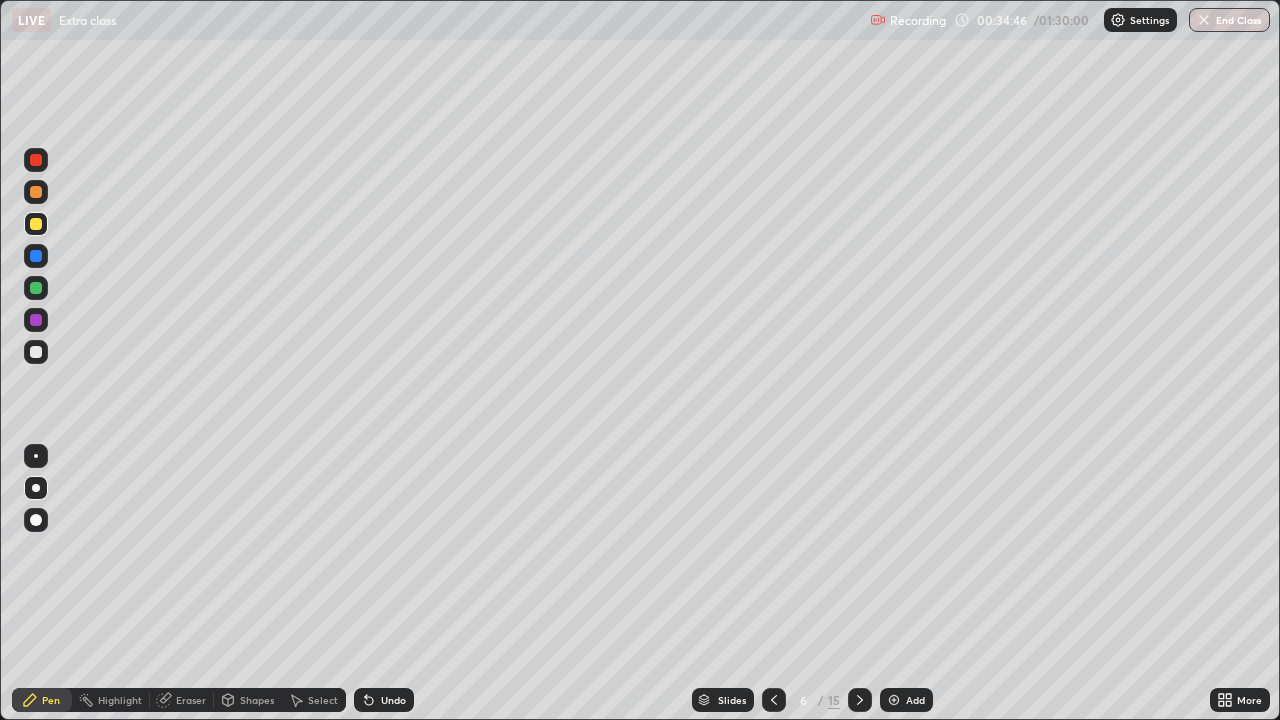 click on "Eraser" at bounding box center [191, 700] 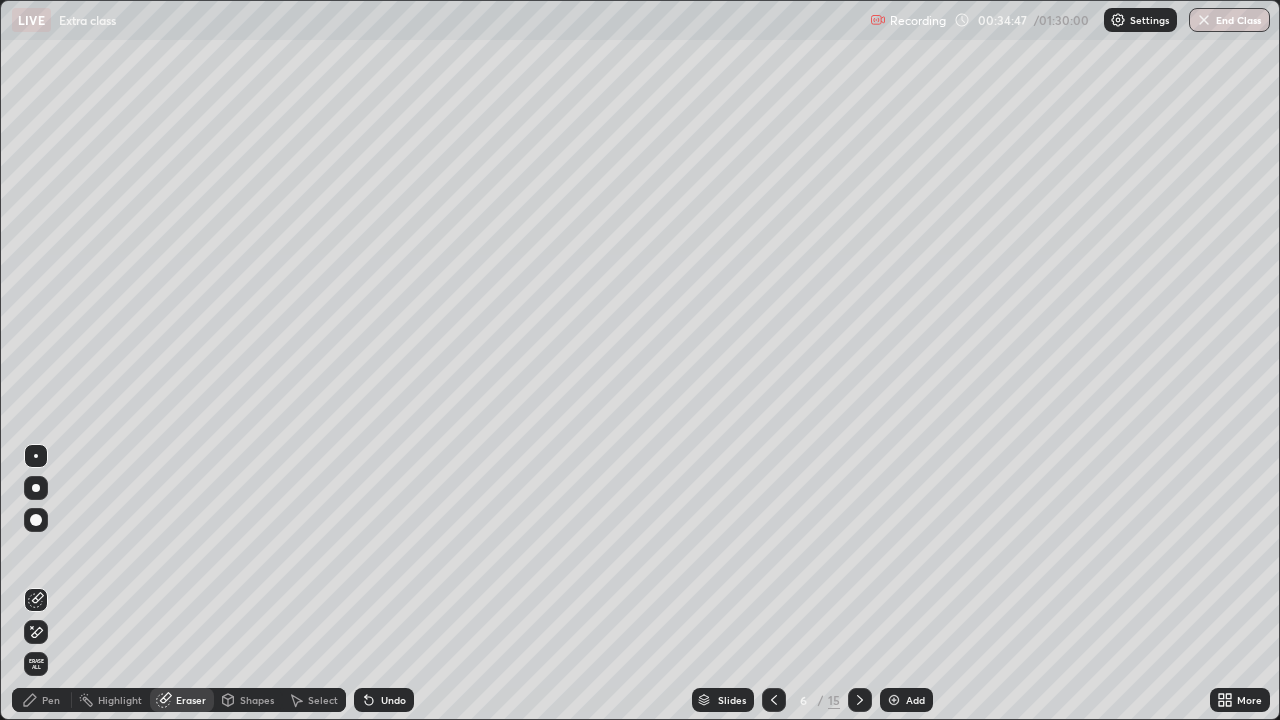 click 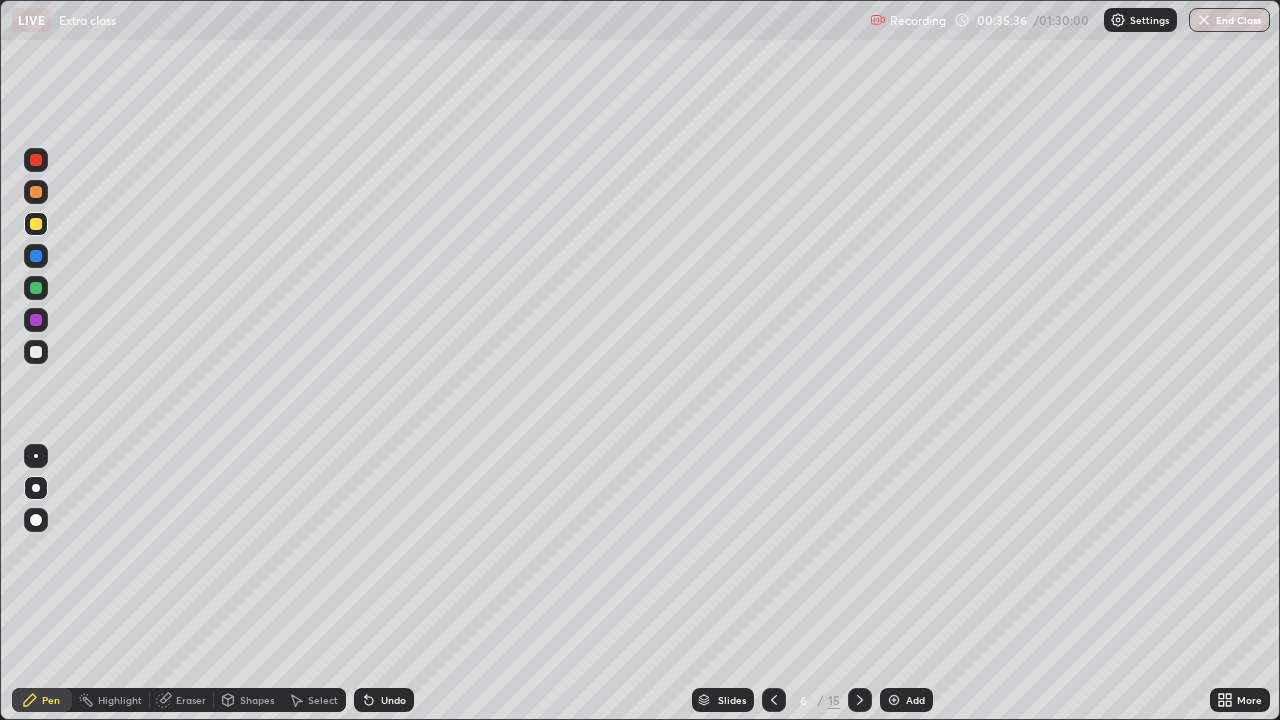 click on "Undo" at bounding box center [384, 700] 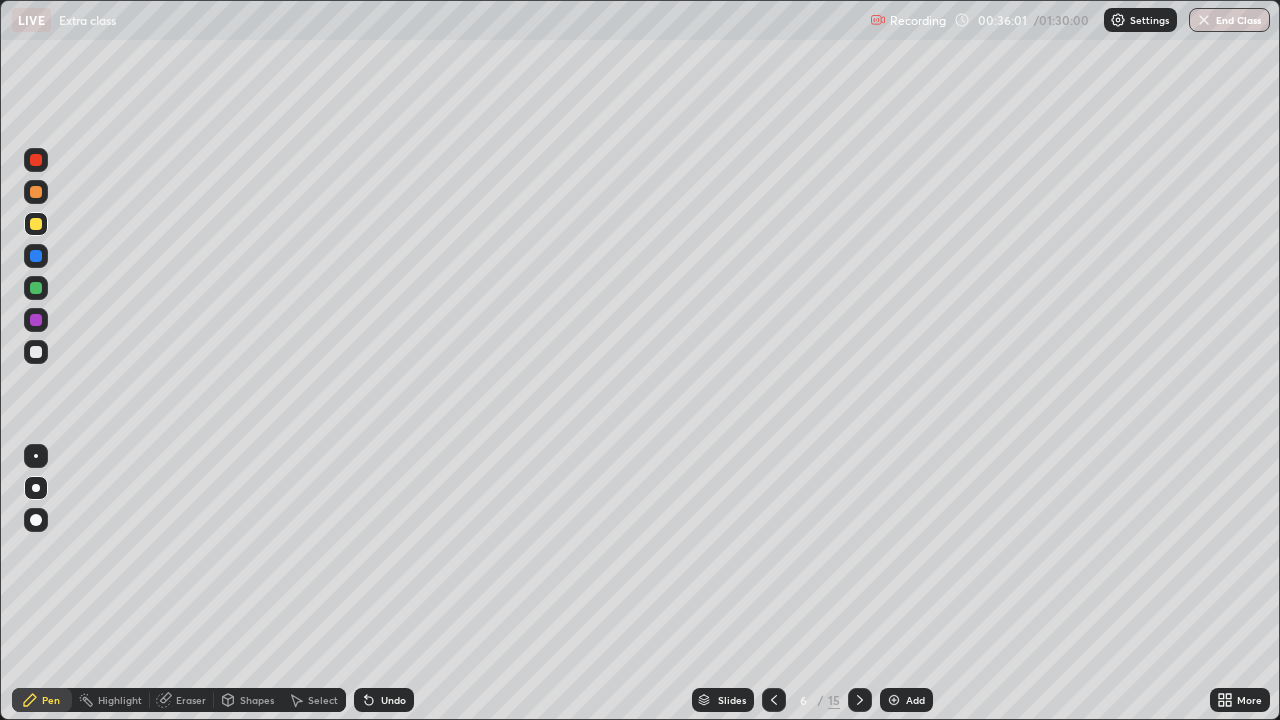 click on "Eraser" at bounding box center (191, 700) 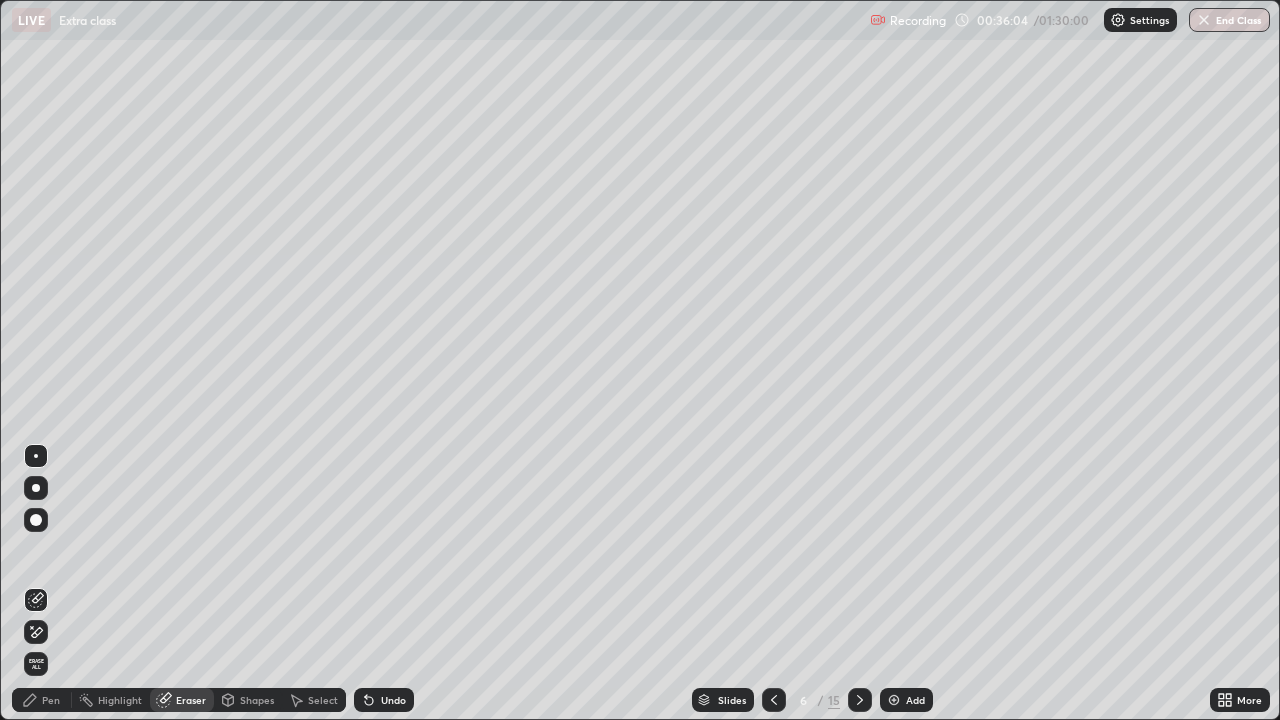 click on "Pen" at bounding box center (51, 700) 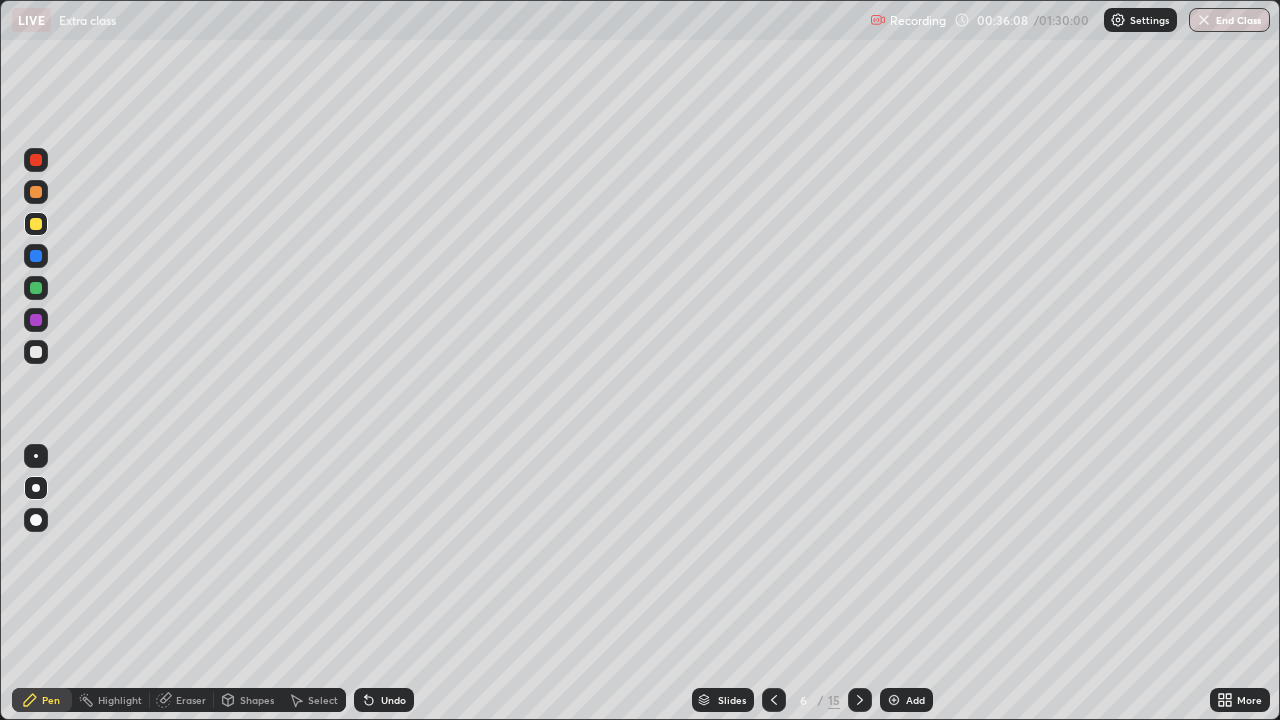click at bounding box center [36, 352] 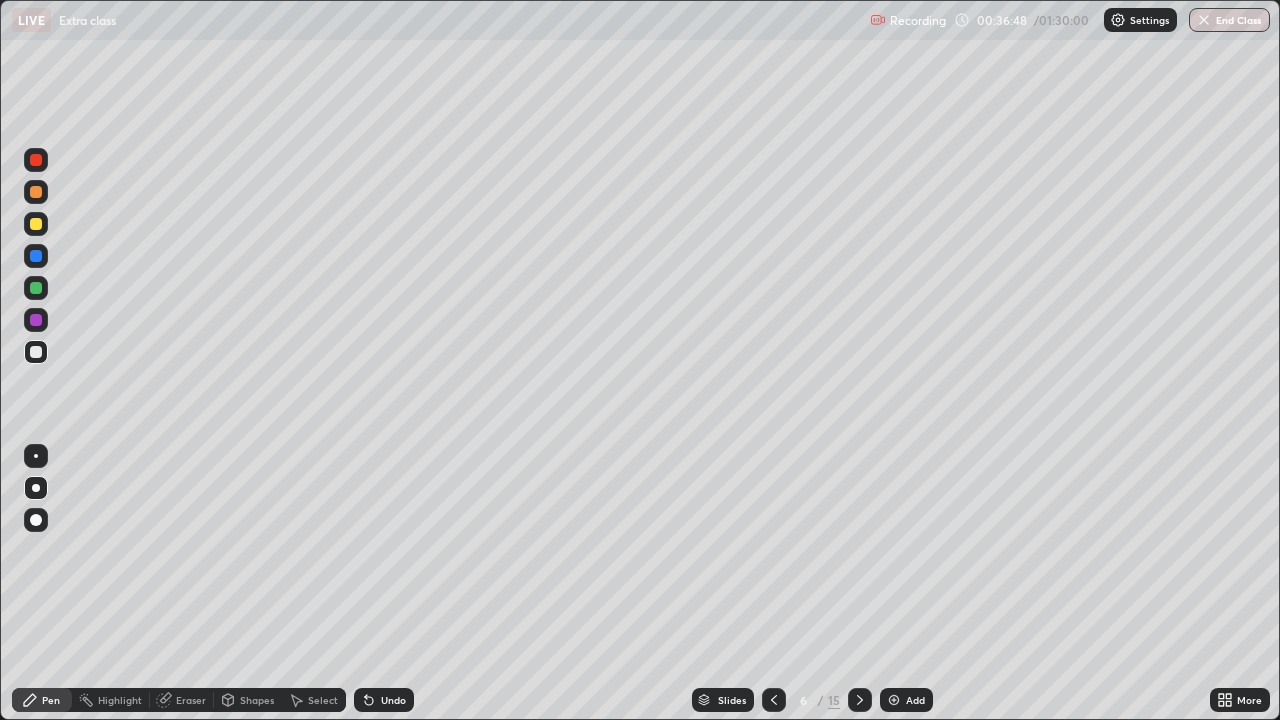click on "Undo" at bounding box center (393, 700) 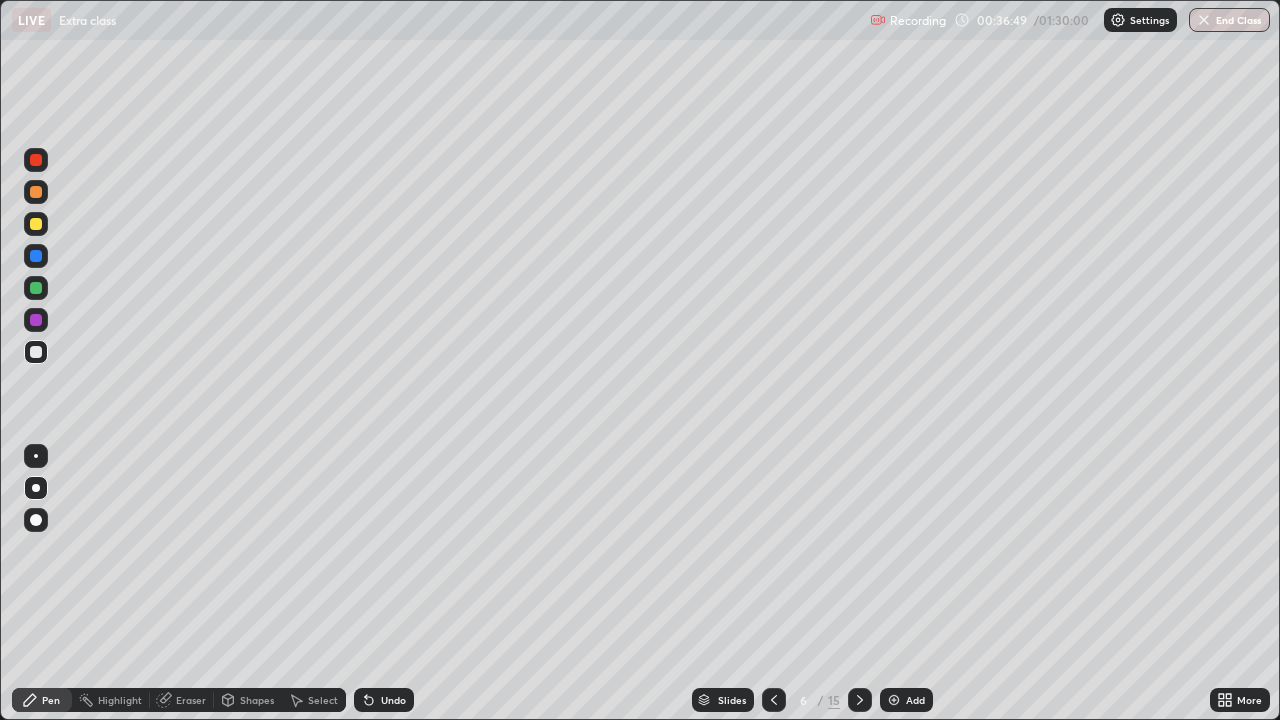 click on "Undo" at bounding box center (393, 700) 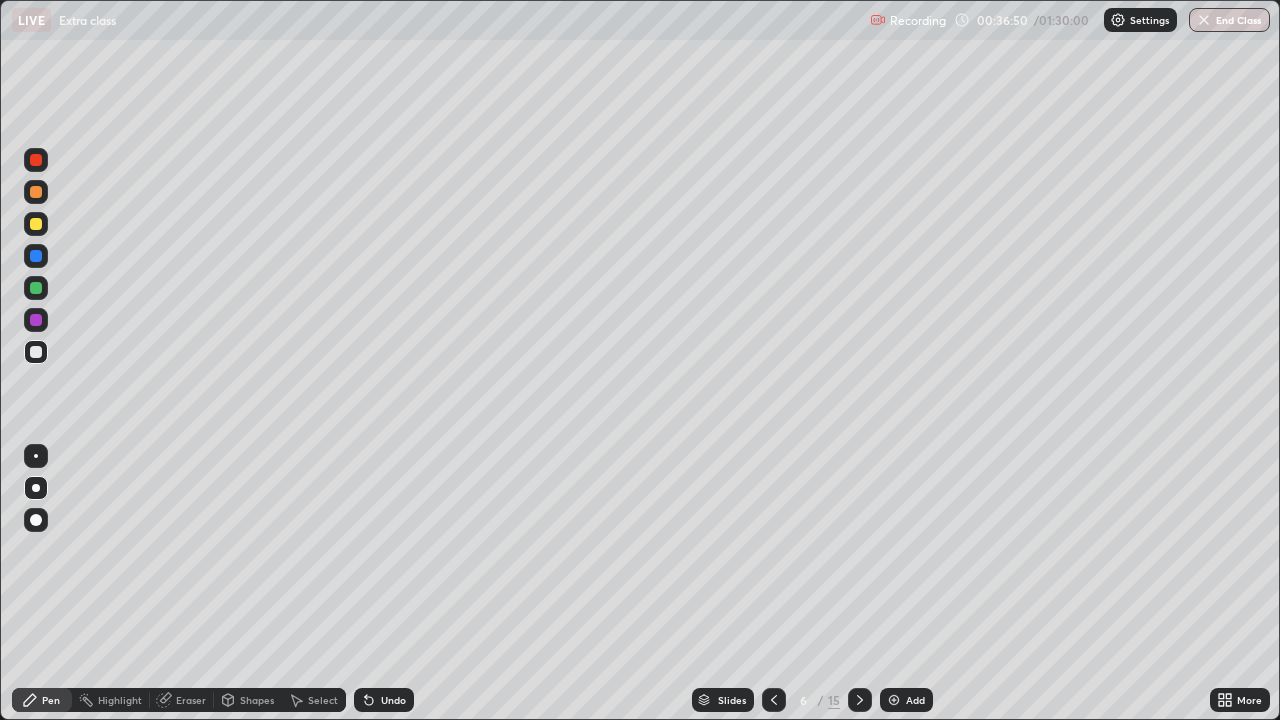 click on "Undo" at bounding box center [384, 700] 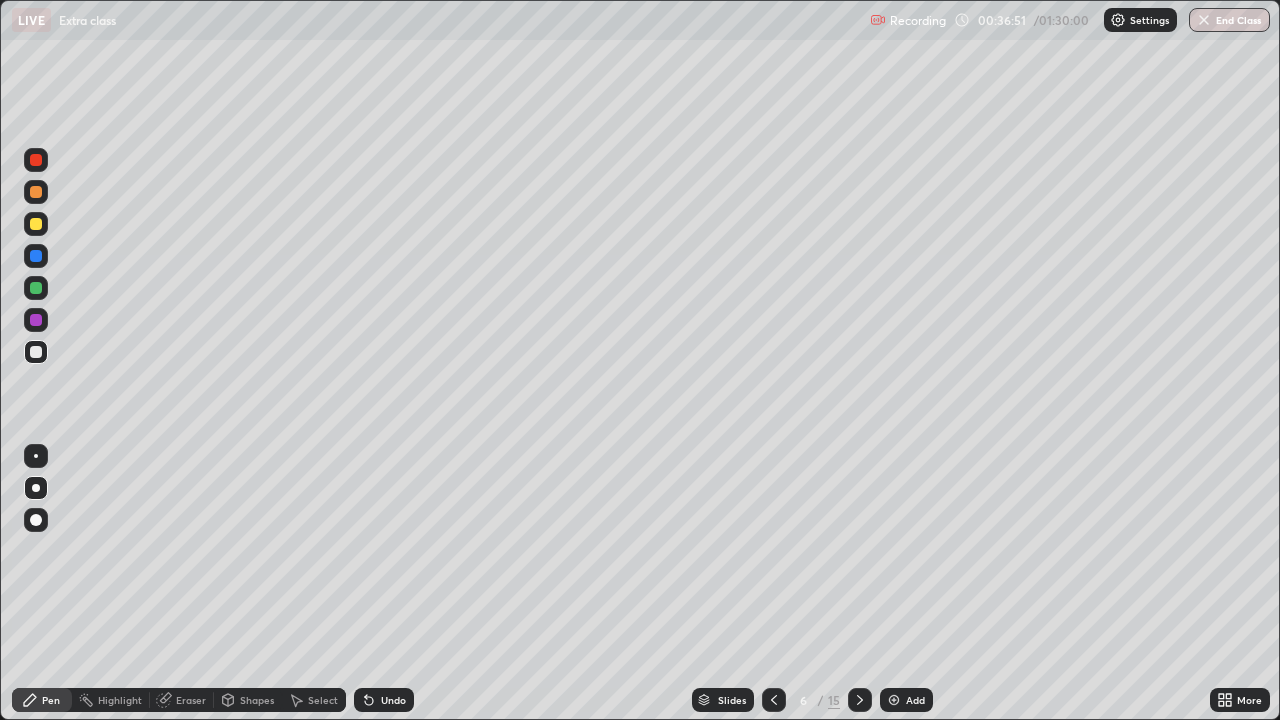 click on "Undo" at bounding box center (384, 700) 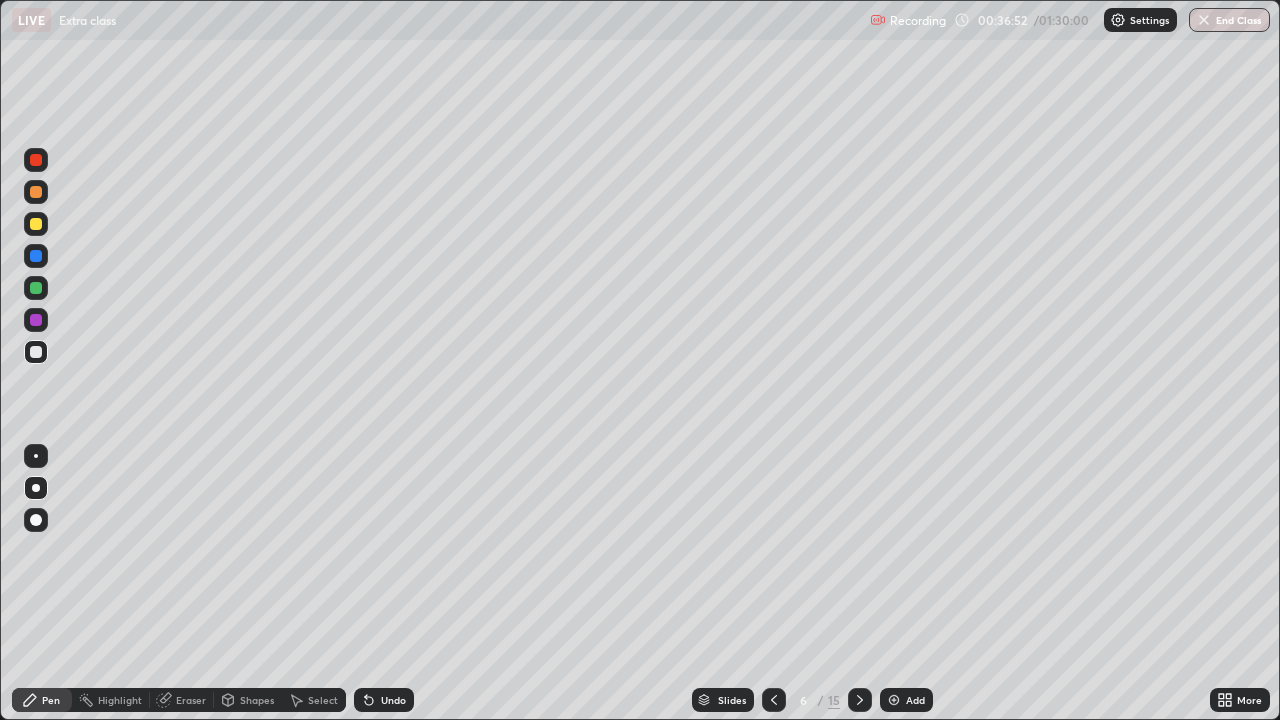 click on "Undo" at bounding box center (384, 700) 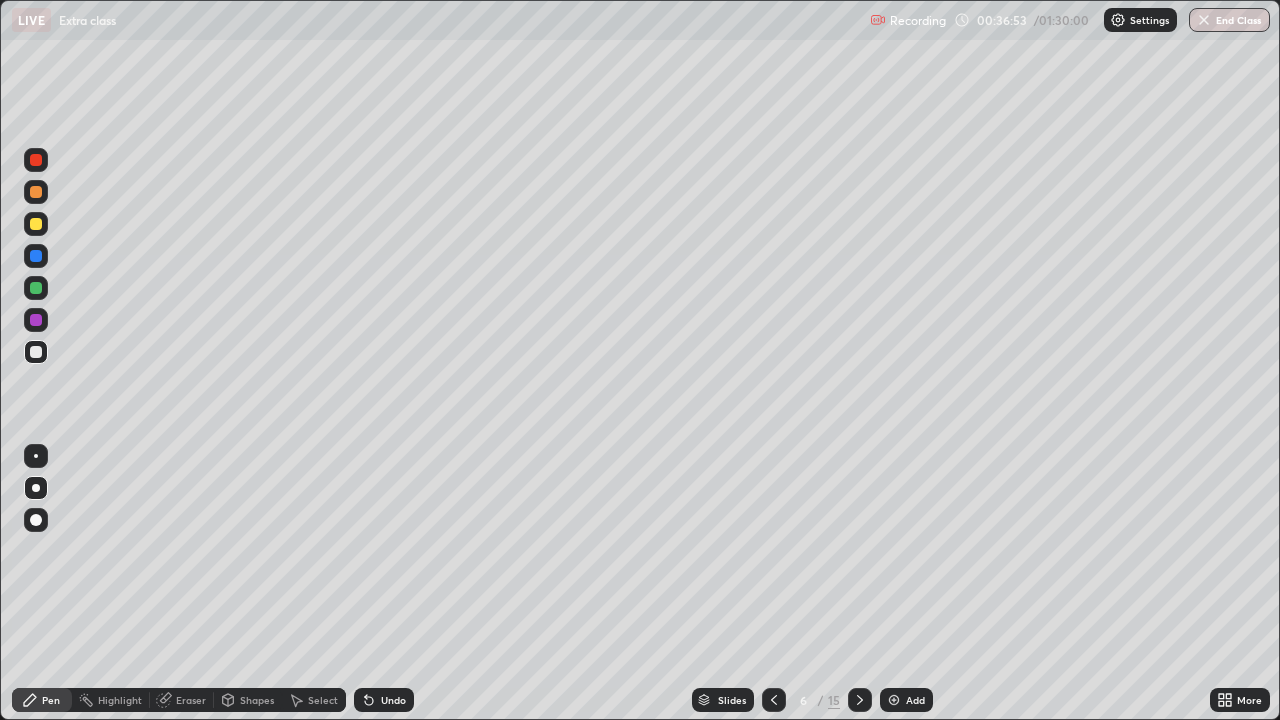 click at bounding box center [36, 256] 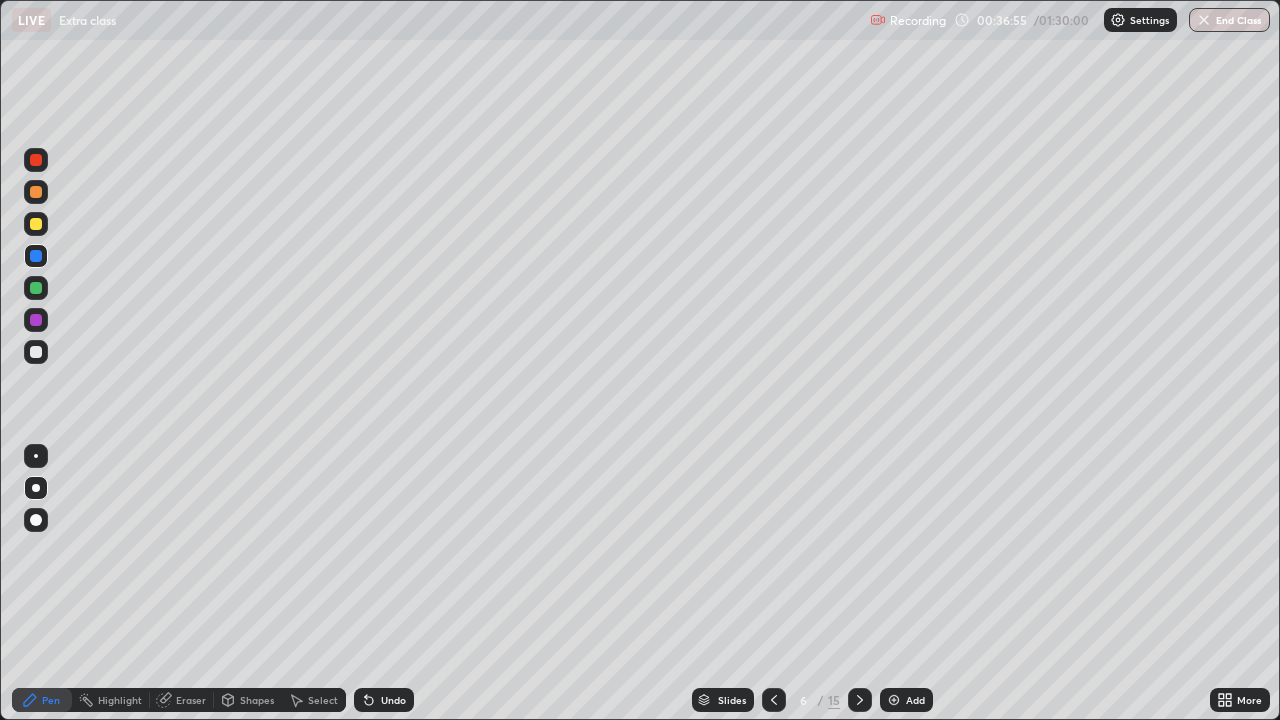 click on "Undo" at bounding box center [393, 700] 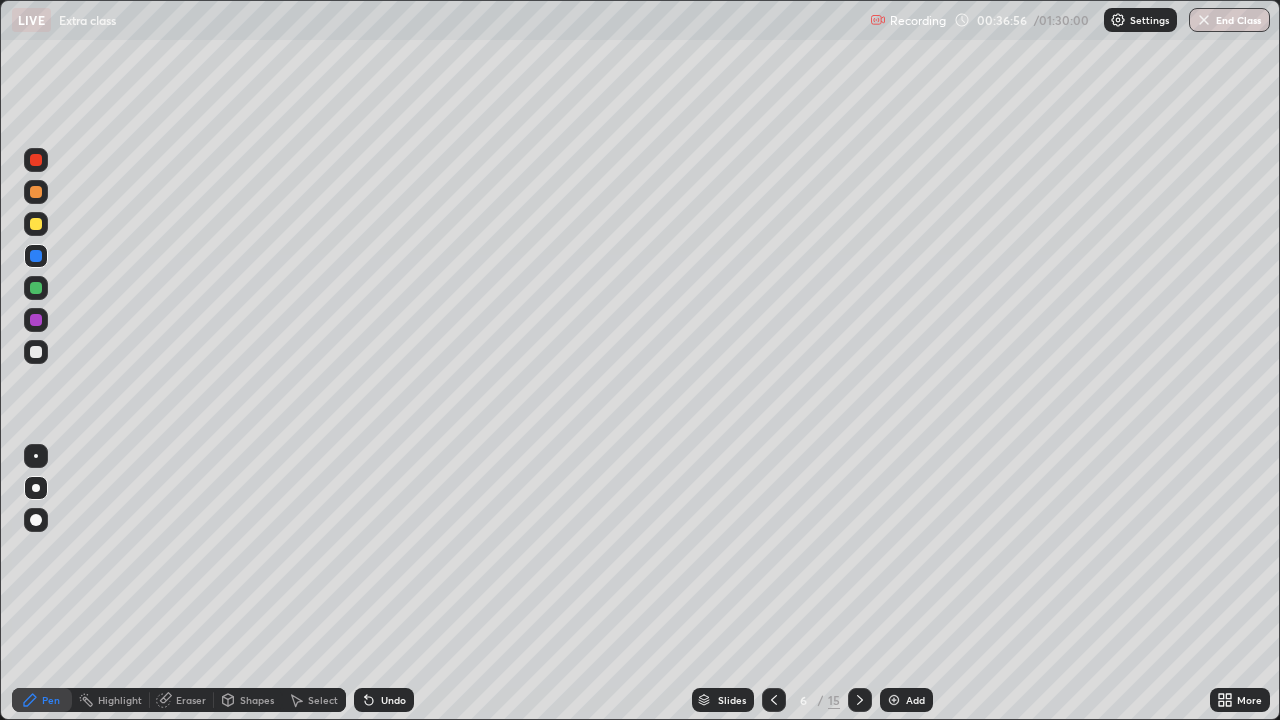 click at bounding box center (36, 456) 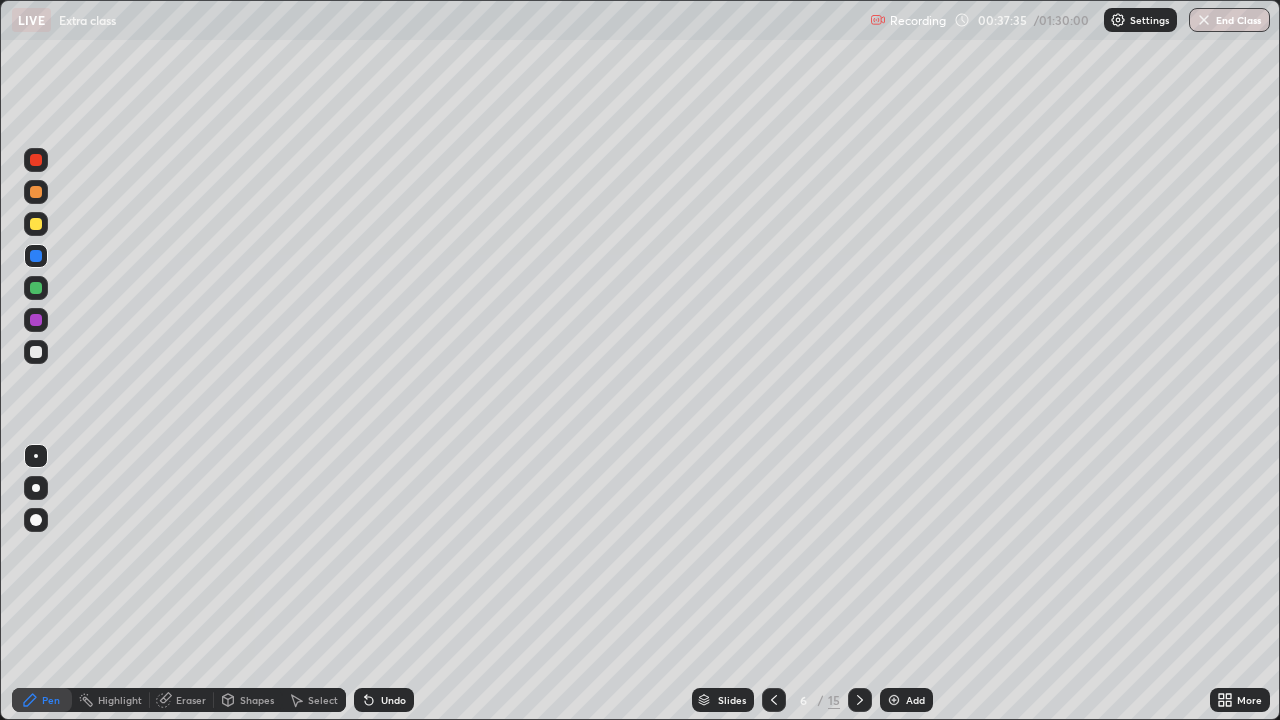 click at bounding box center (36, 224) 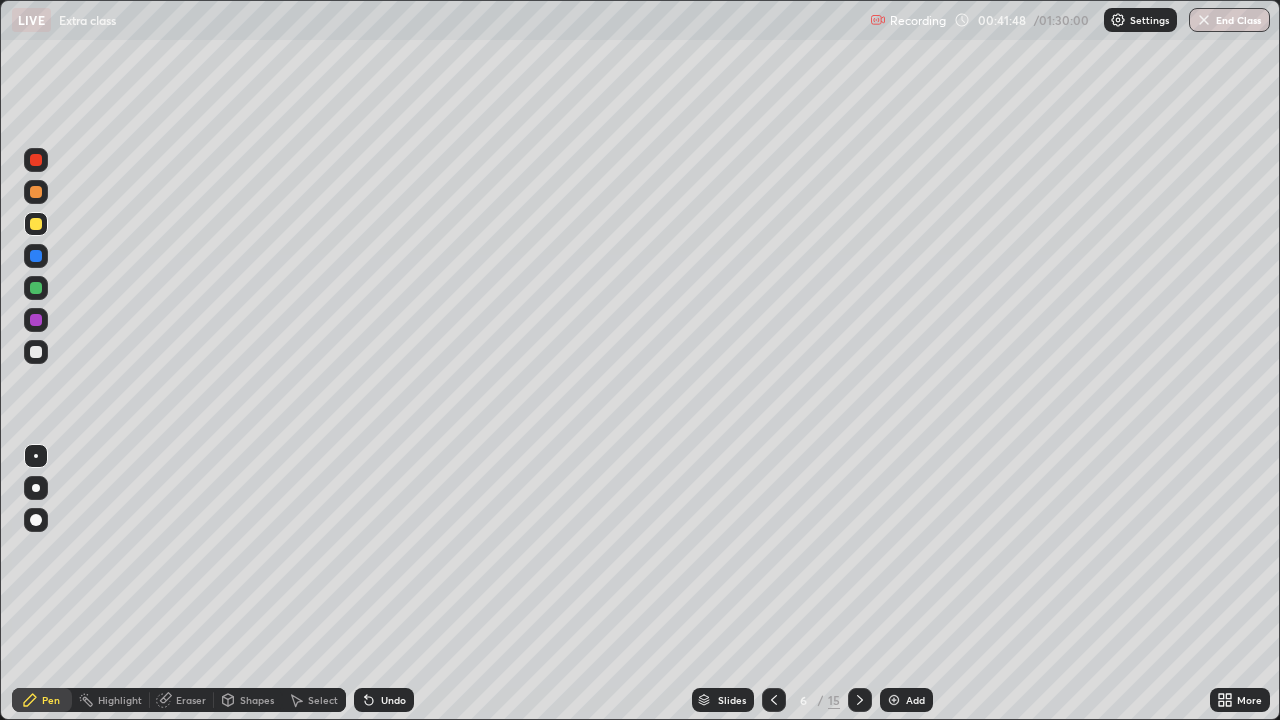click at bounding box center [36, 320] 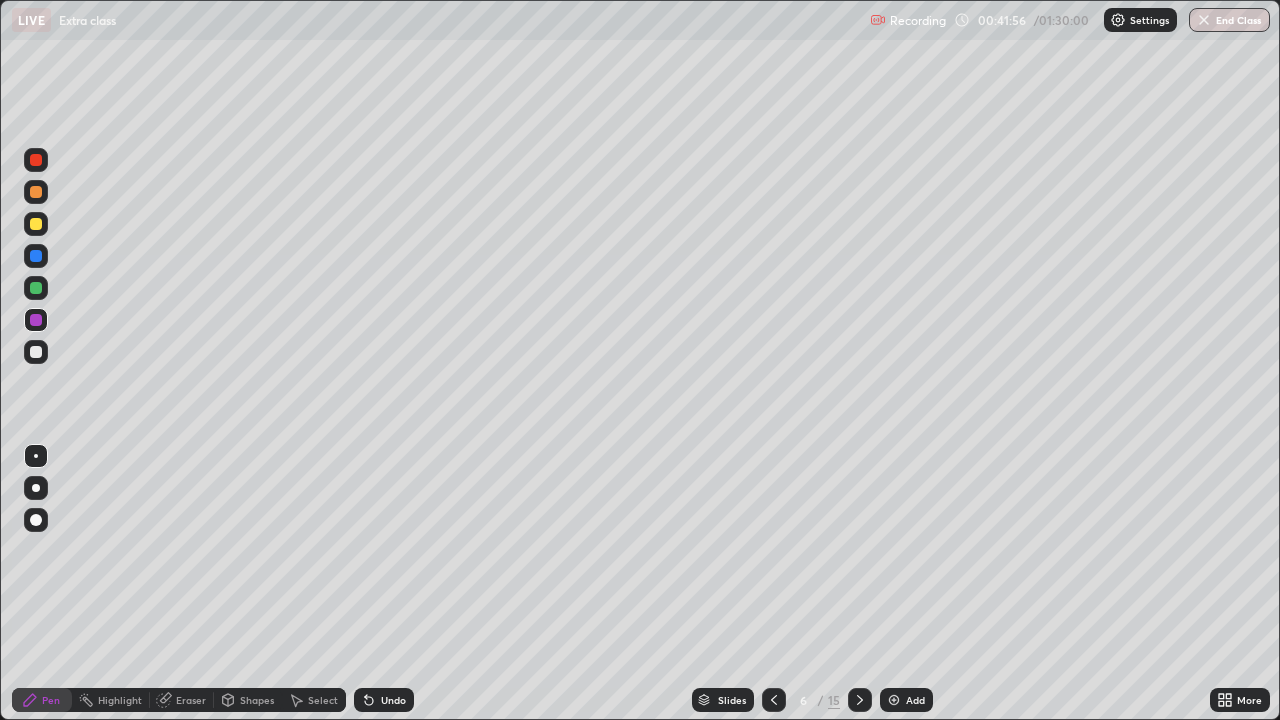 click at bounding box center (36, 160) 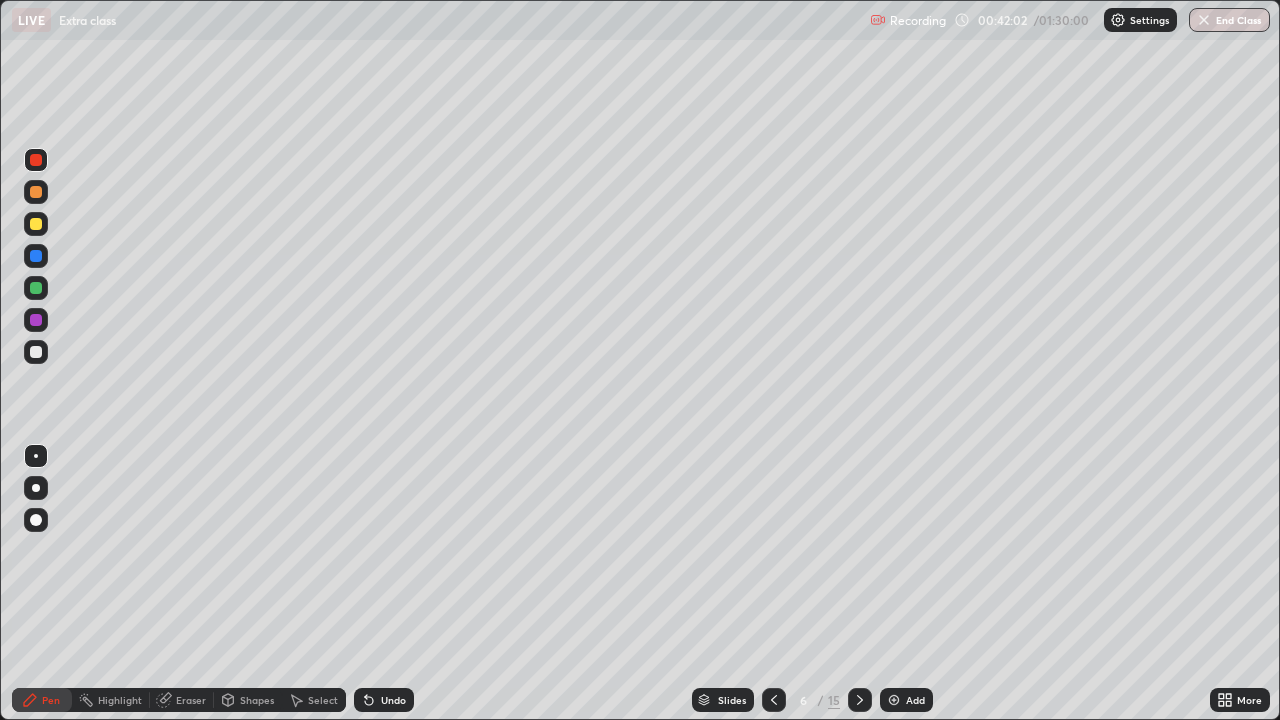 click at bounding box center [36, 224] 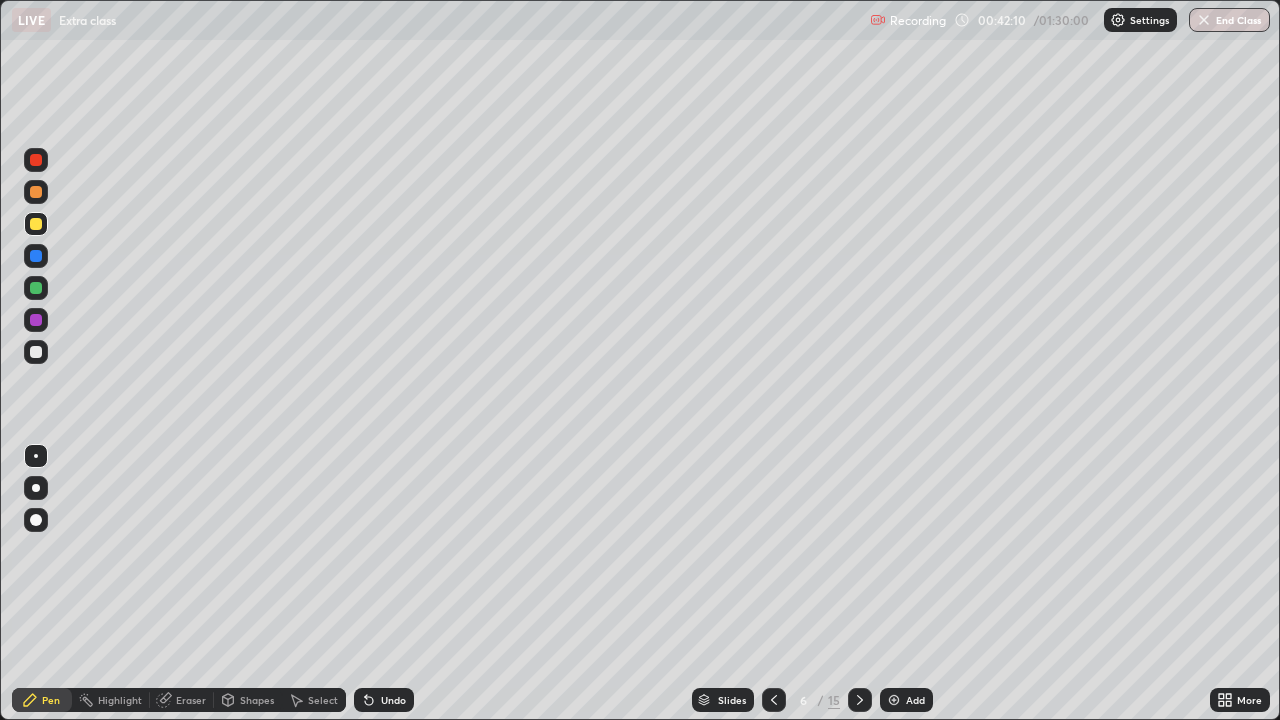 click at bounding box center (36, 352) 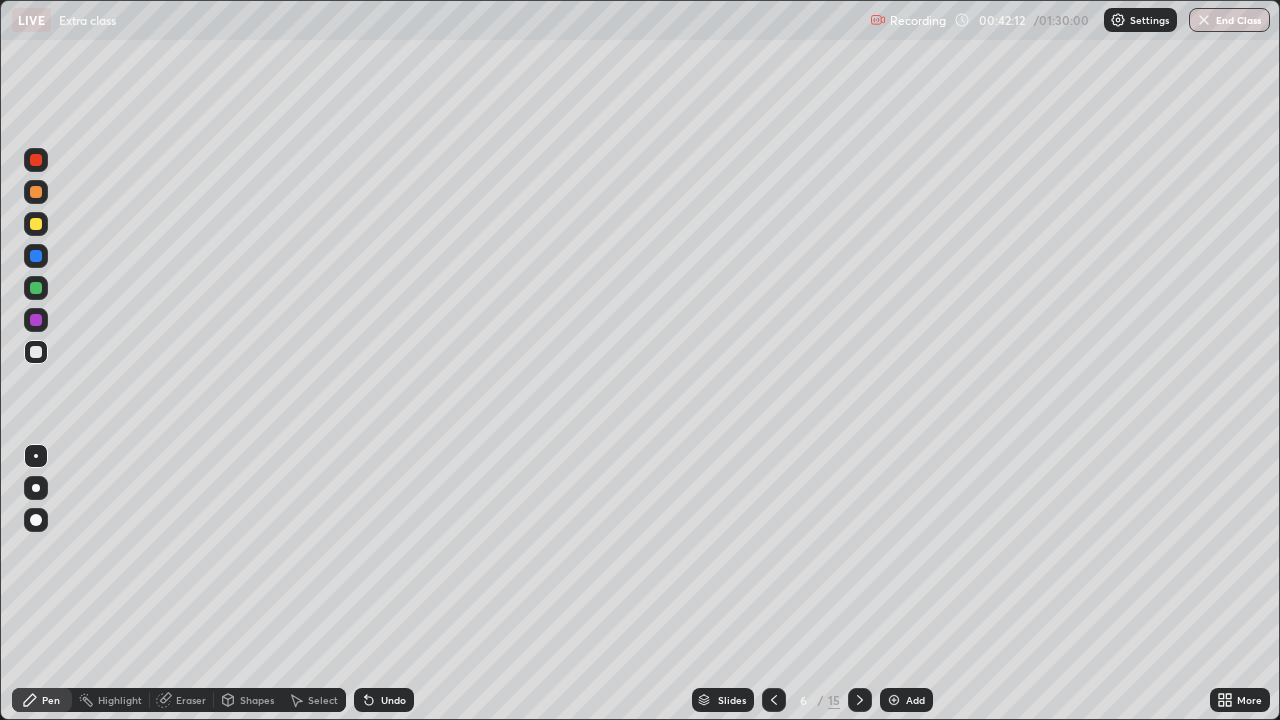 click on "Undo" at bounding box center [393, 700] 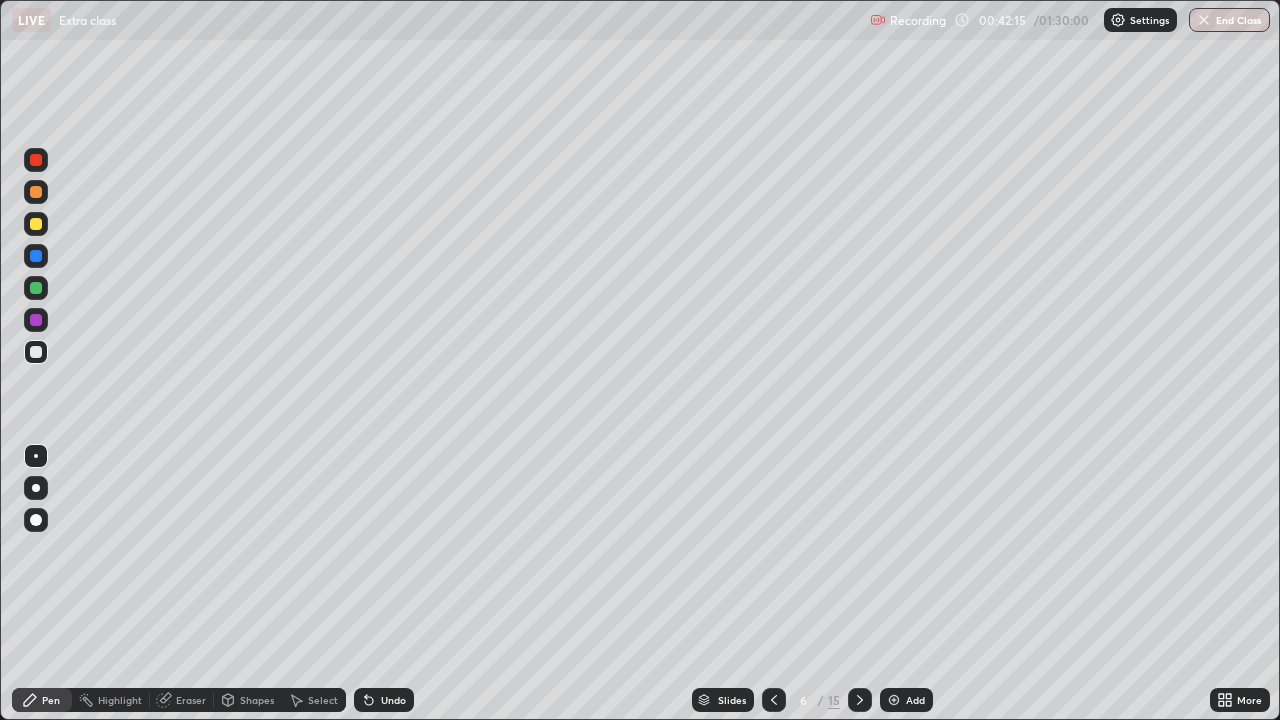 click at bounding box center [36, 256] 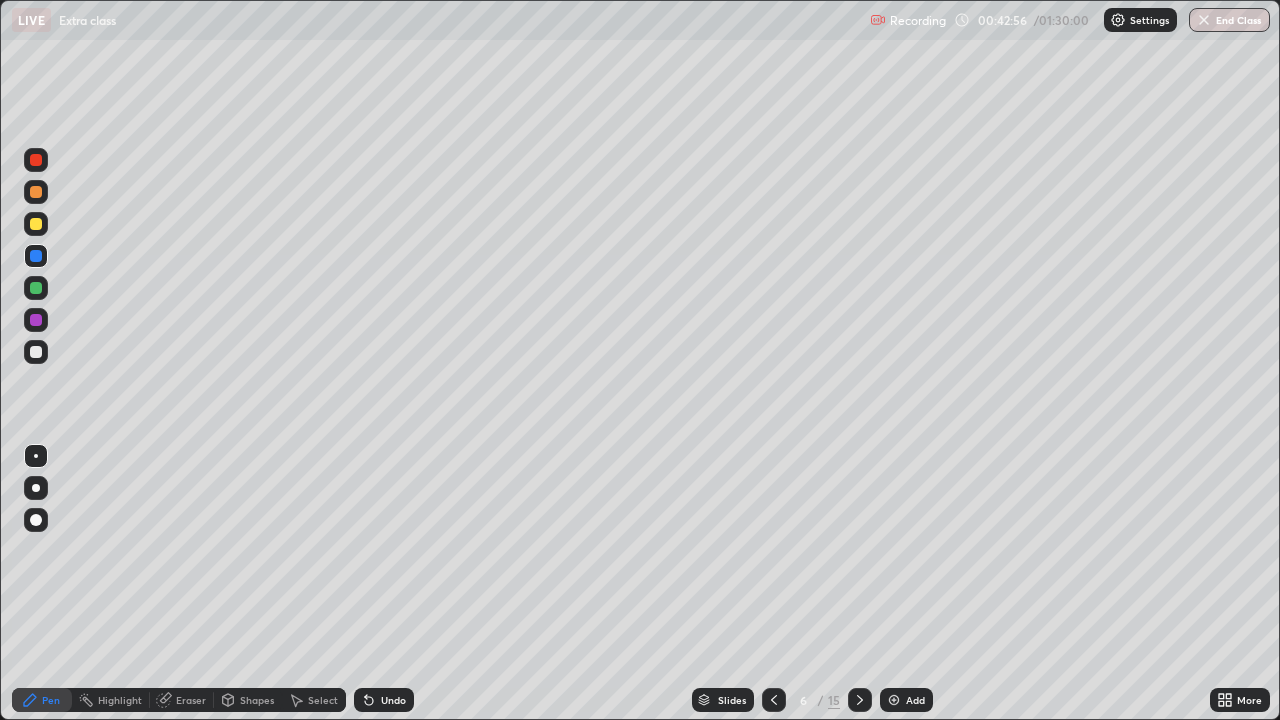 click at bounding box center [860, 700] 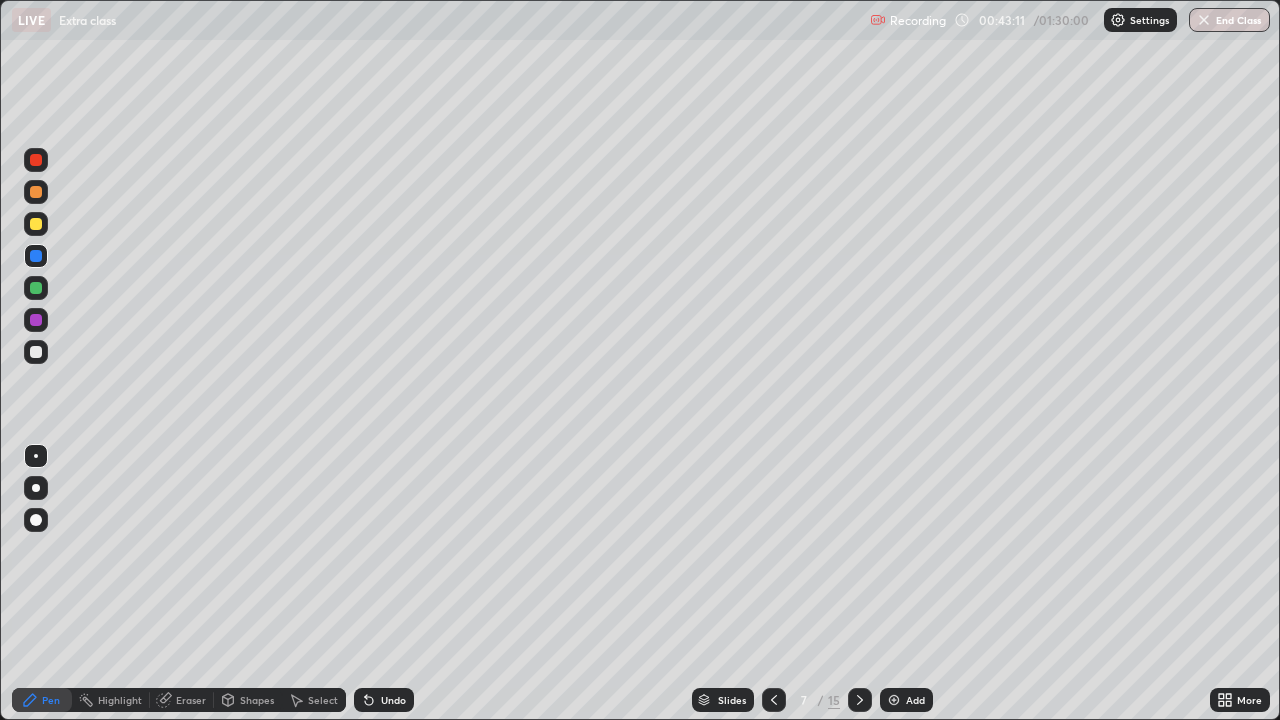 click at bounding box center [36, 352] 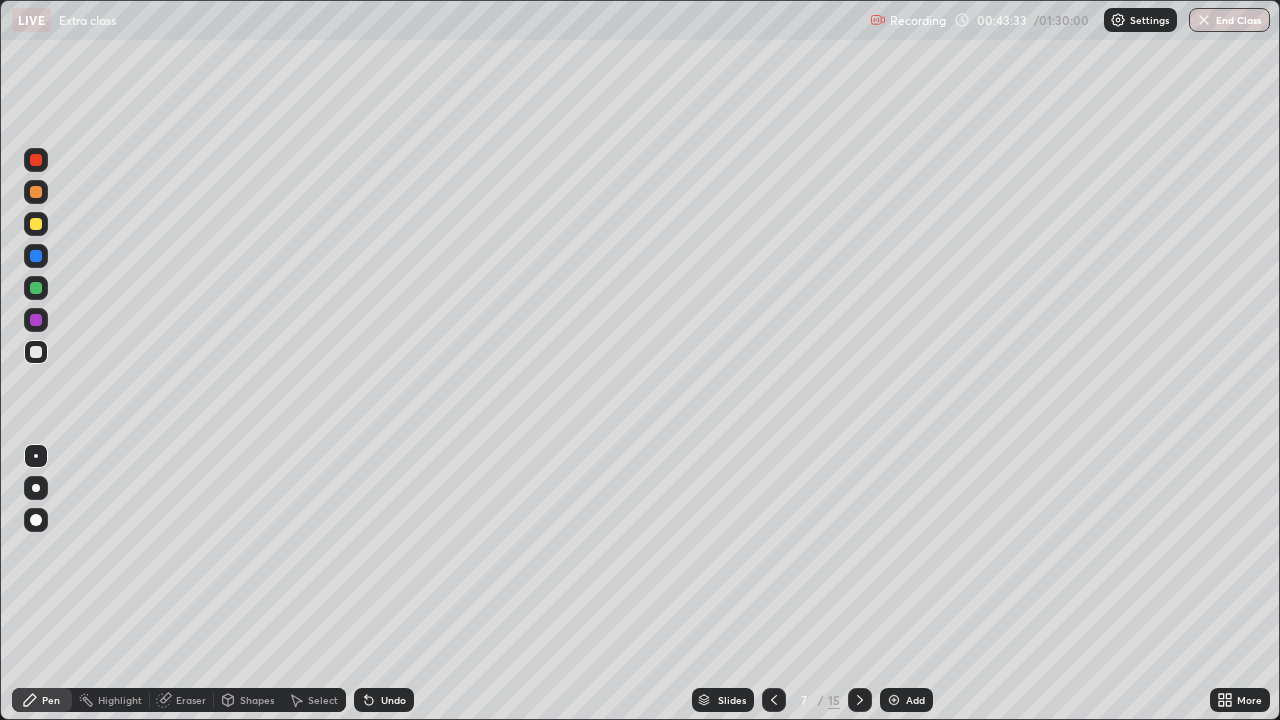 click at bounding box center (36, 288) 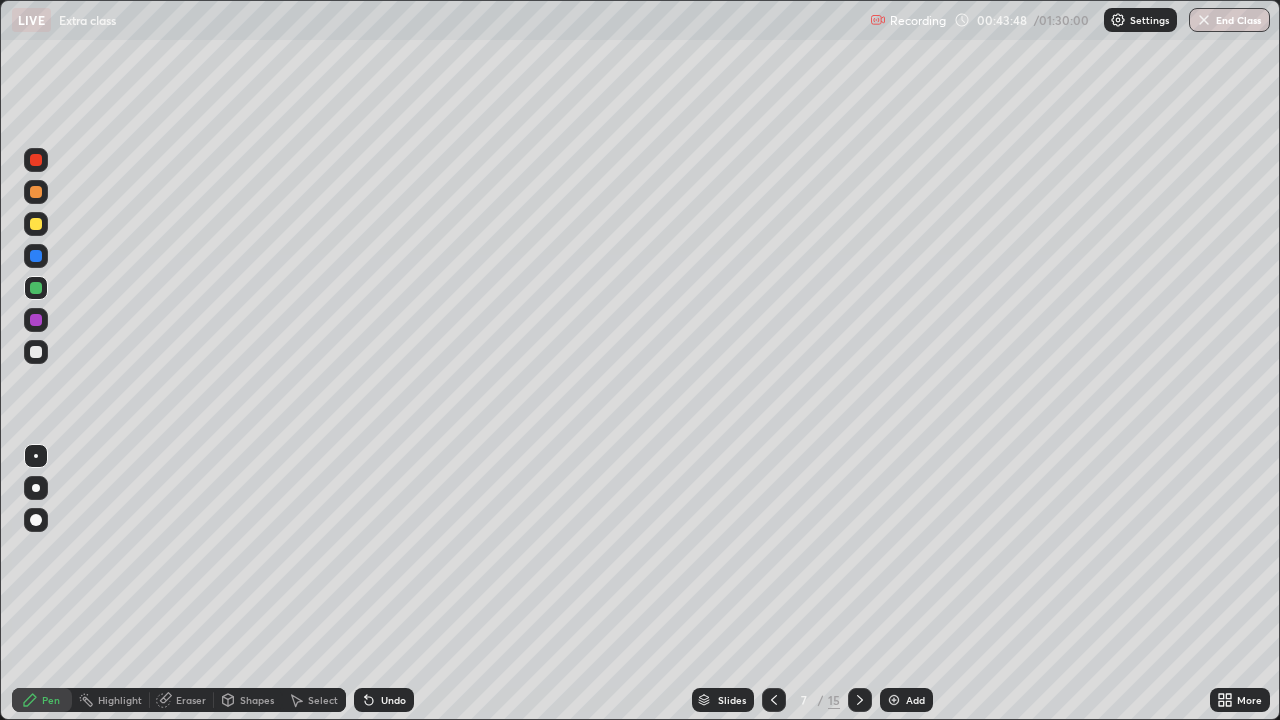 click on "Undo" at bounding box center (384, 700) 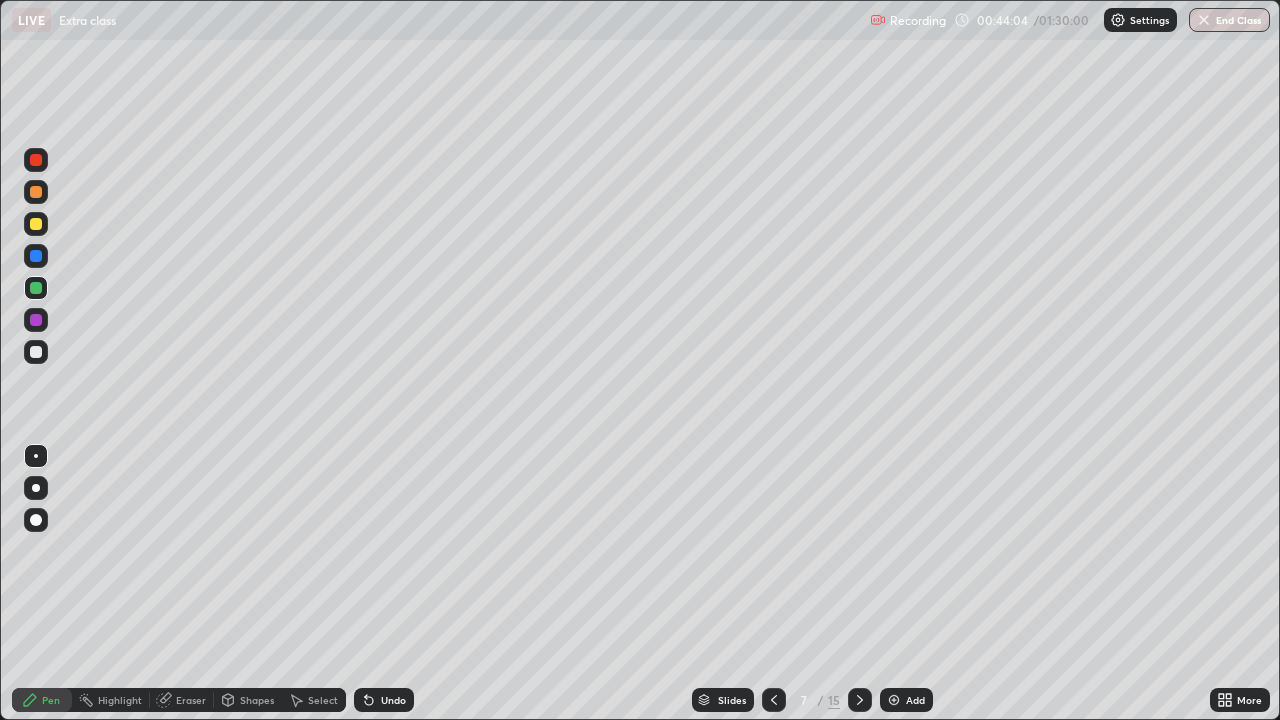 click at bounding box center (36, 352) 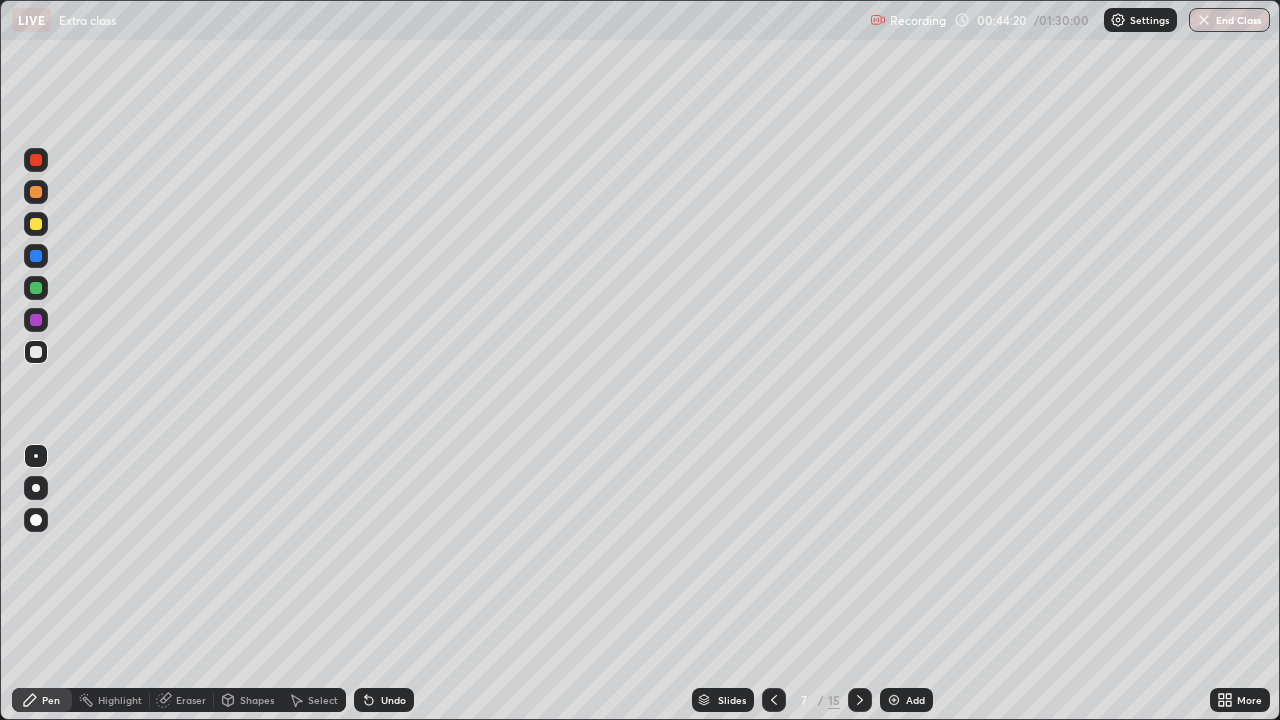 click 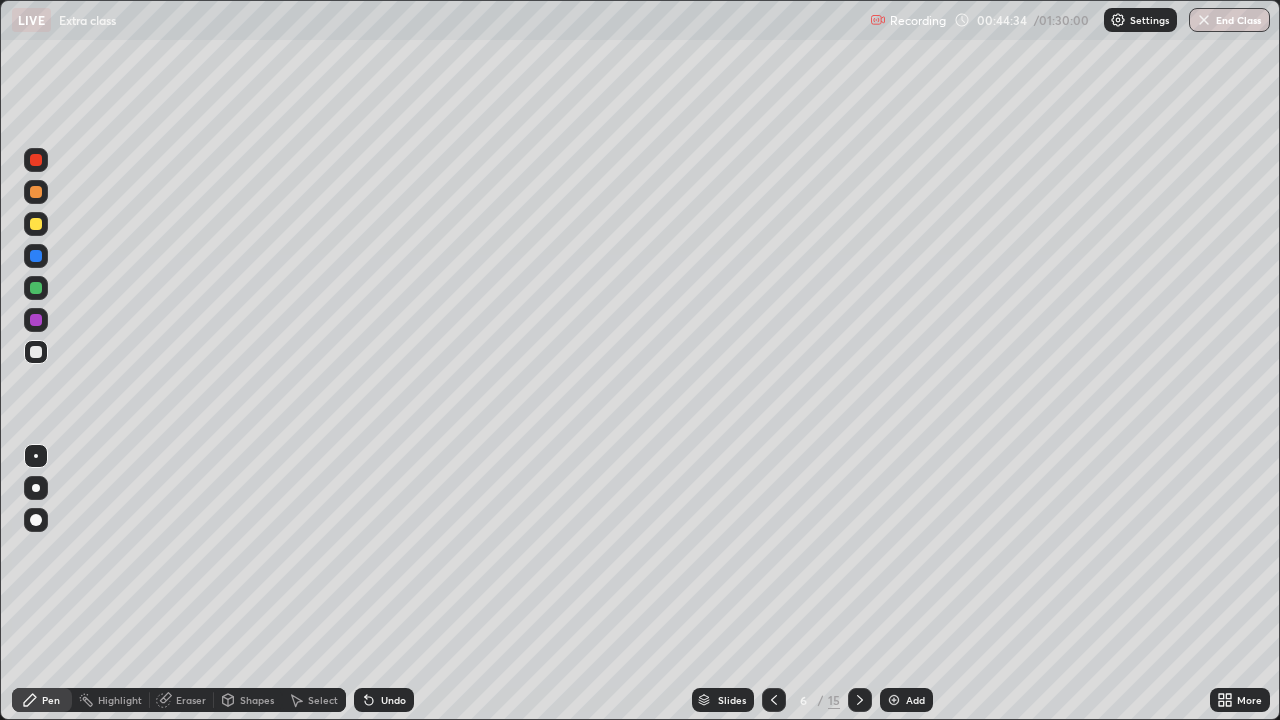 click 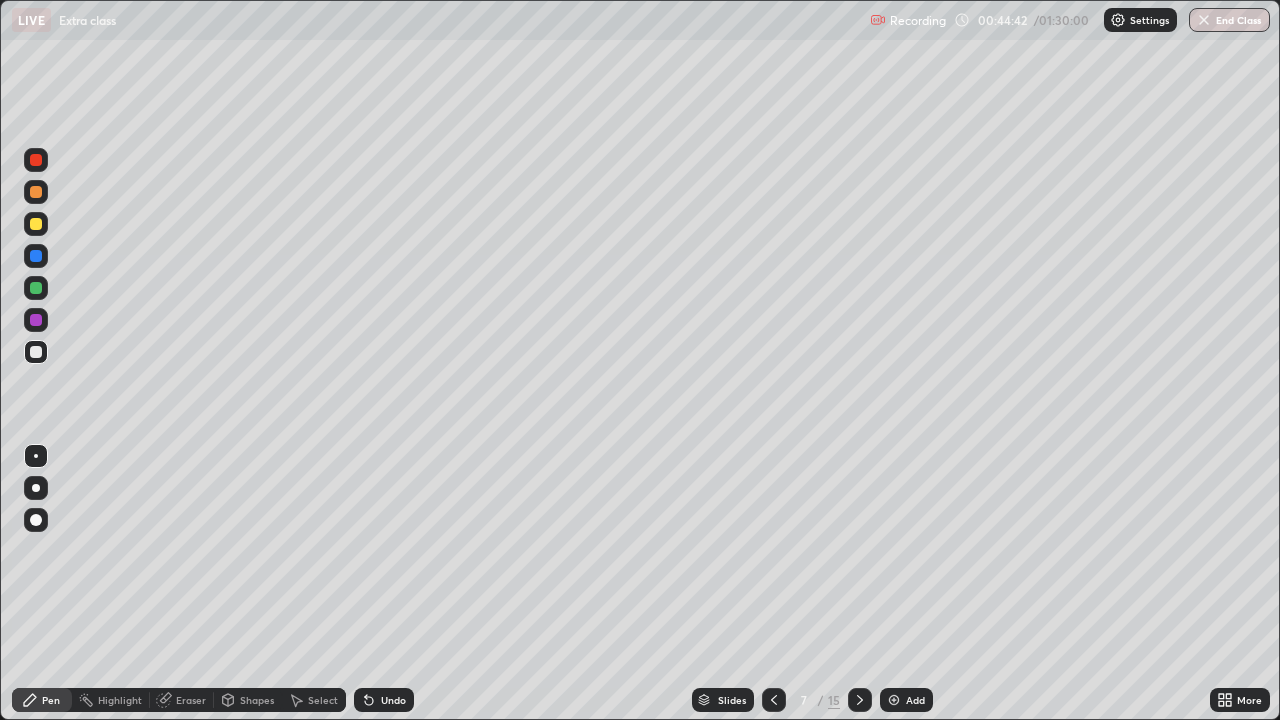click on "Undo" at bounding box center [393, 700] 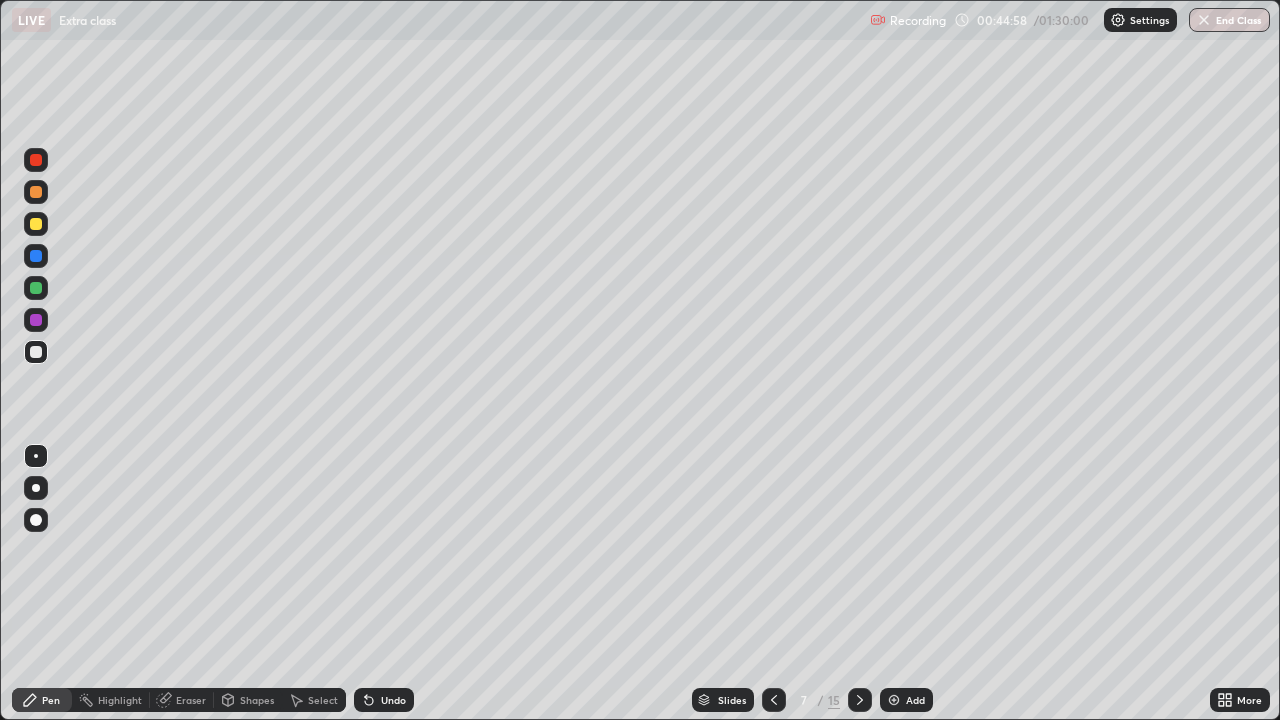 click at bounding box center [36, 224] 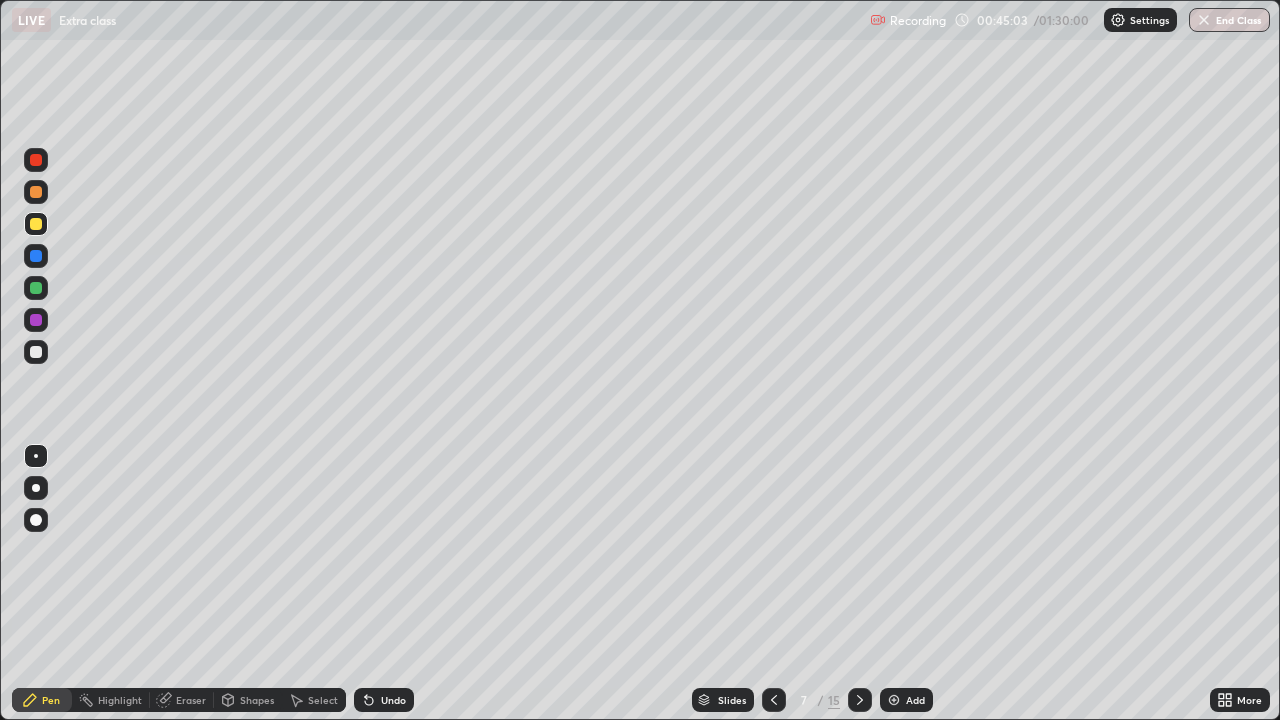 click at bounding box center [36, 352] 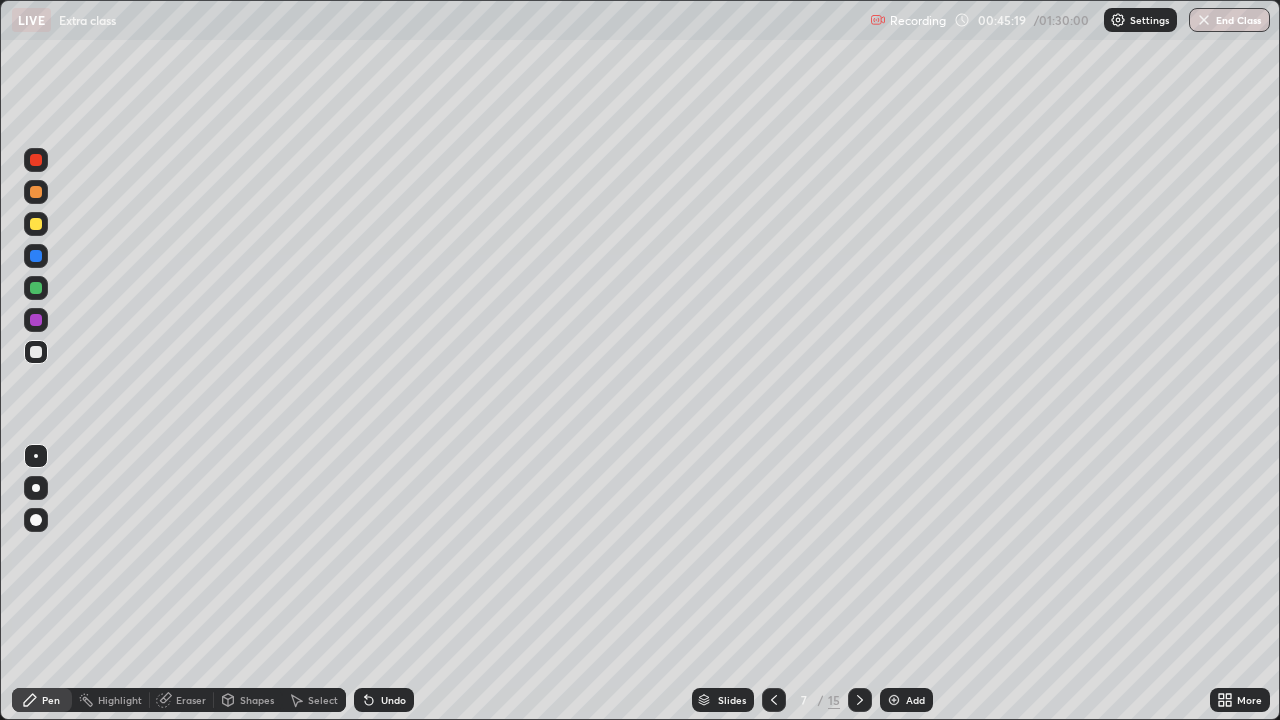 click at bounding box center [774, 700] 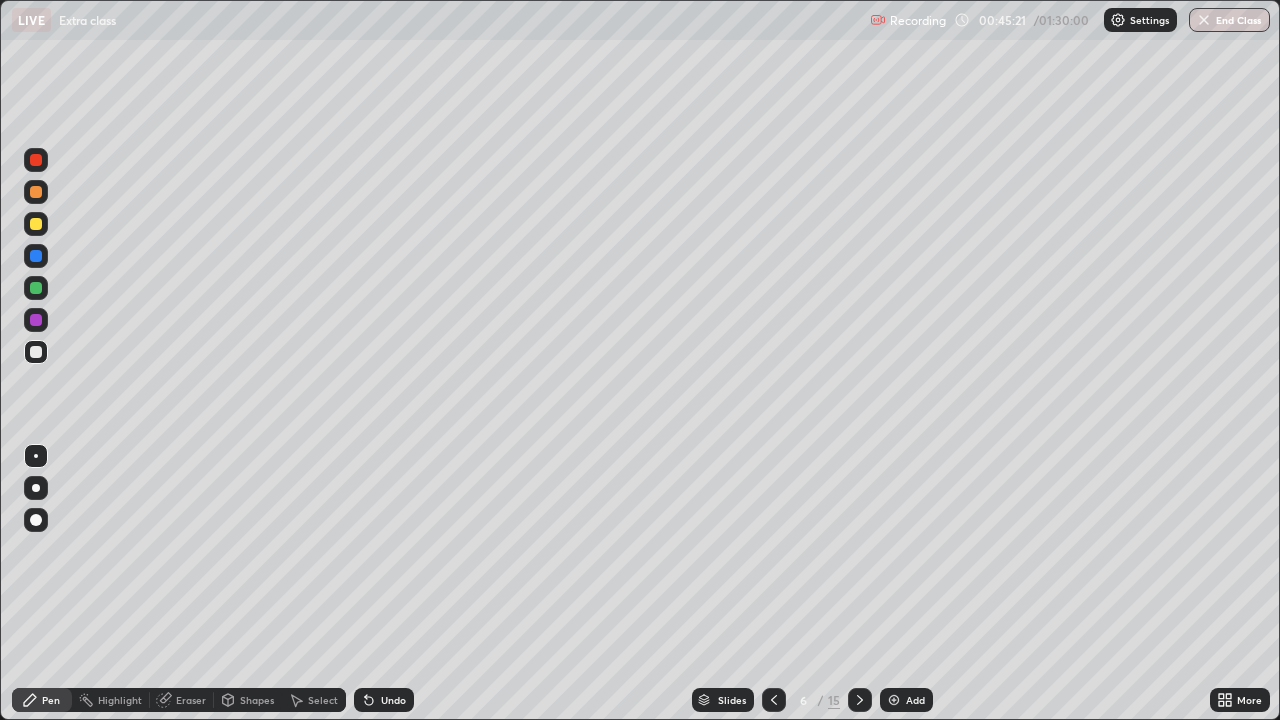 click at bounding box center (36, 320) 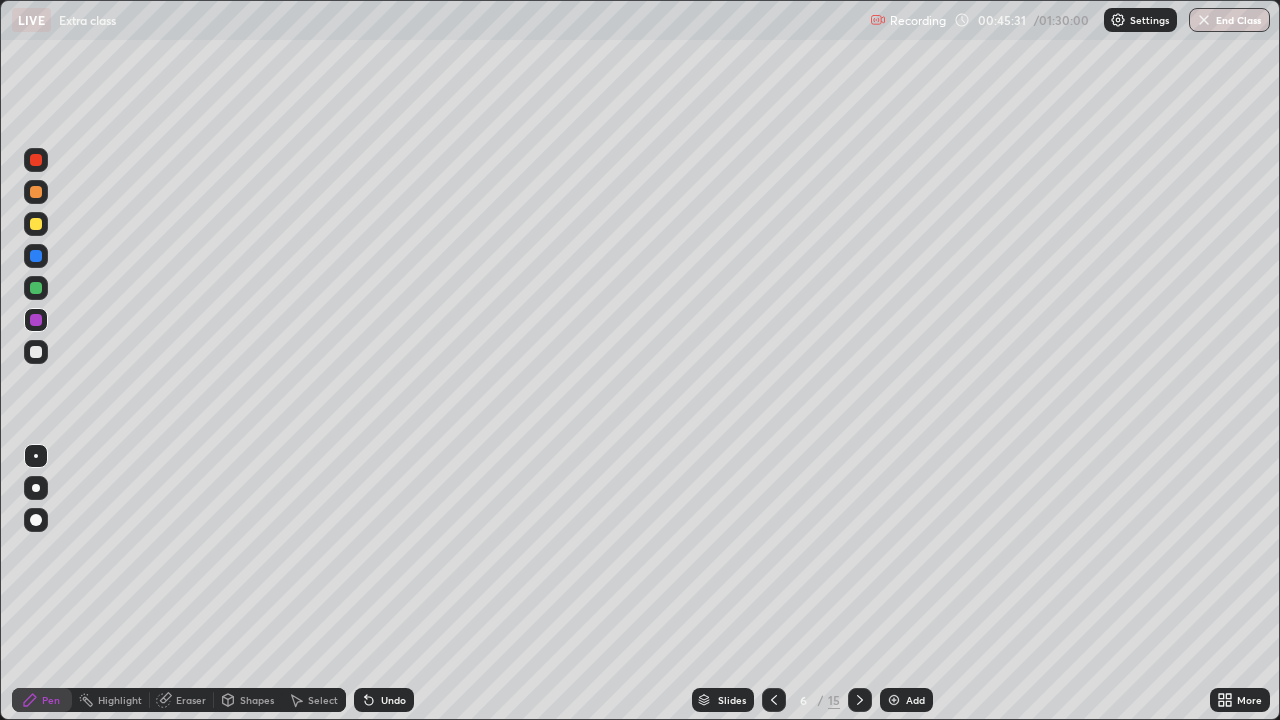click at bounding box center (36, 256) 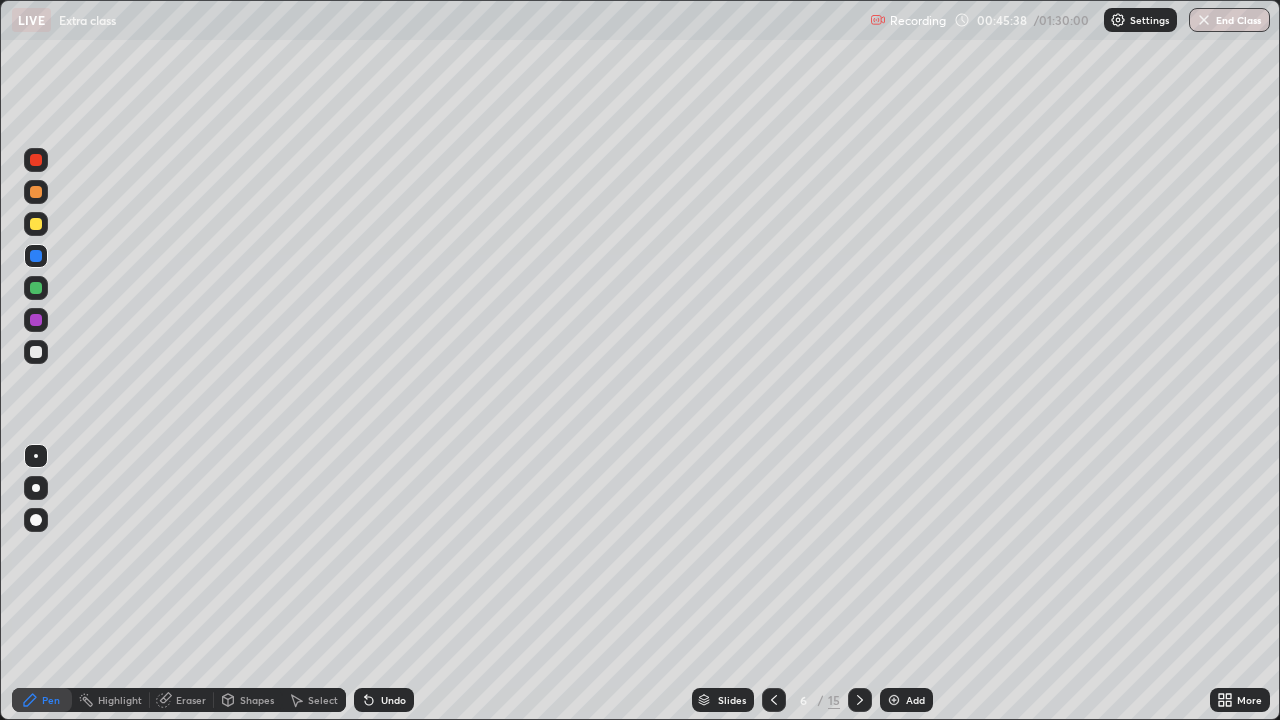 click 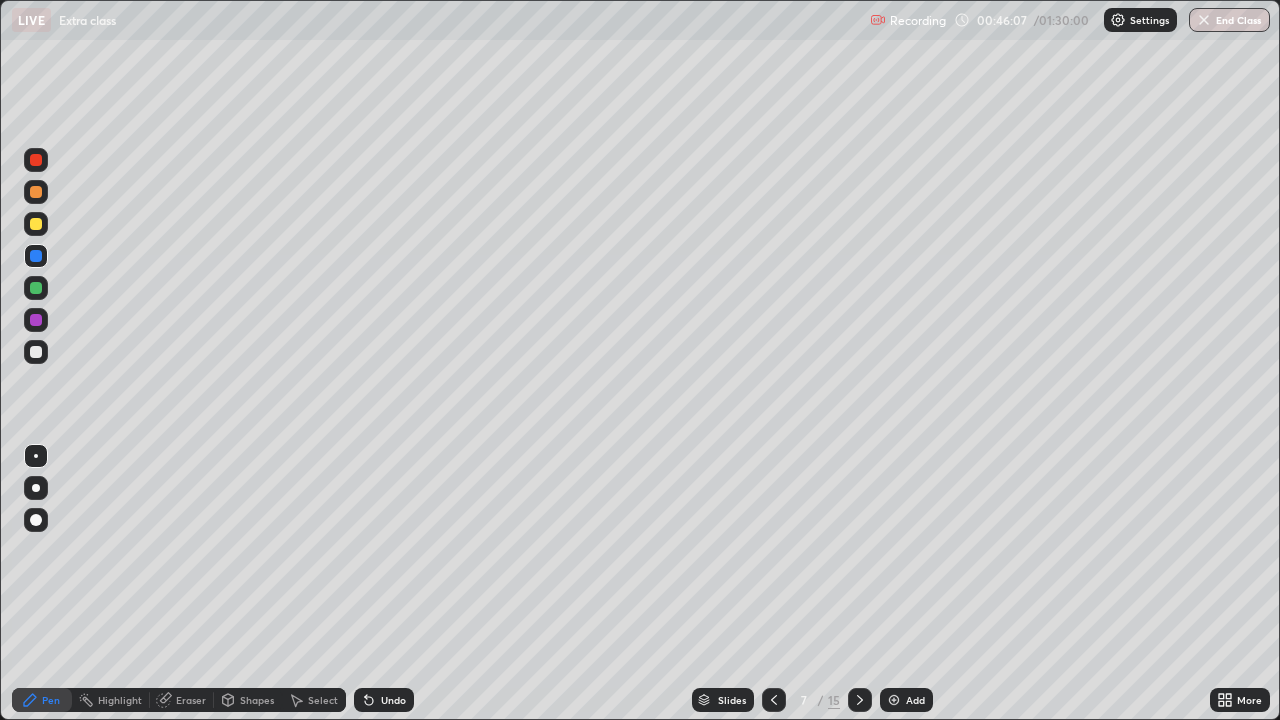 click 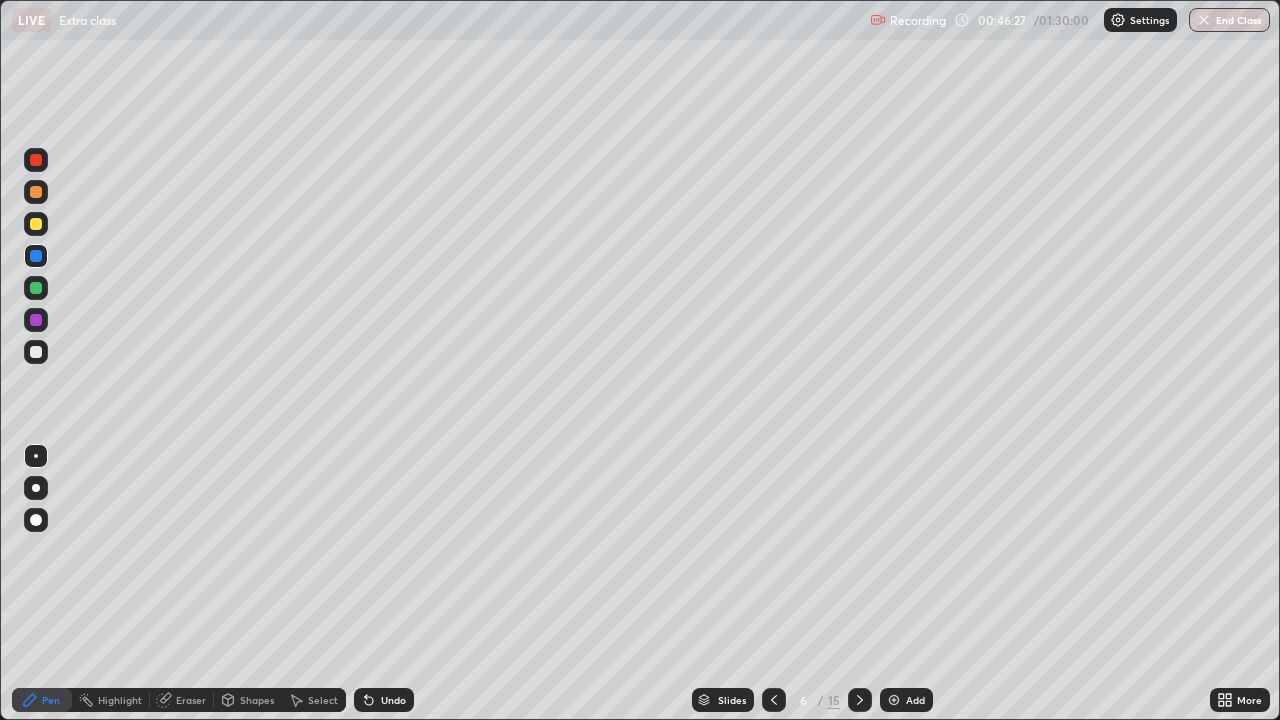 click 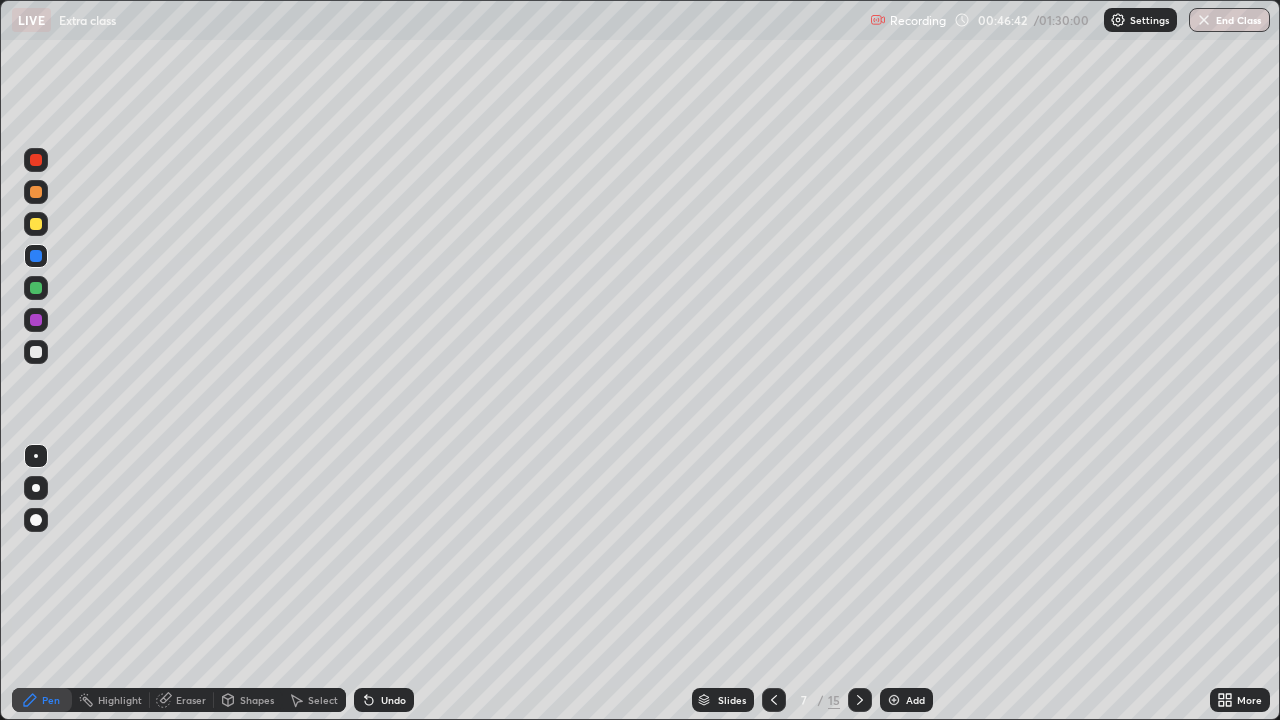 click at bounding box center [774, 700] 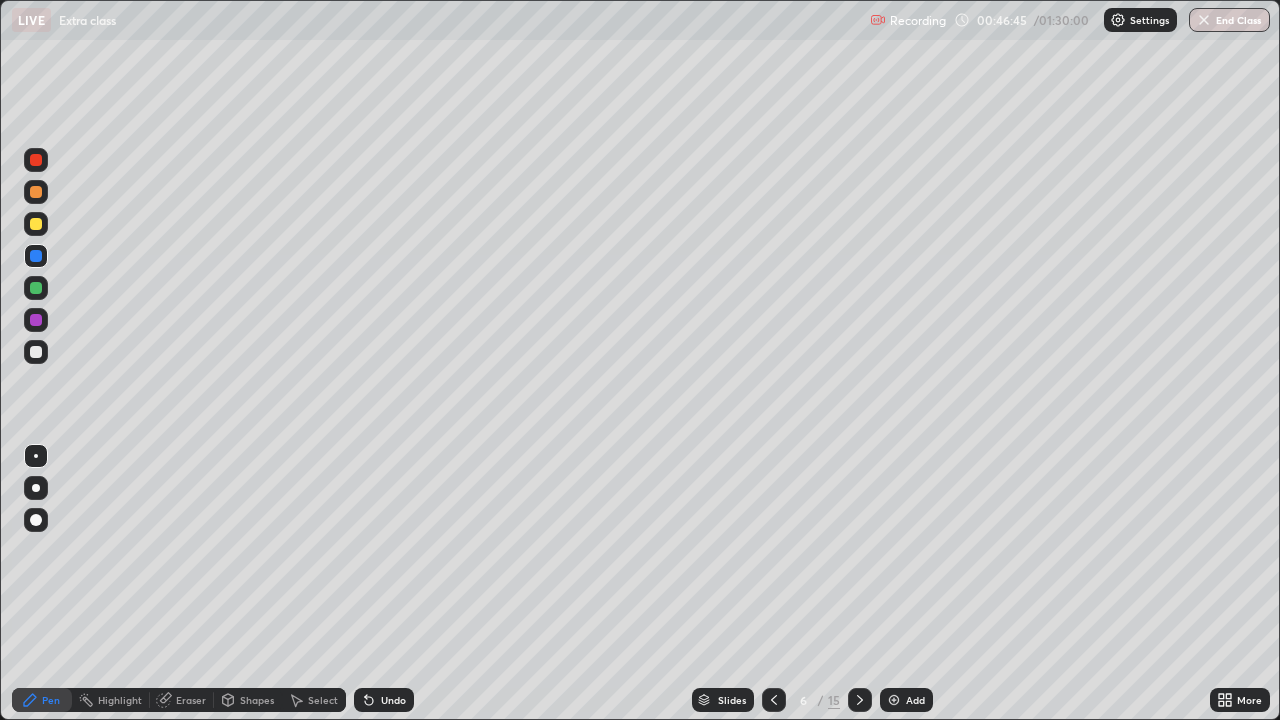 click at bounding box center [36, 256] 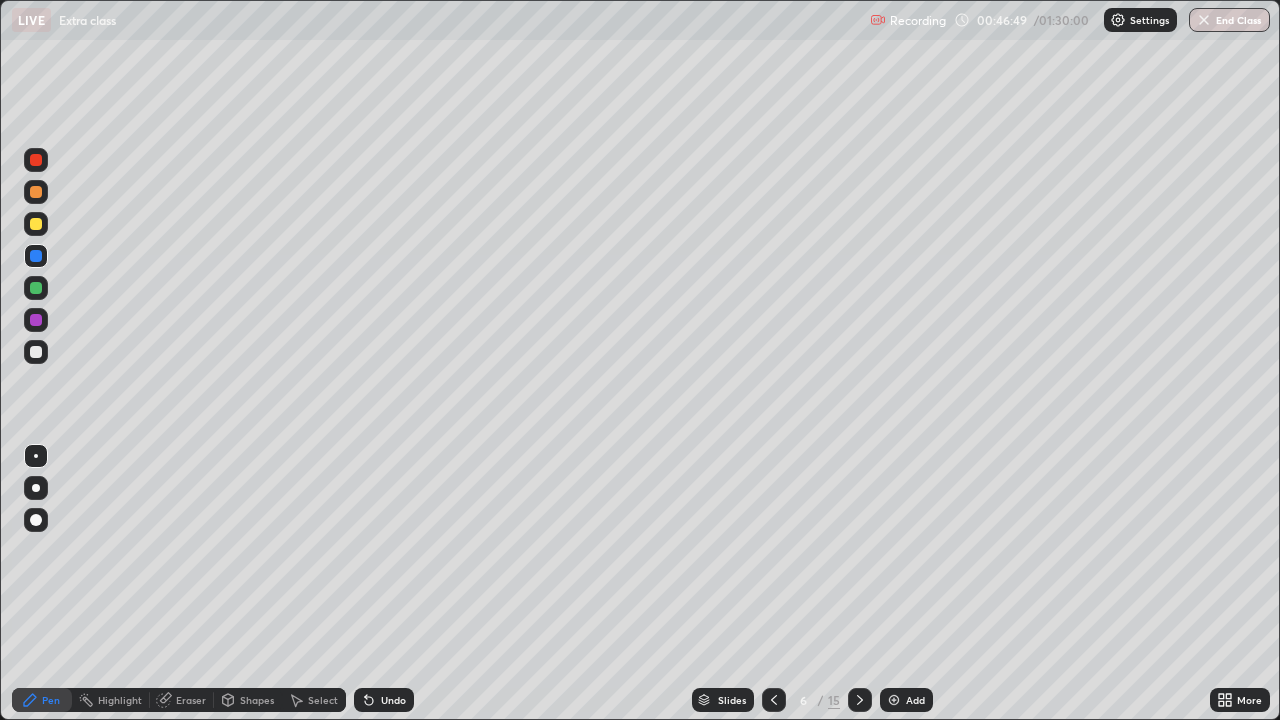 click at bounding box center [36, 192] 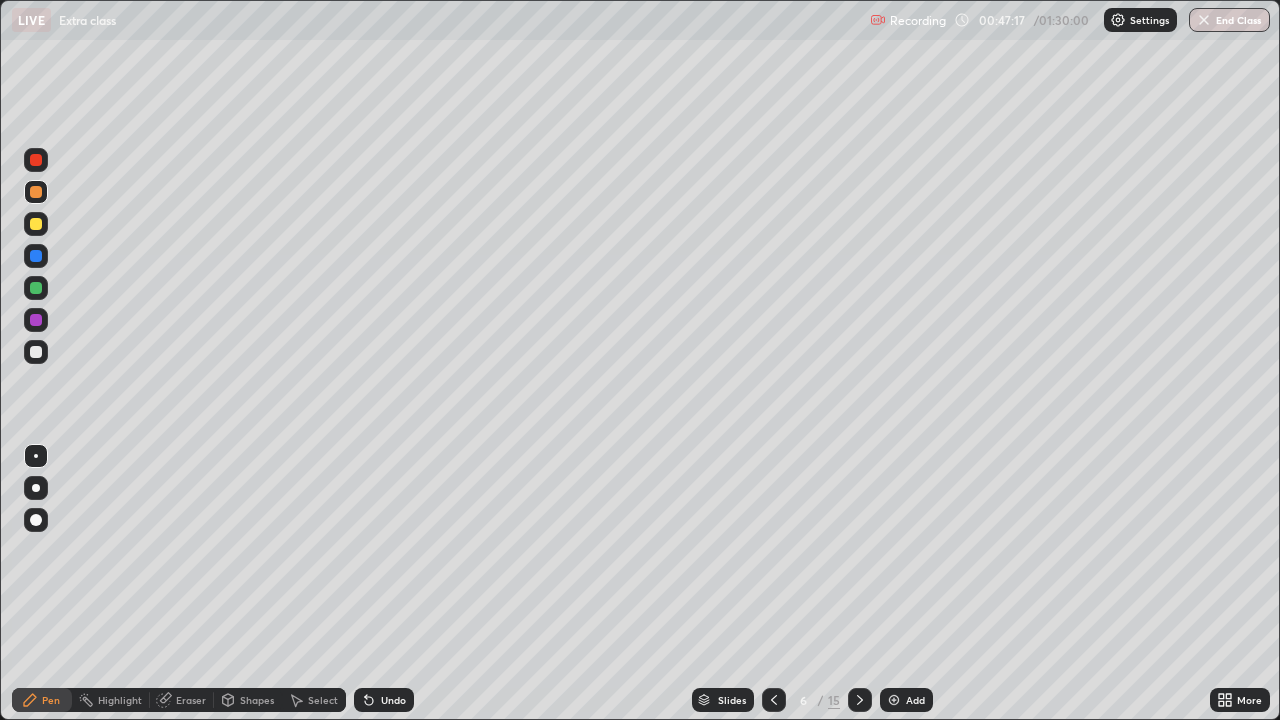 click 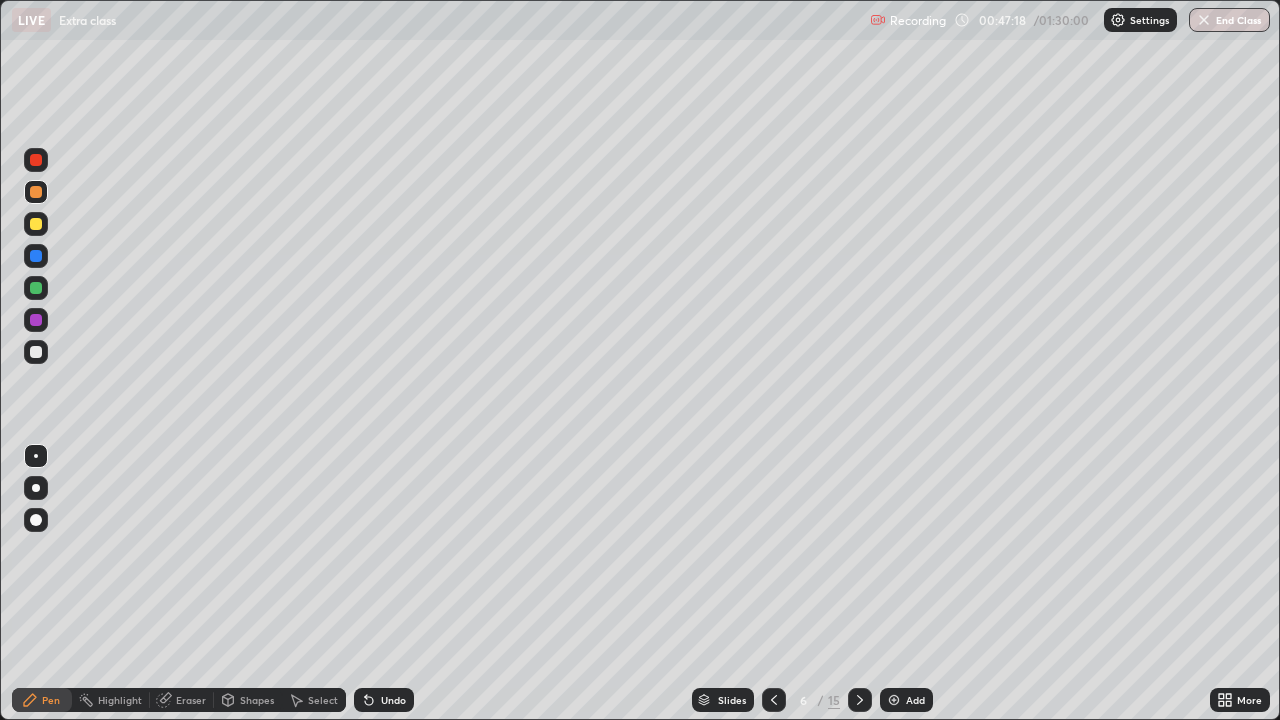click 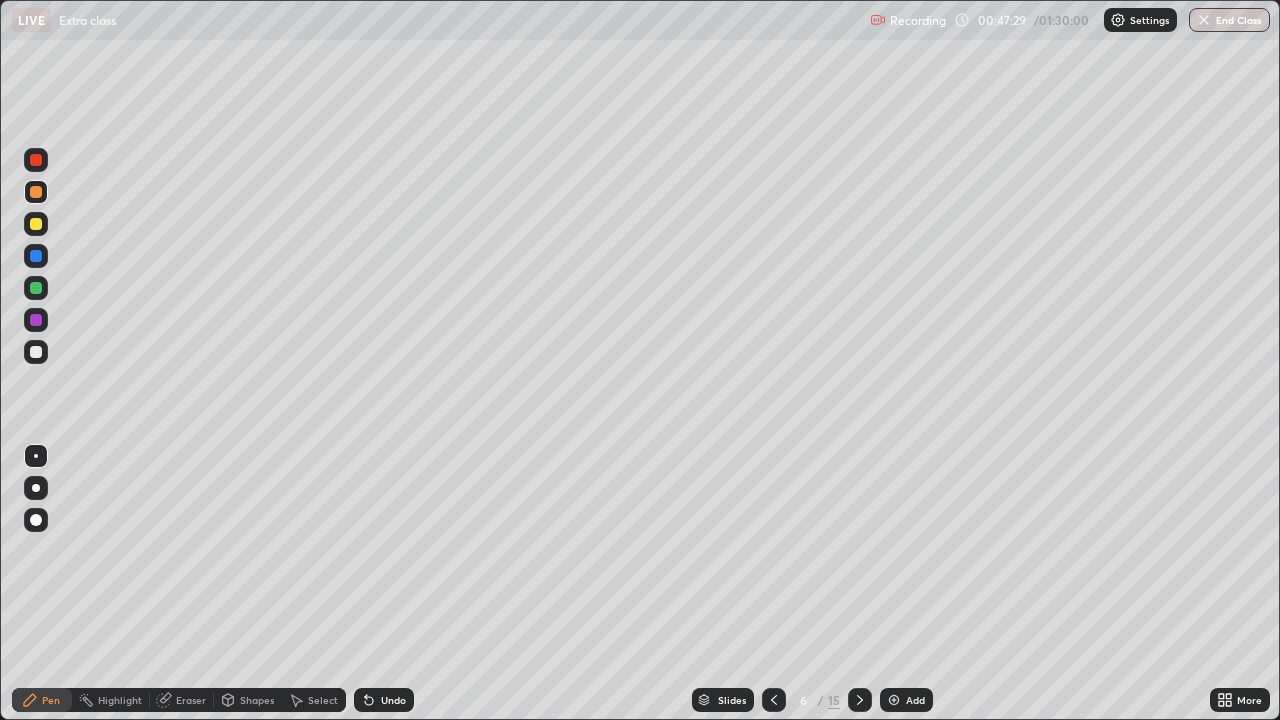 click on "Undo" at bounding box center [393, 700] 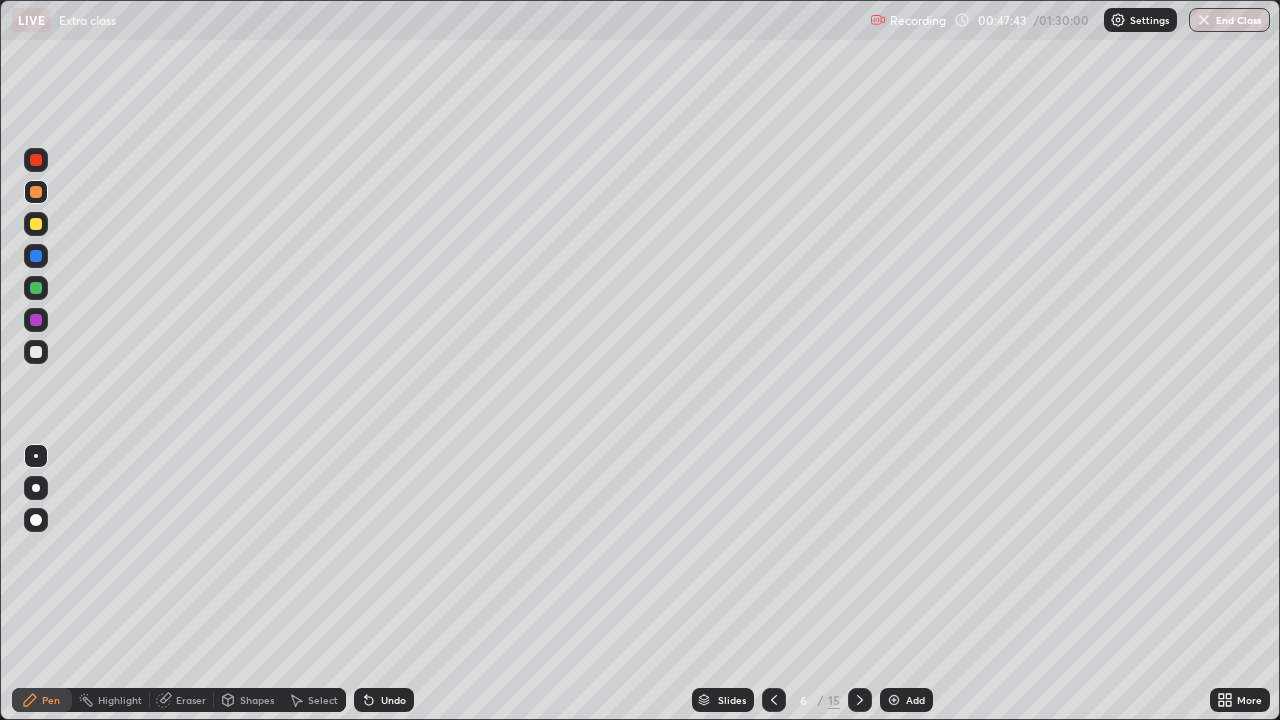 click 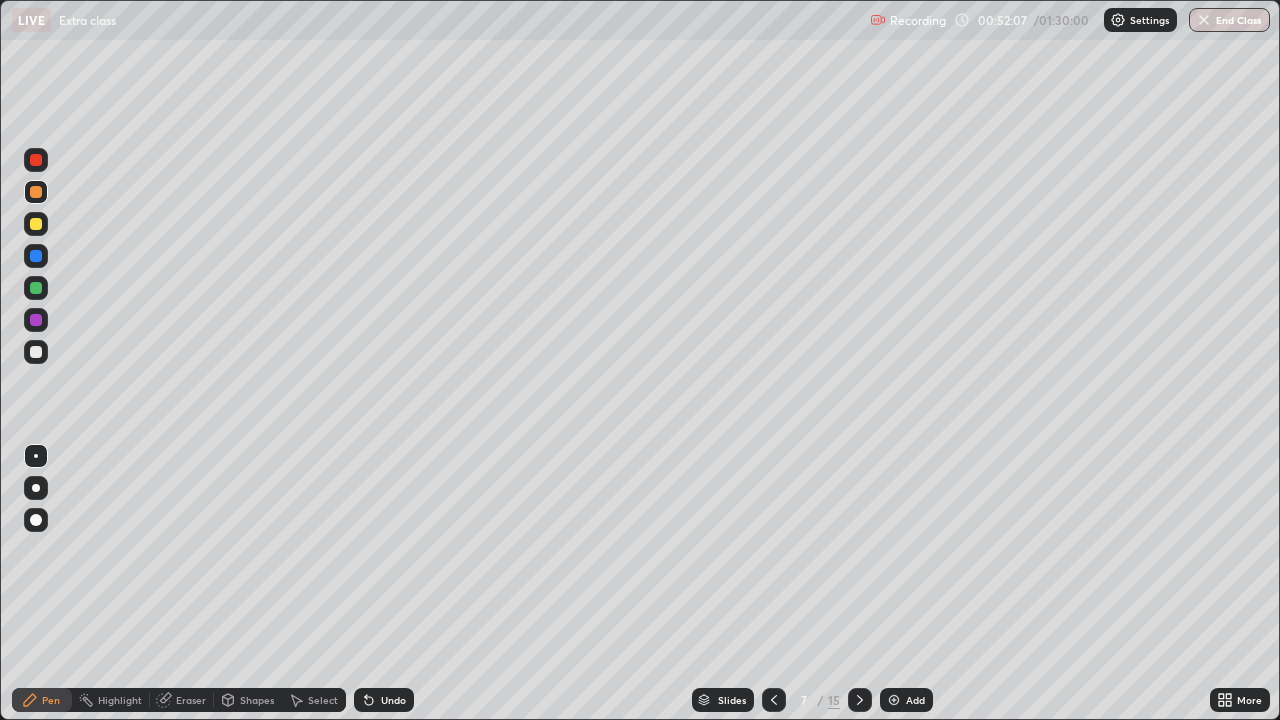 click 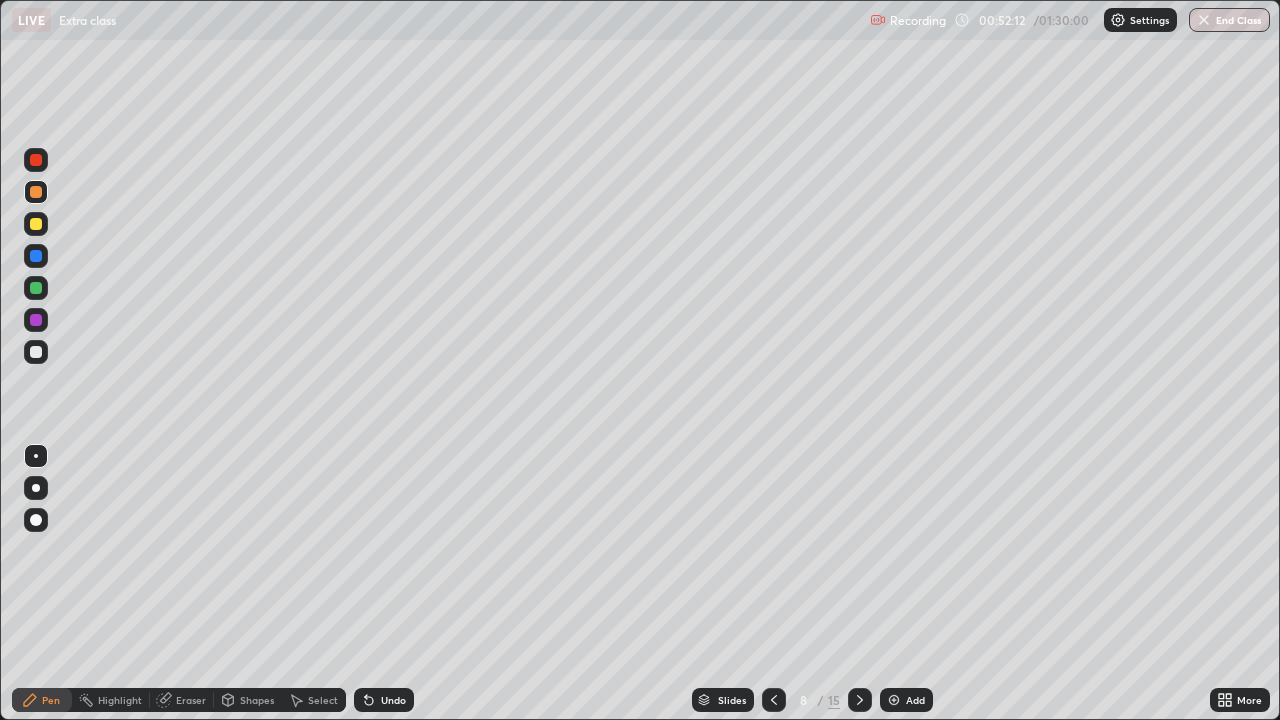 click 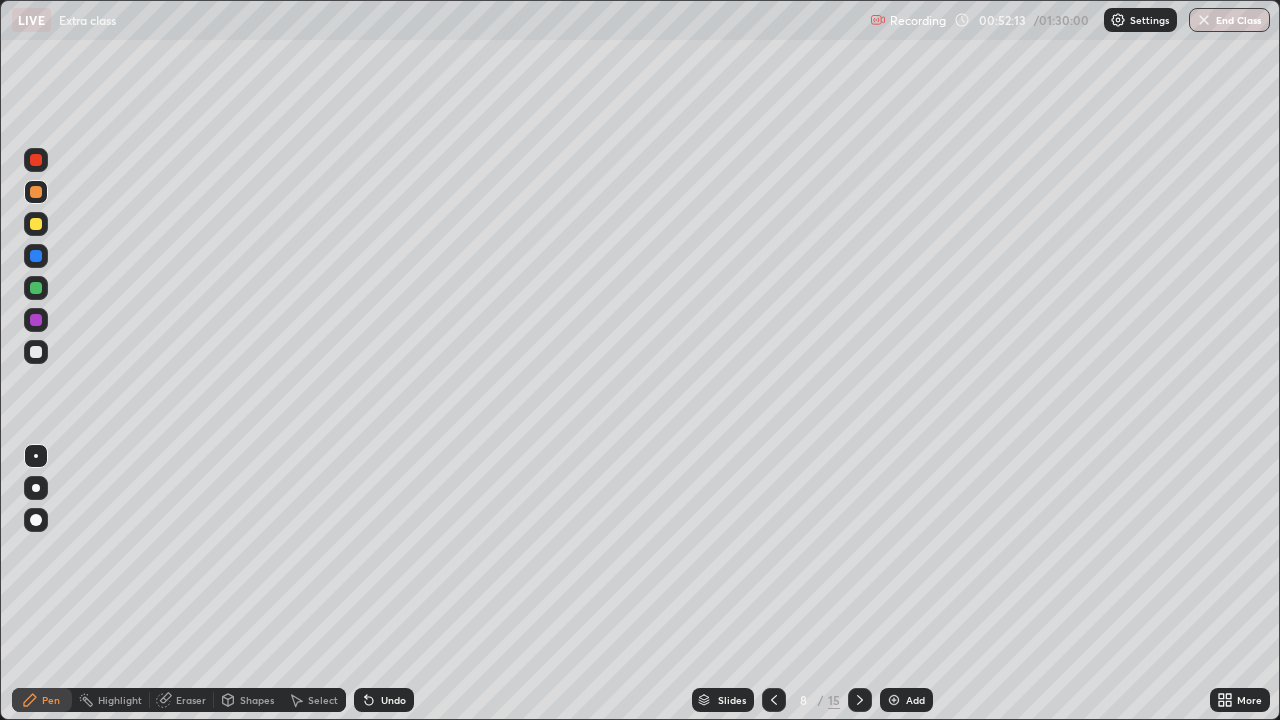 click at bounding box center (36, 352) 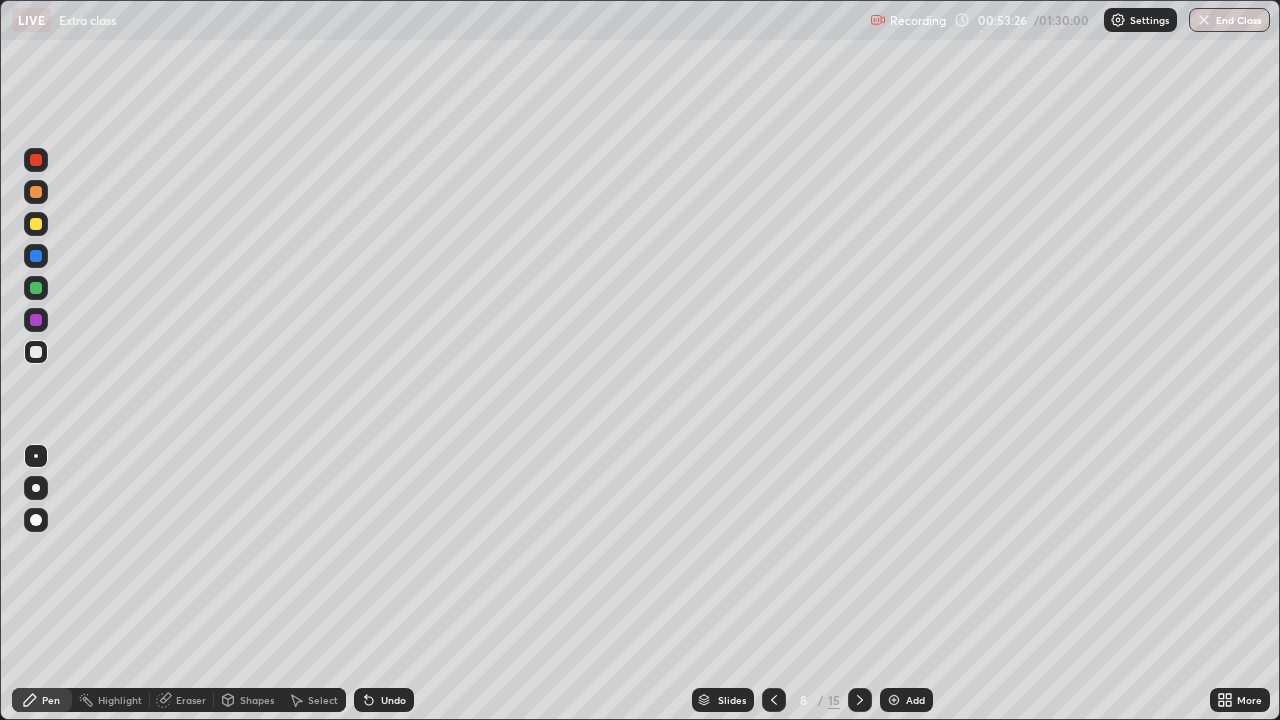 click at bounding box center [36, 256] 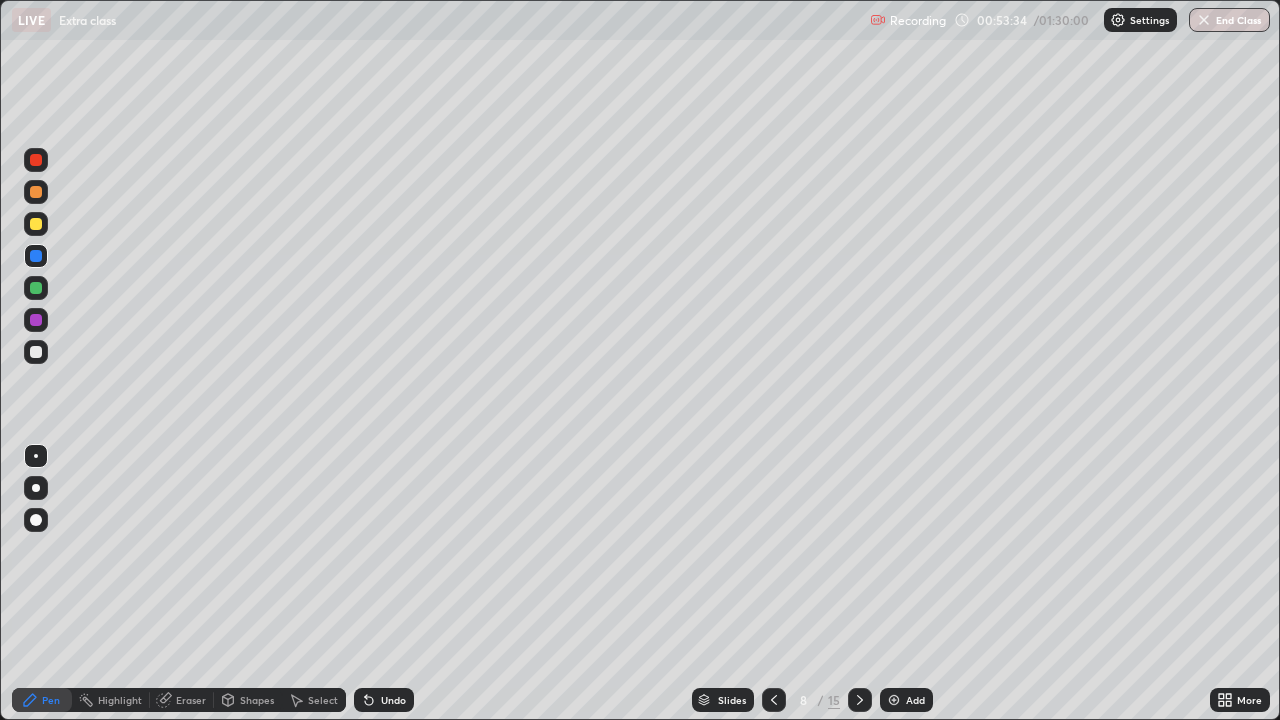 click at bounding box center [36, 256] 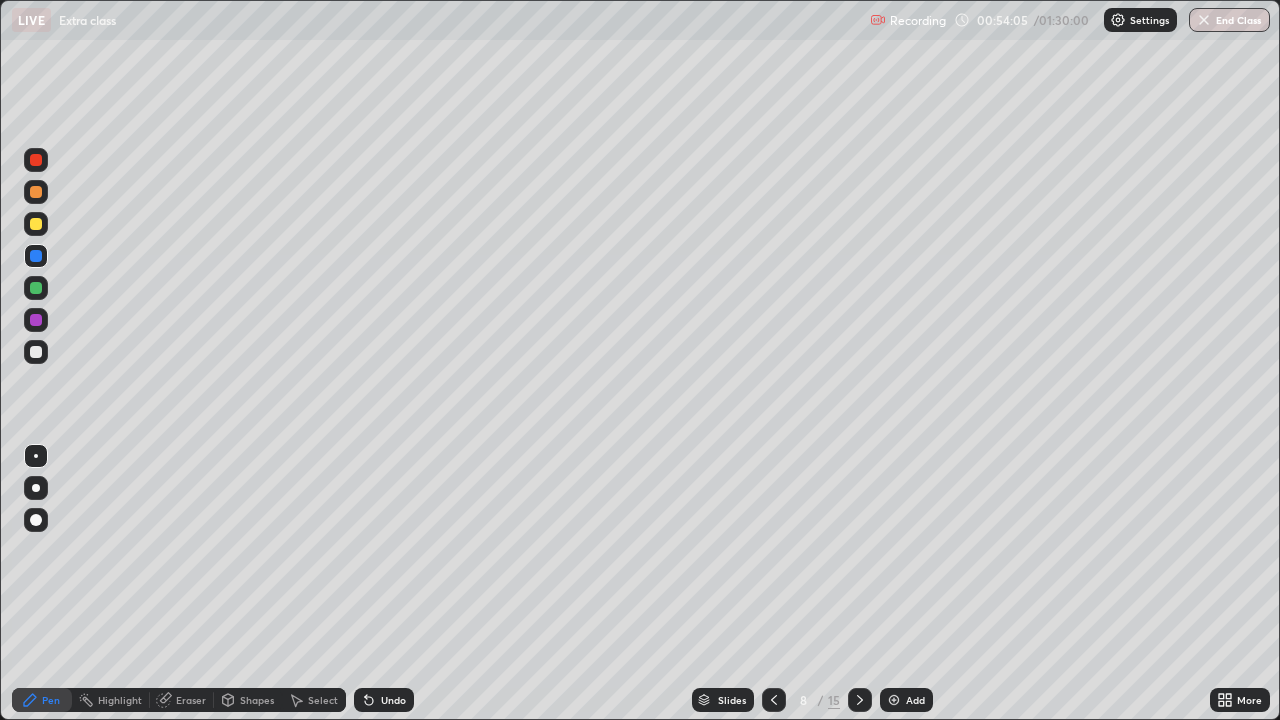 click at bounding box center (36, 224) 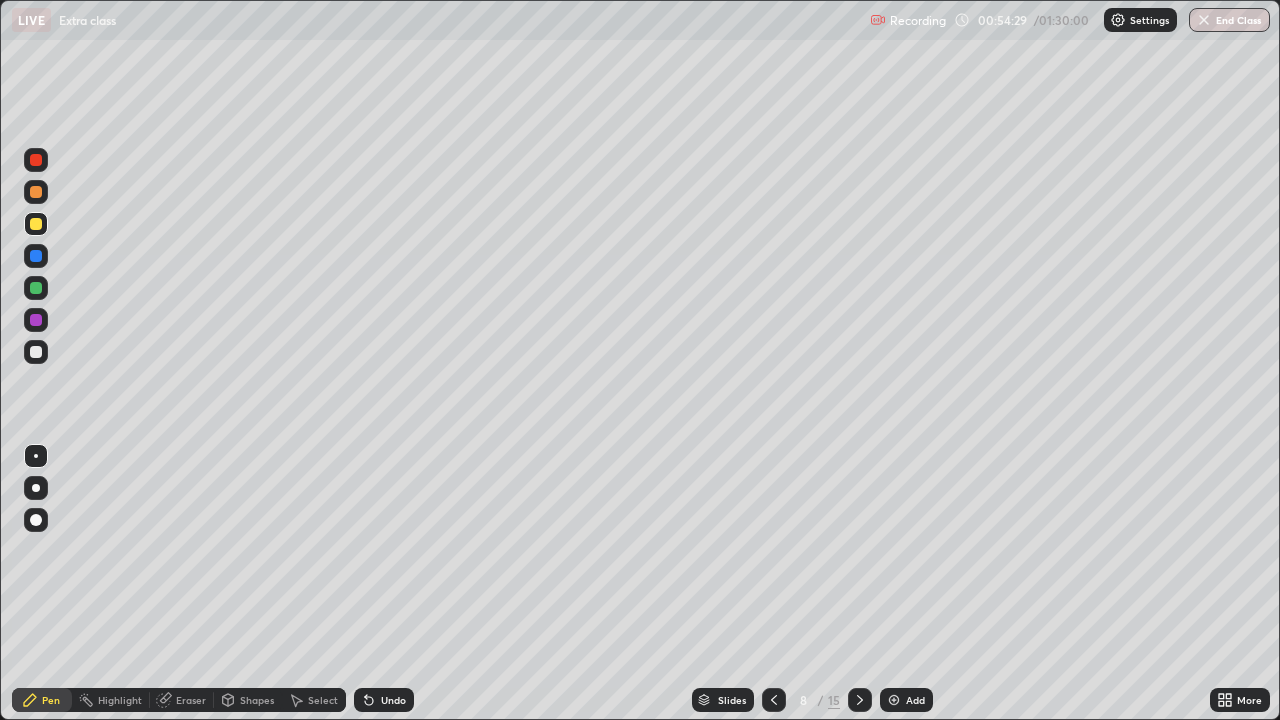 click at bounding box center (36, 352) 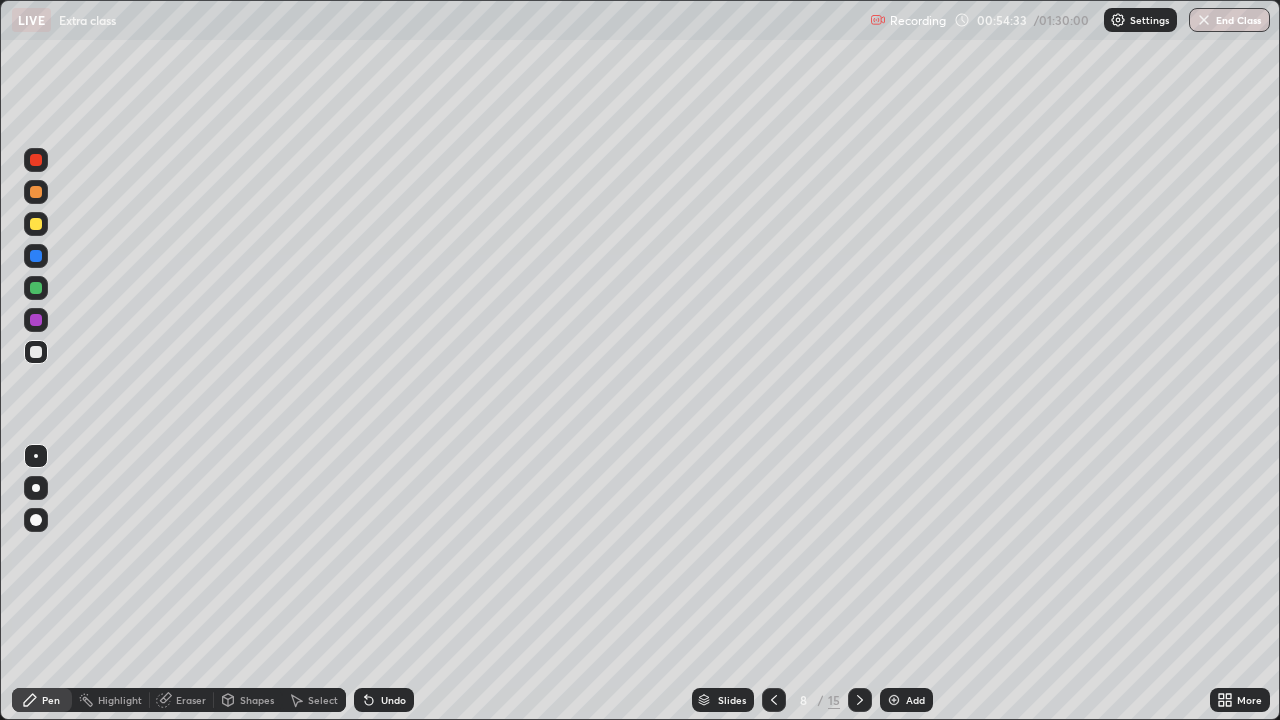 click on "Undo" at bounding box center [393, 700] 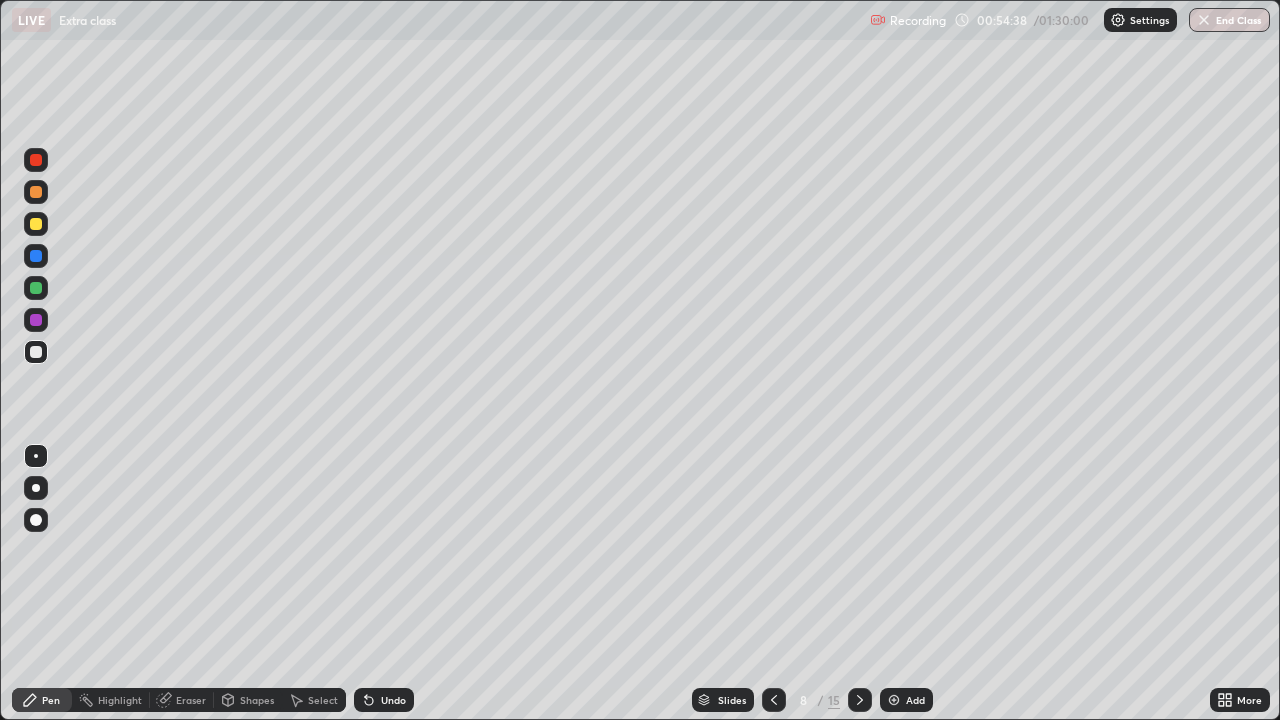 click at bounding box center (36, 320) 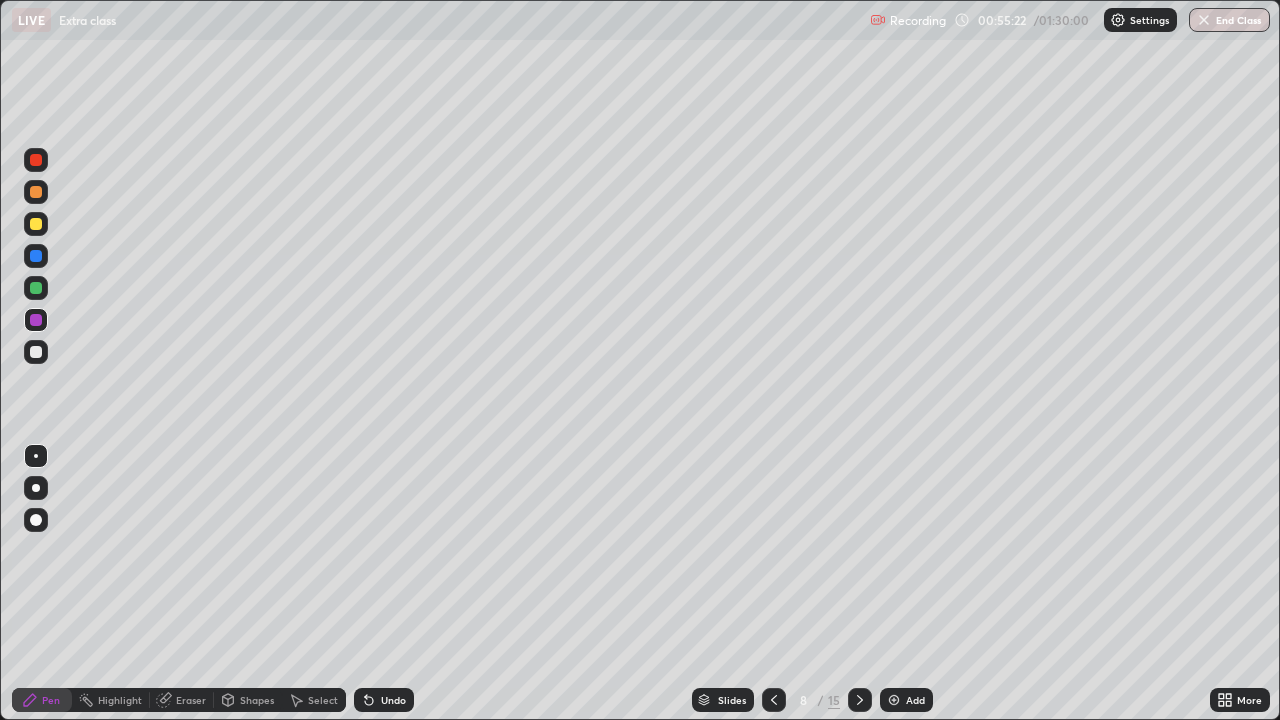 click at bounding box center [36, 352] 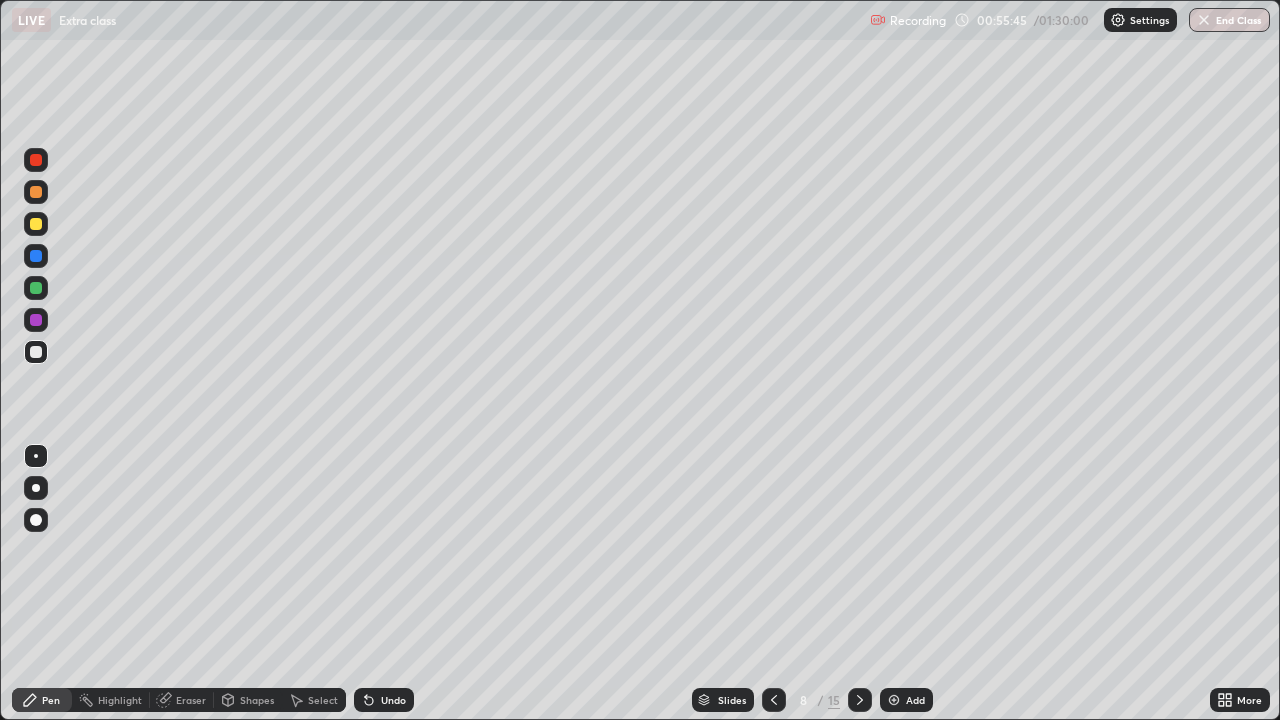 click at bounding box center (36, 256) 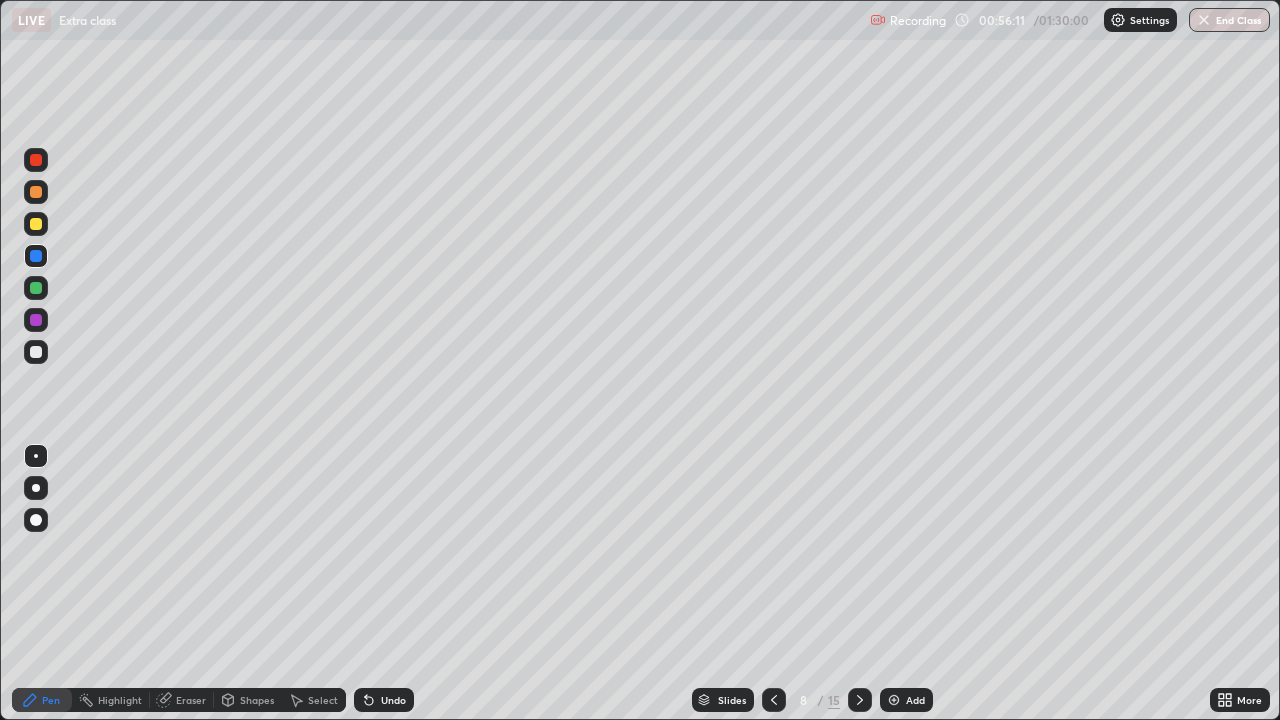 click on "Undo" at bounding box center [393, 700] 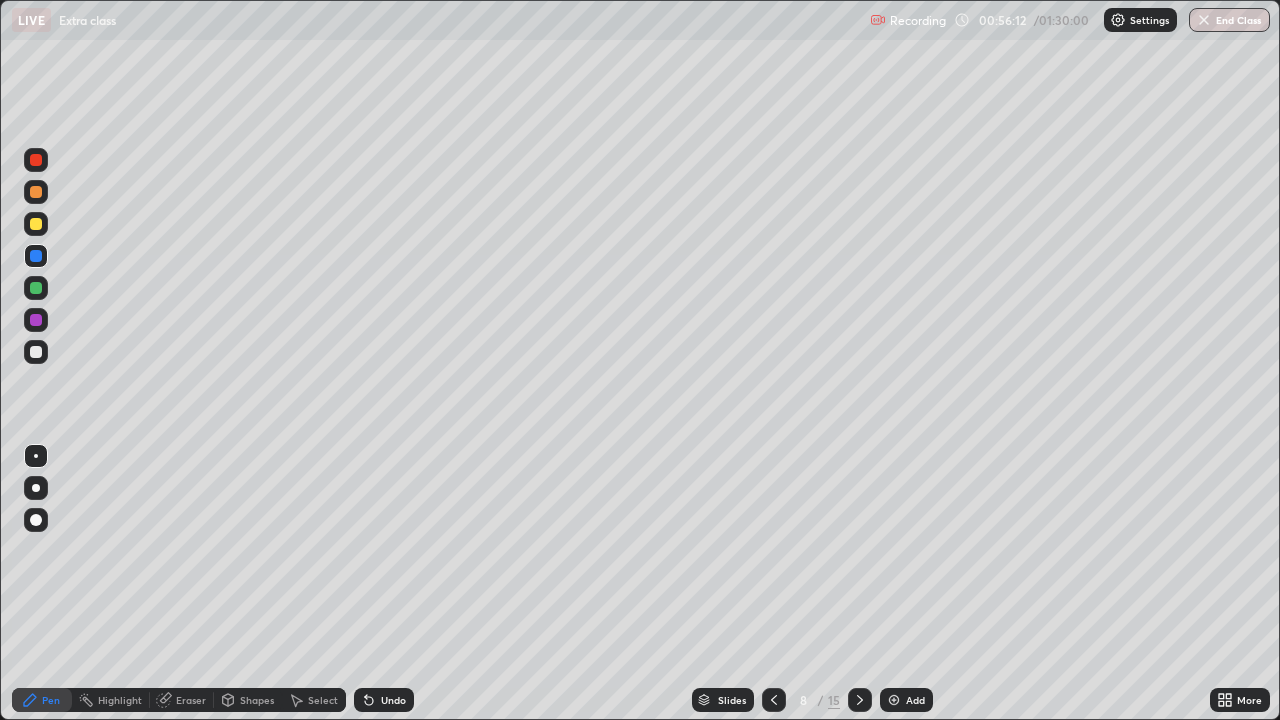 click on "Undo" at bounding box center (393, 700) 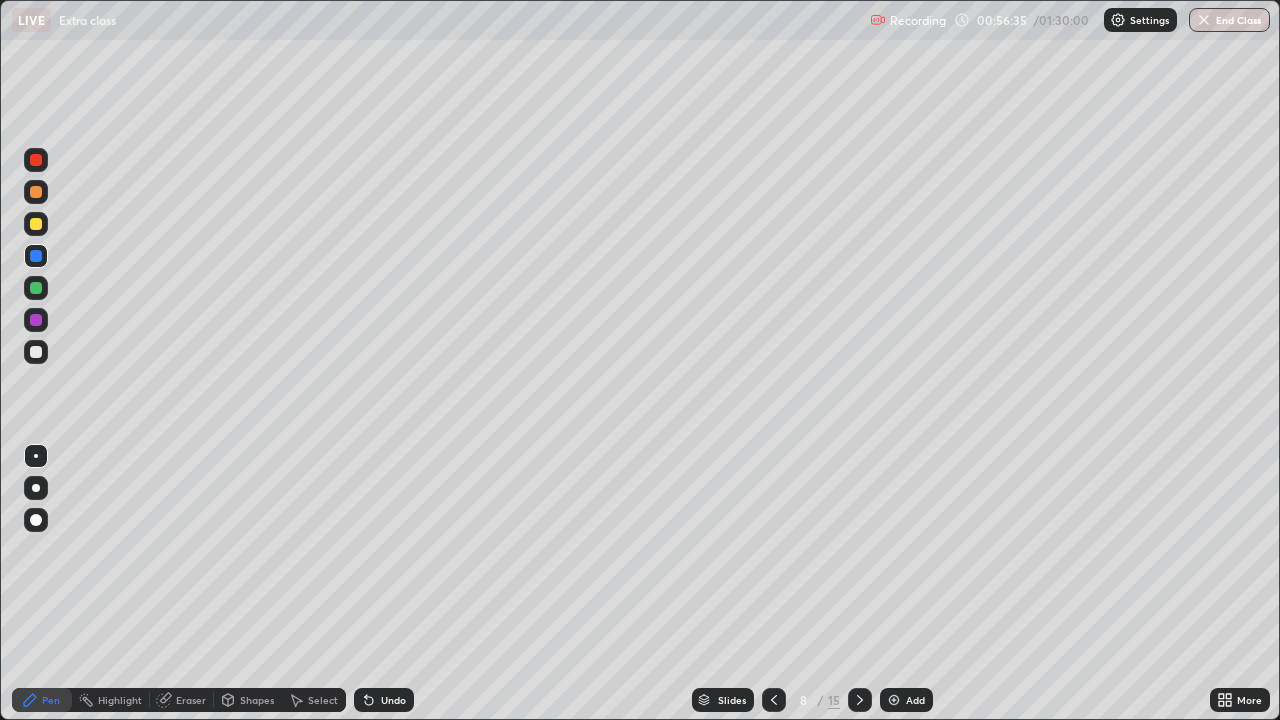 click at bounding box center (36, 352) 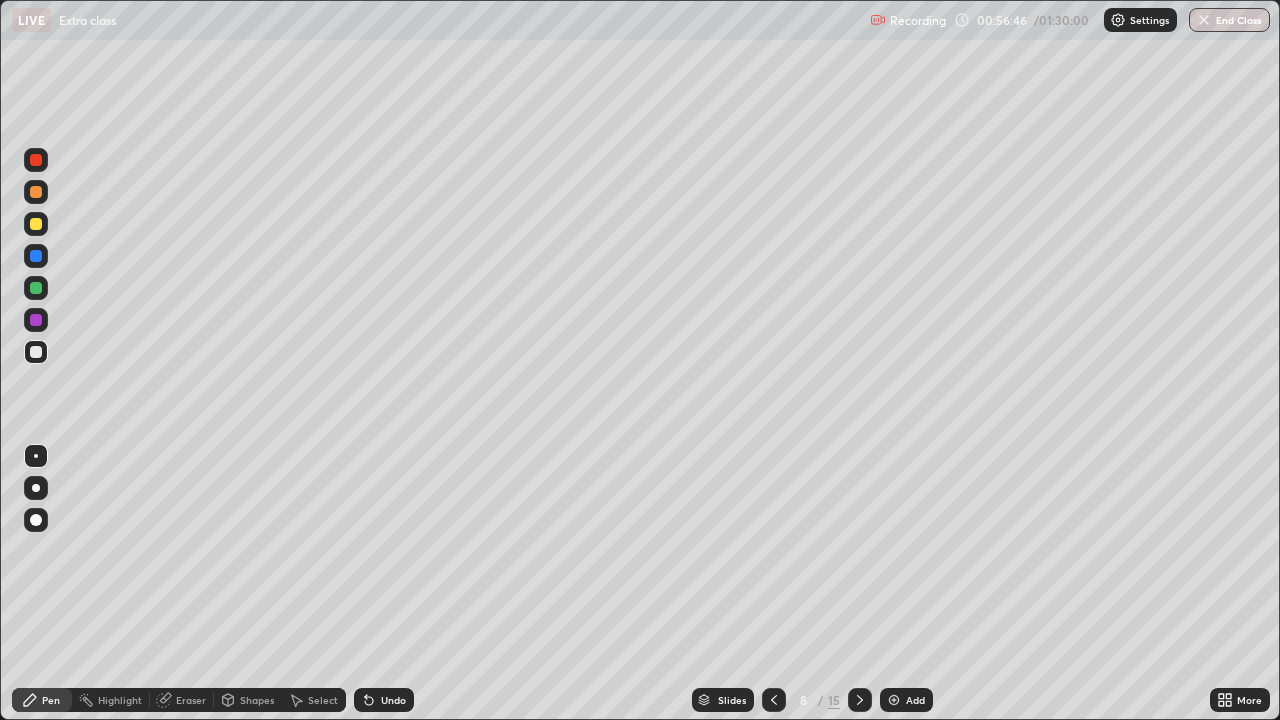 click at bounding box center [36, 320] 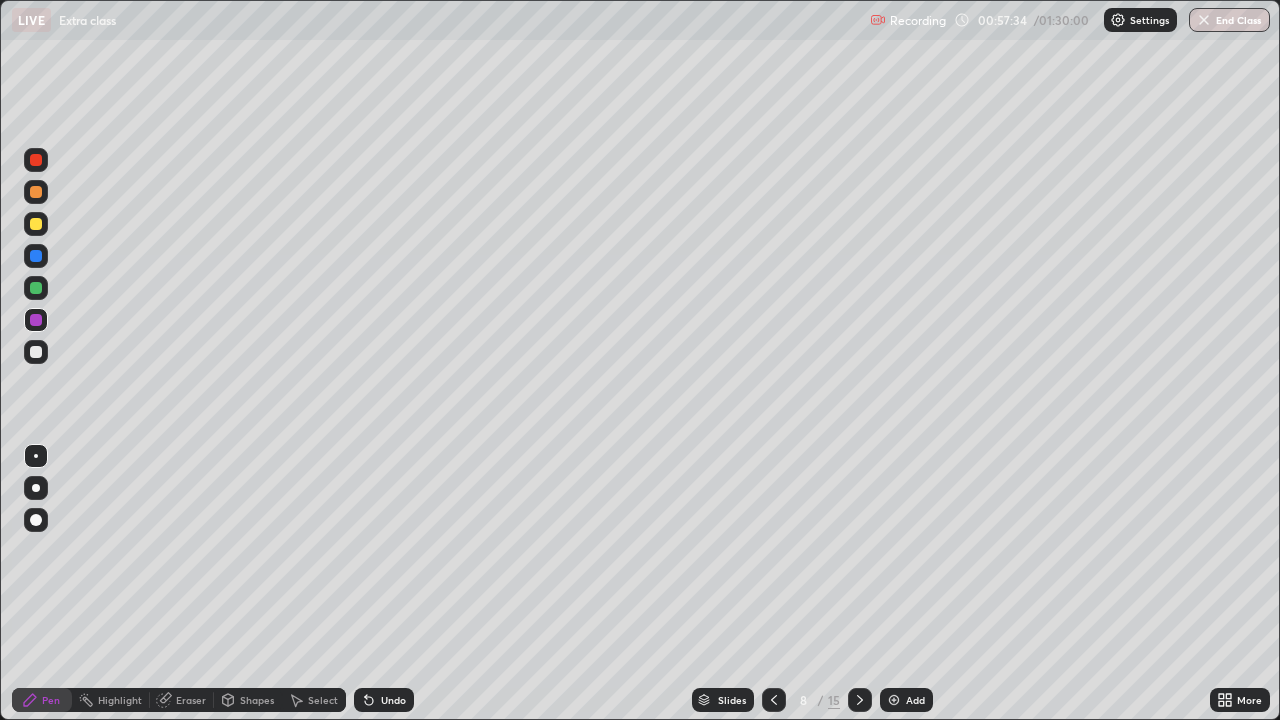 click at bounding box center [36, 224] 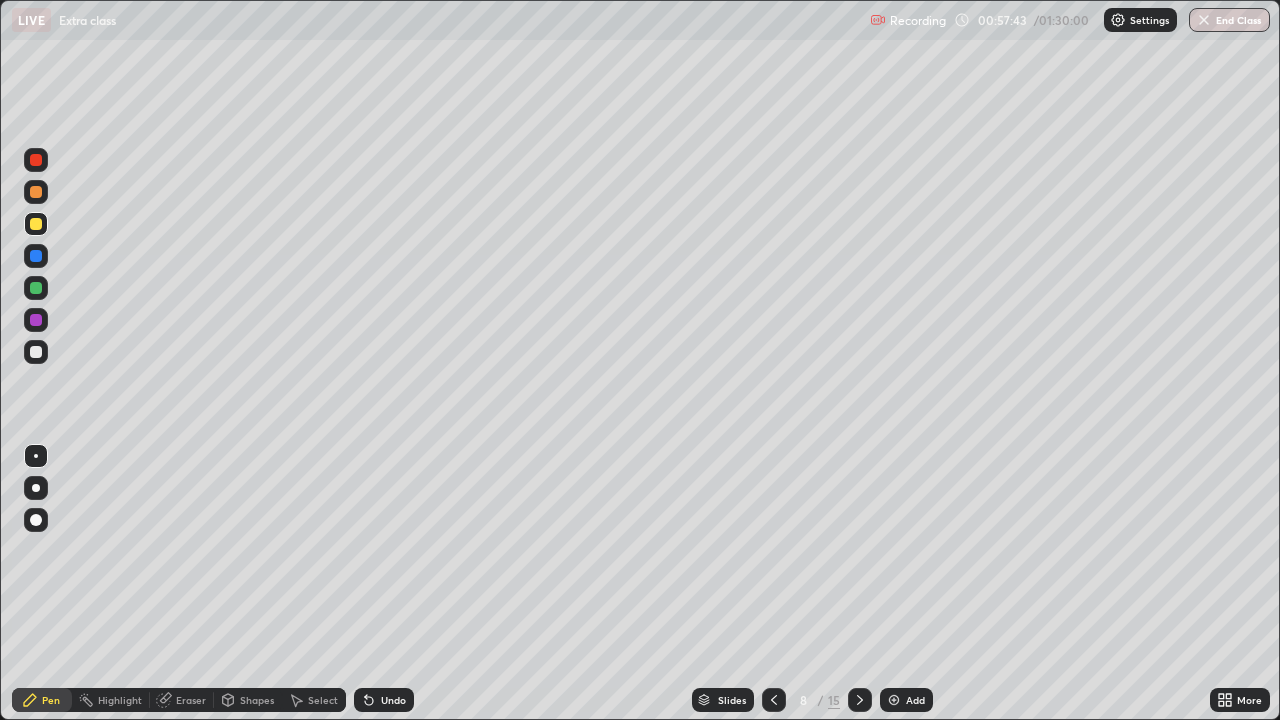 click at bounding box center (36, 256) 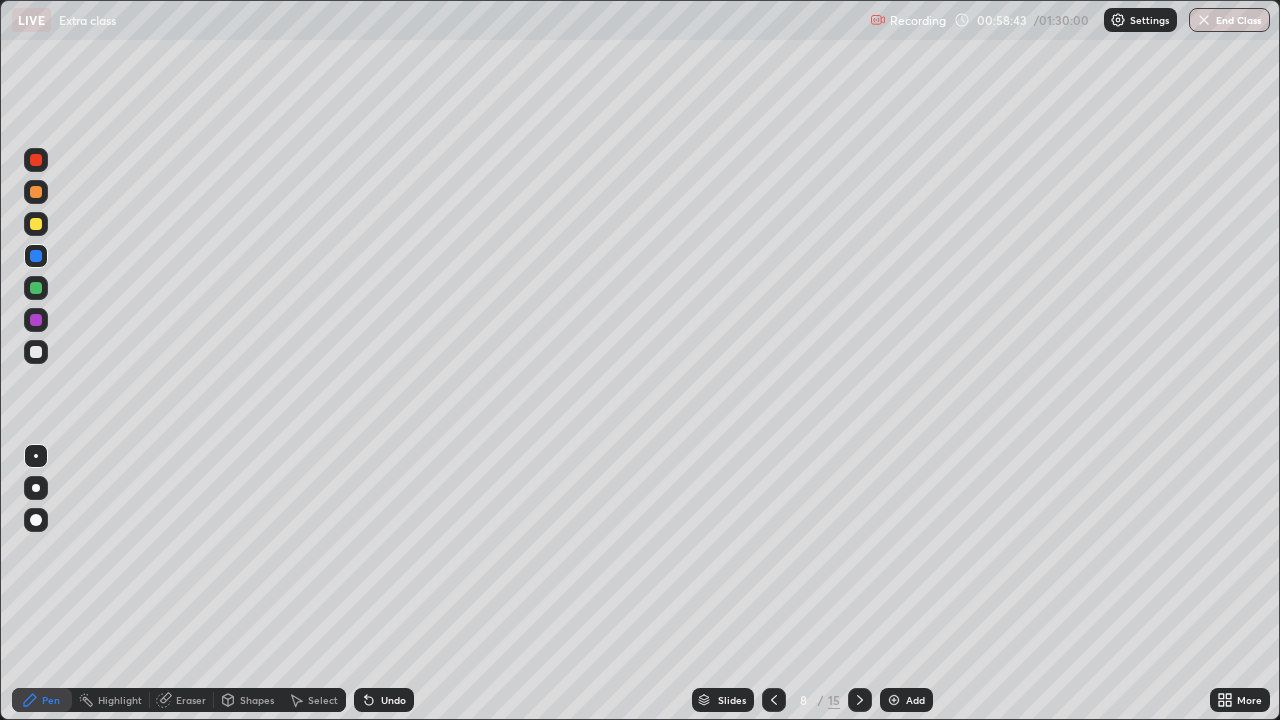 click at bounding box center [36, 352] 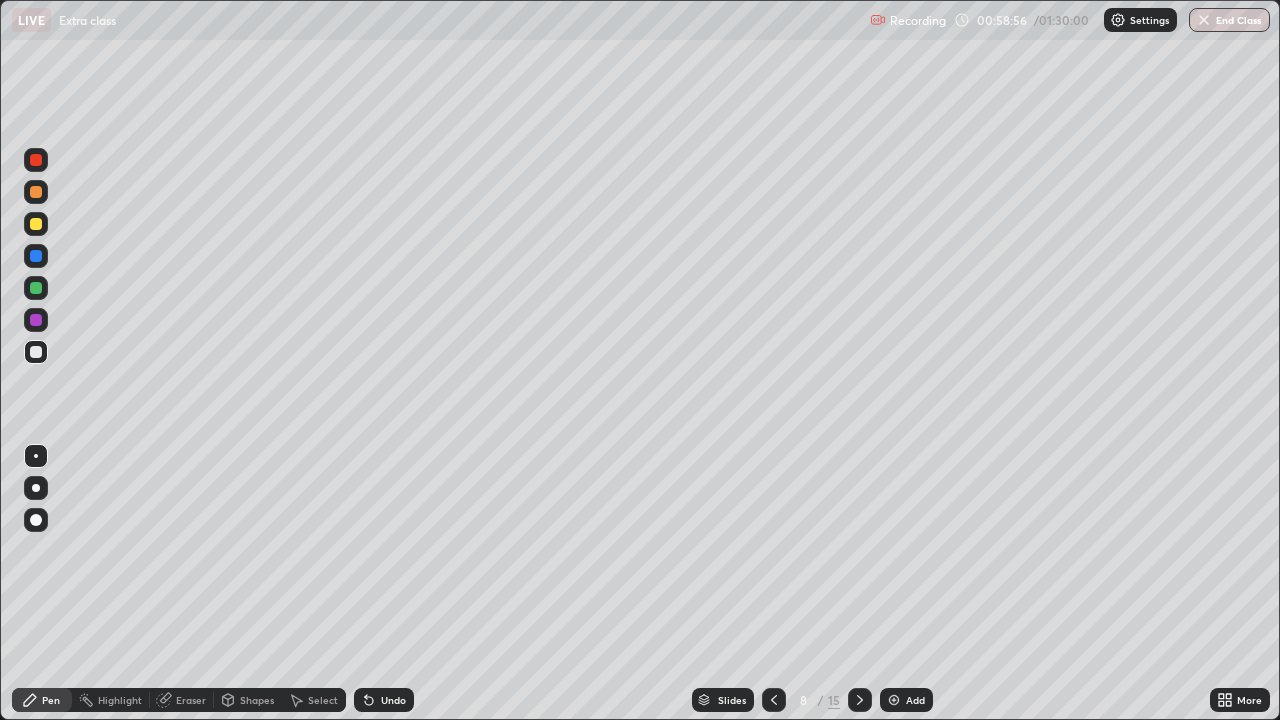 click at bounding box center (36, 488) 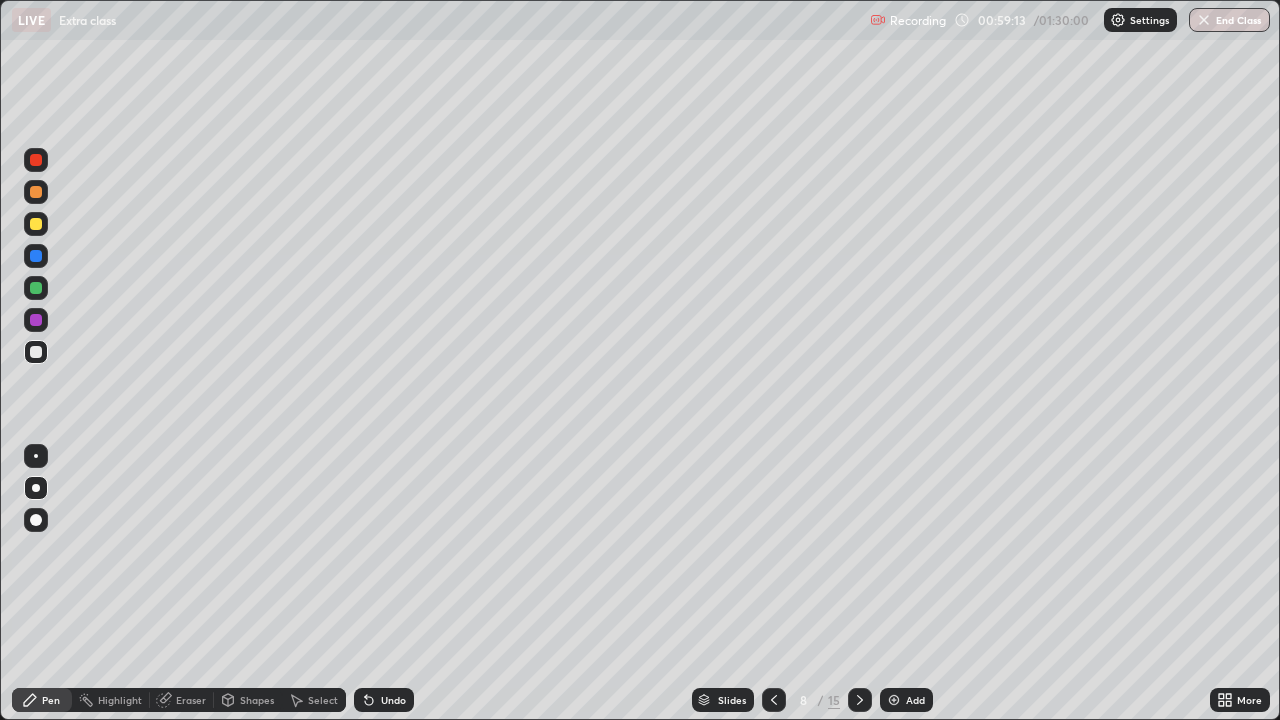 click at bounding box center [36, 288] 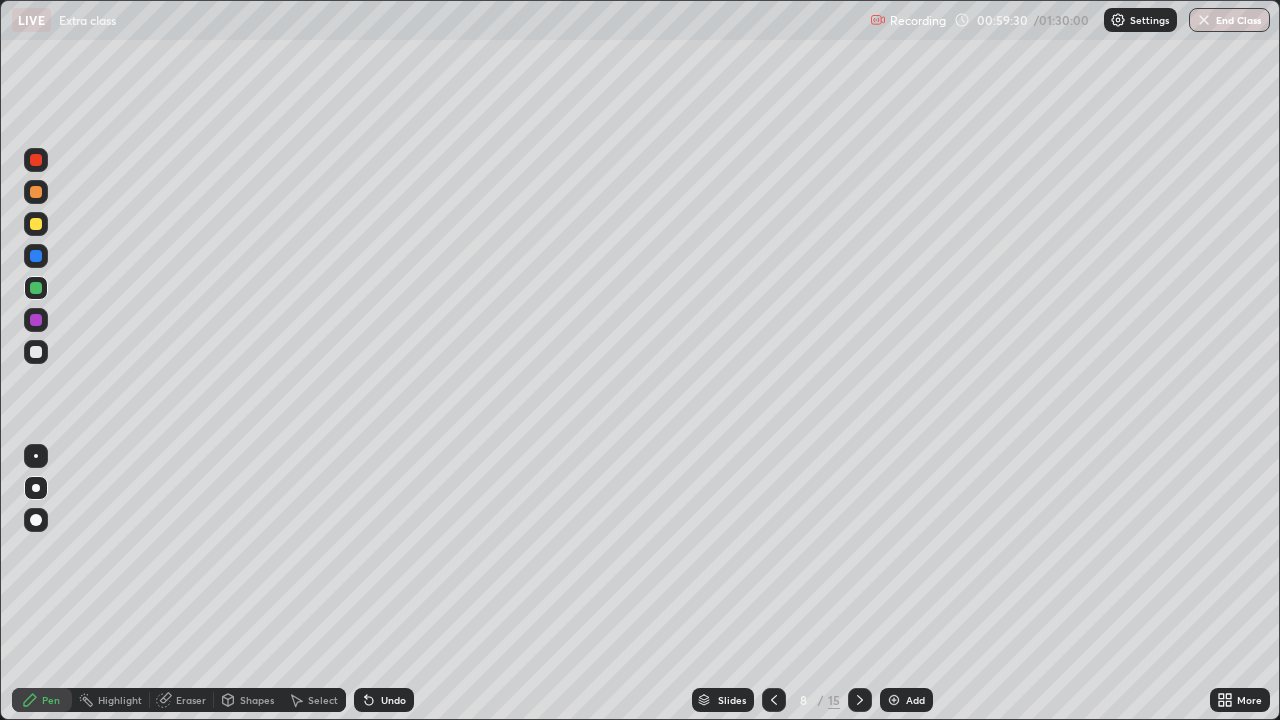 click 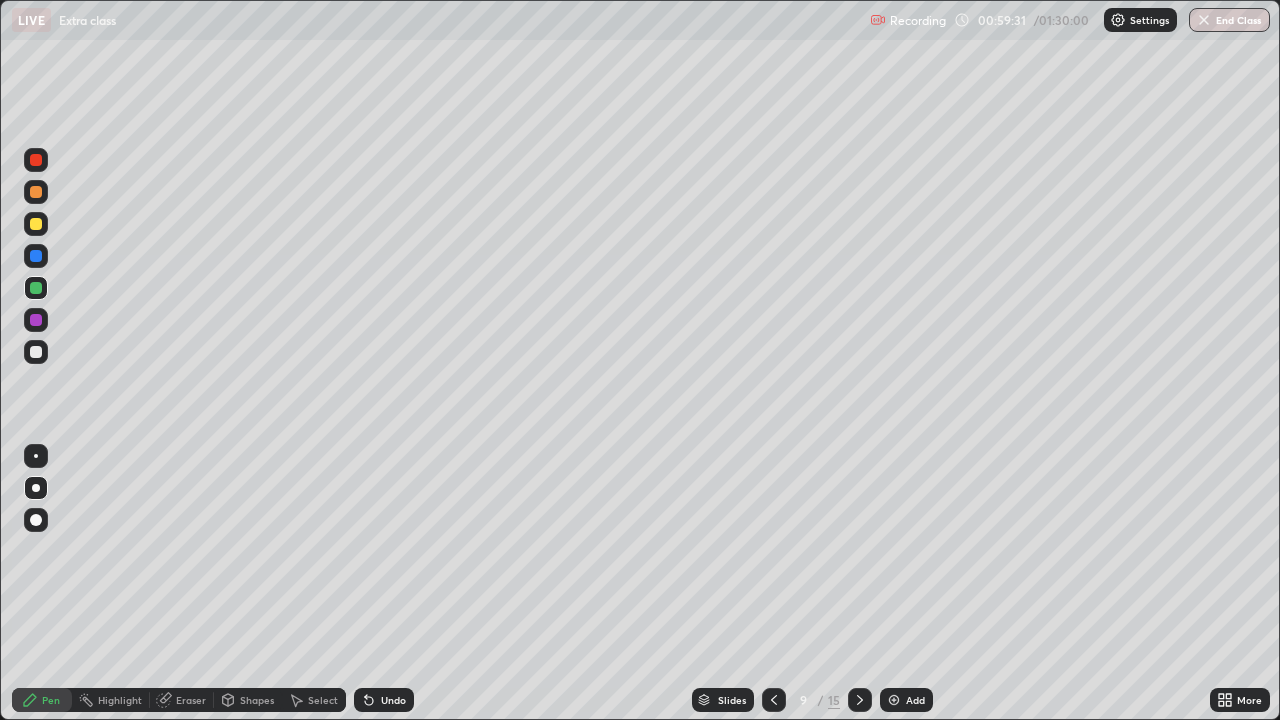 click at bounding box center [36, 352] 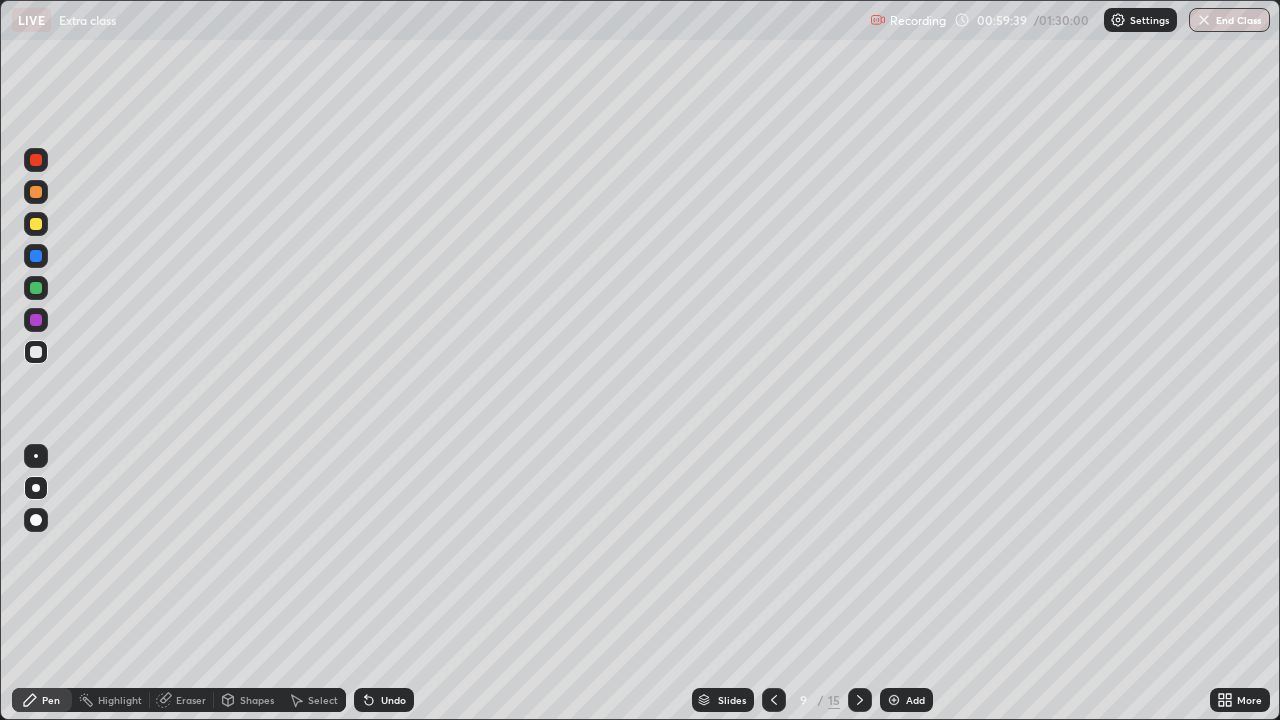 click on "Undo" at bounding box center [393, 700] 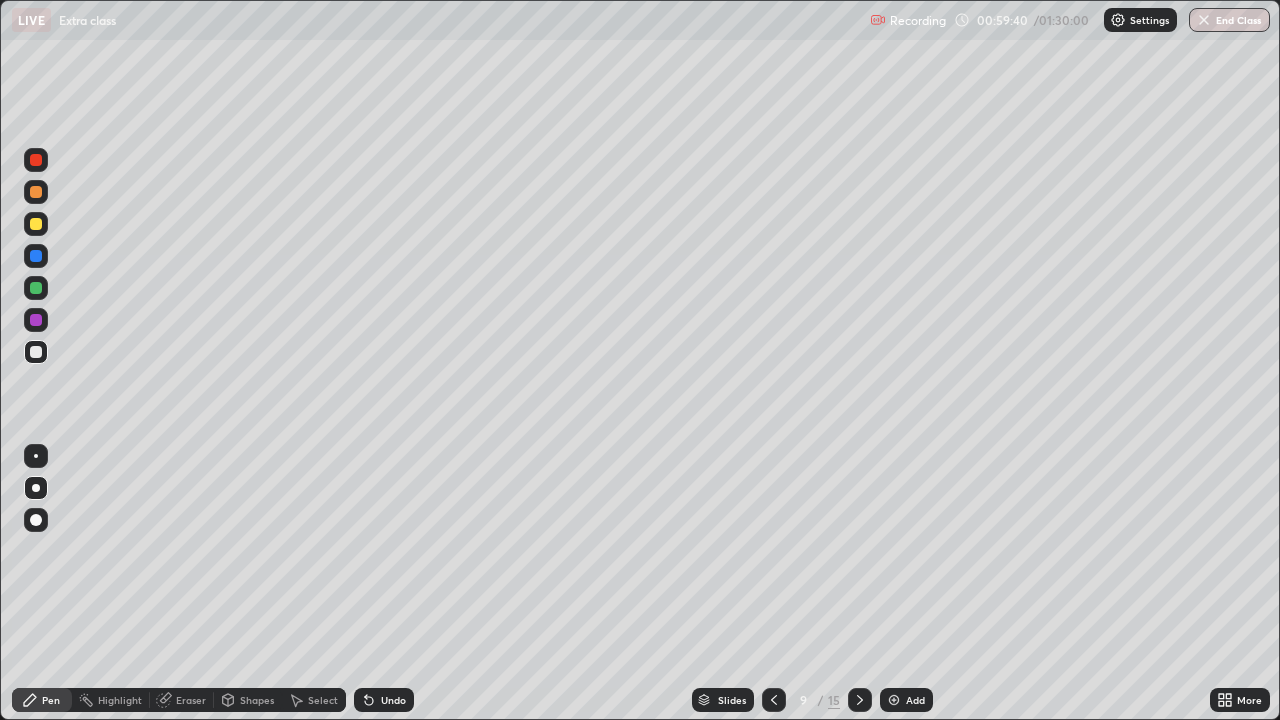 click on "Undo" at bounding box center (393, 700) 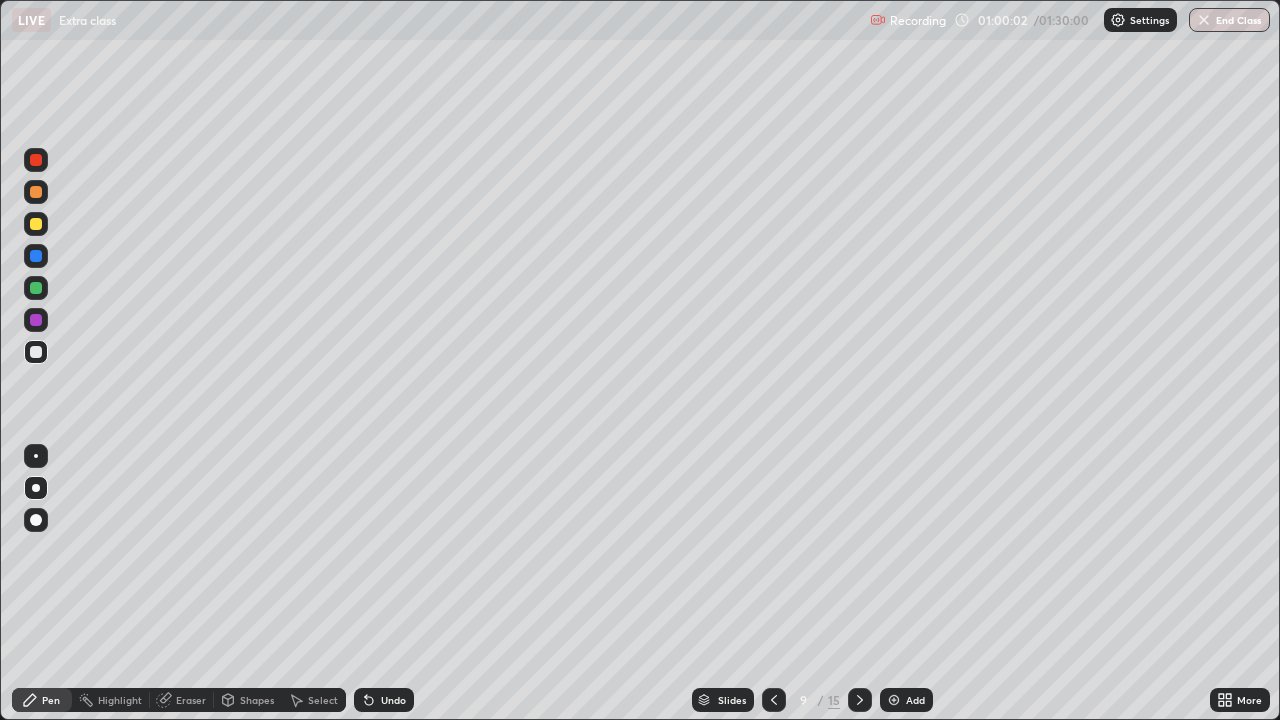 click at bounding box center [36, 224] 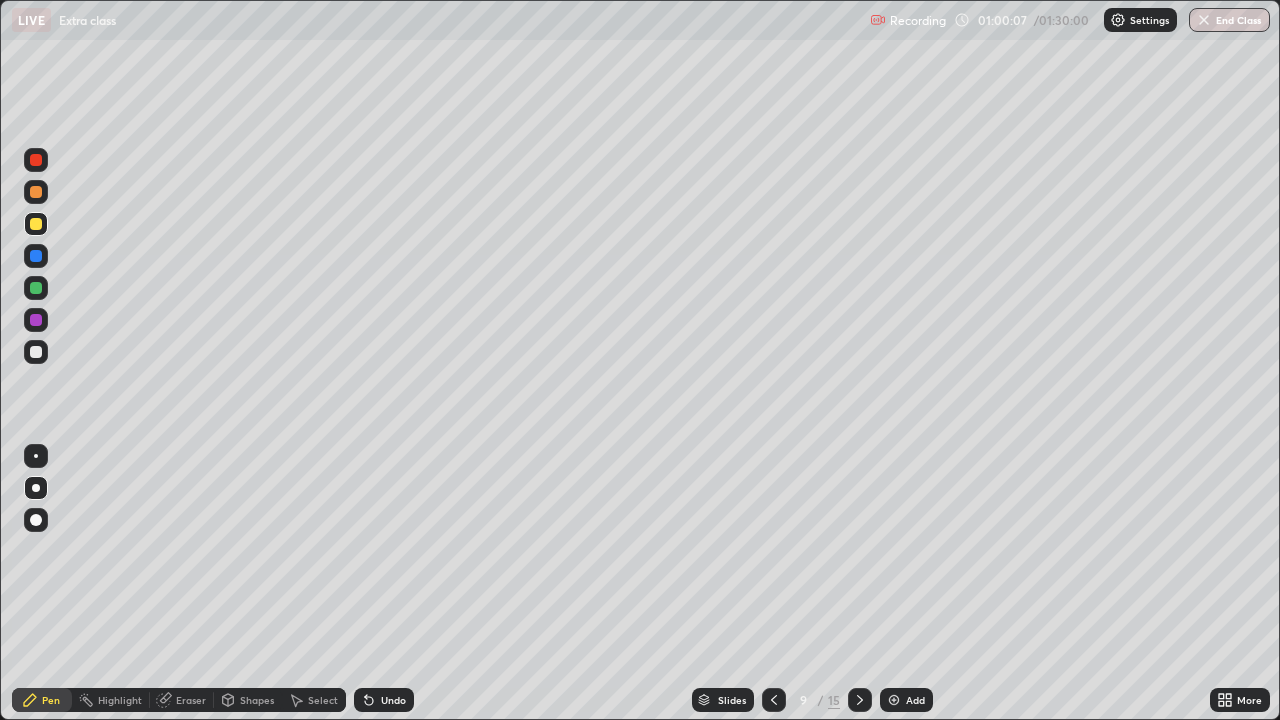 click at bounding box center [36, 224] 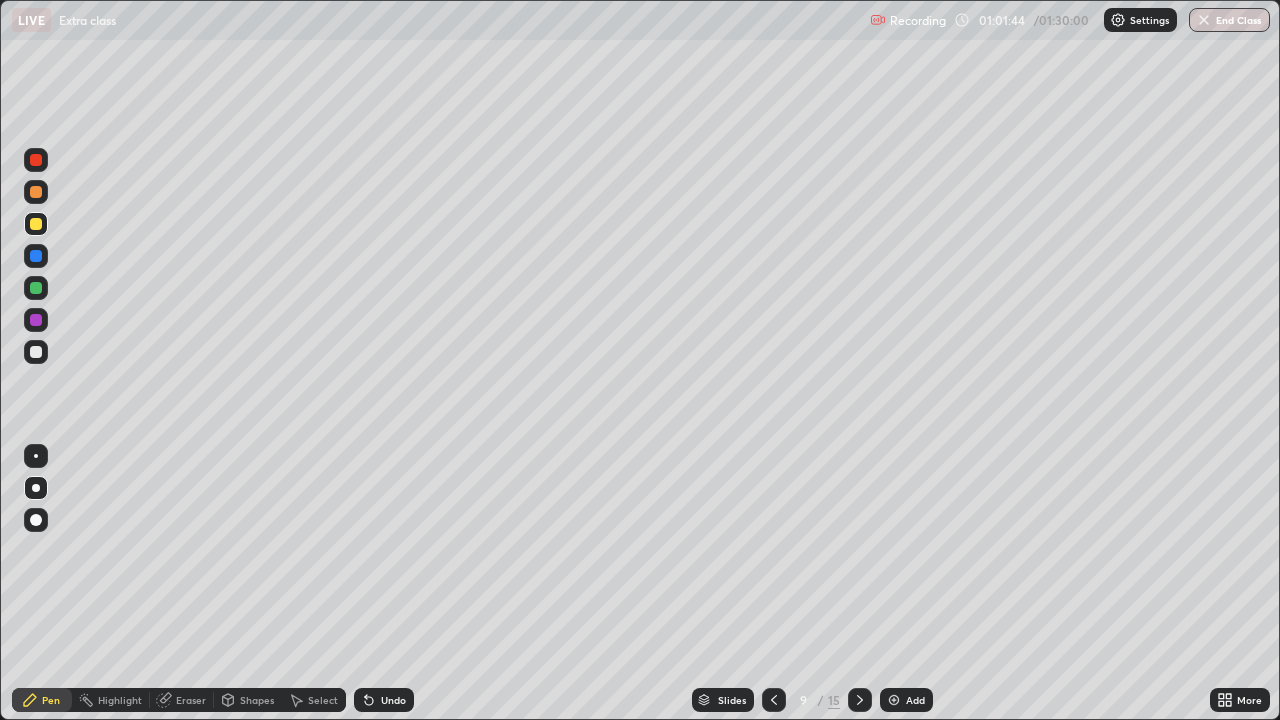 click 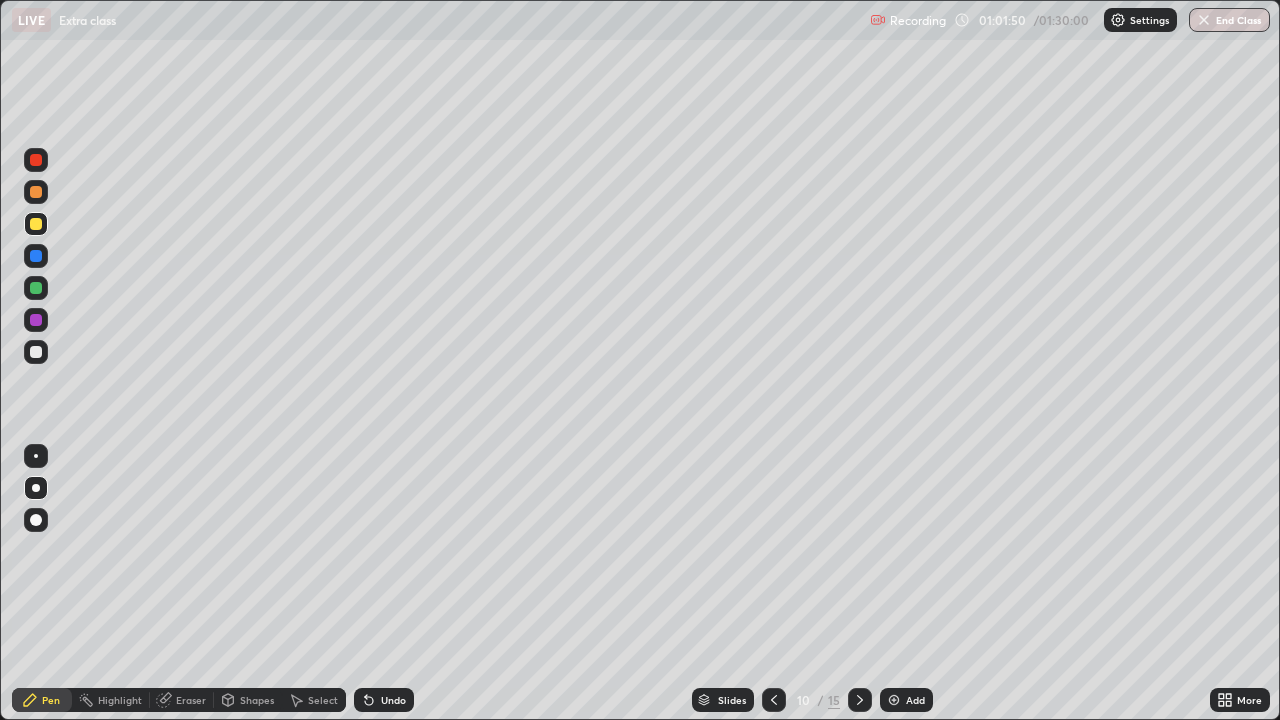 click 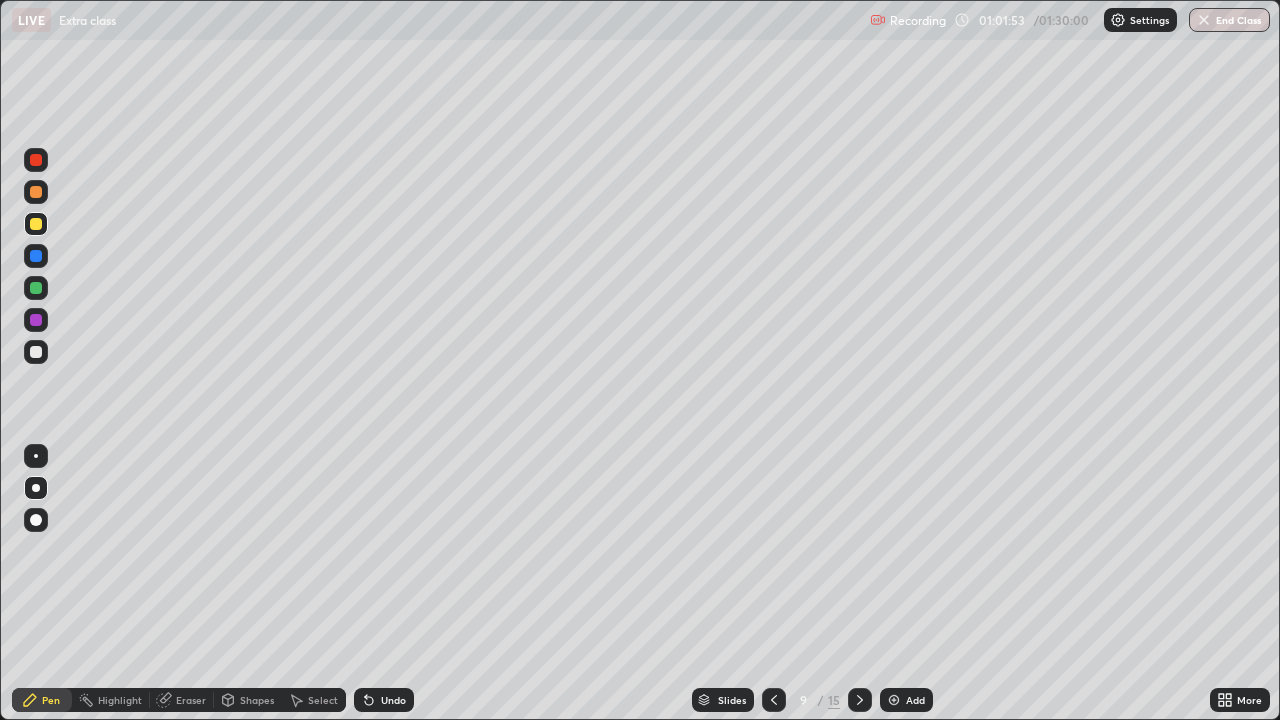 click 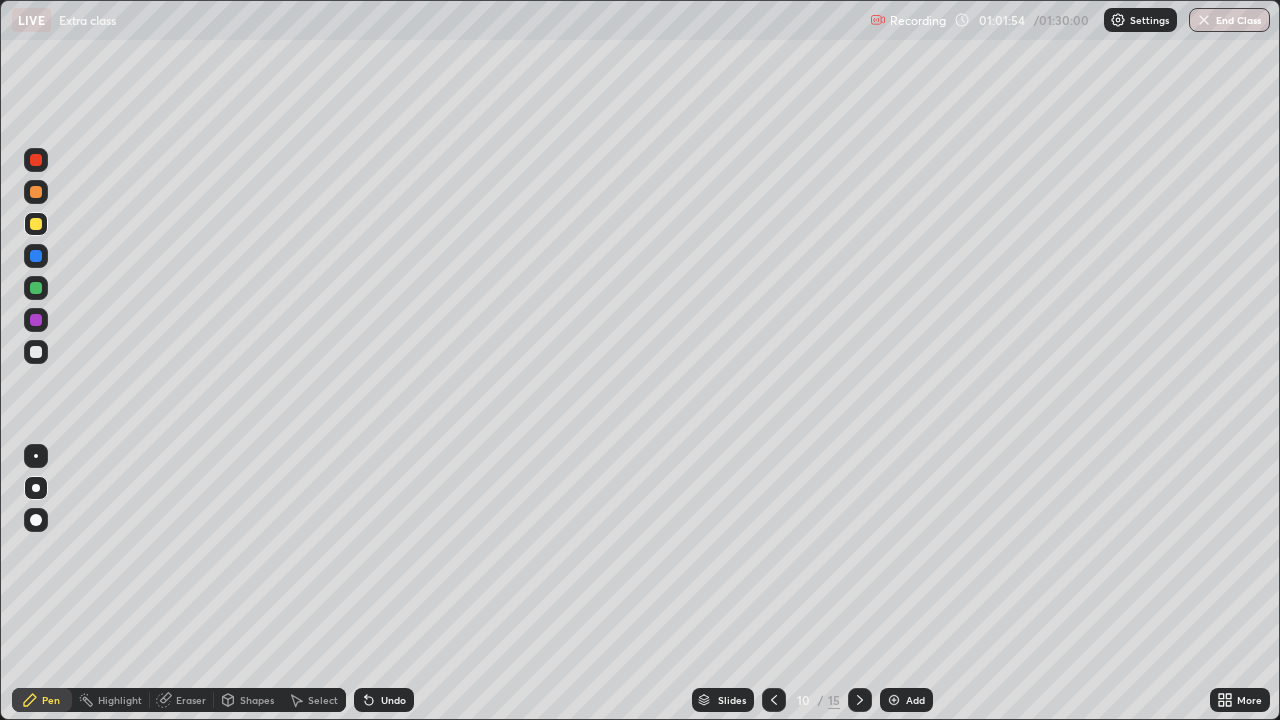 click at bounding box center [36, 352] 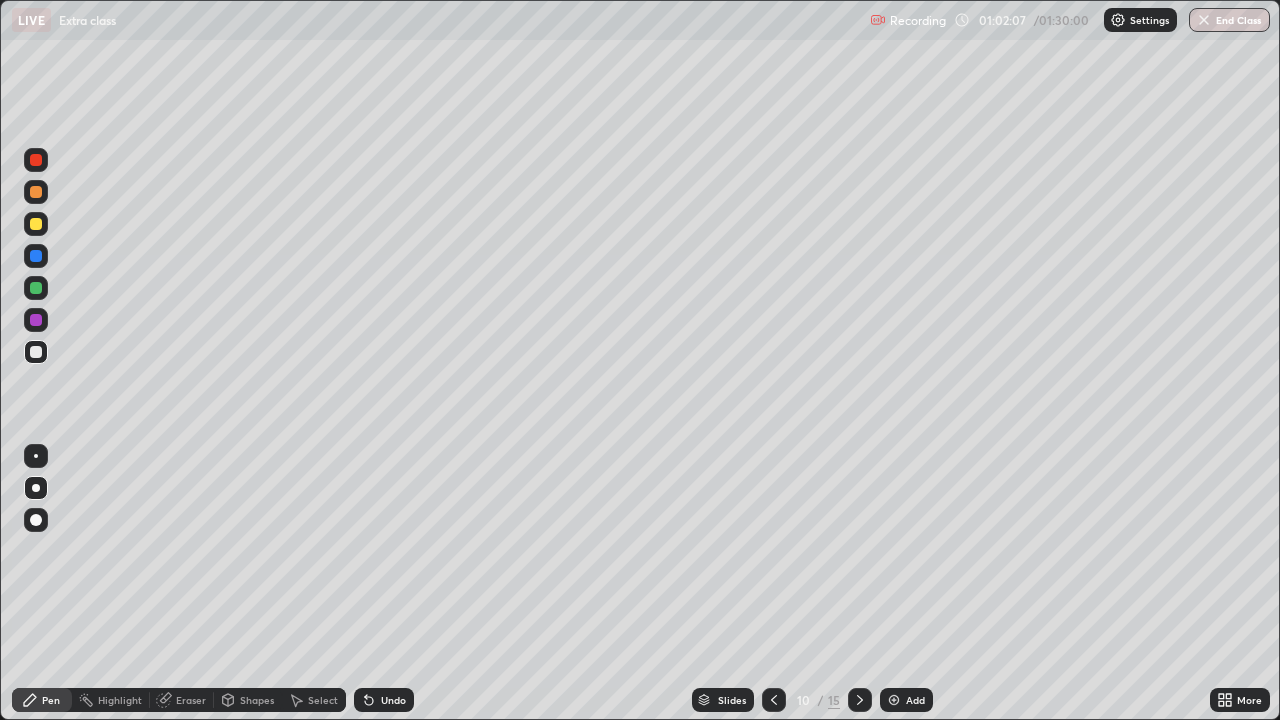 click at bounding box center [36, 224] 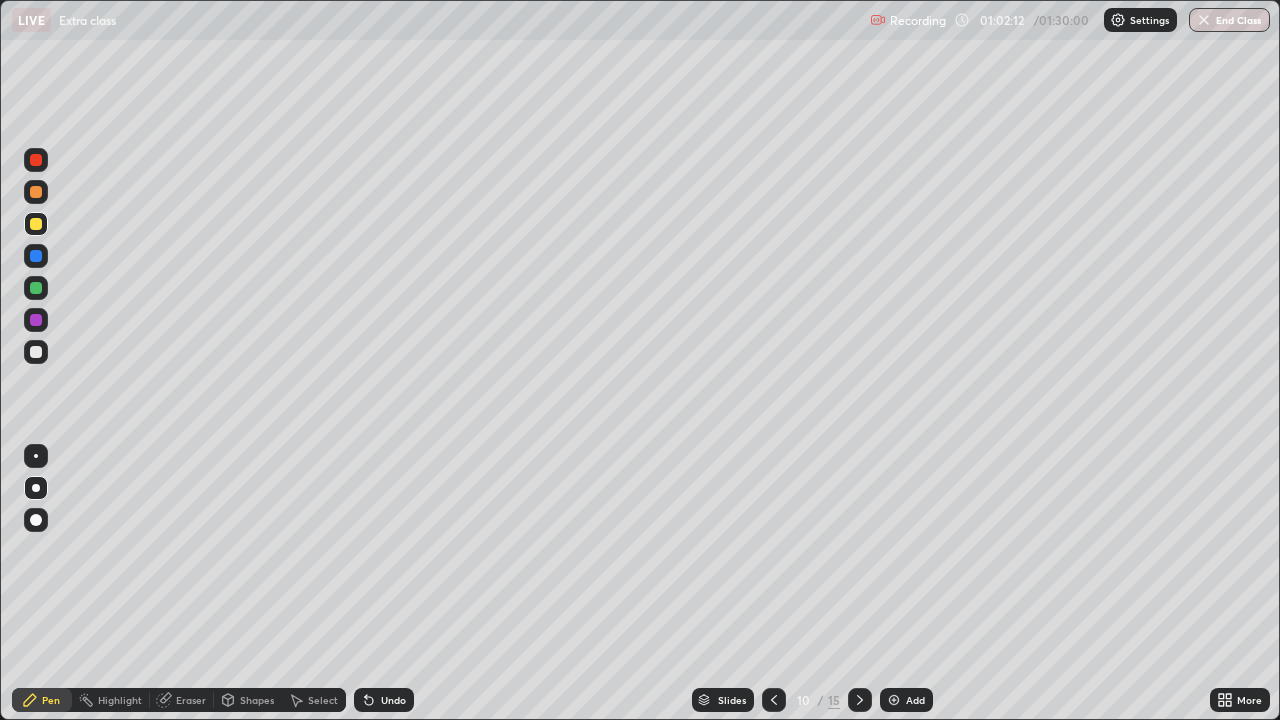 click at bounding box center [36, 352] 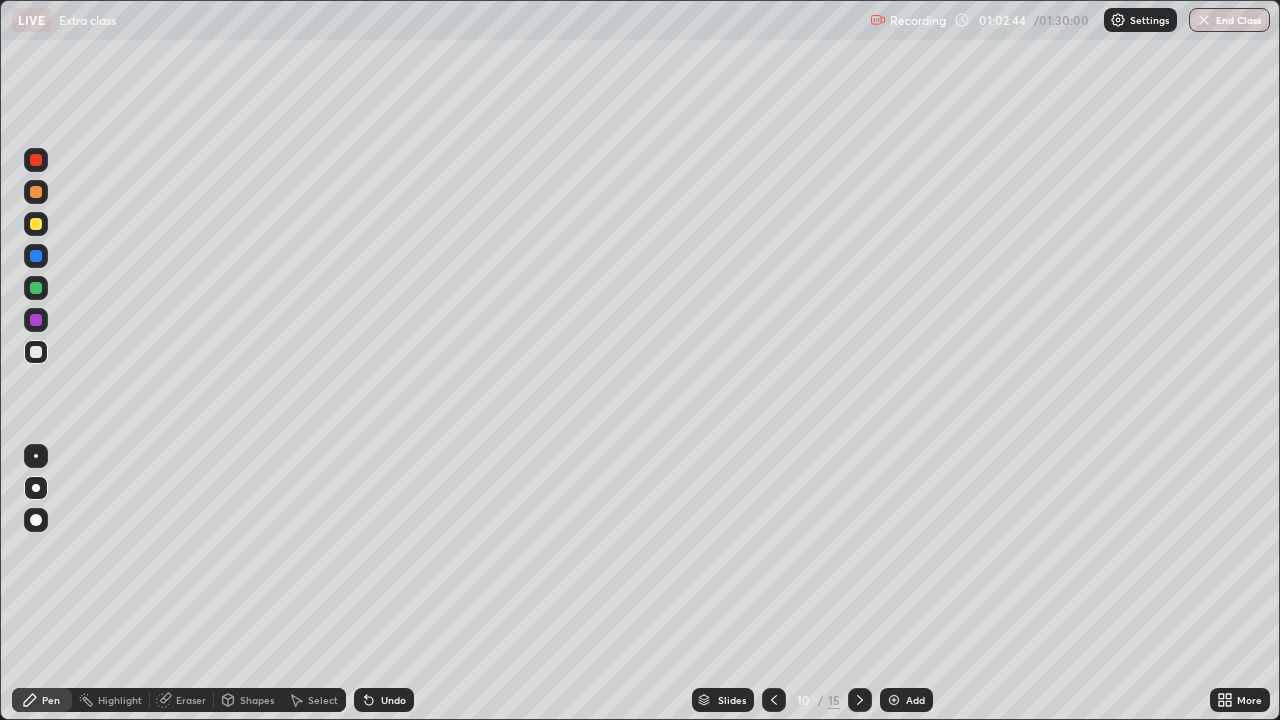 click on "Undo" at bounding box center (384, 700) 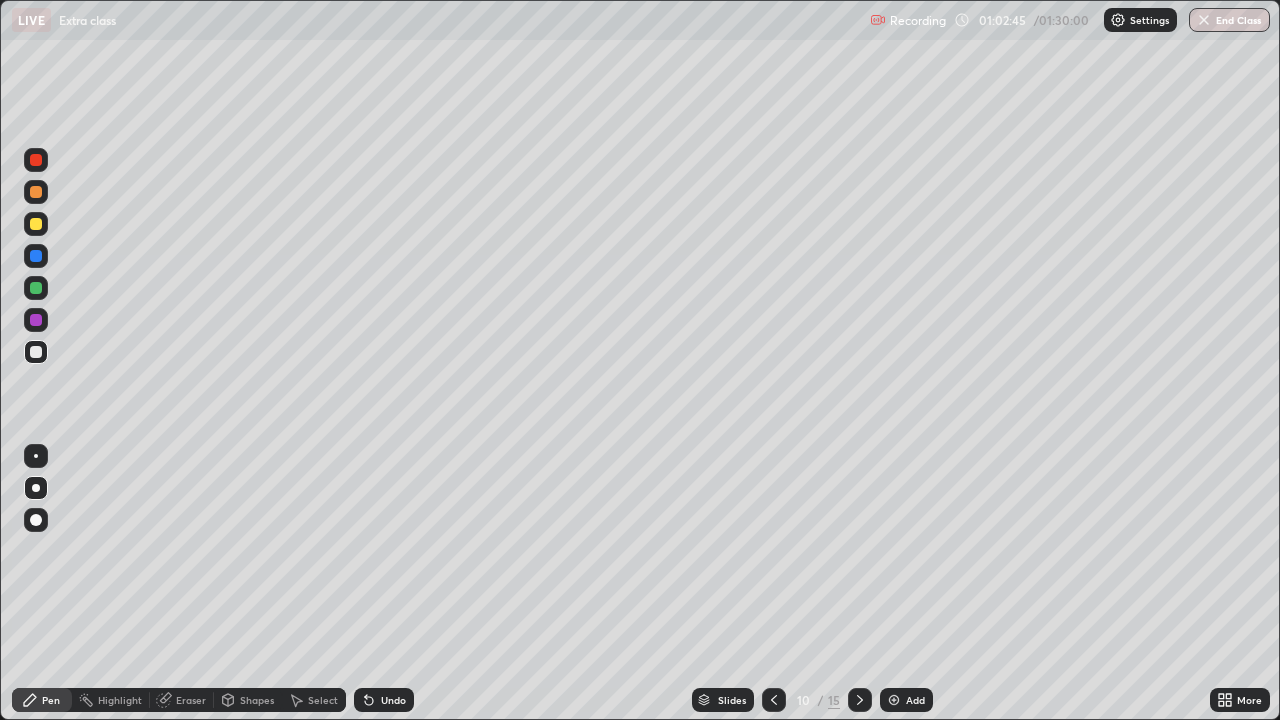 click on "Undo" at bounding box center (393, 700) 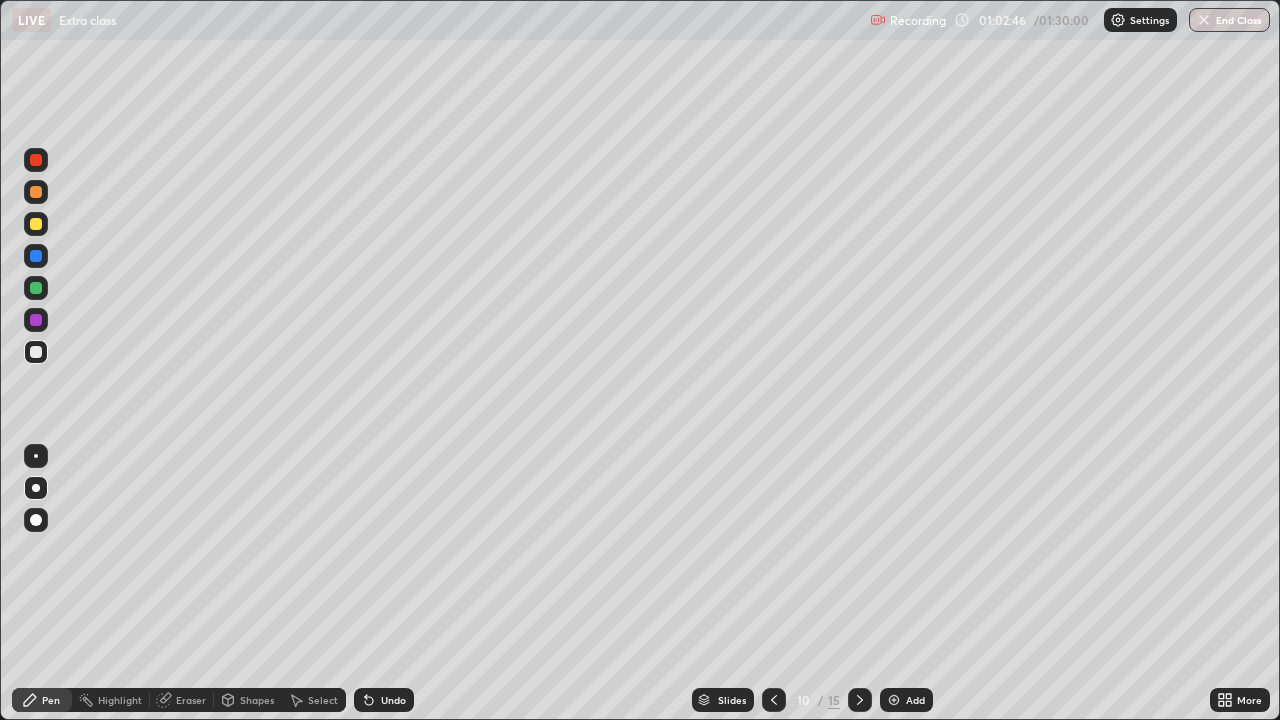 click on "Undo" at bounding box center (384, 700) 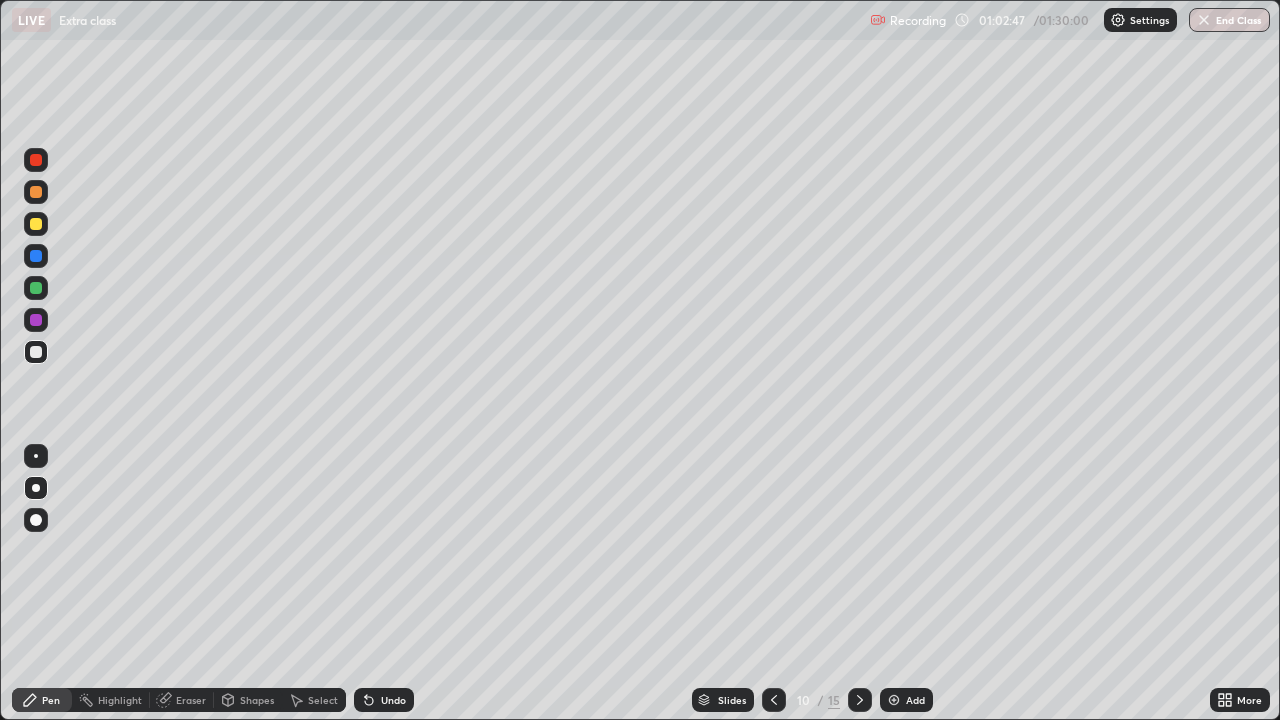 click on "Undo" at bounding box center [384, 700] 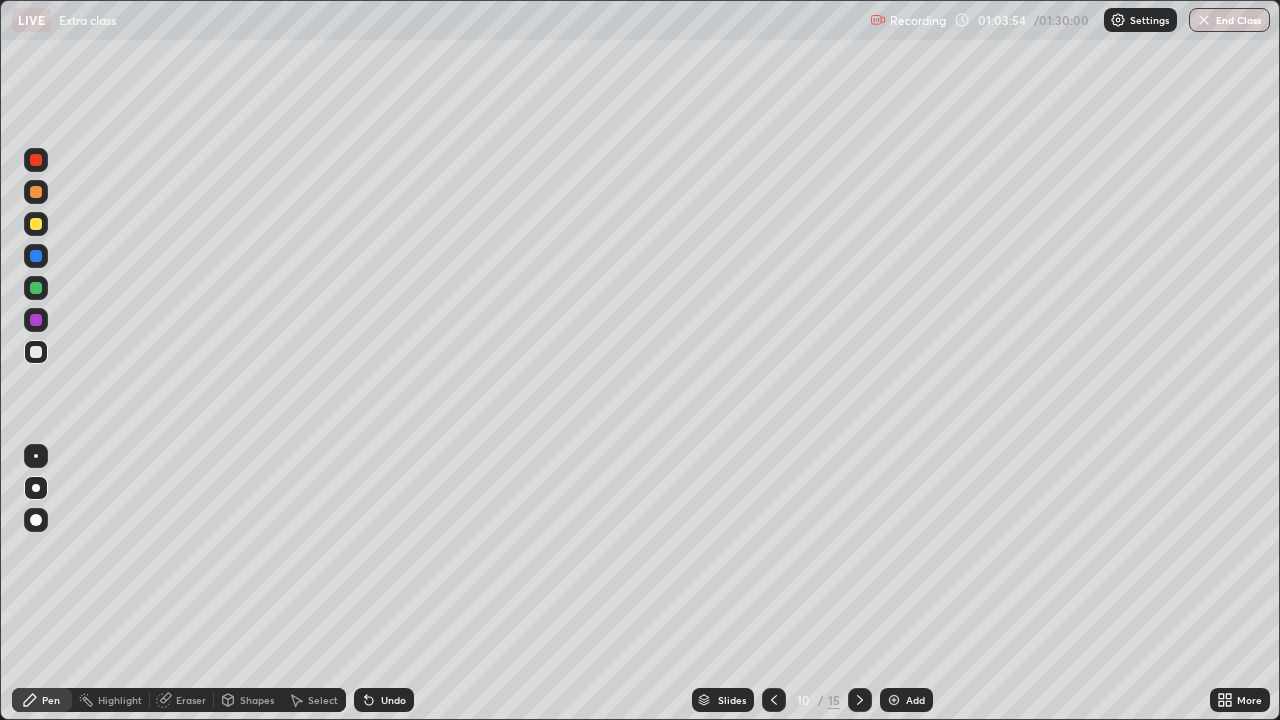 click at bounding box center (36, 224) 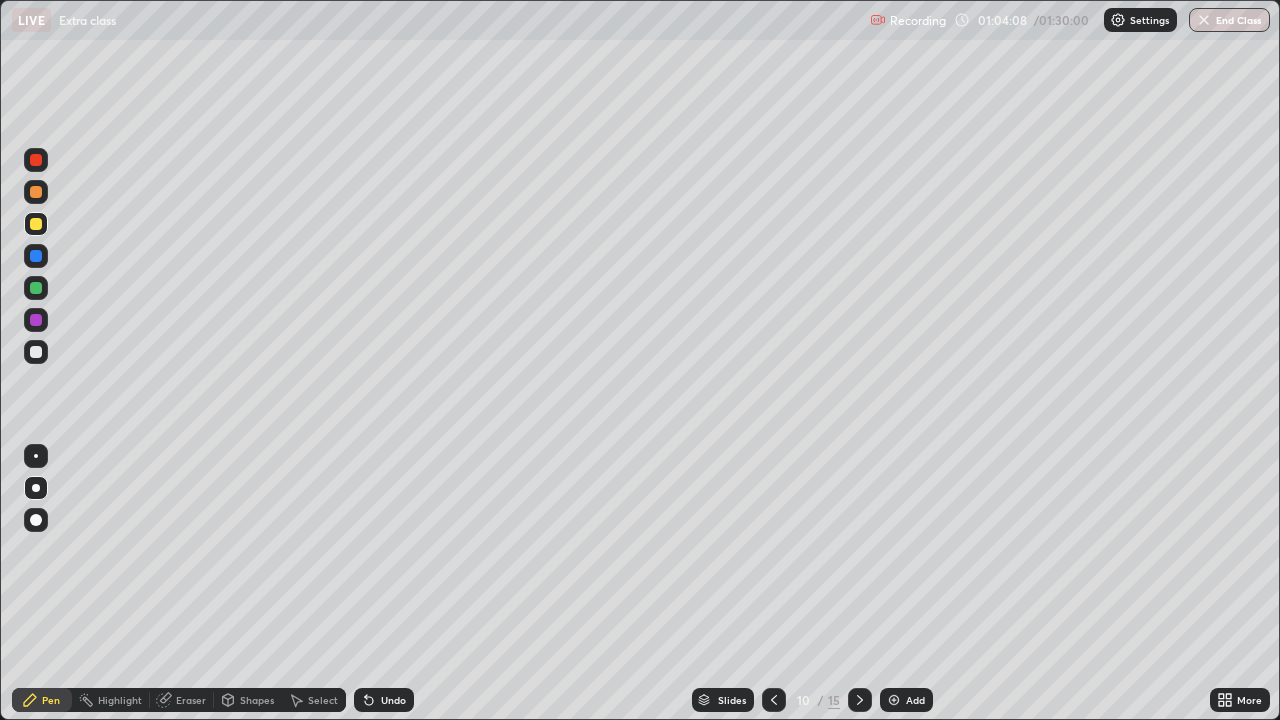click at bounding box center [36, 352] 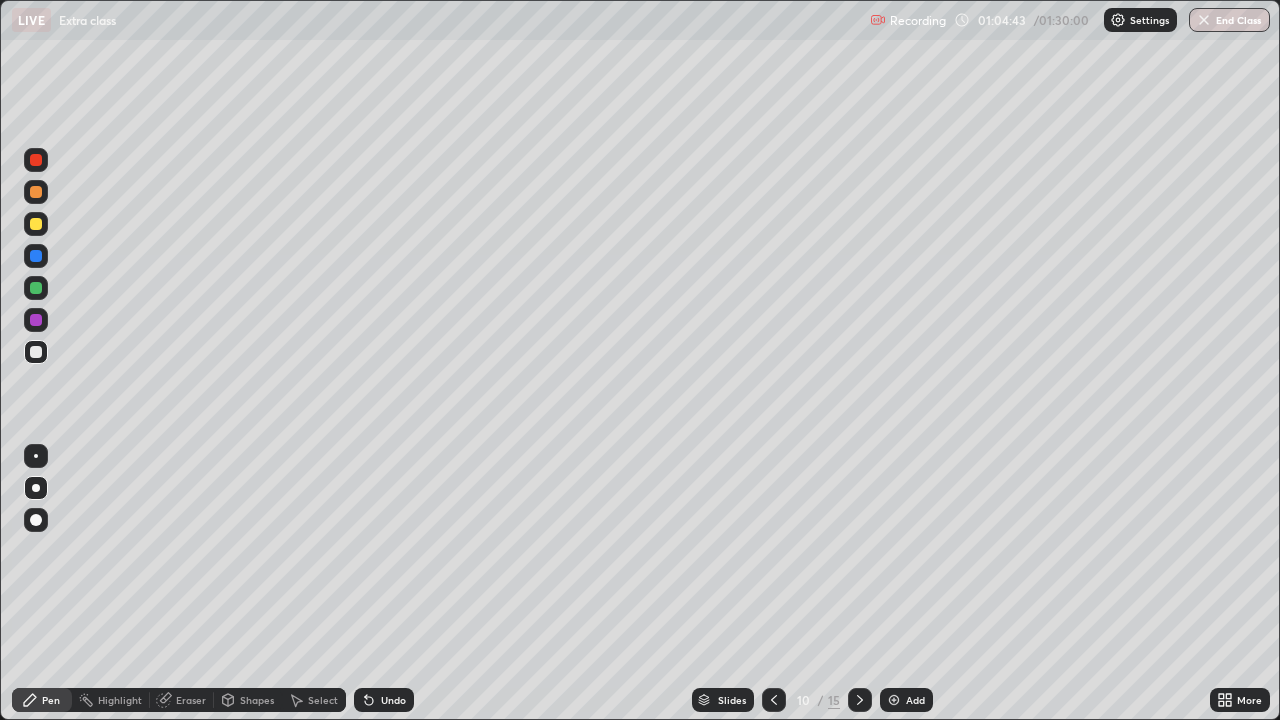 click at bounding box center (36, 288) 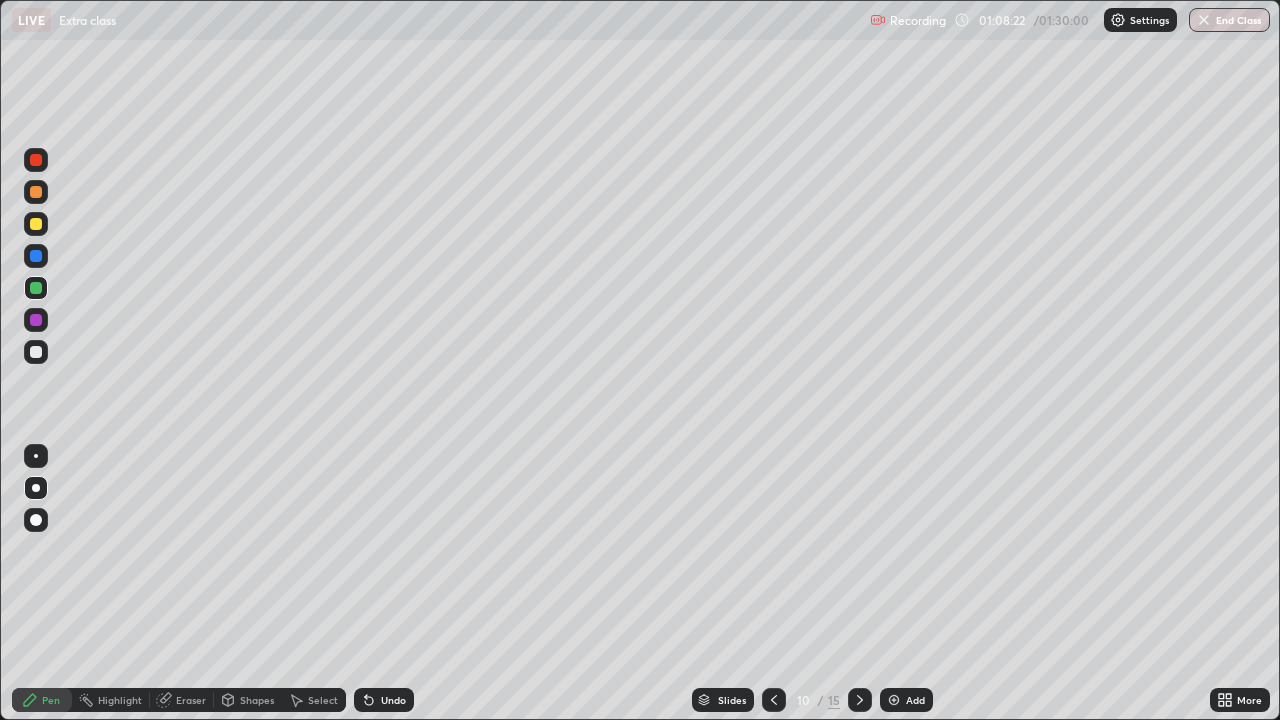 click at bounding box center [36, 352] 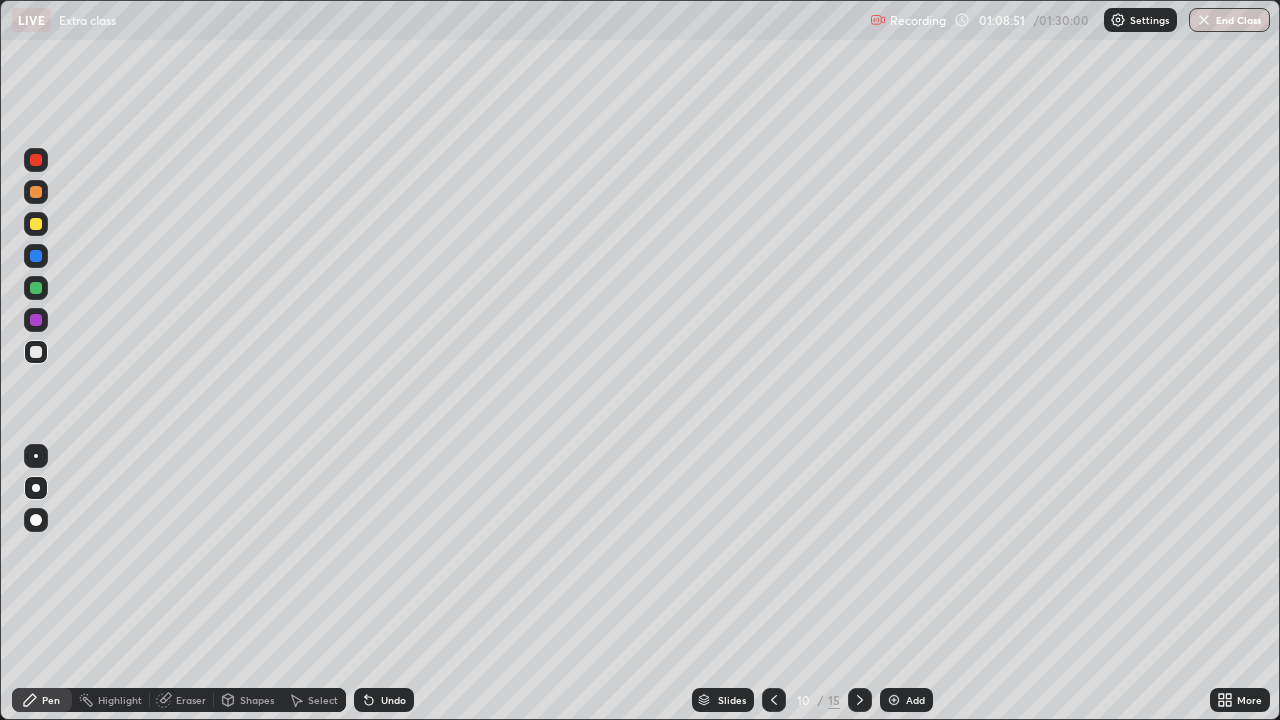 click 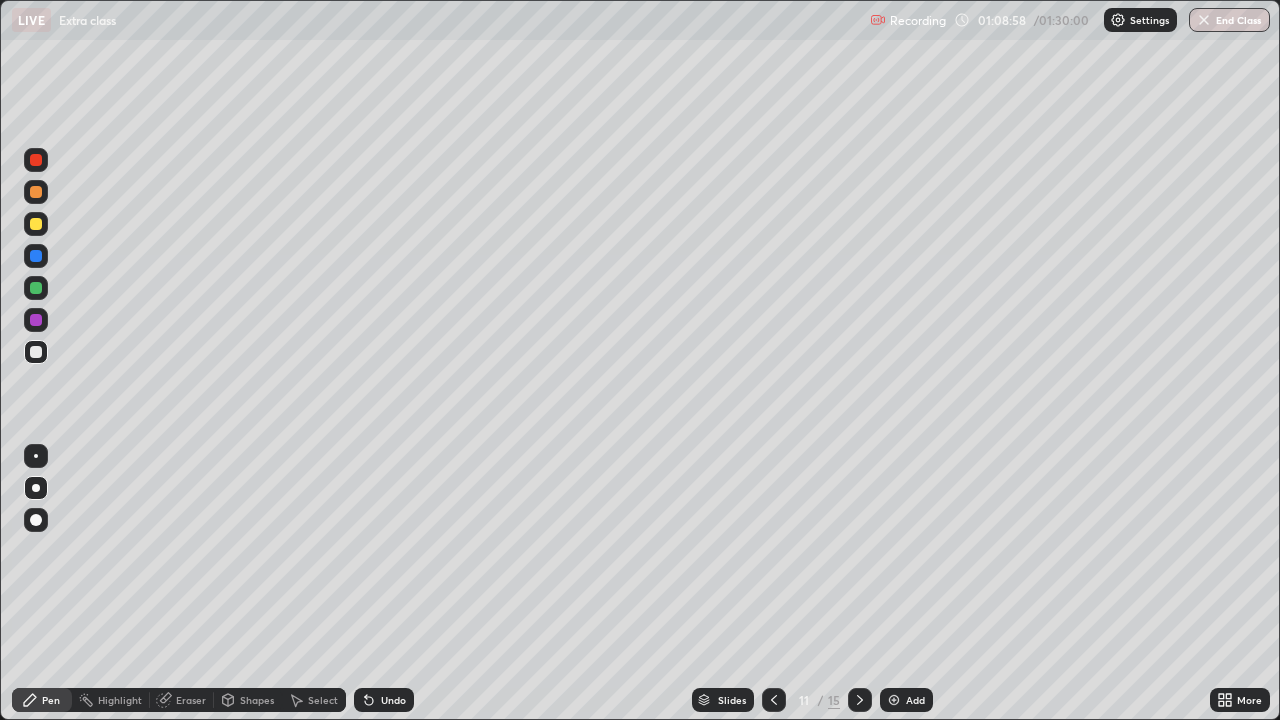 click at bounding box center [36, 456] 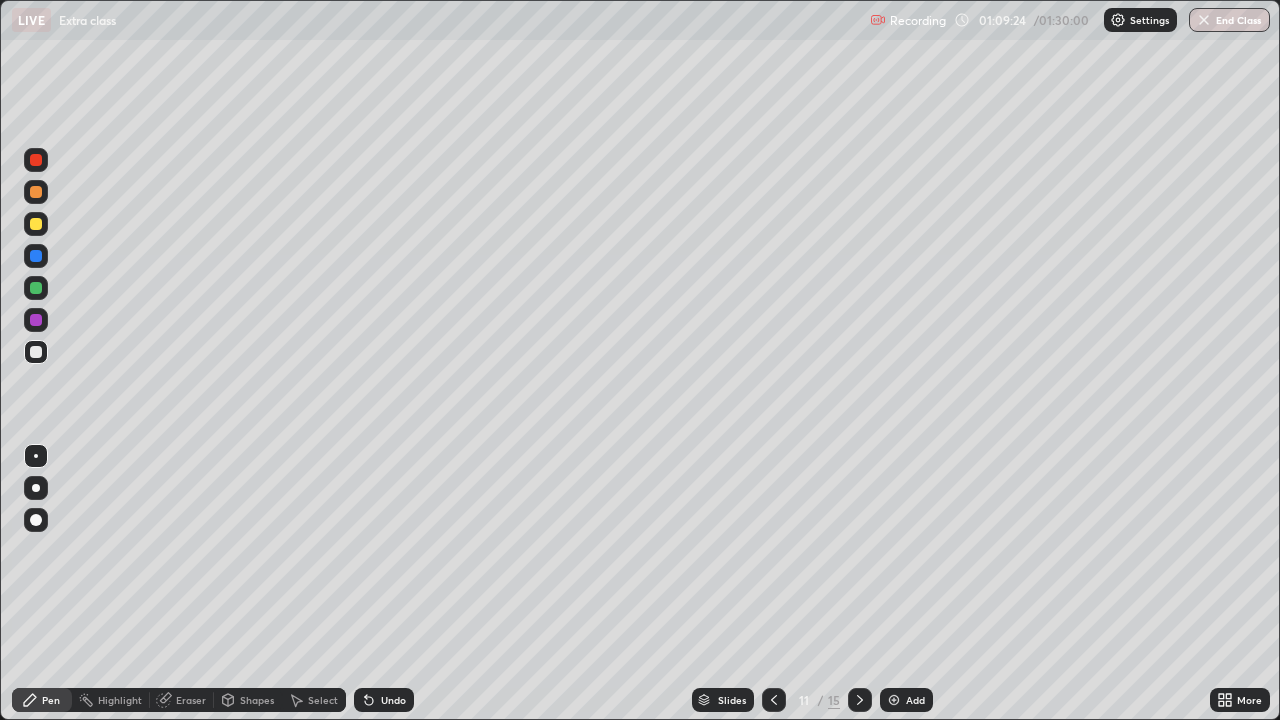click 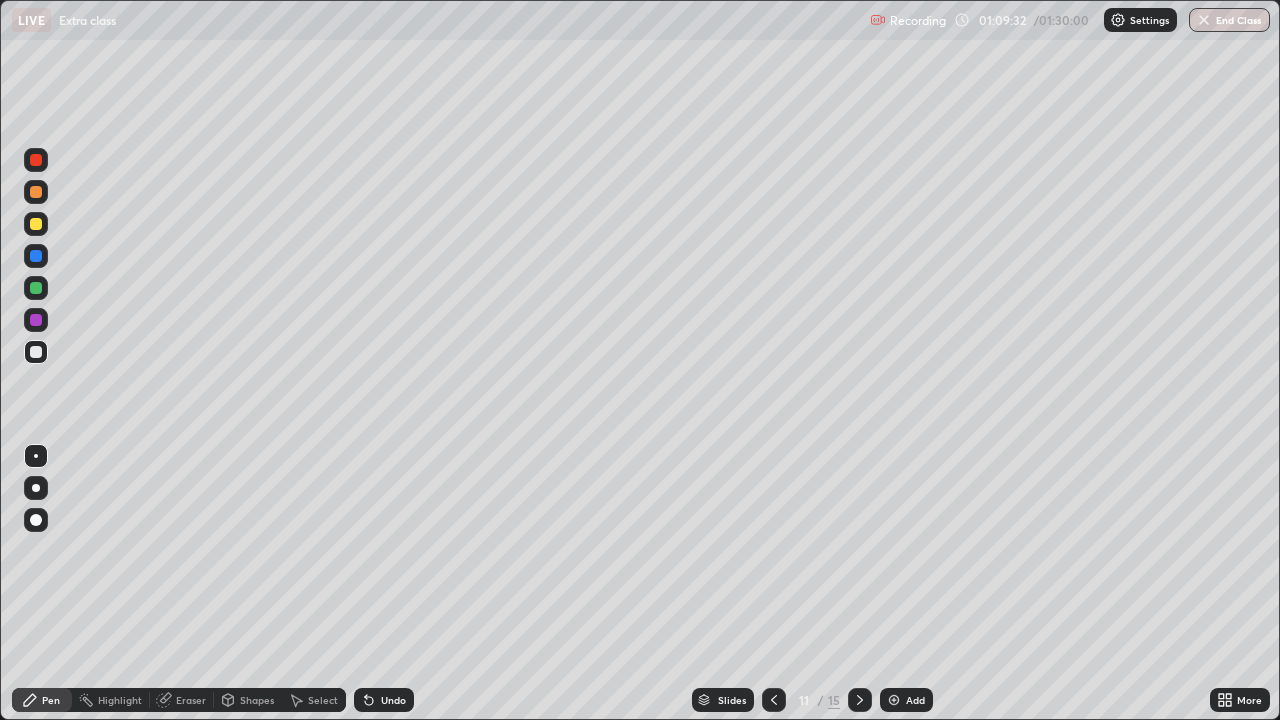 click on "Undo" at bounding box center [393, 700] 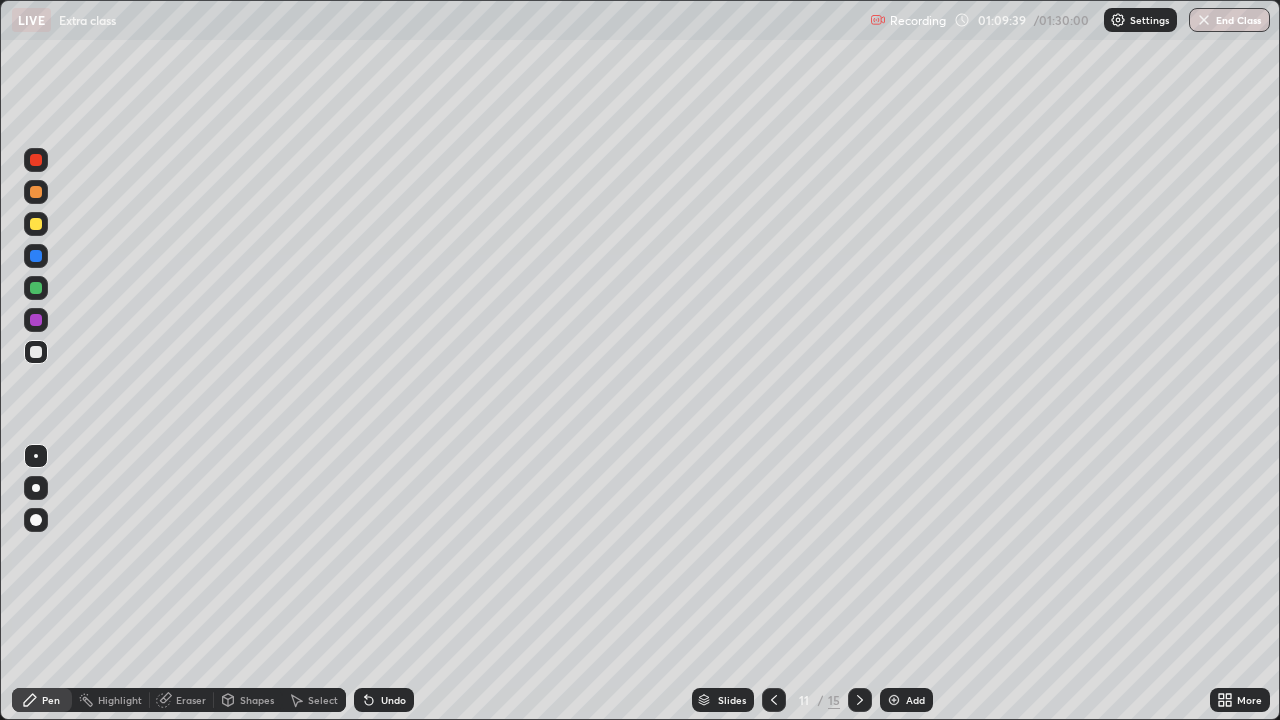 click on "Eraser" at bounding box center (182, 700) 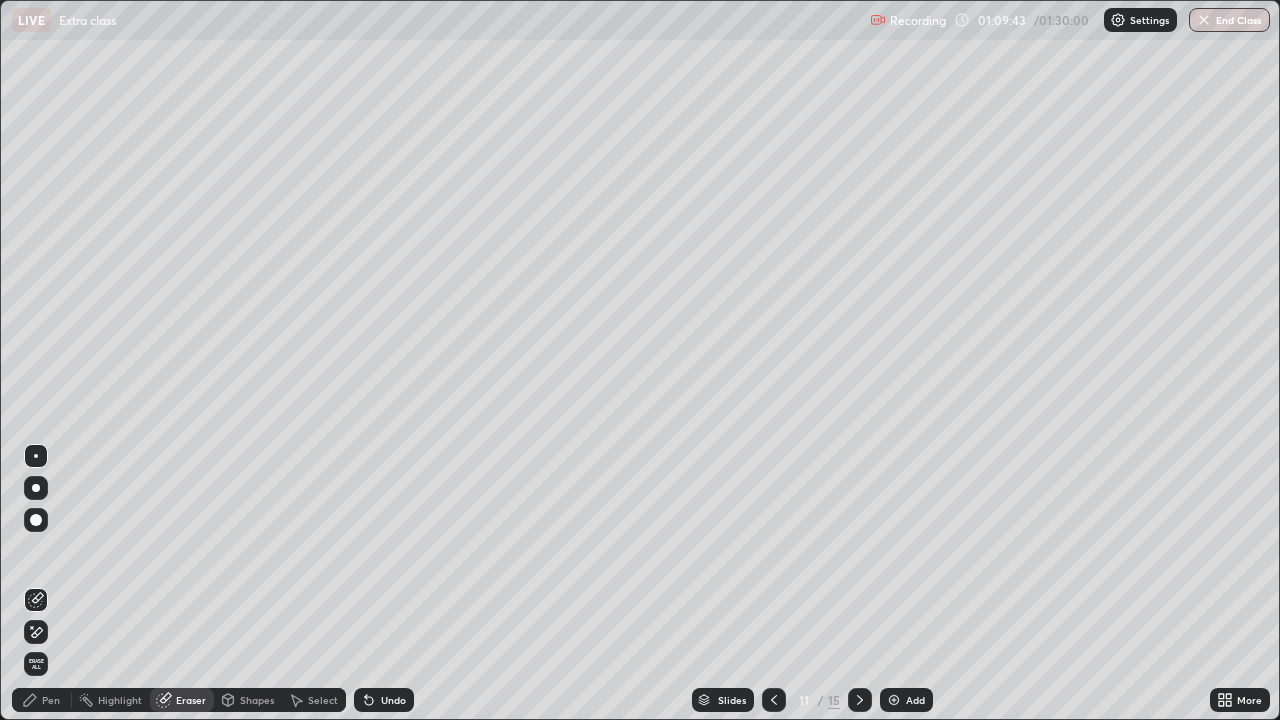 click on "Pen" at bounding box center (51, 700) 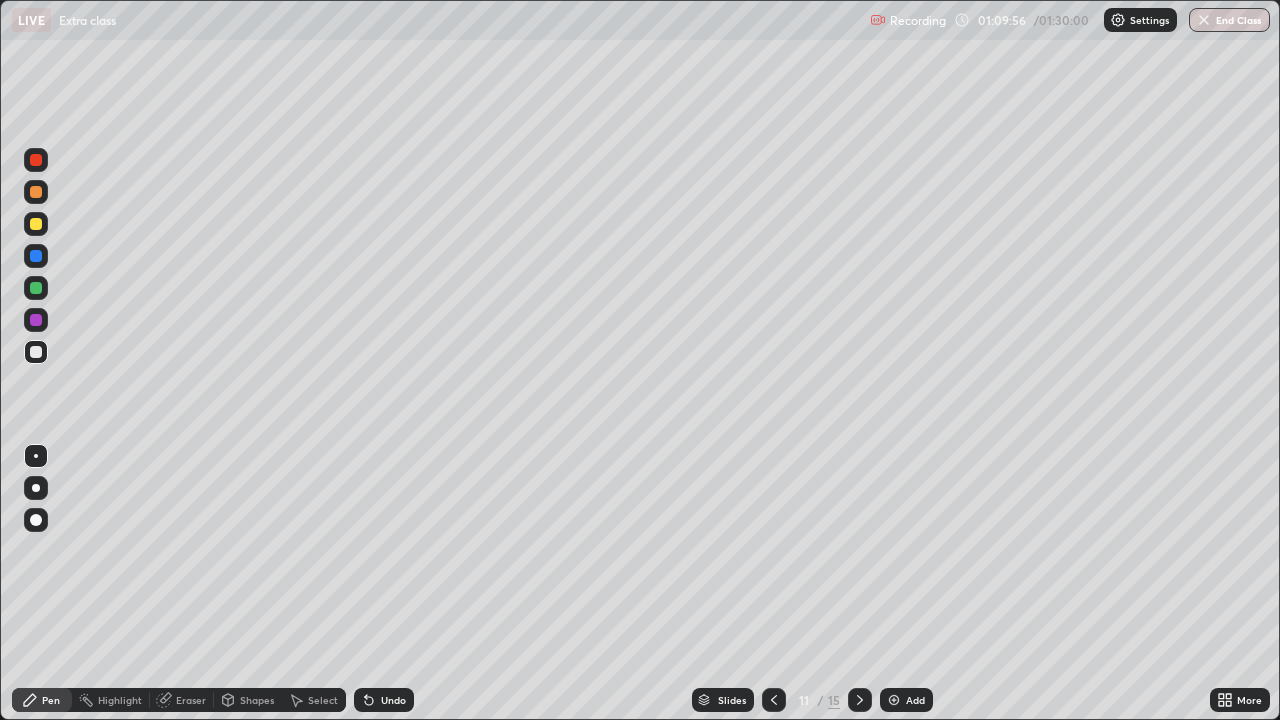 click at bounding box center (36, 256) 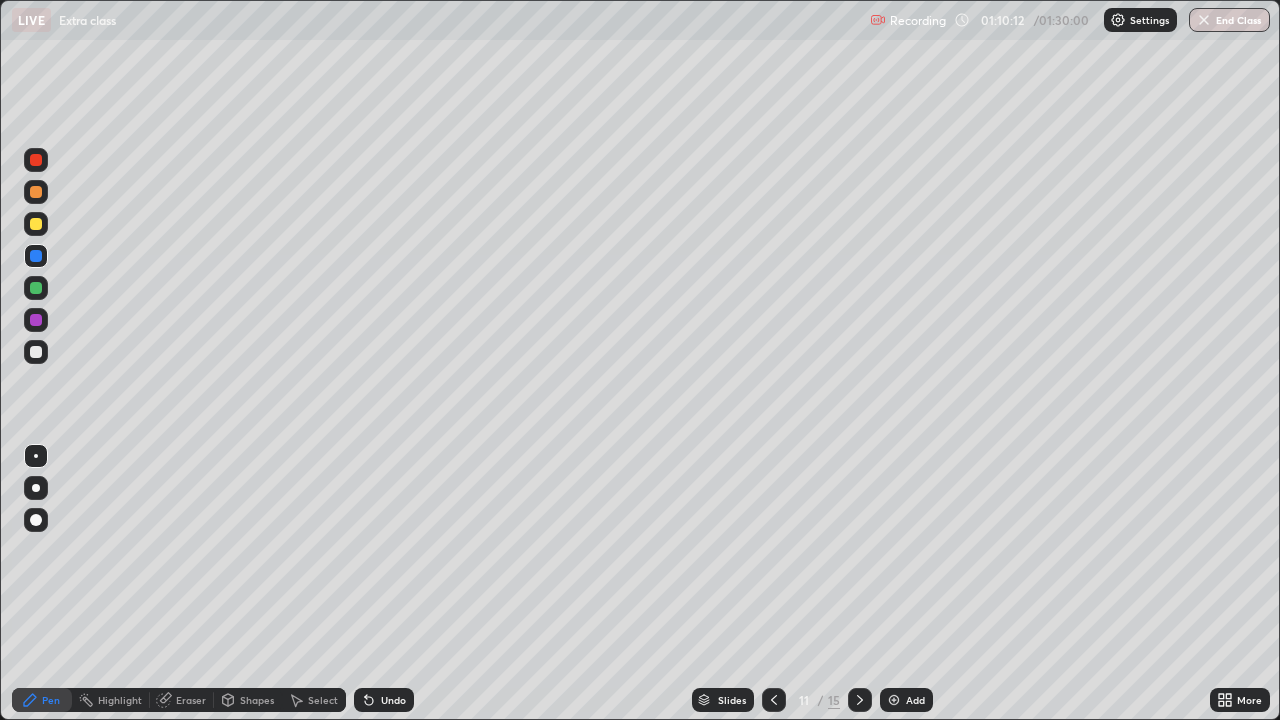 click at bounding box center [36, 352] 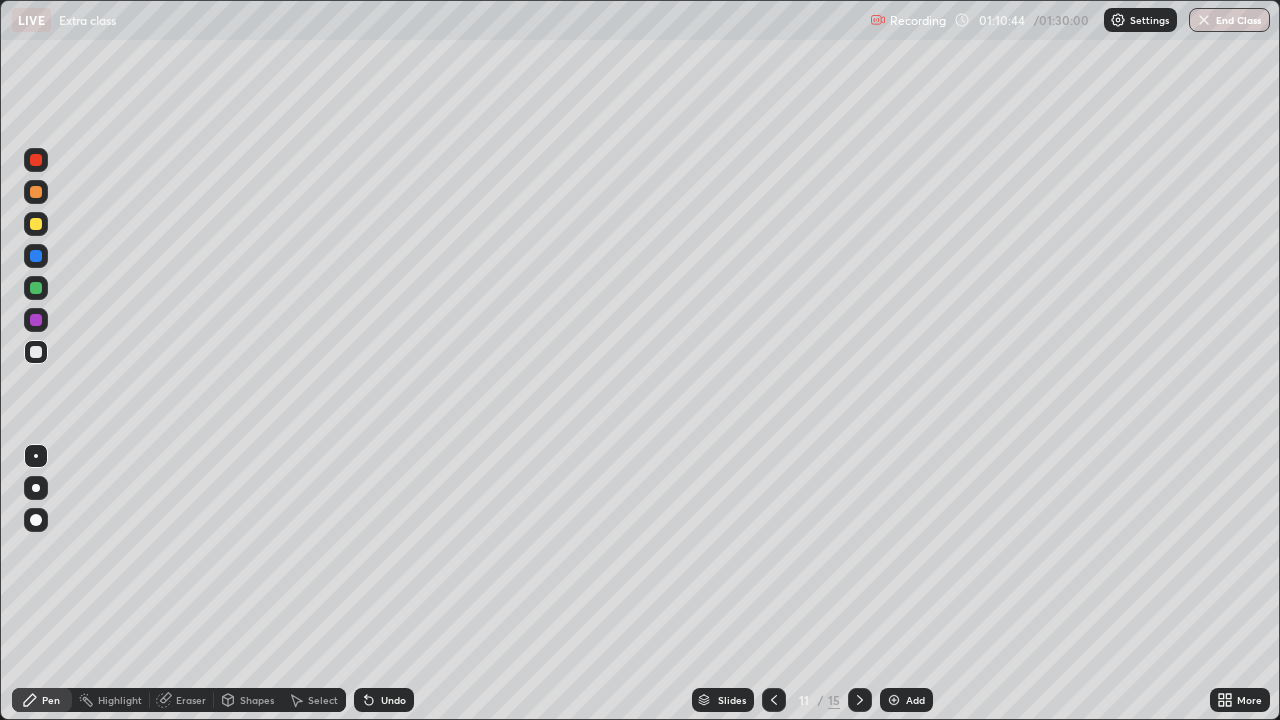 click at bounding box center [36, 320] 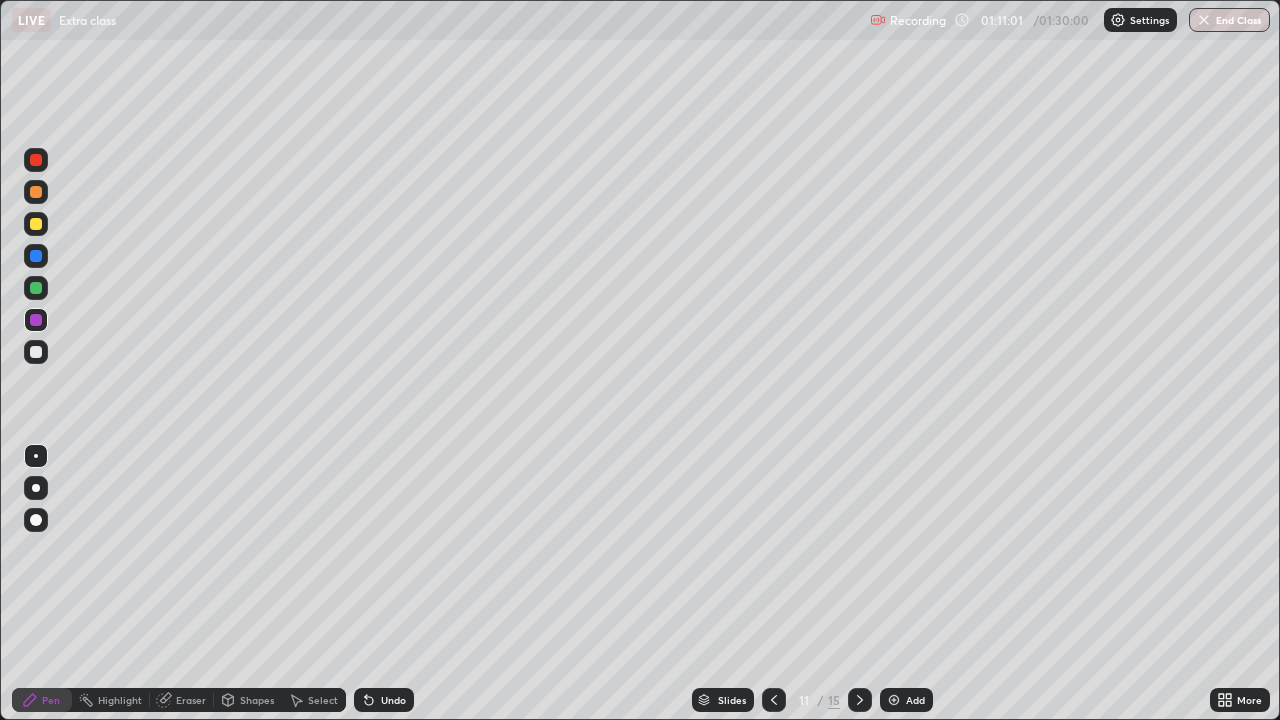 click on "Undo" at bounding box center (384, 700) 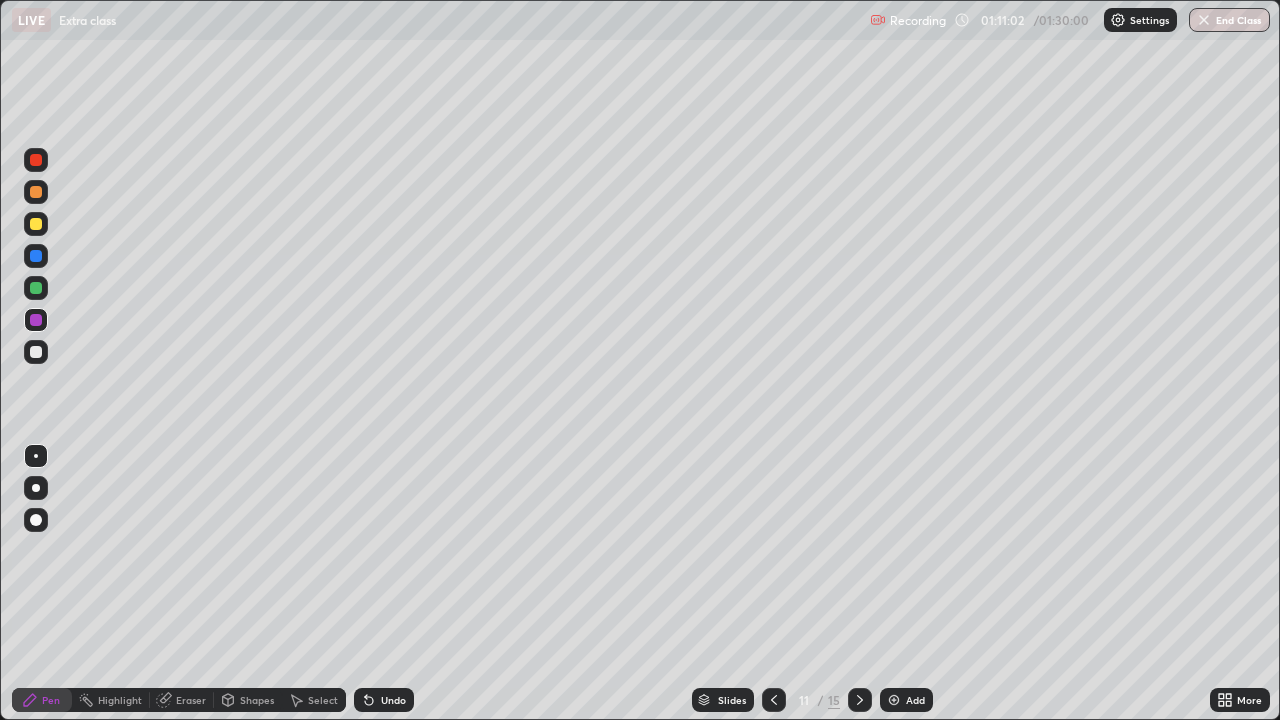 click at bounding box center [36, 352] 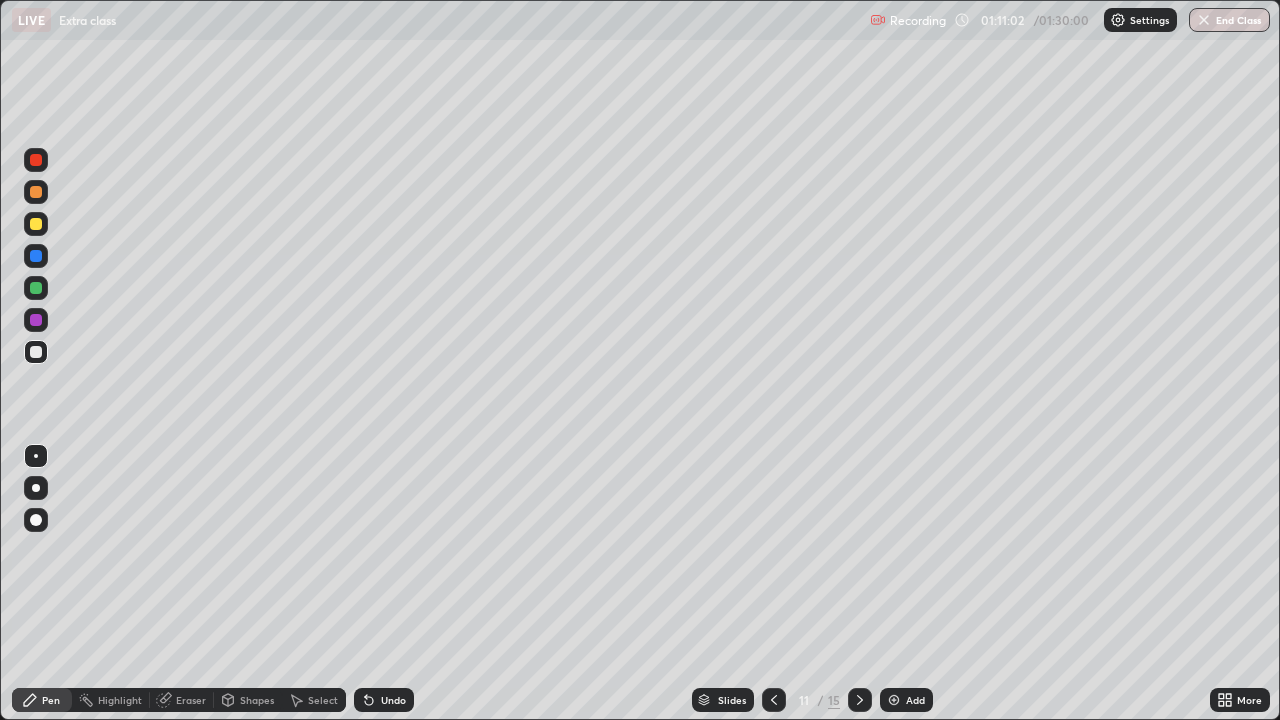 click at bounding box center [36, 488] 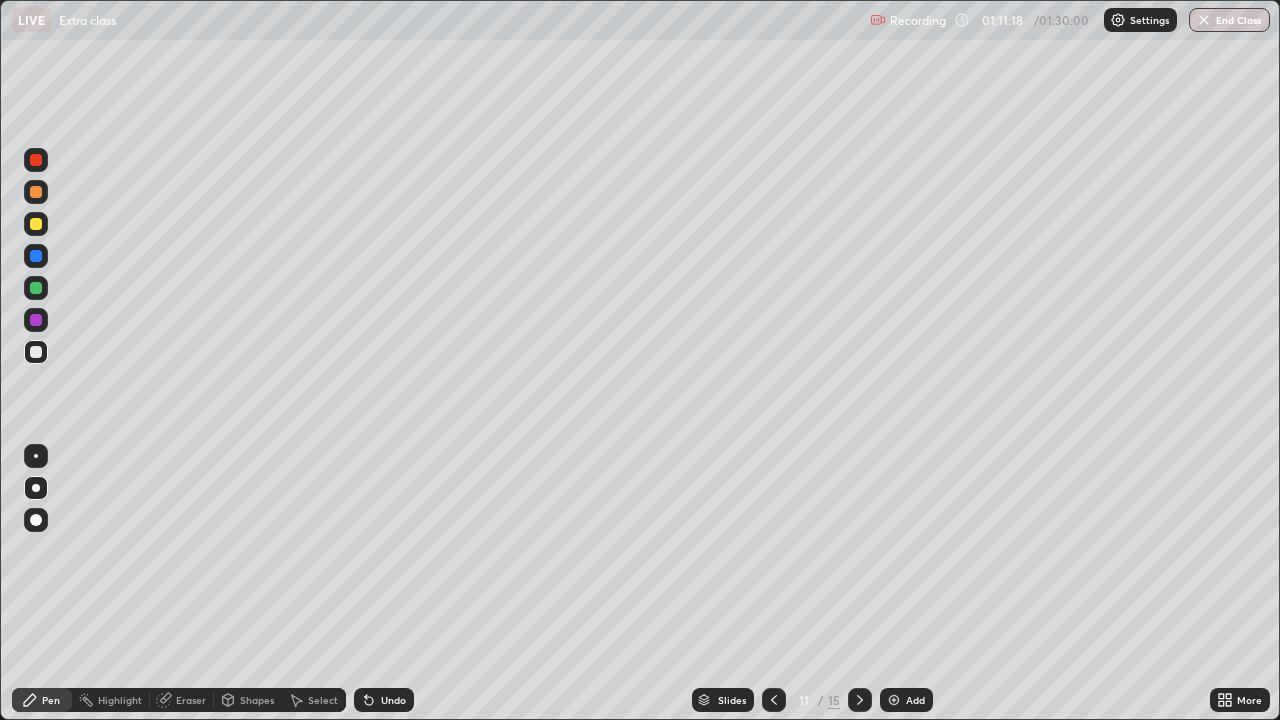 click on "Eraser" at bounding box center (191, 700) 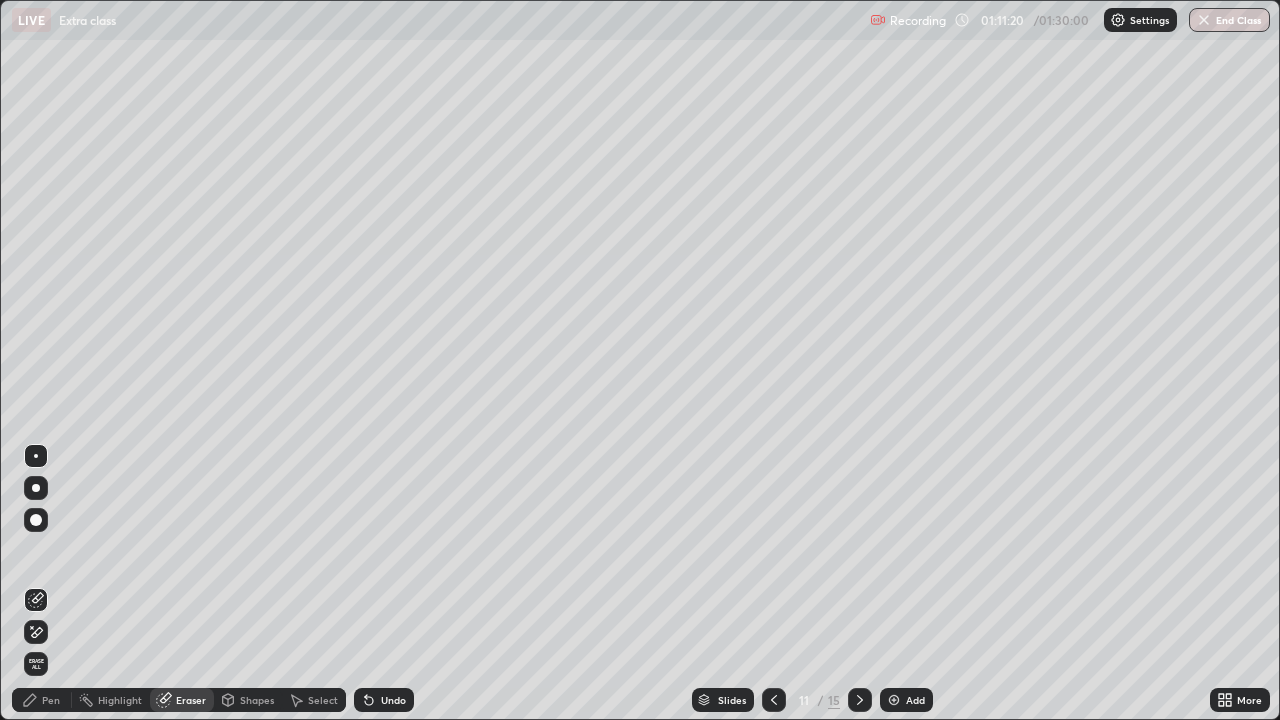 click on "Pen" at bounding box center [42, 700] 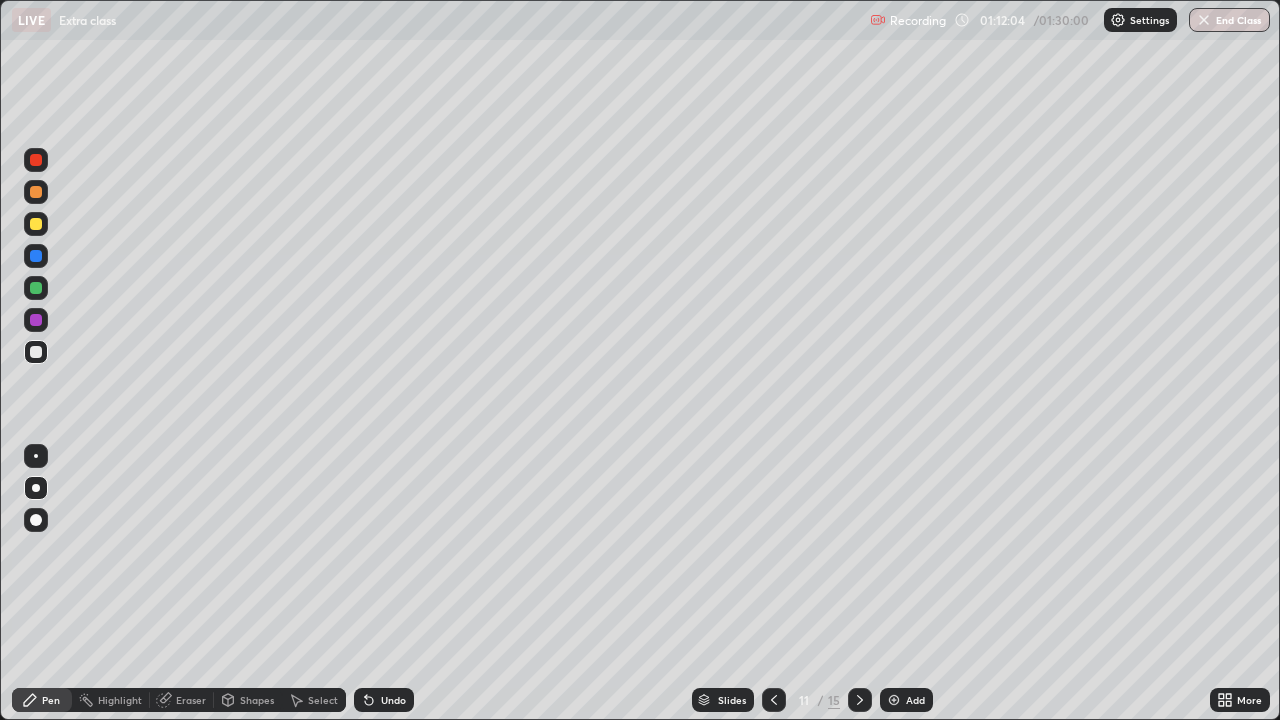 click on "Undo" at bounding box center (380, 700) 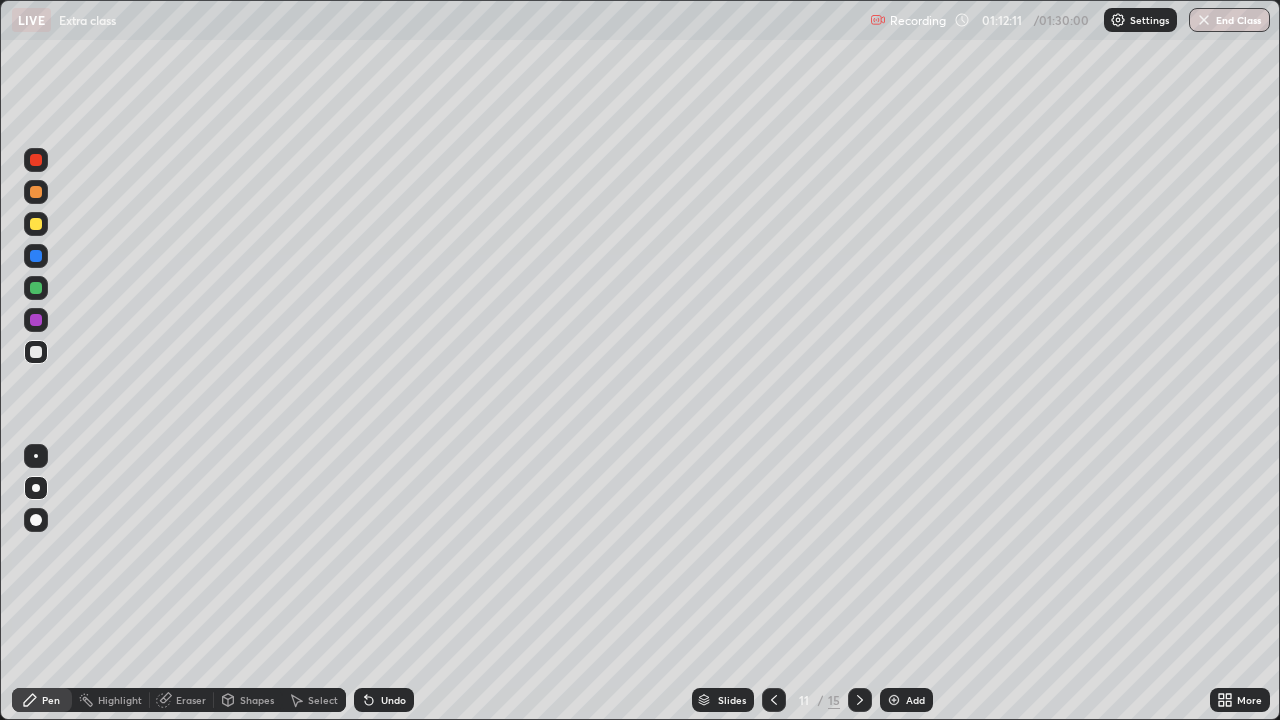 click at bounding box center [36, 256] 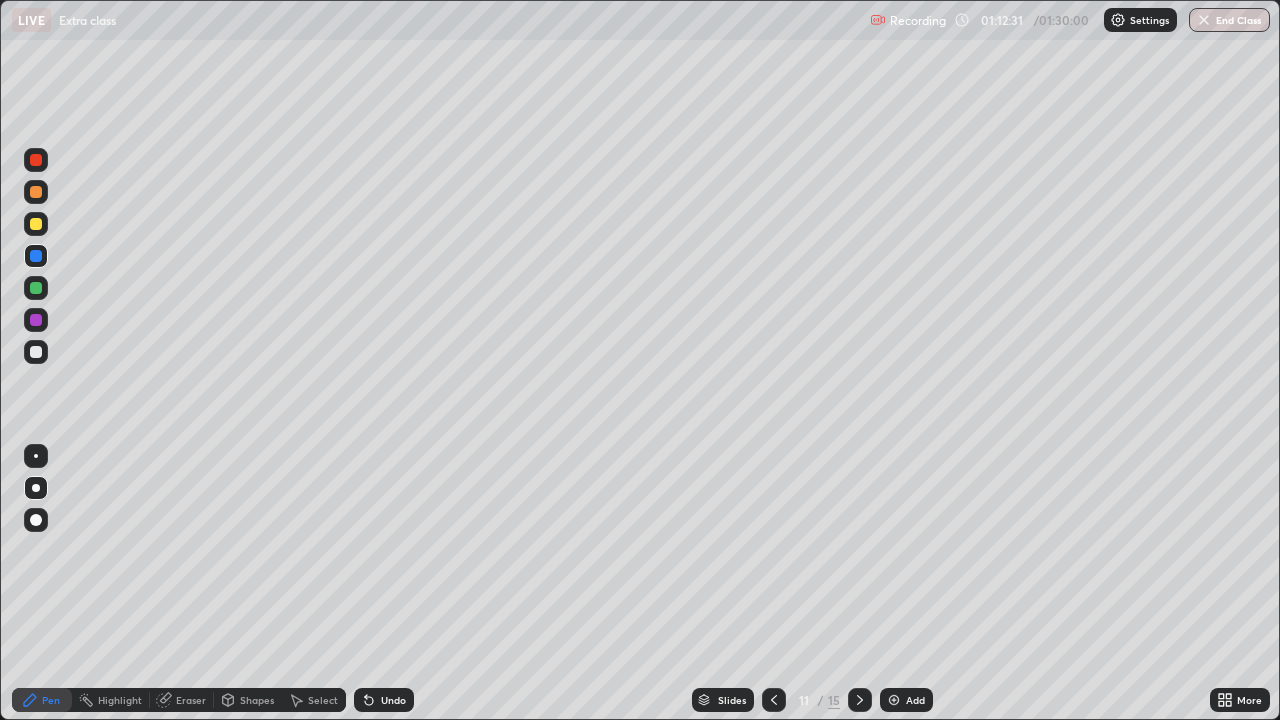 click at bounding box center [36, 352] 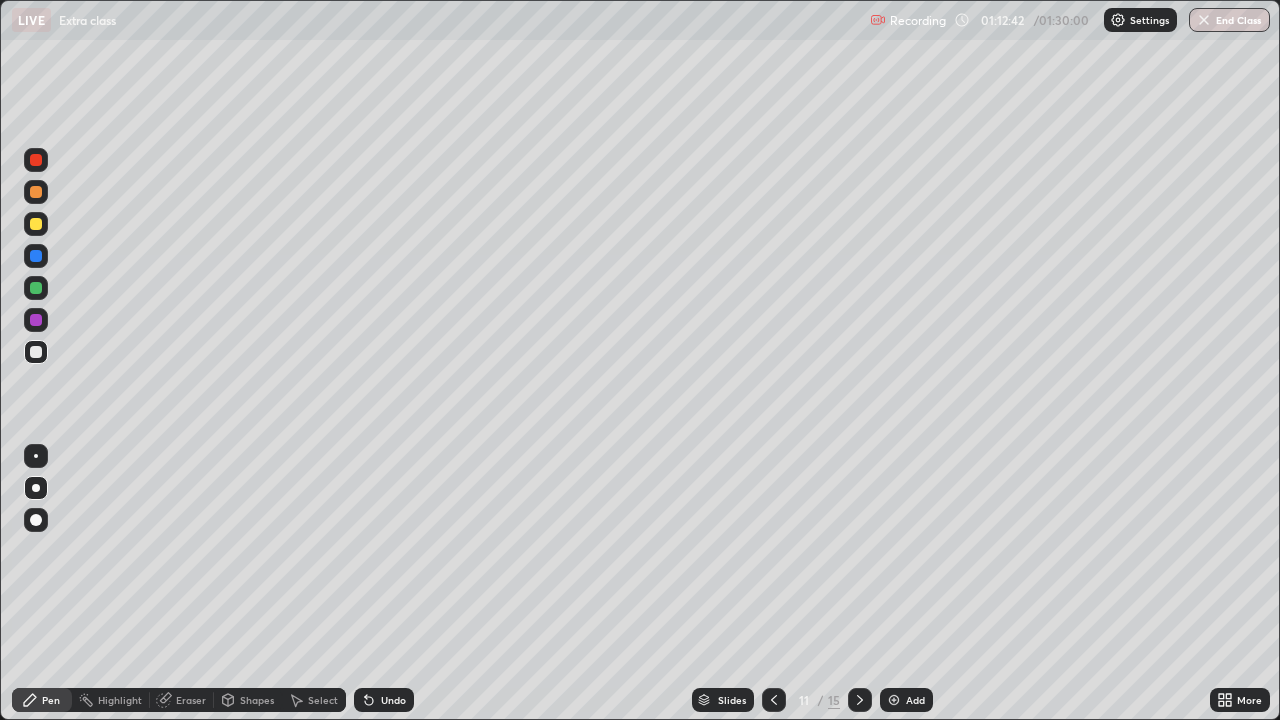 click on "Undo" at bounding box center (393, 700) 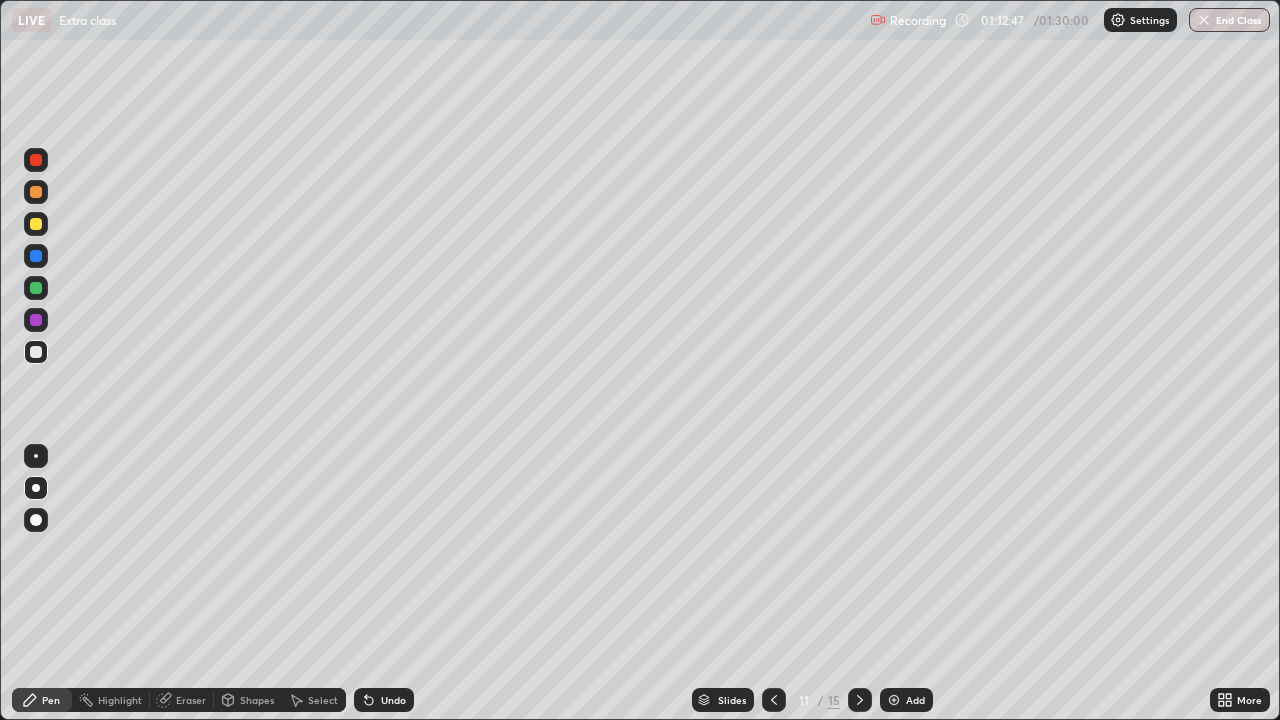 click at bounding box center (36, 456) 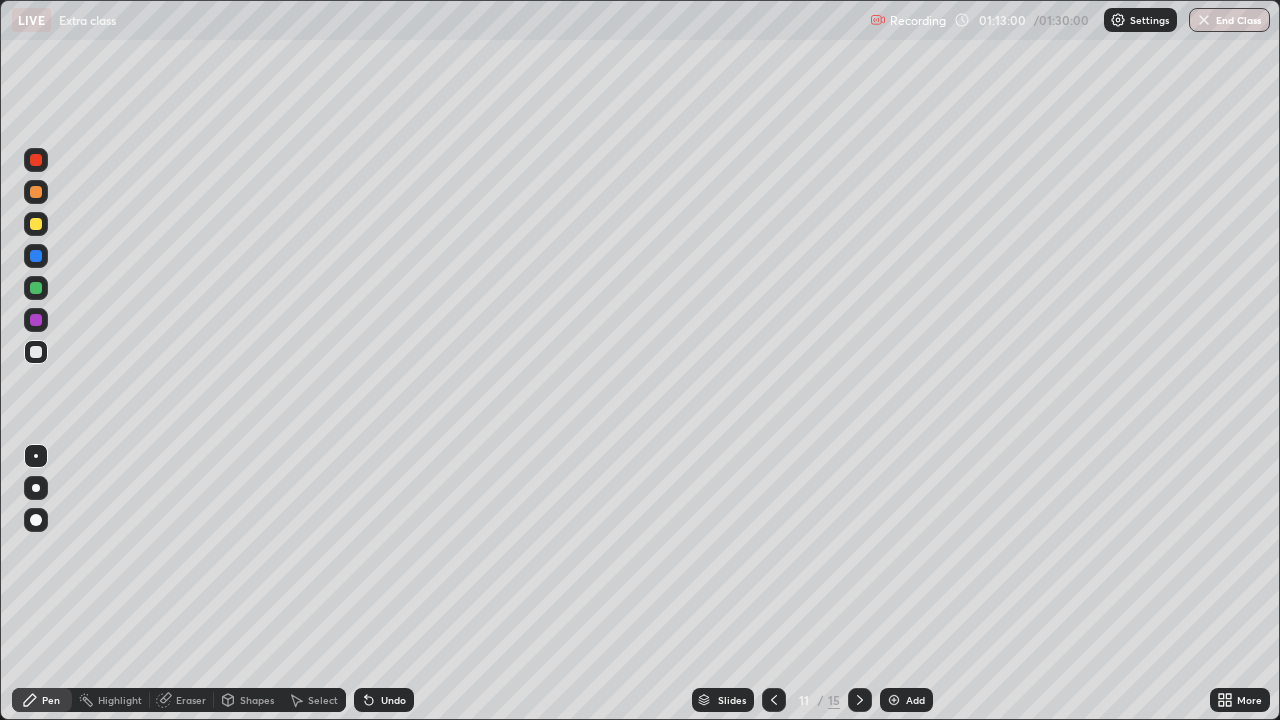 click at bounding box center [36, 320] 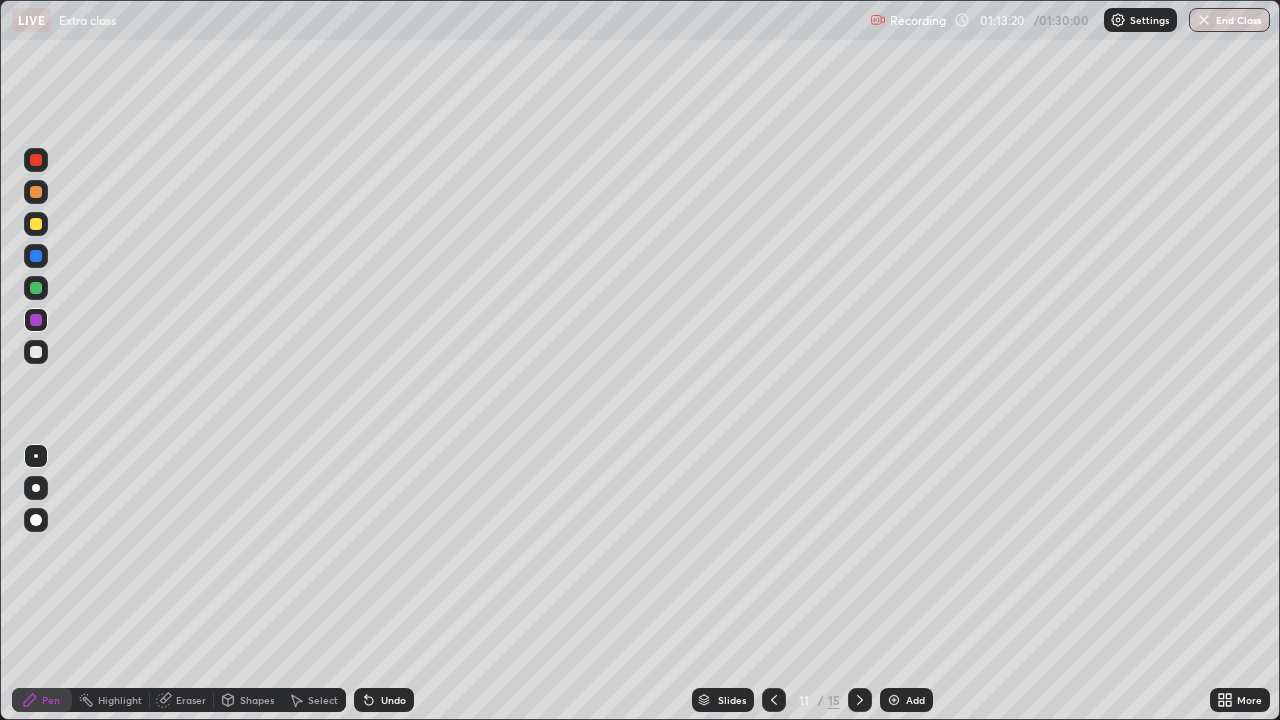 click on "Undo" at bounding box center [384, 700] 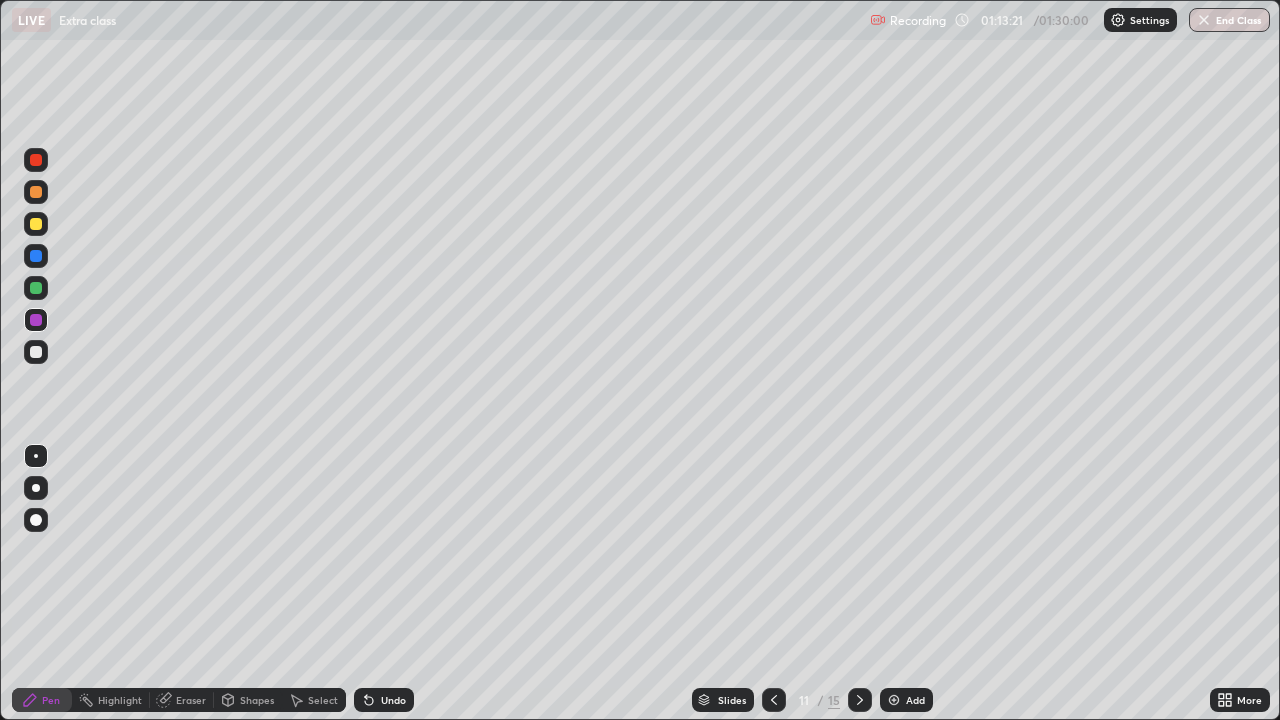 click on "Undo" at bounding box center [384, 700] 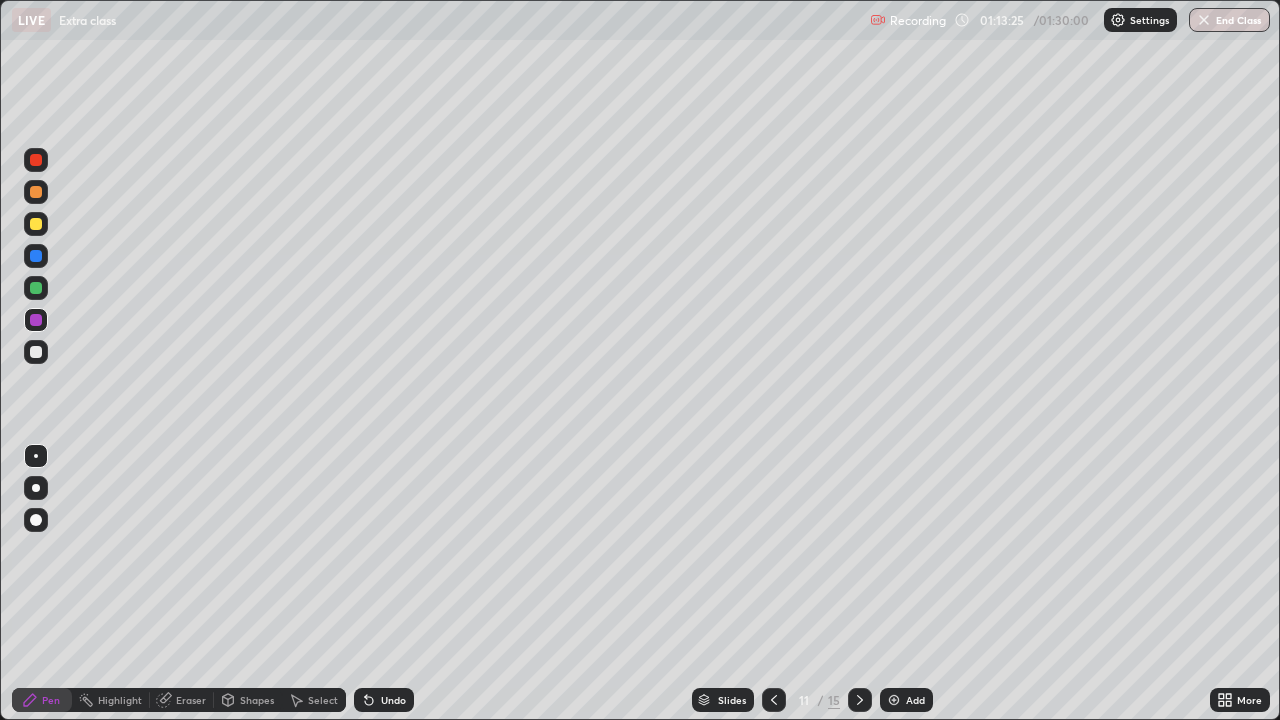 click at bounding box center [36, 288] 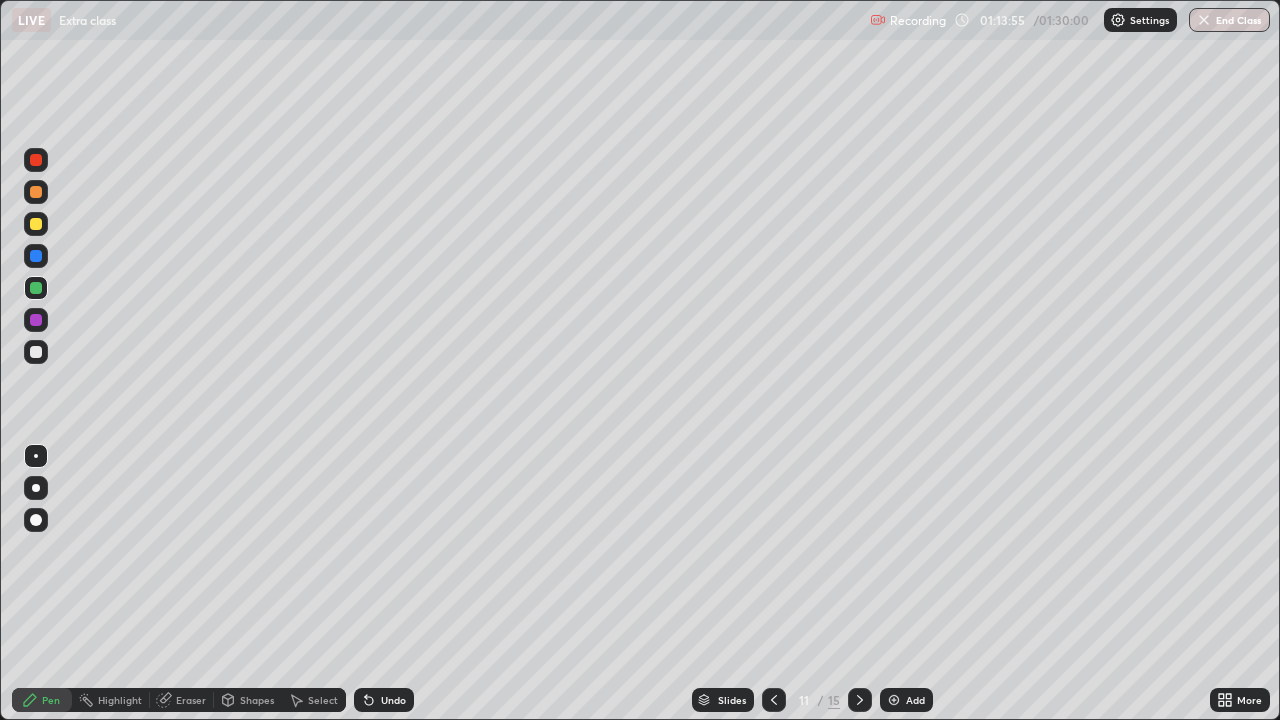 click on "Undo" at bounding box center (393, 700) 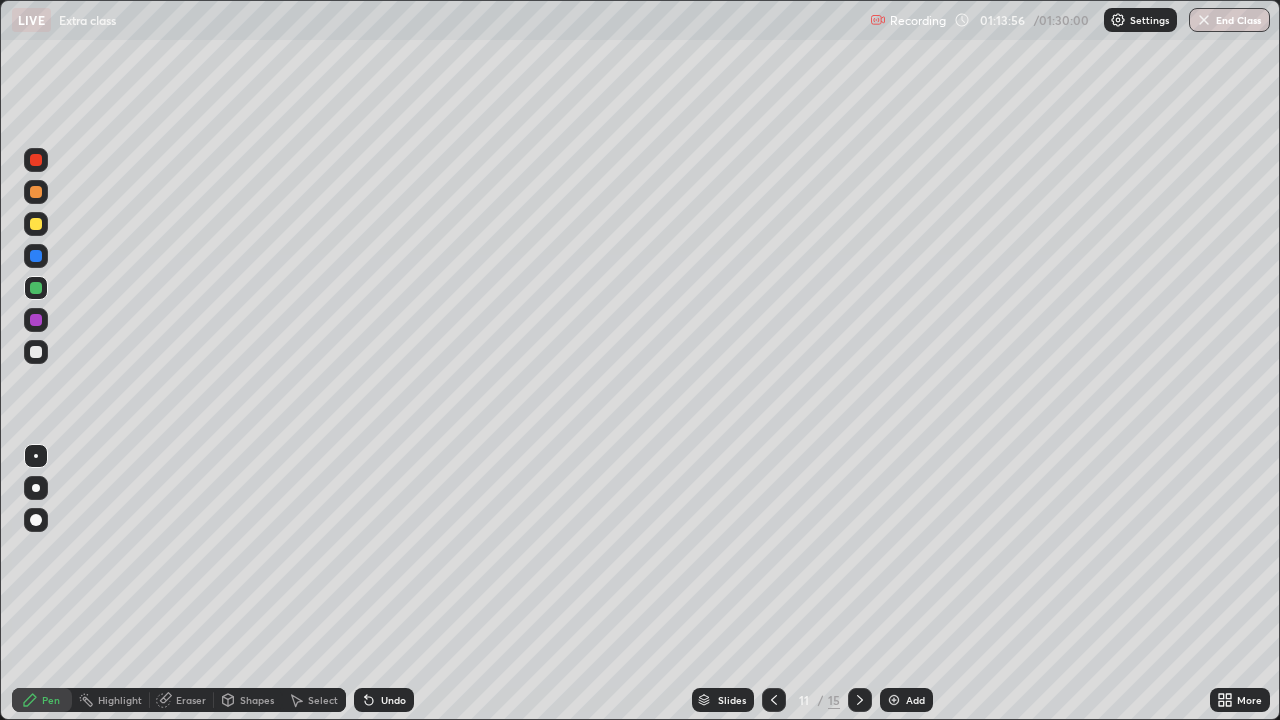 click 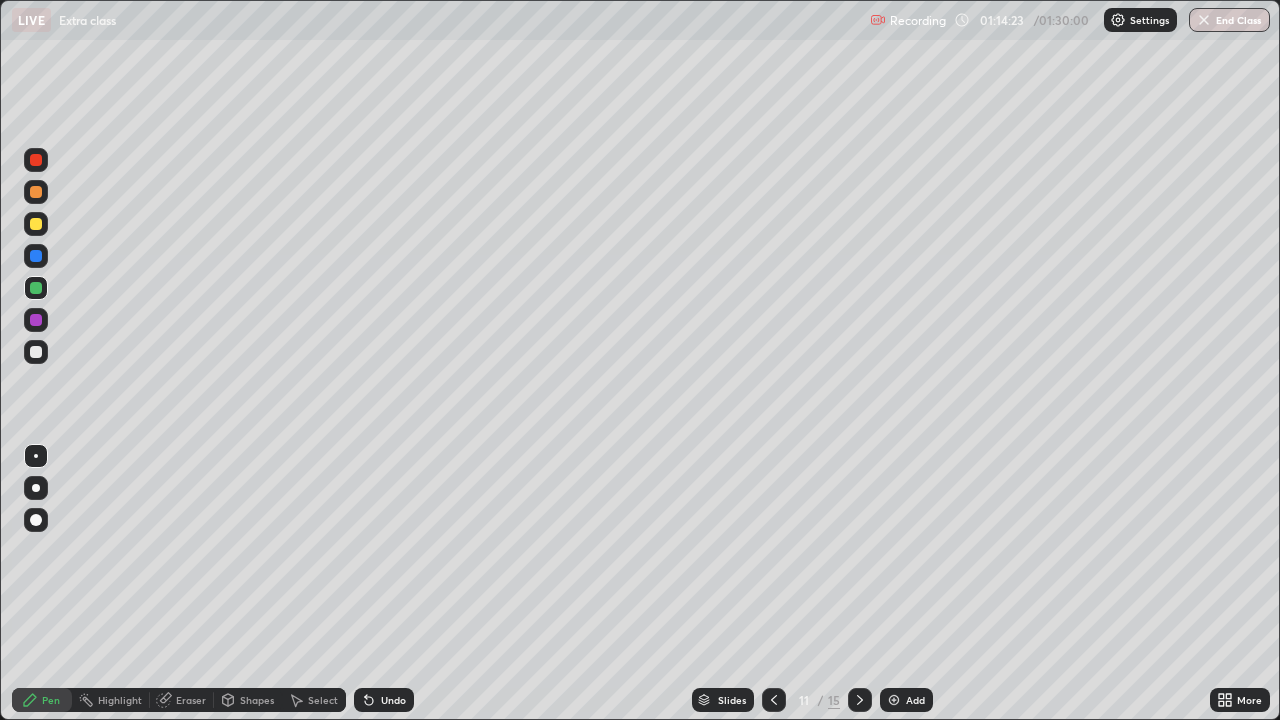 click at bounding box center (36, 256) 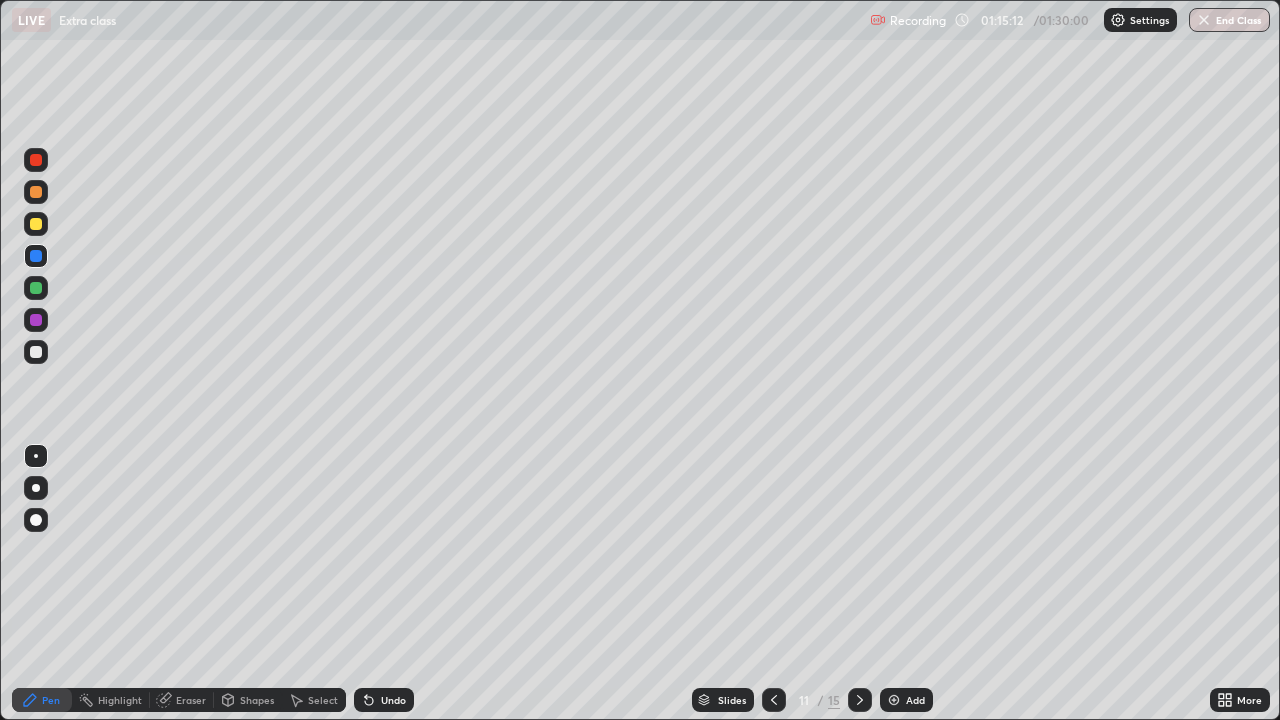 click at bounding box center (36, 488) 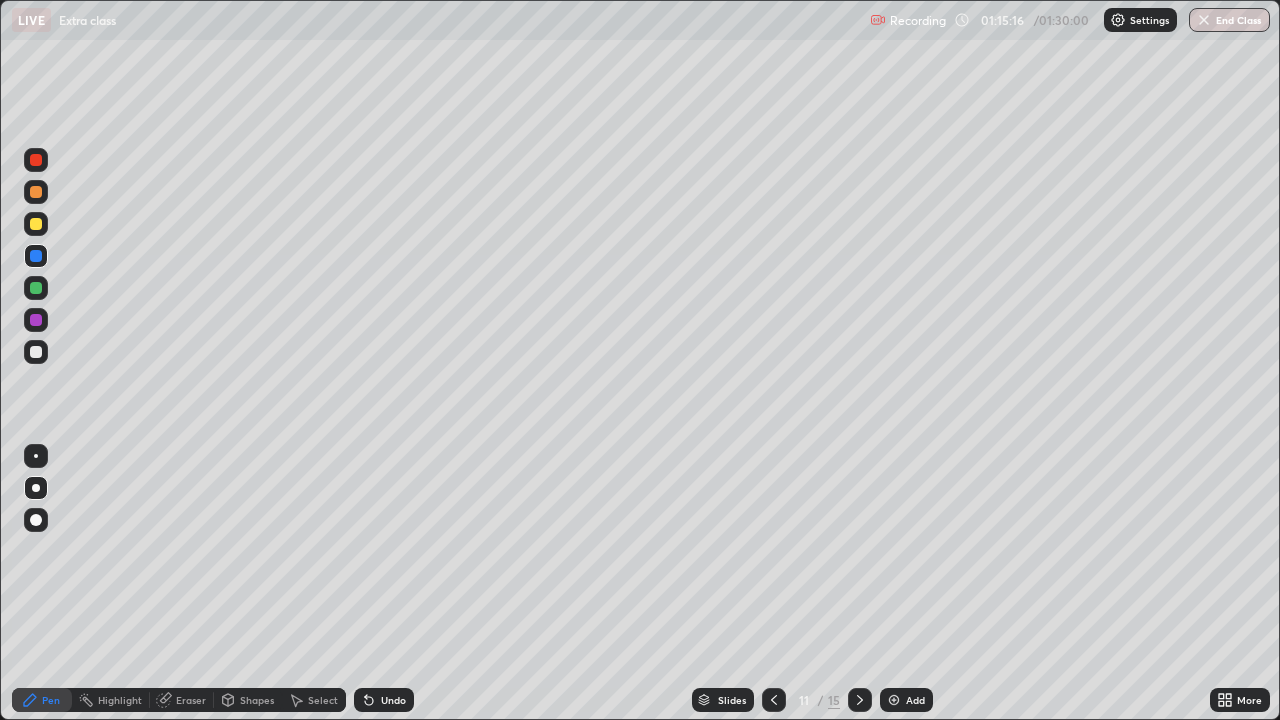 click on "Undo" at bounding box center [393, 700] 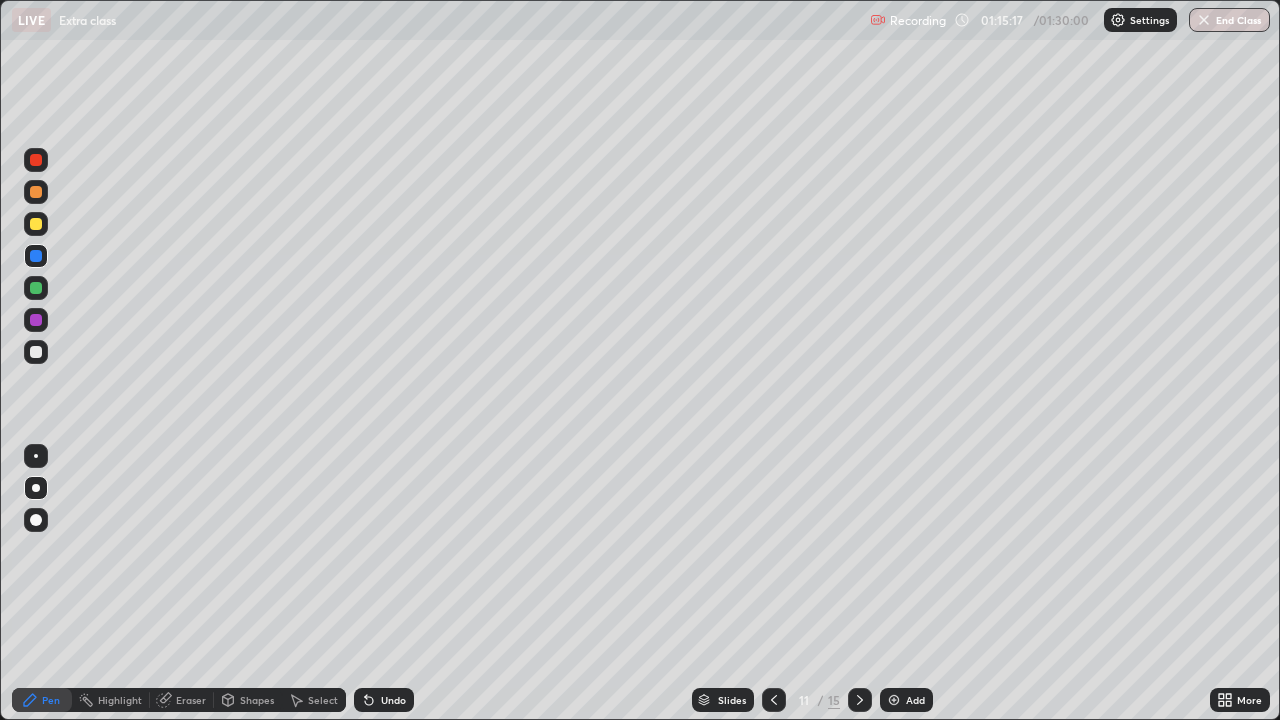 click at bounding box center [36, 352] 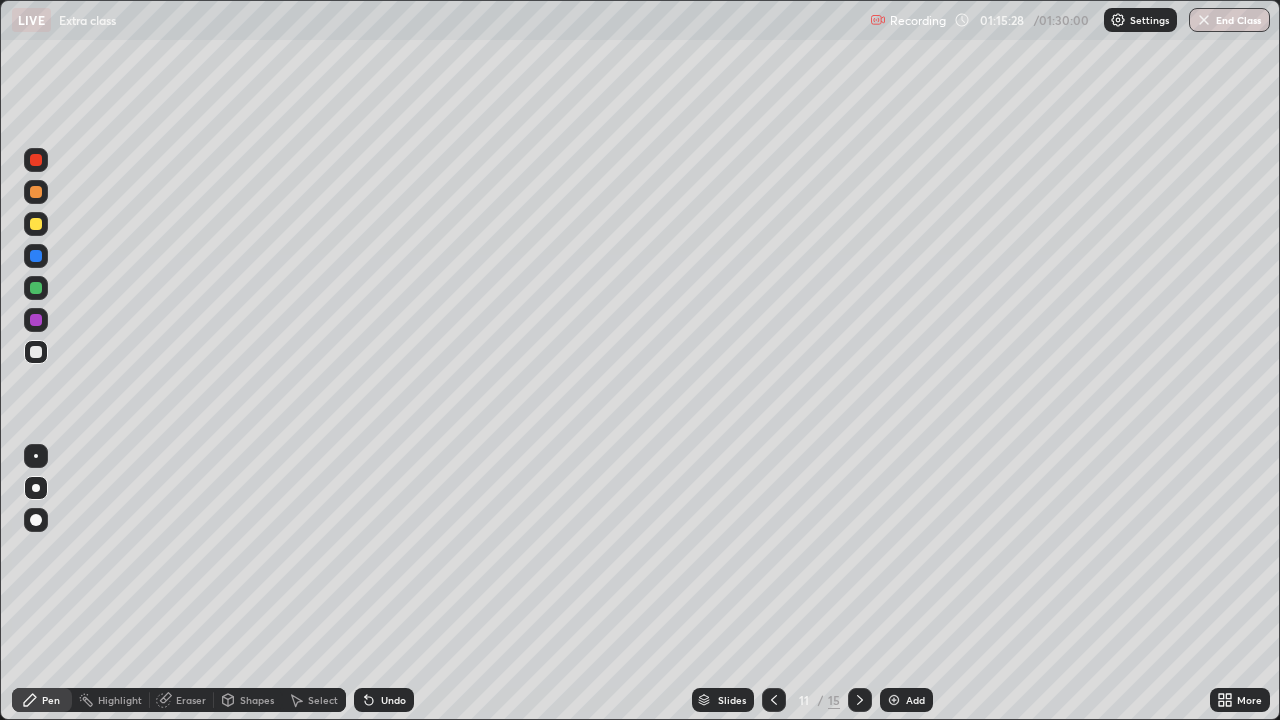 click at bounding box center [36, 456] 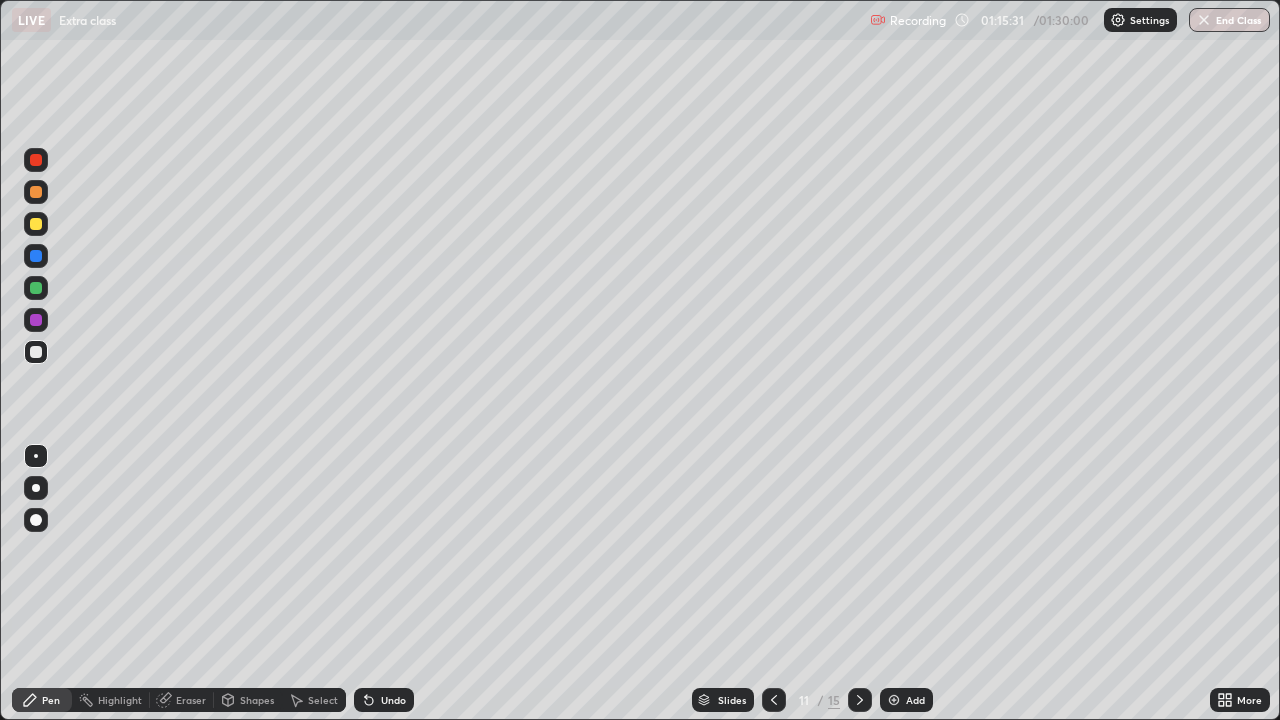 click on "Undo" at bounding box center [393, 700] 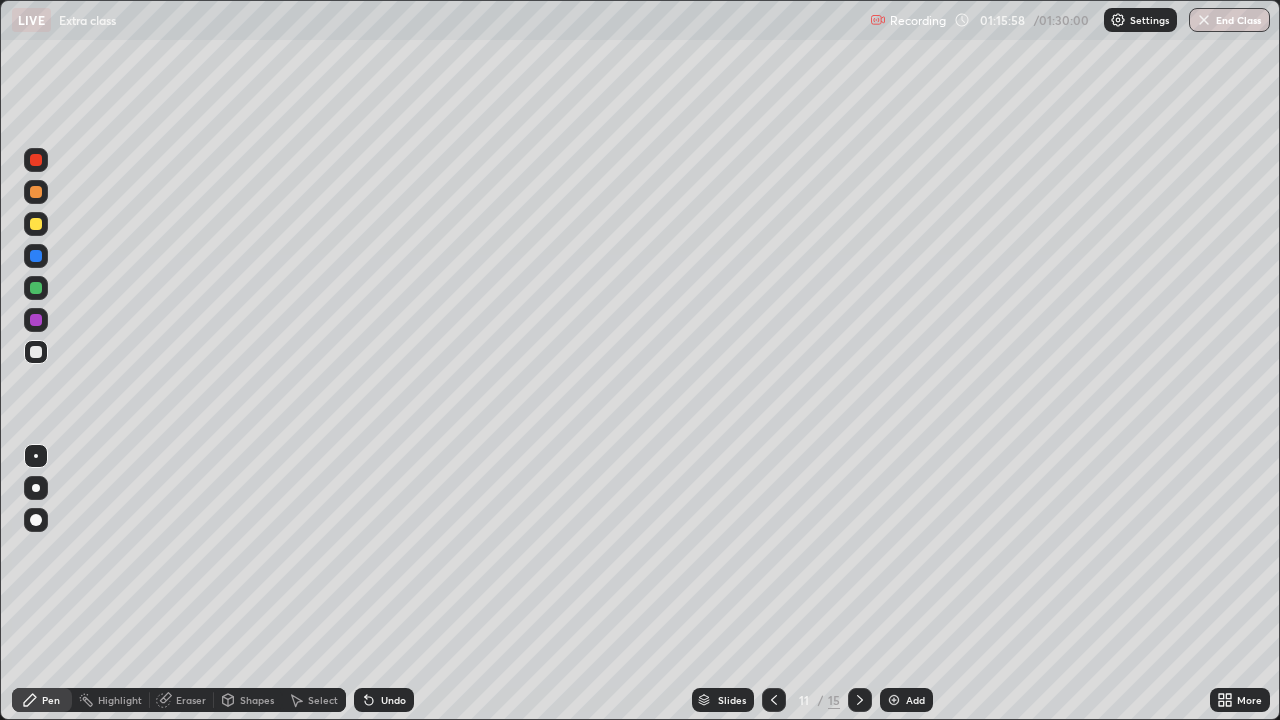 click at bounding box center (36, 256) 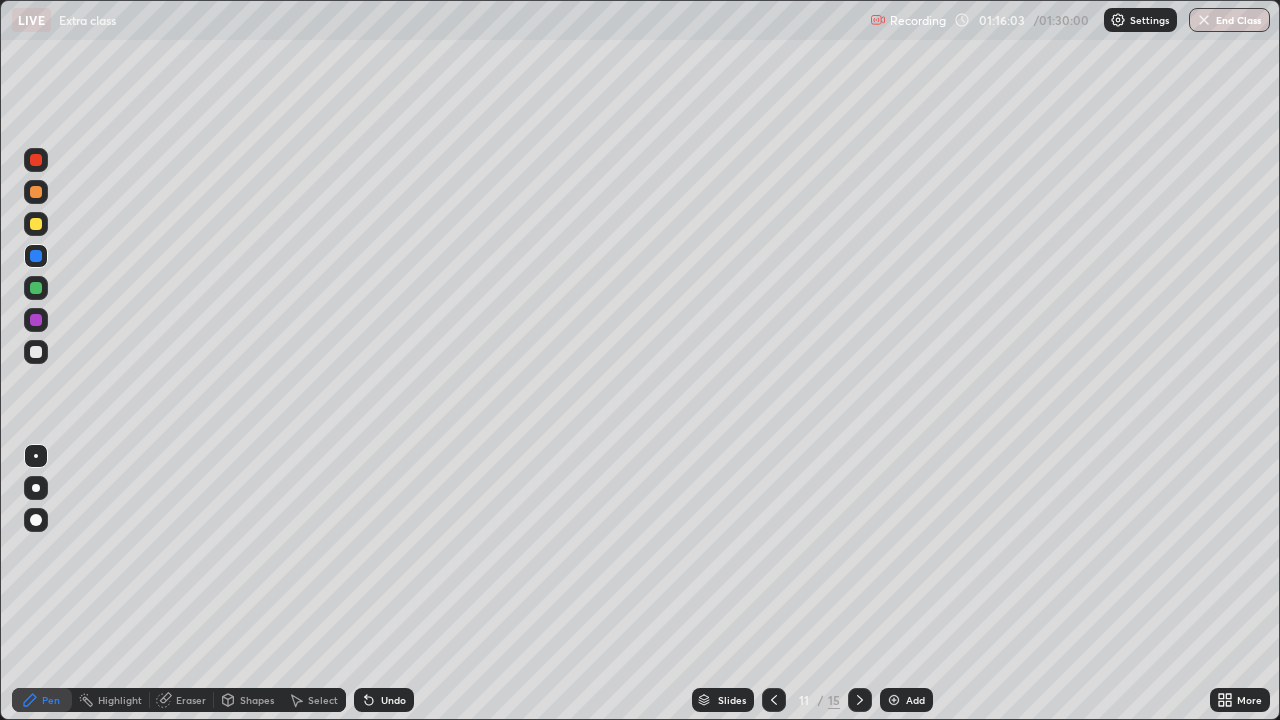 click on "Eraser" at bounding box center (191, 700) 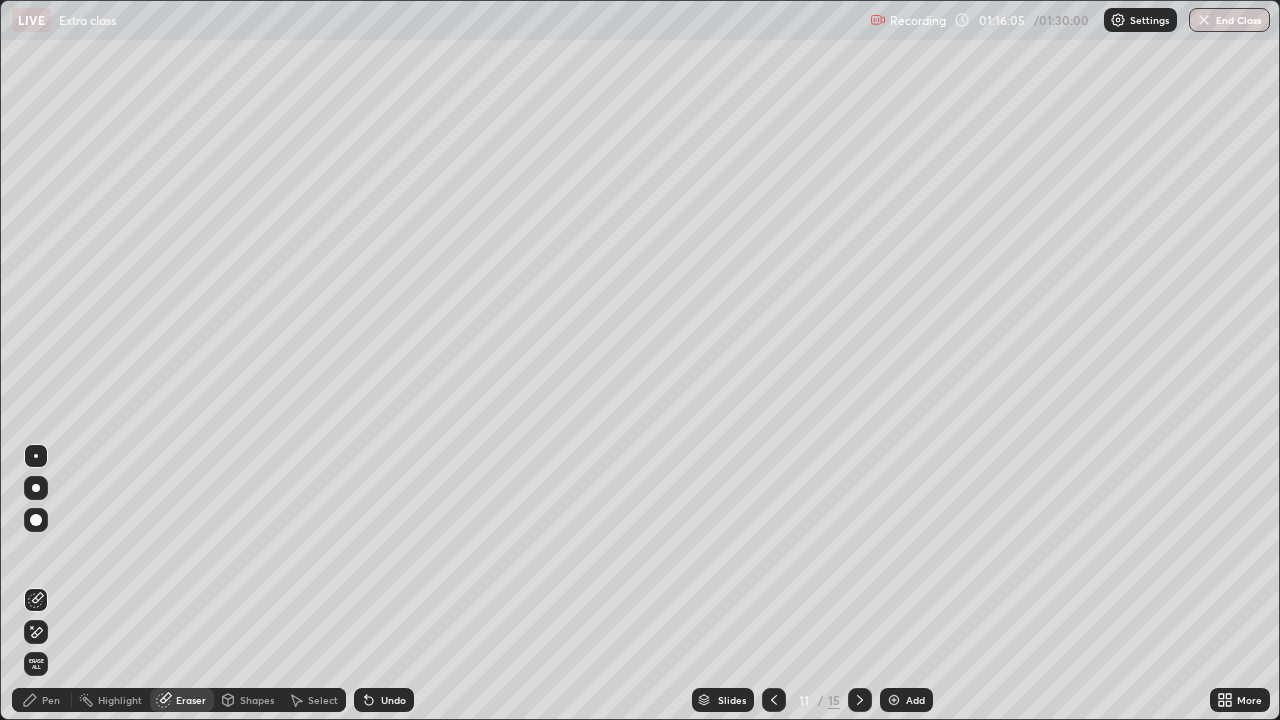 click on "Pen" at bounding box center (51, 700) 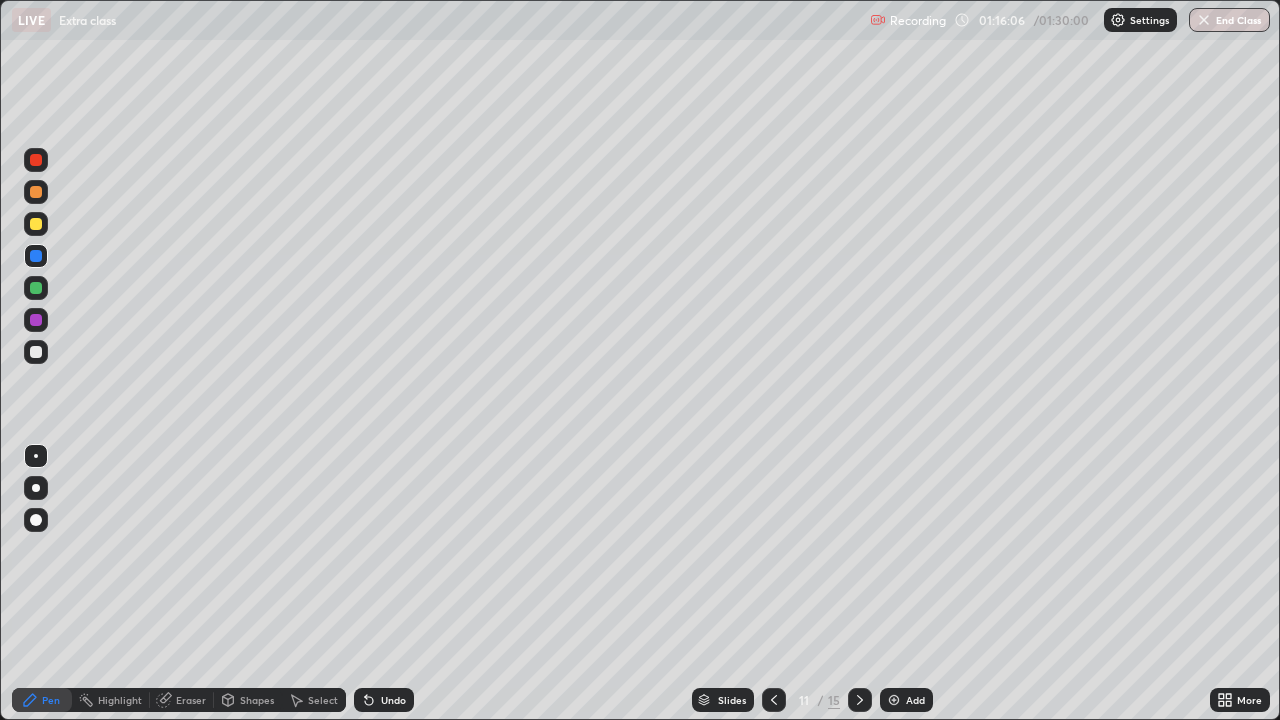 click at bounding box center (36, 456) 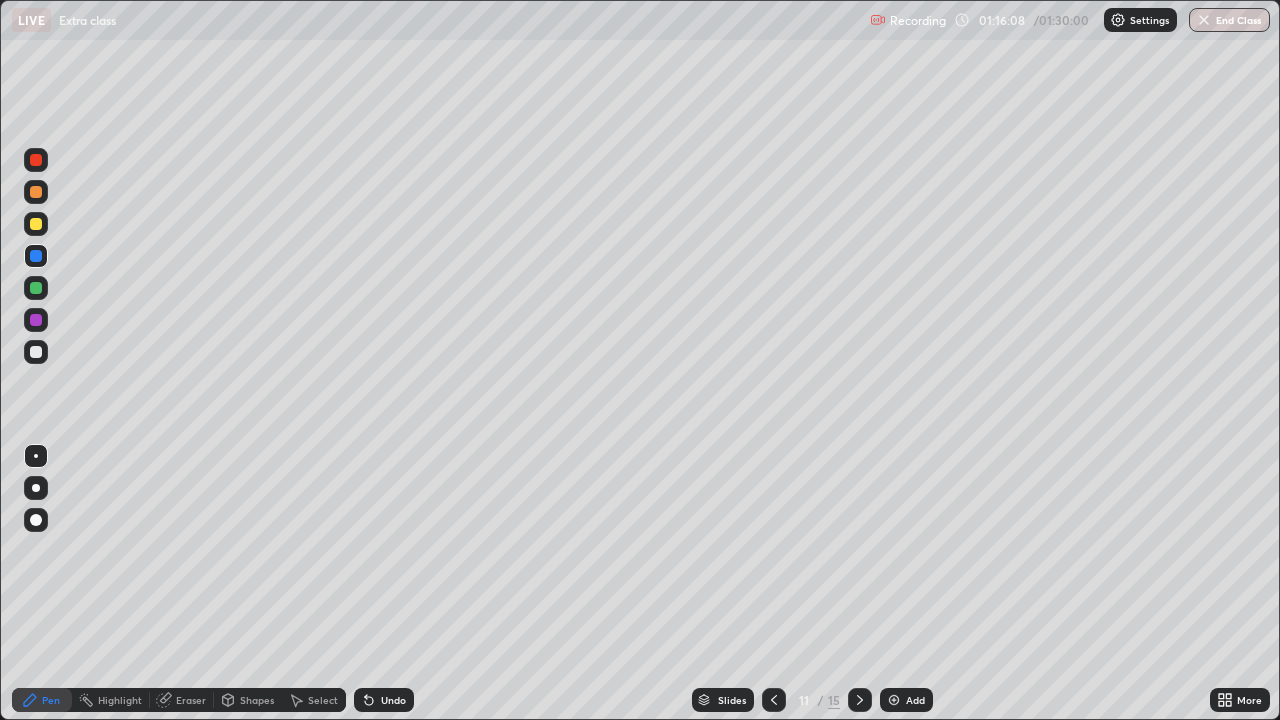 click on "Undo" at bounding box center (384, 700) 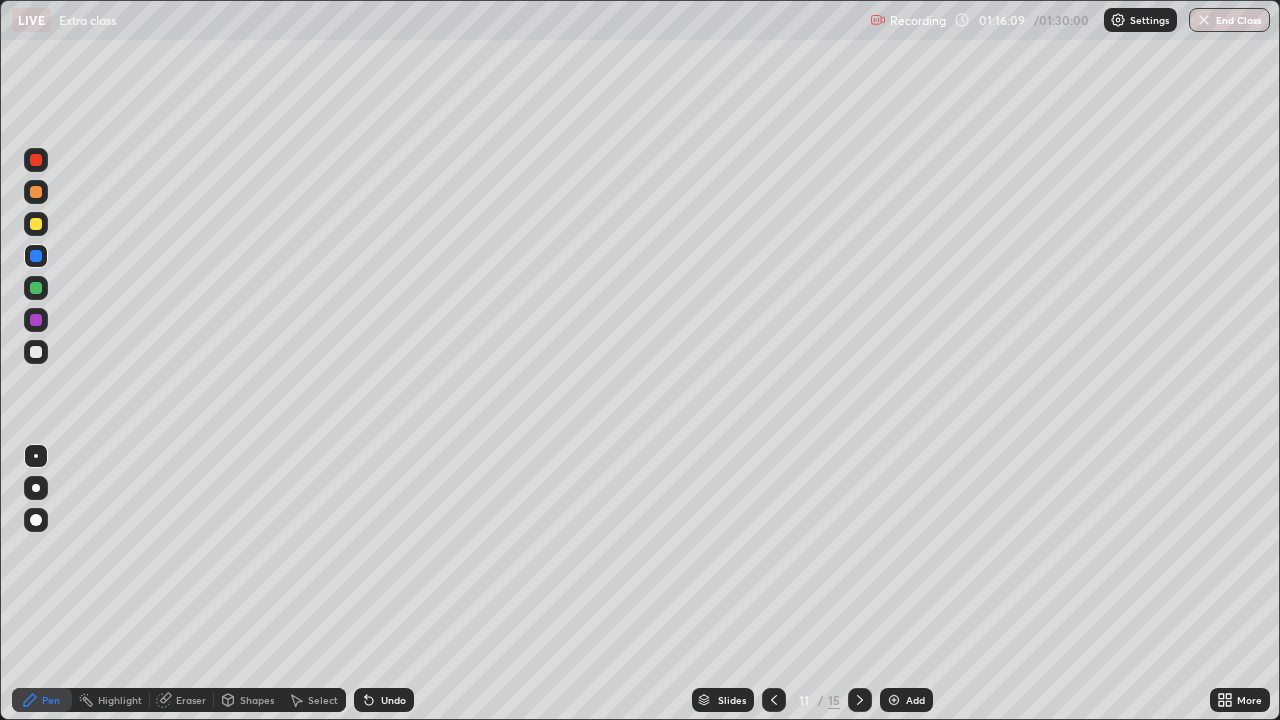 click on "Undo" at bounding box center [384, 700] 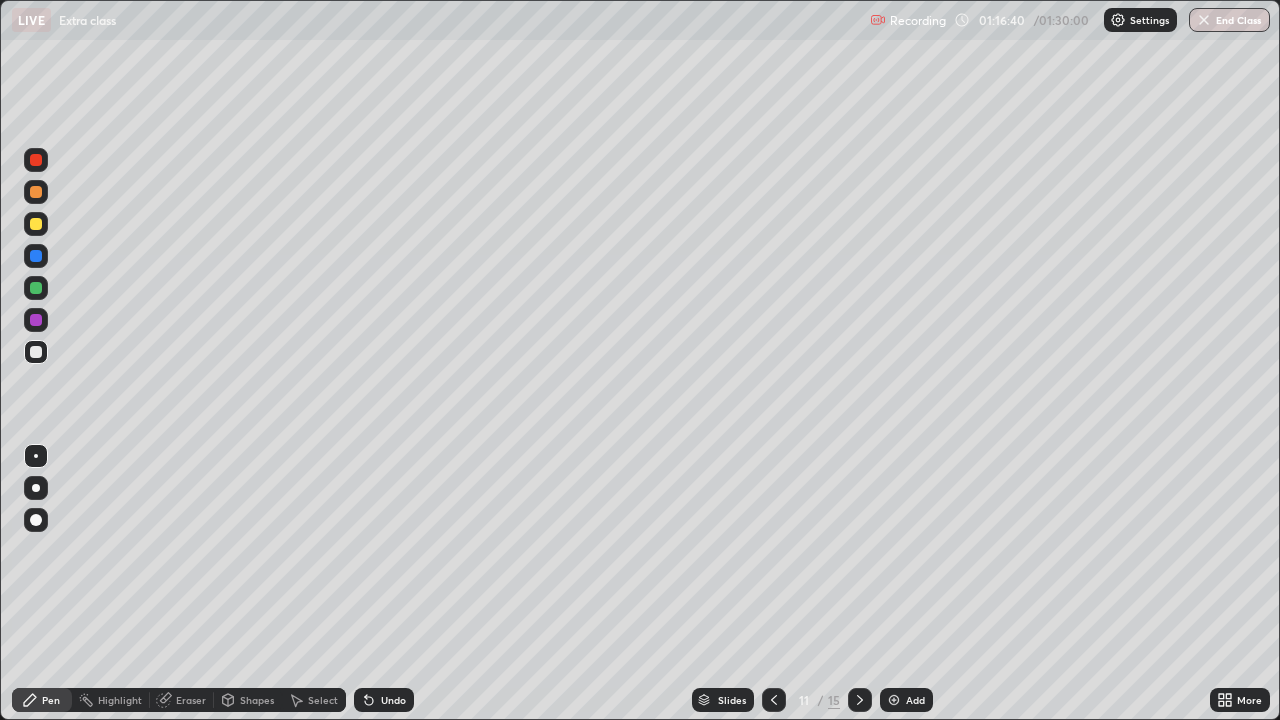 click at bounding box center (36, 488) 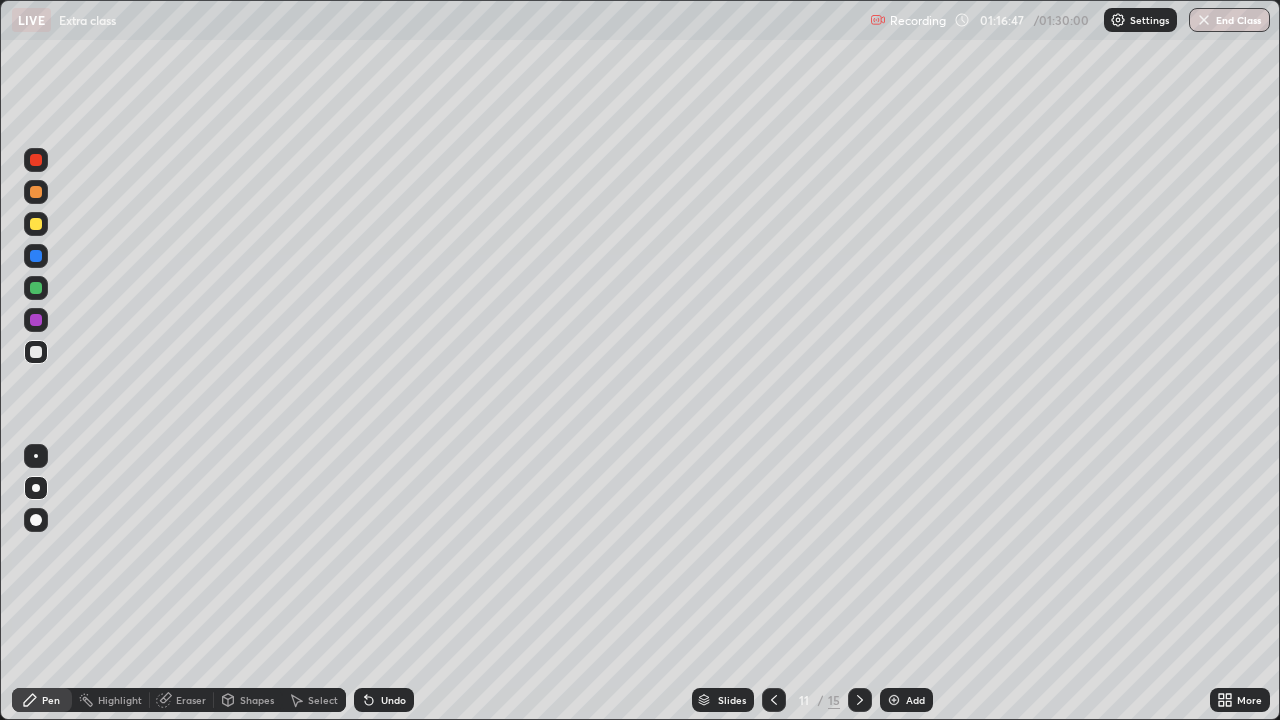 click on "Undo" at bounding box center (393, 700) 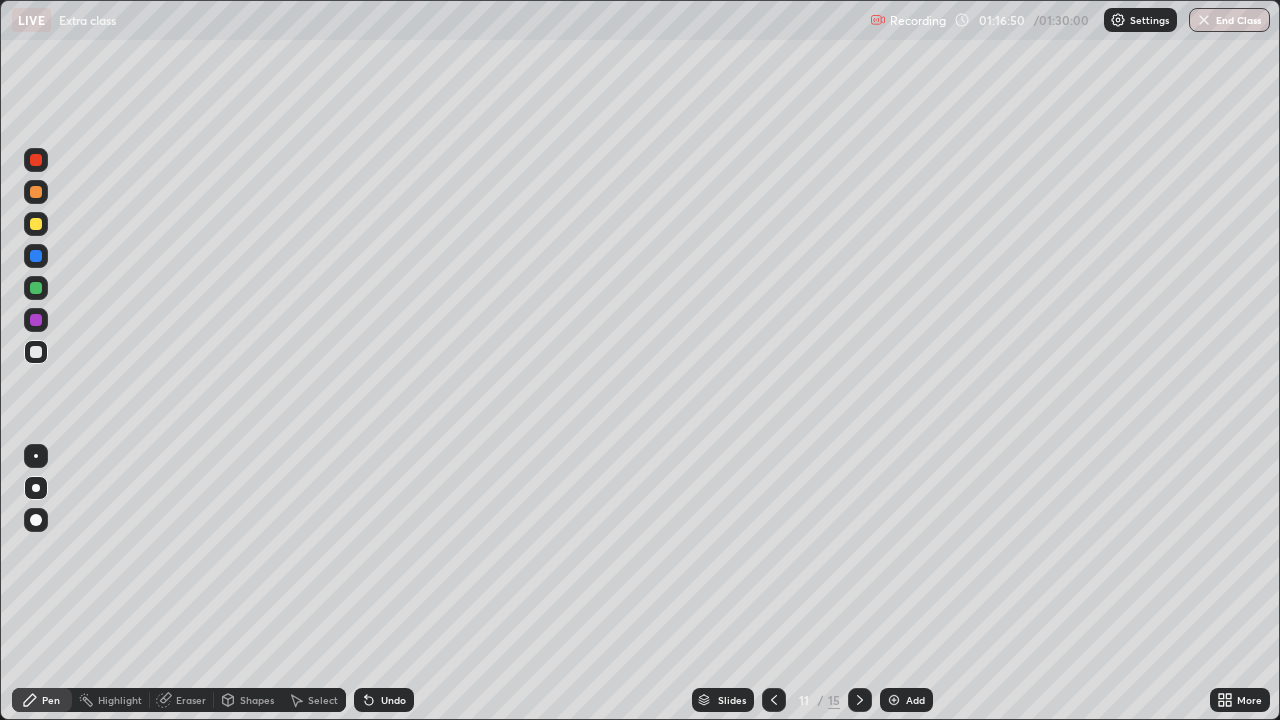 click at bounding box center (36, 456) 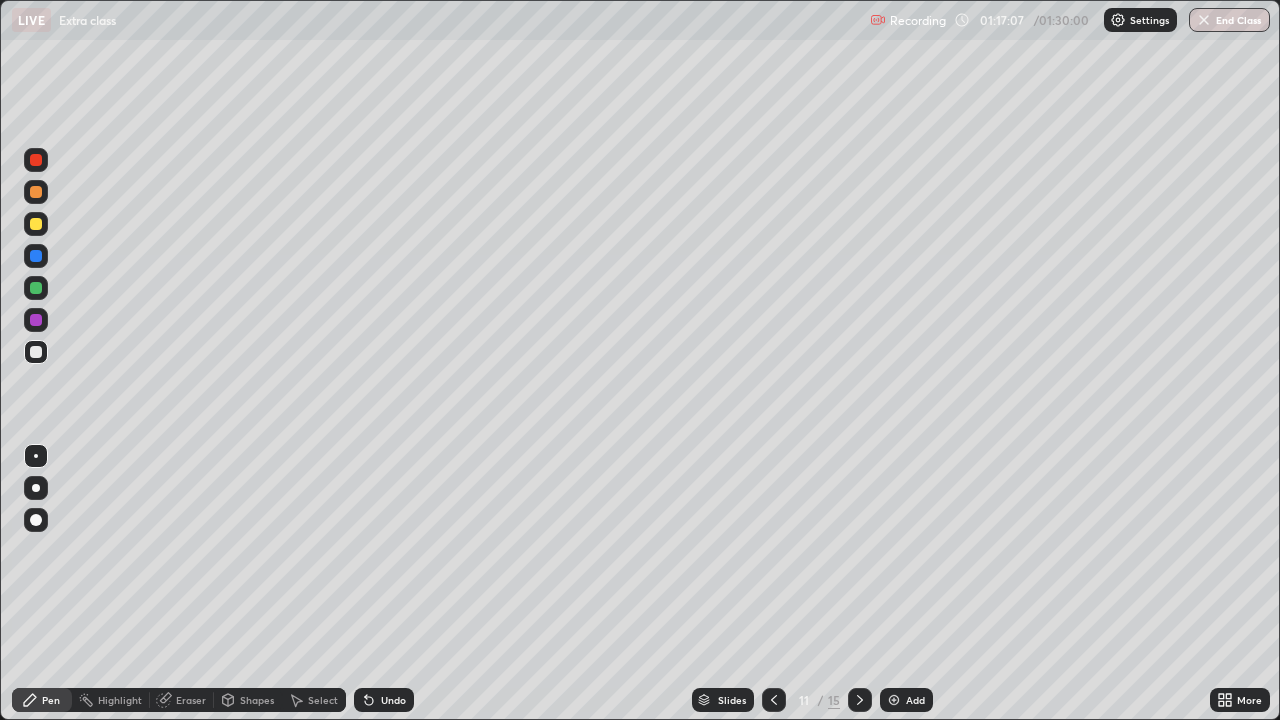 click on "Undo" at bounding box center (393, 700) 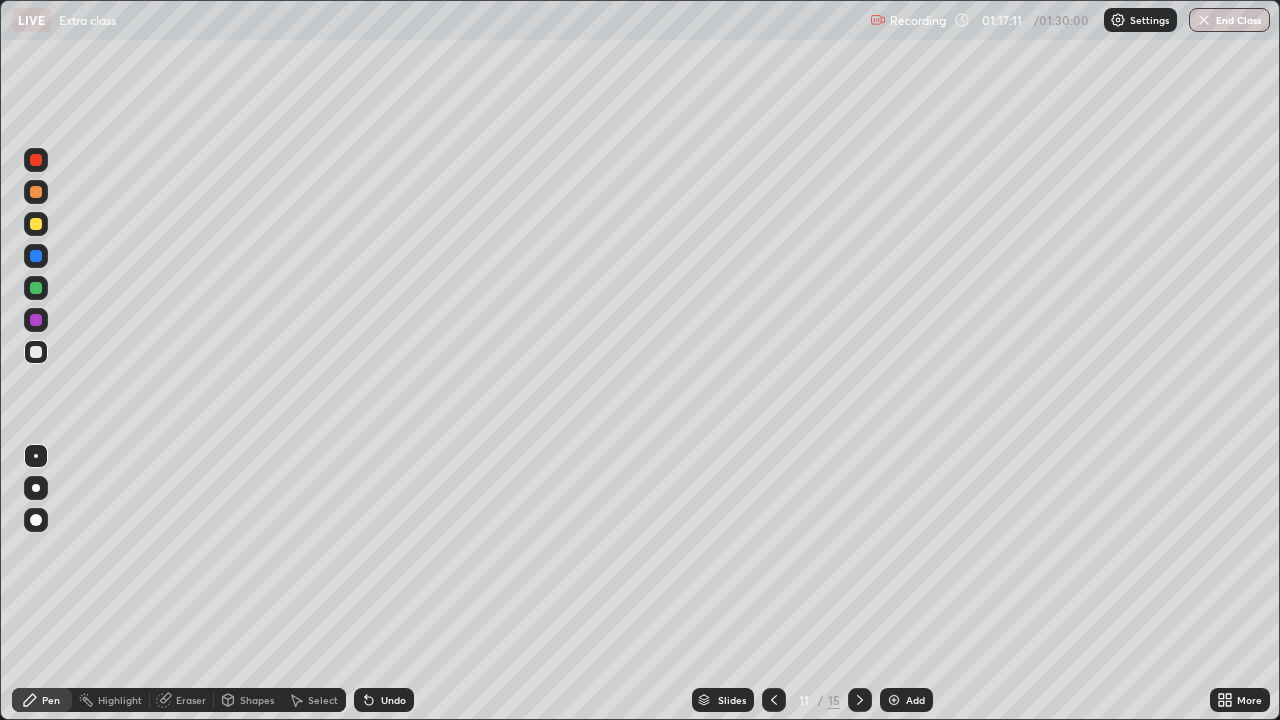 click on "Undo" at bounding box center (384, 700) 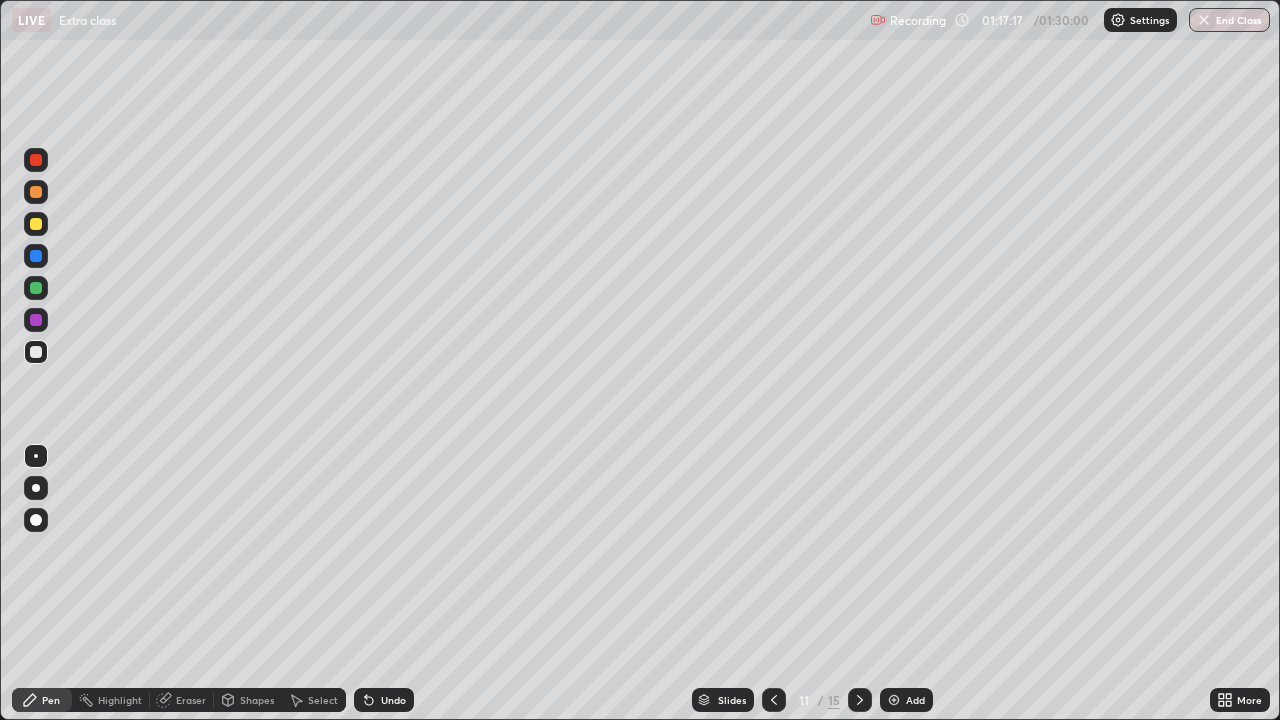 click at bounding box center (36, 256) 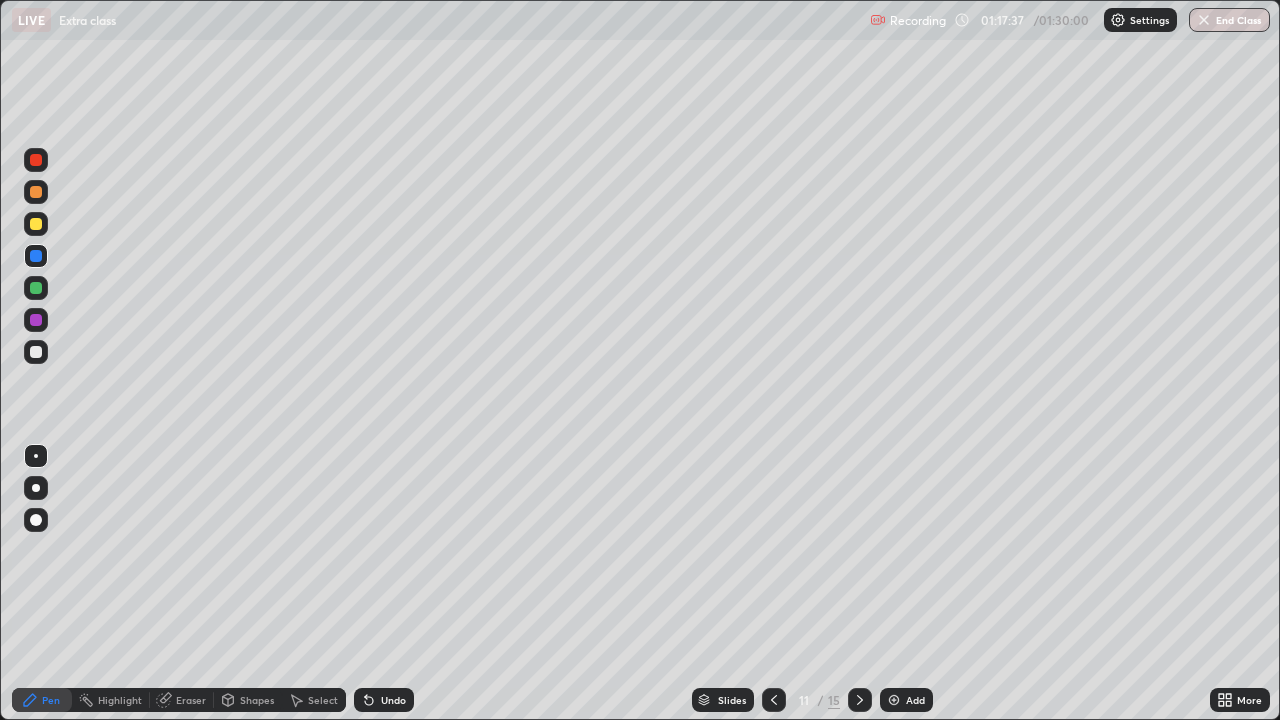 click at bounding box center [36, 352] 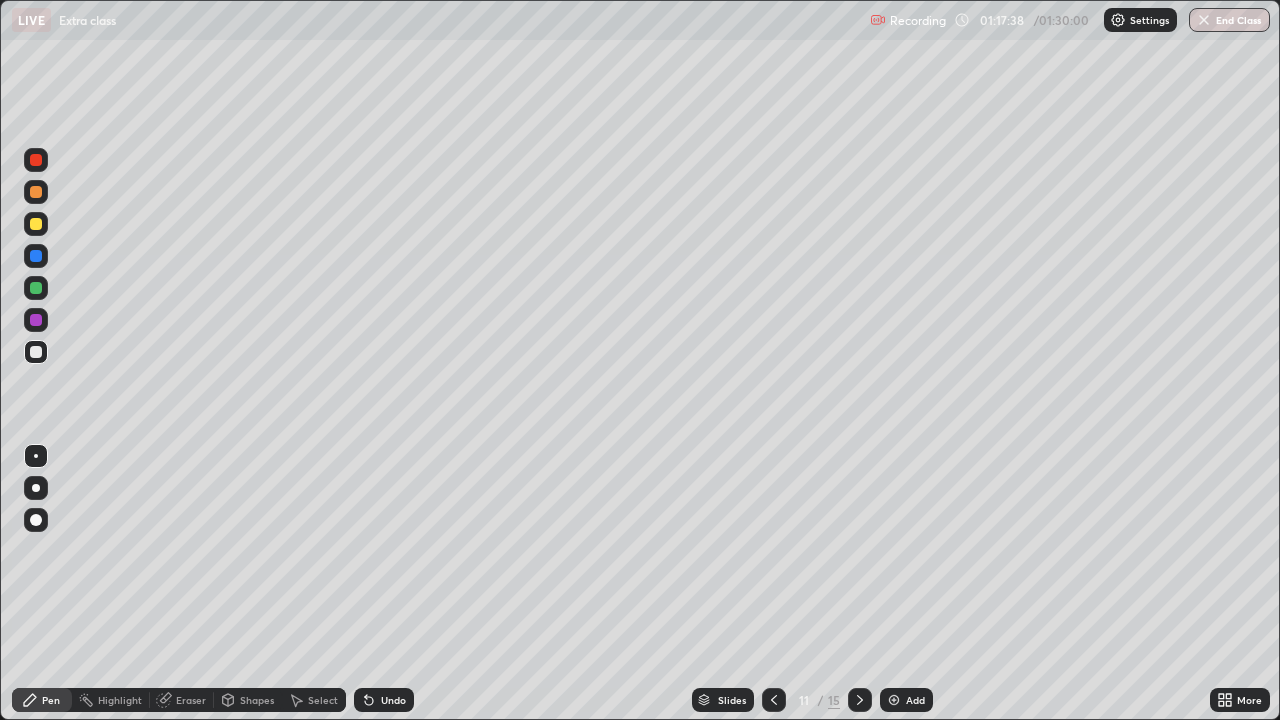 click at bounding box center (36, 520) 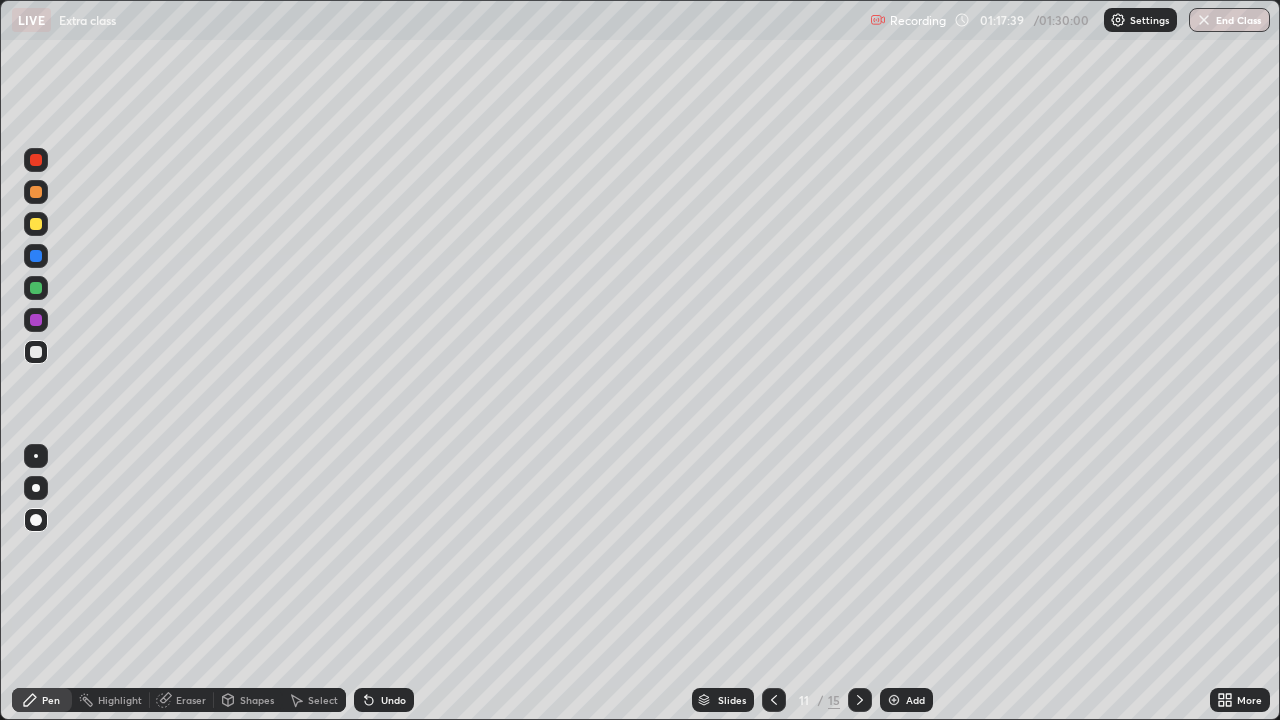 click at bounding box center [36, 352] 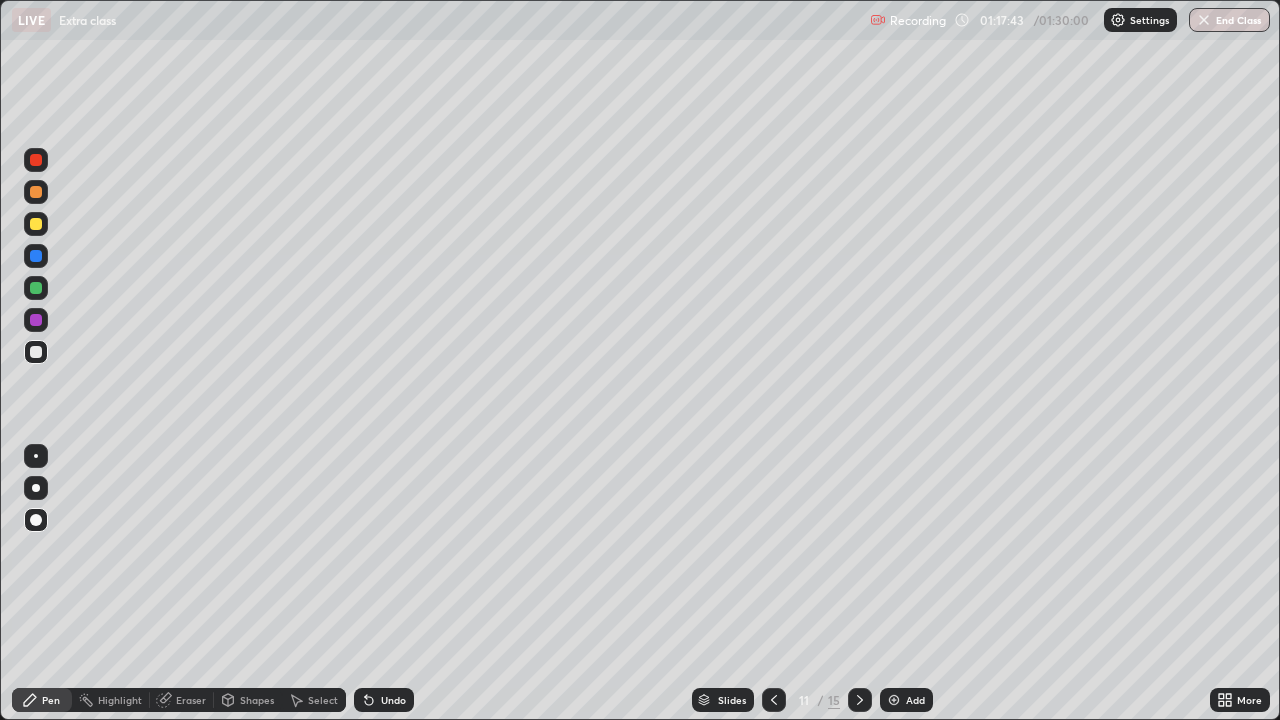 click at bounding box center [36, 488] 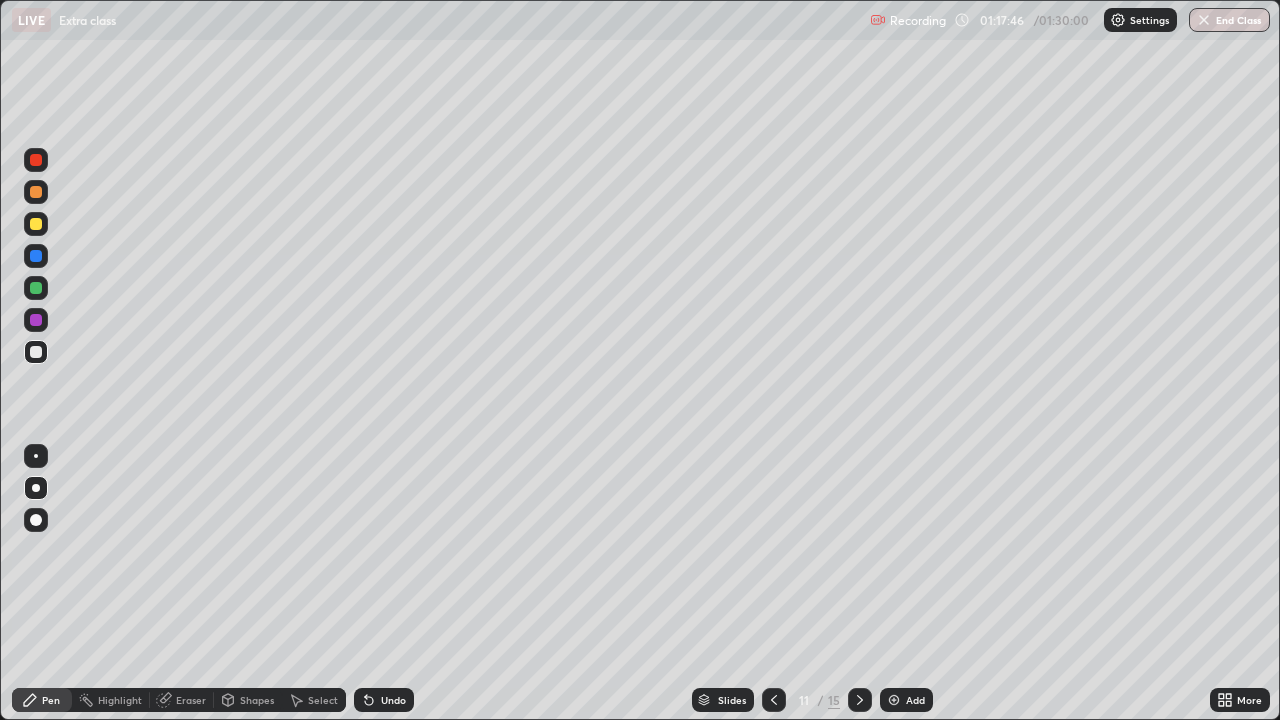click at bounding box center [36, 256] 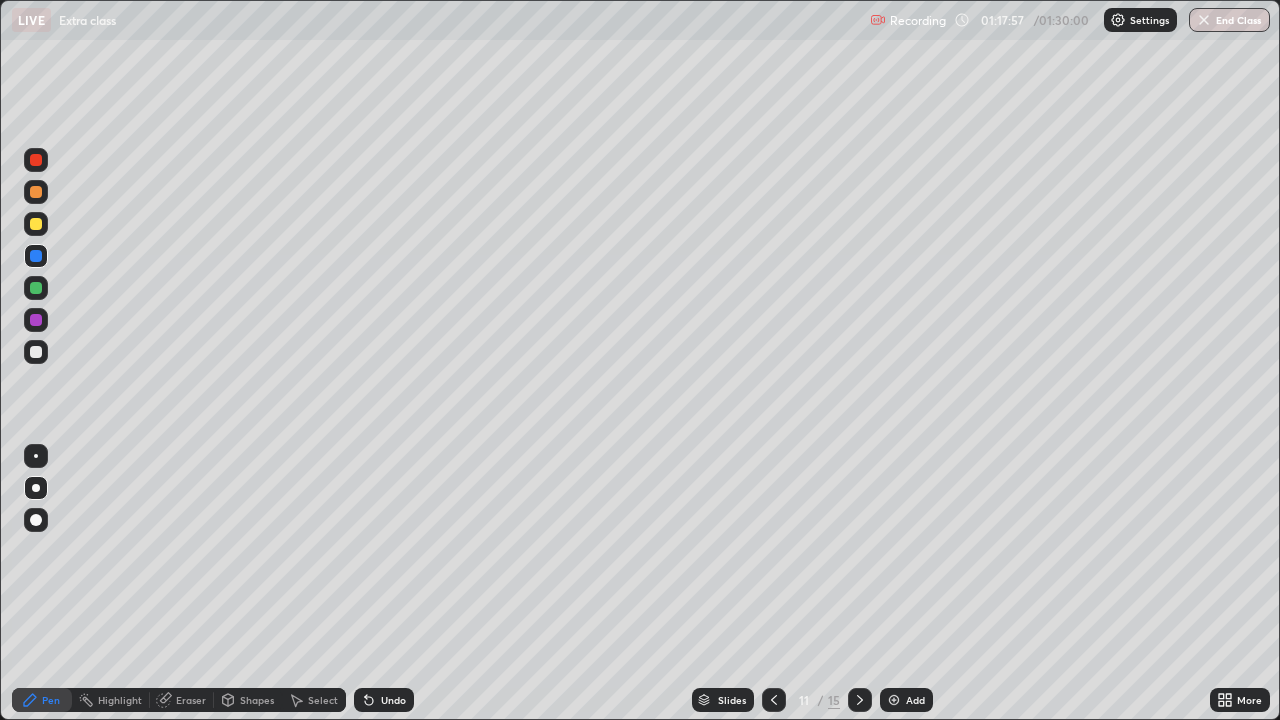 click on "Undo" at bounding box center (393, 700) 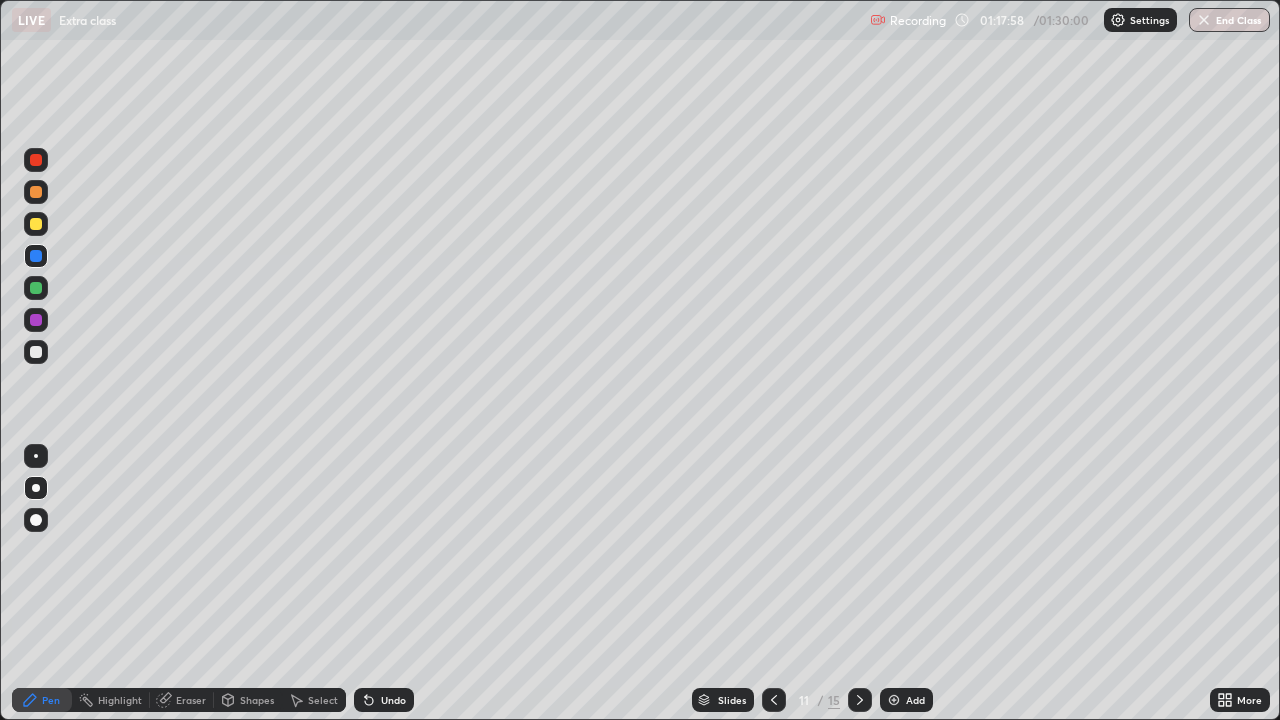 click on "Undo" at bounding box center (384, 700) 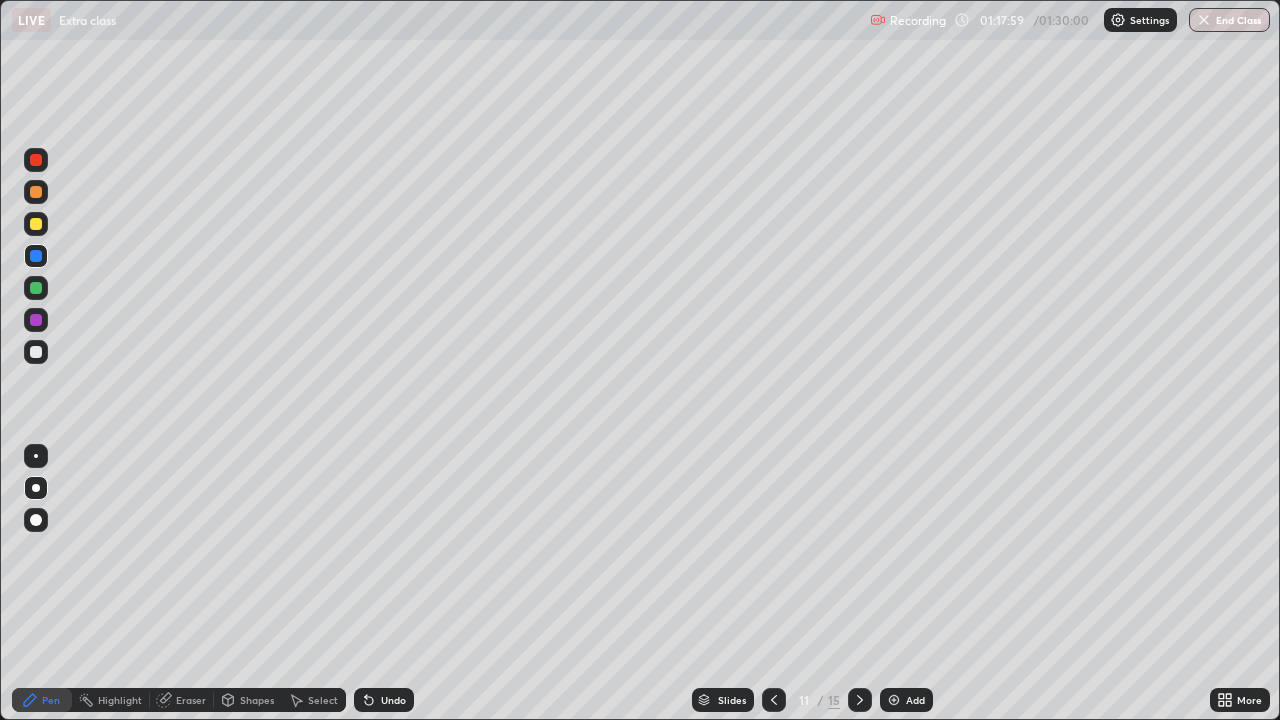click on "Undo" at bounding box center (384, 700) 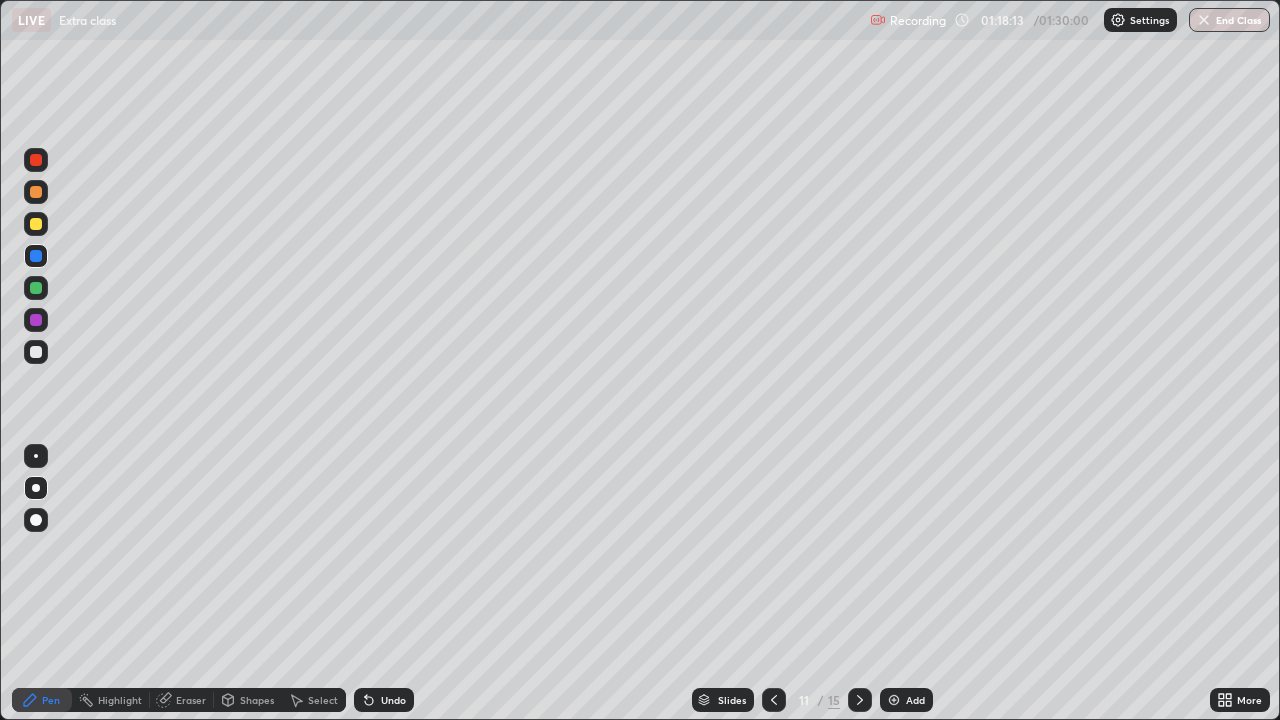 click at bounding box center (36, 288) 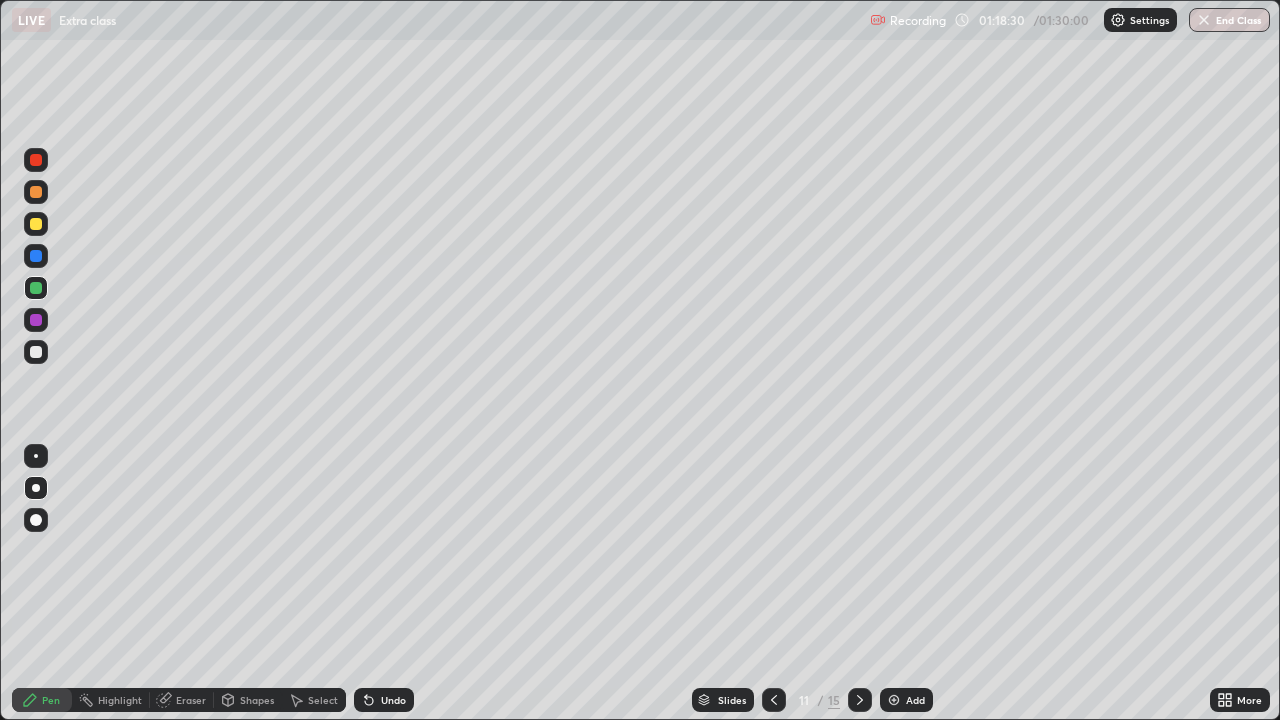 click at bounding box center [36, 456] 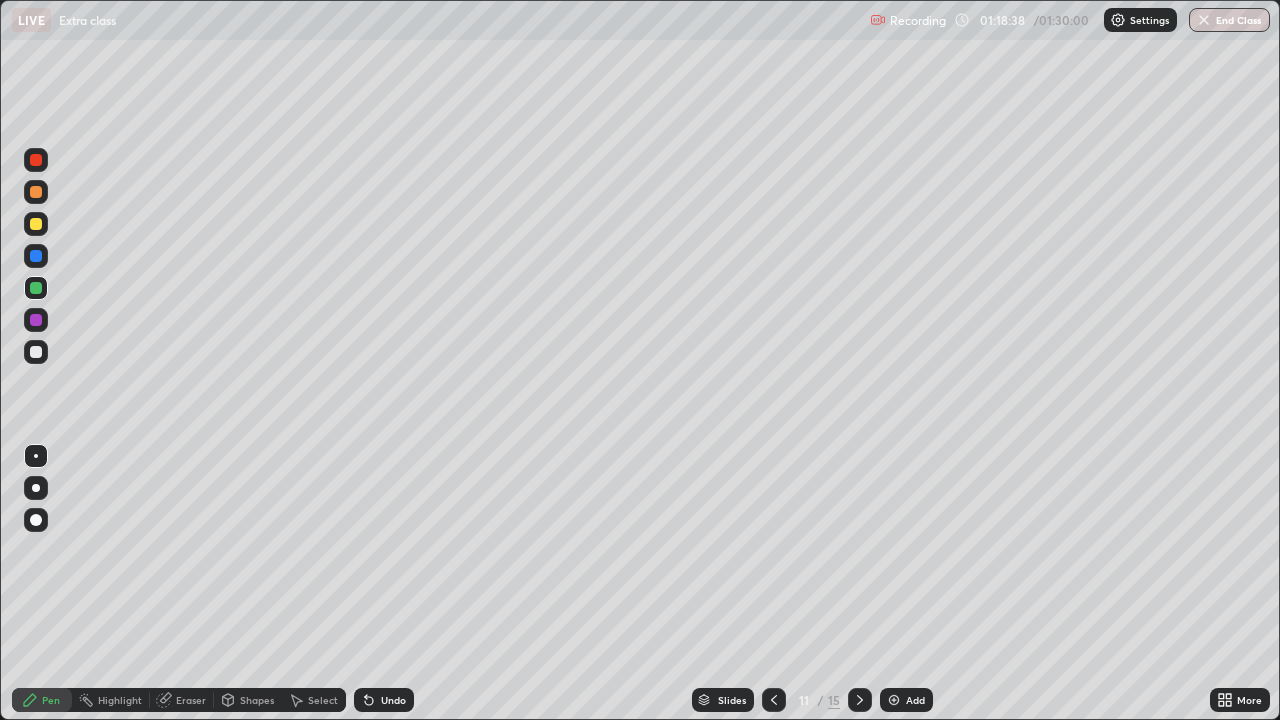 click at bounding box center [36, 256] 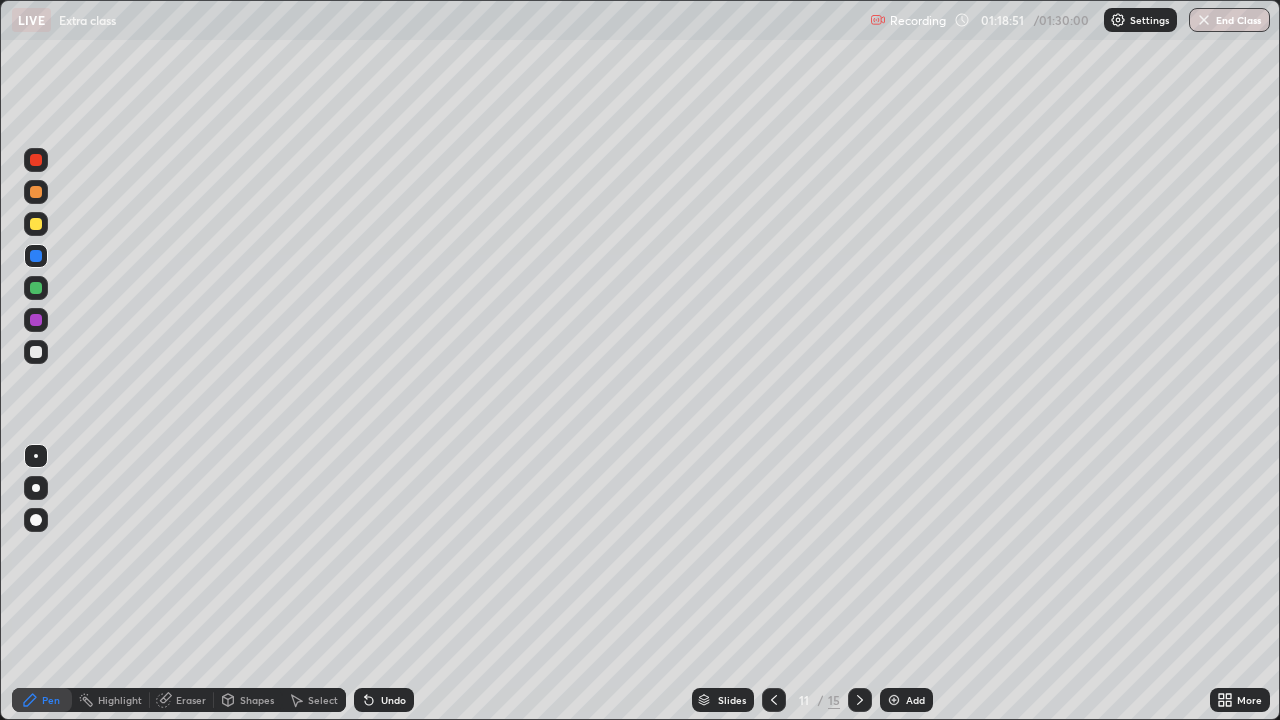 click at bounding box center (36, 352) 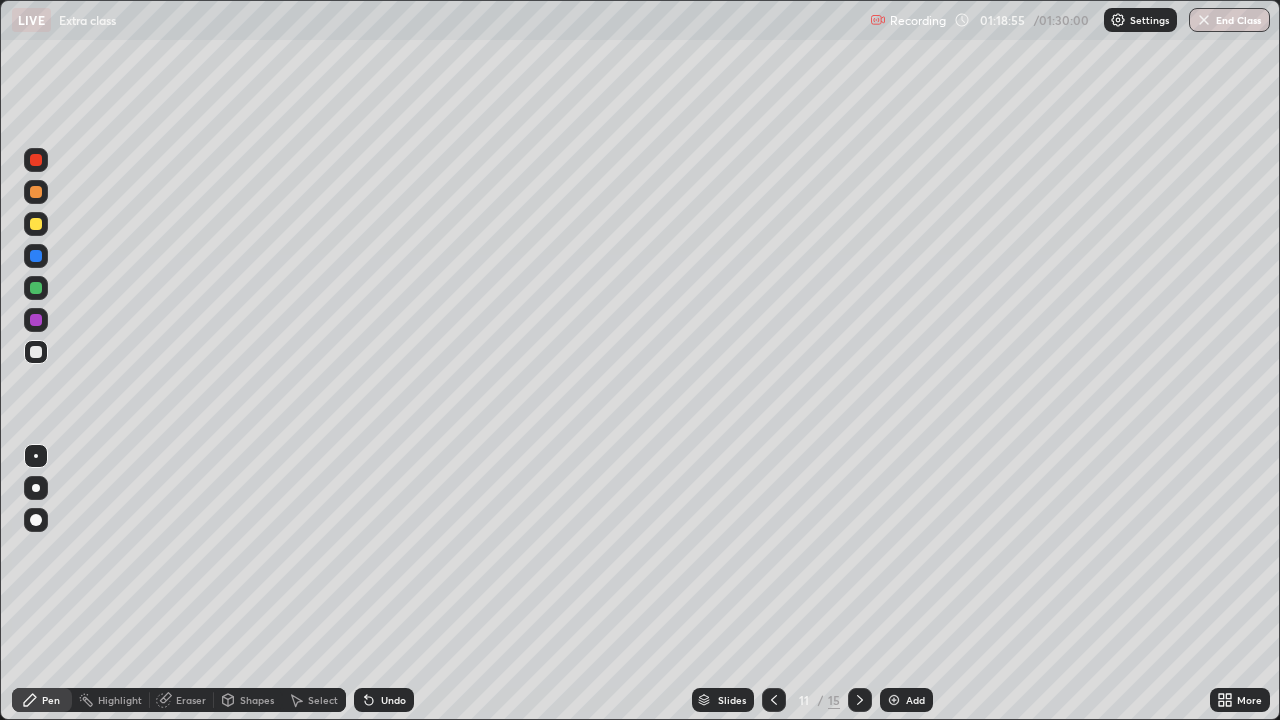 click at bounding box center (36, 320) 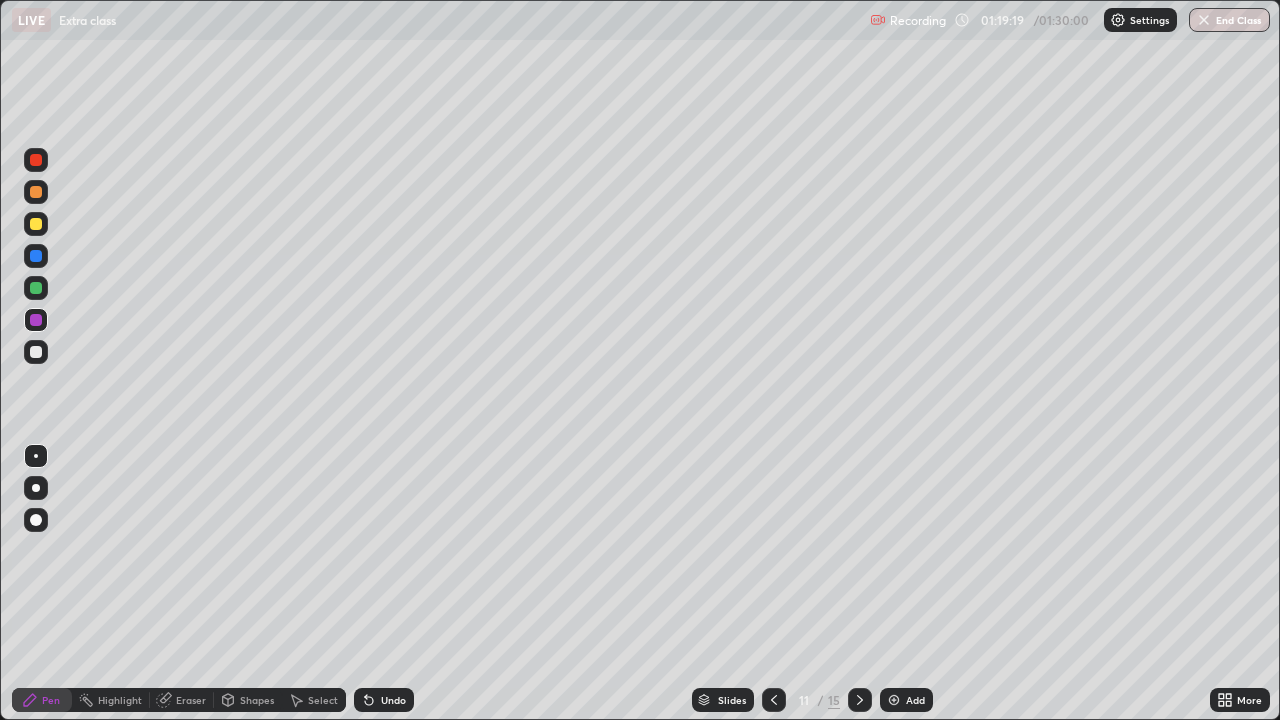 click on "Undo" at bounding box center (384, 700) 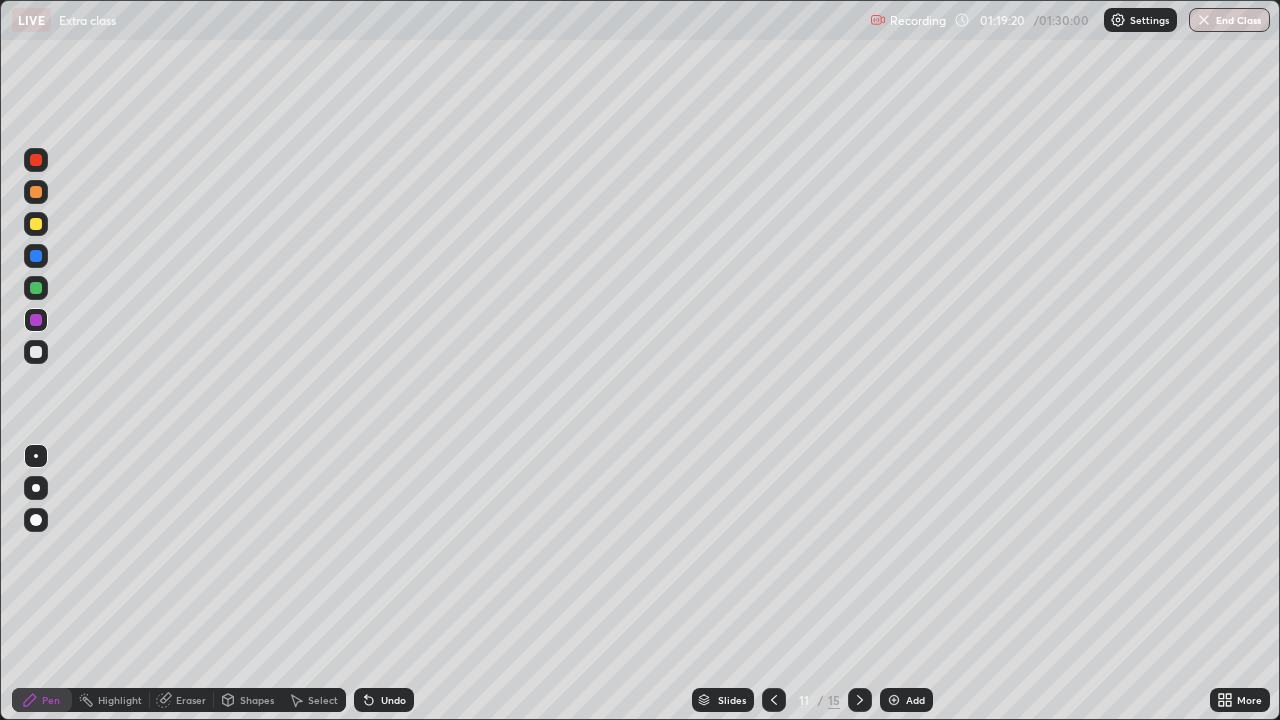 click 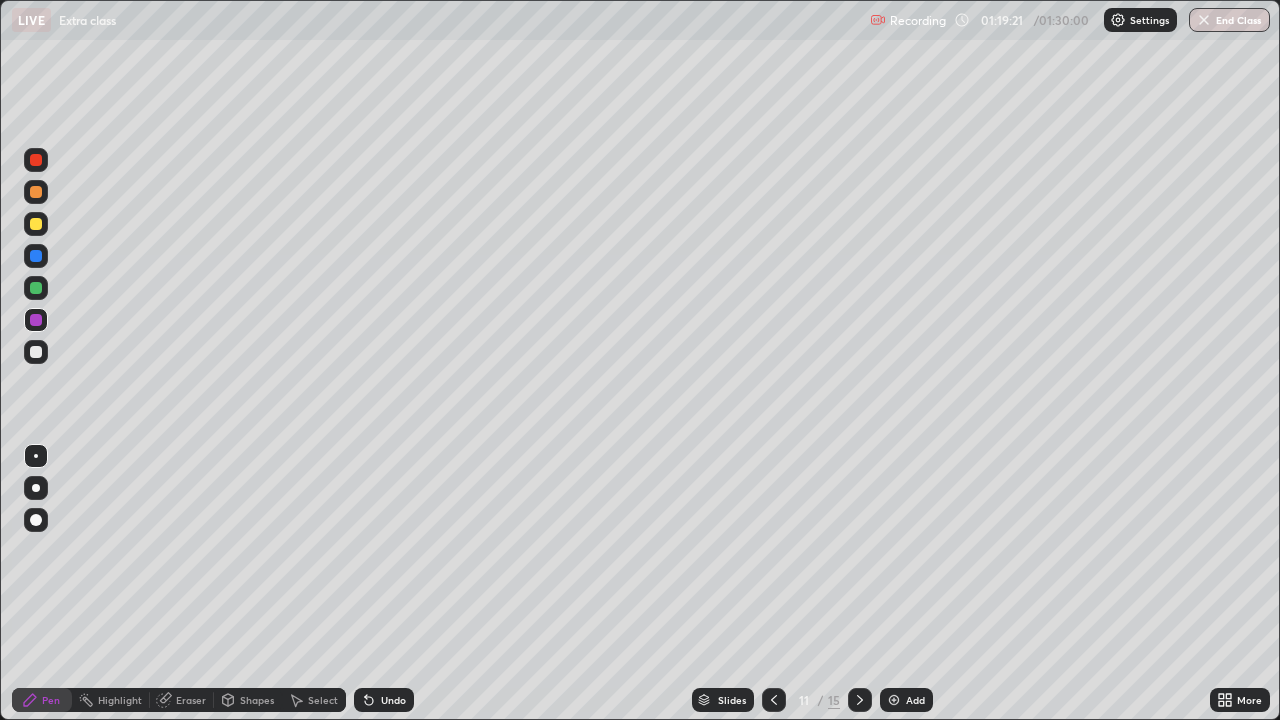 click on "Undo" at bounding box center [393, 700] 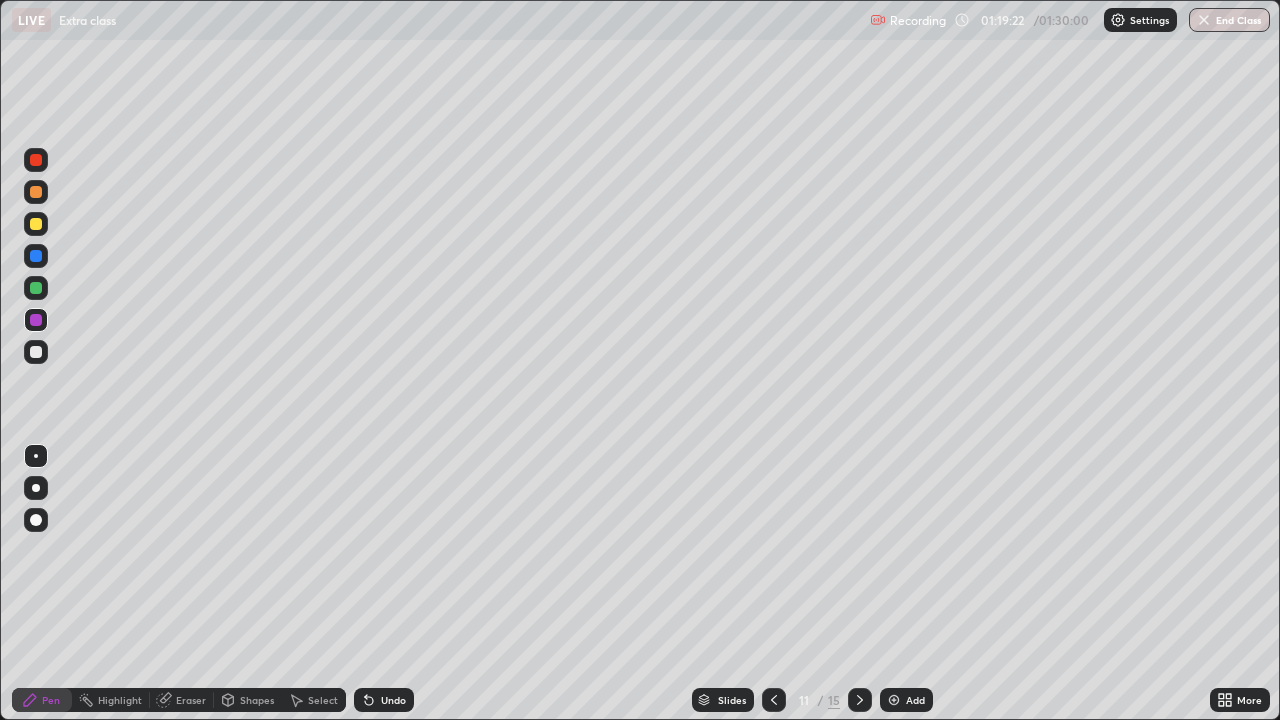 click on "Undo" at bounding box center (393, 700) 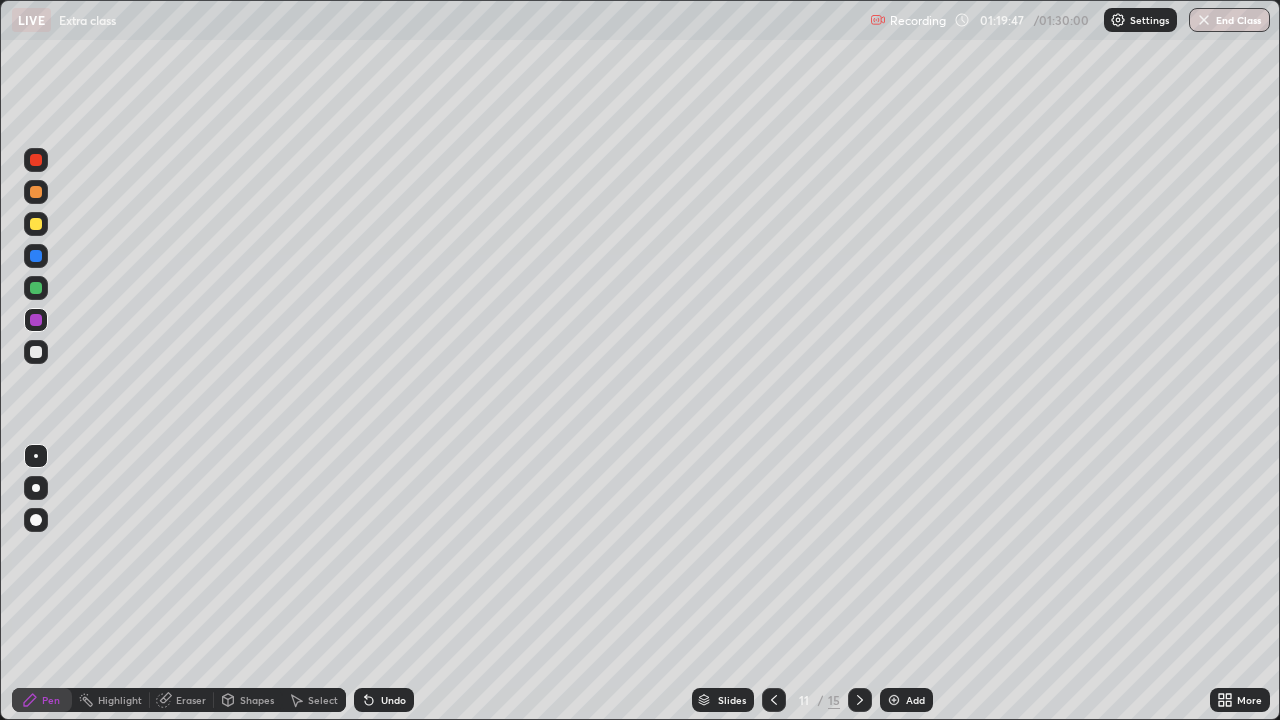 click at bounding box center [36, 256] 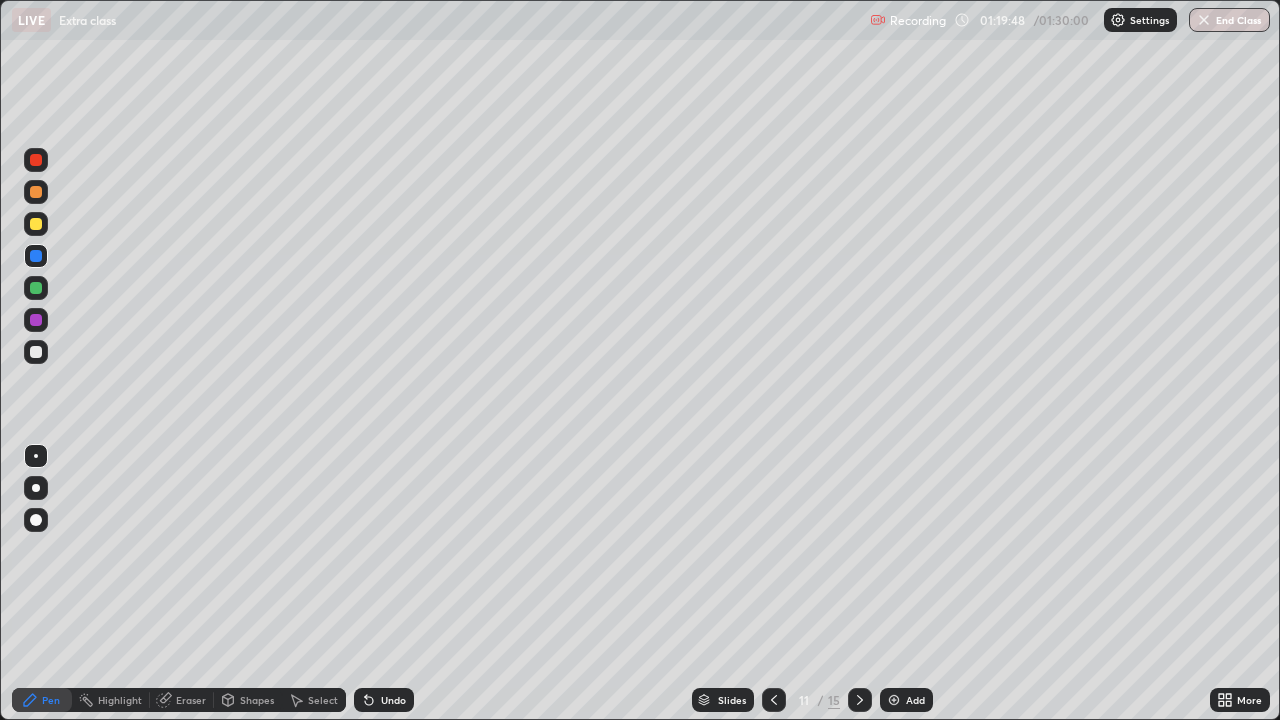 click at bounding box center (36, 488) 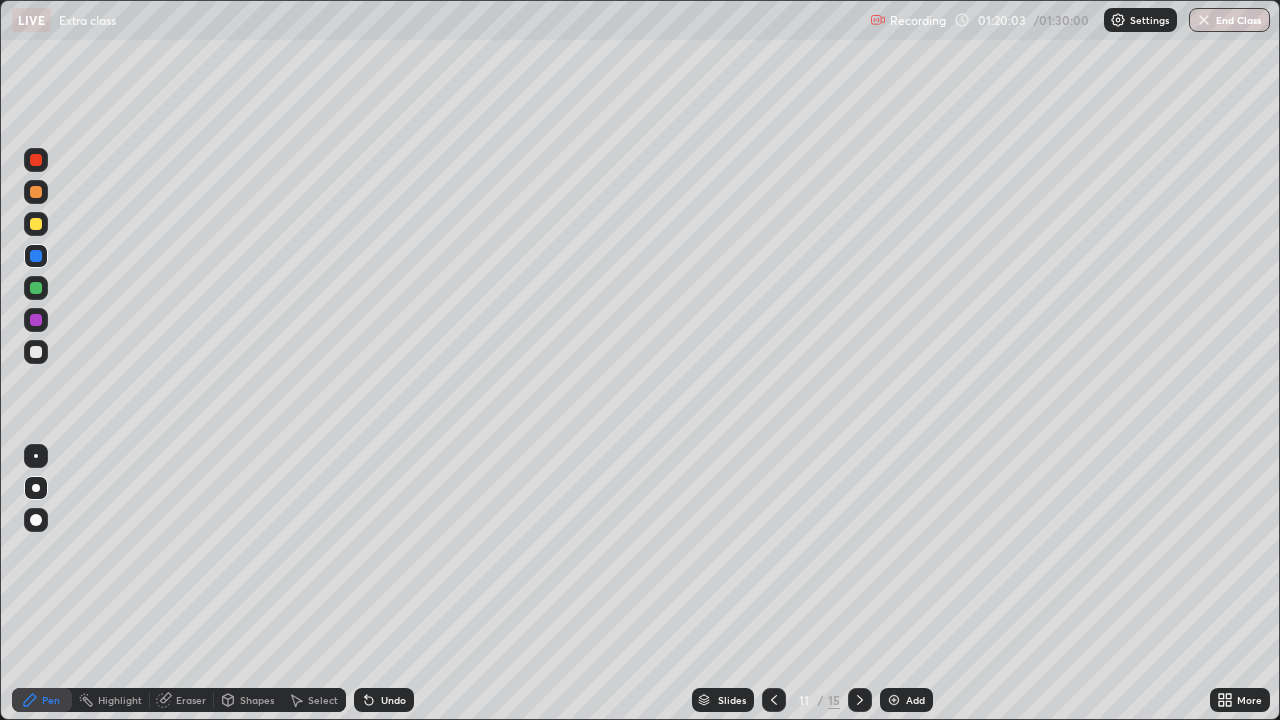 click at bounding box center [36, 320] 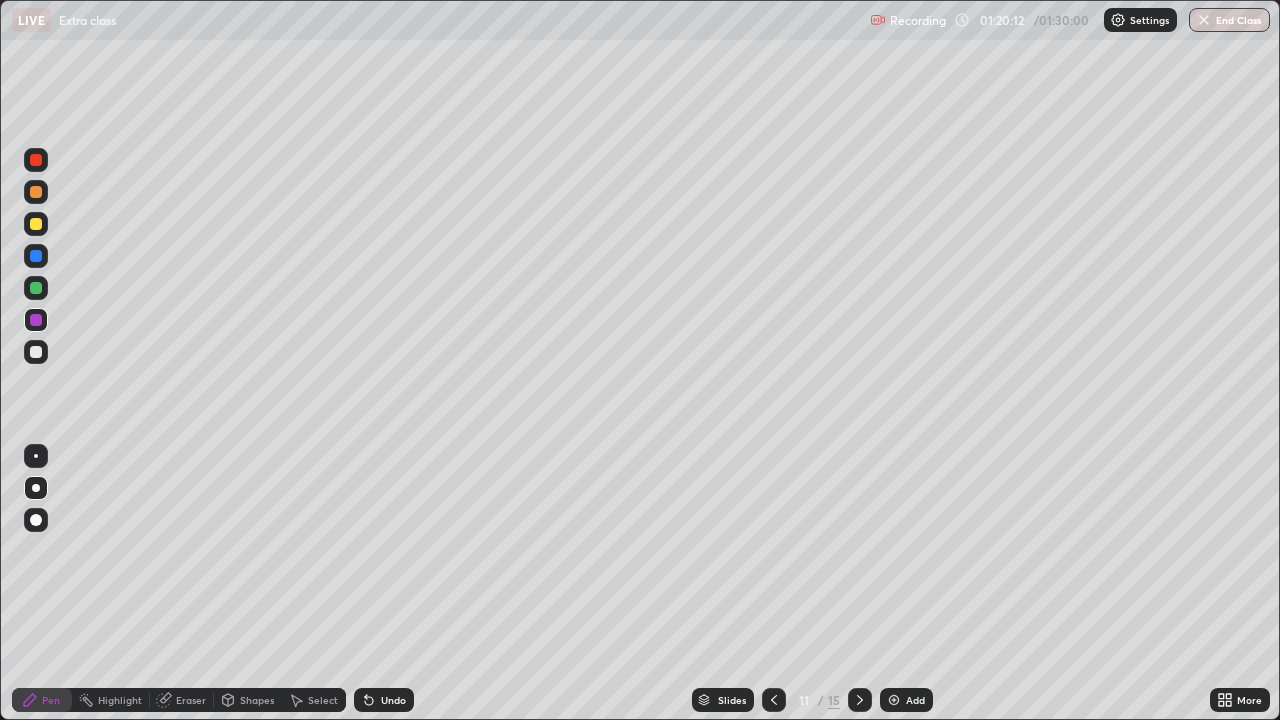 click at bounding box center [36, 224] 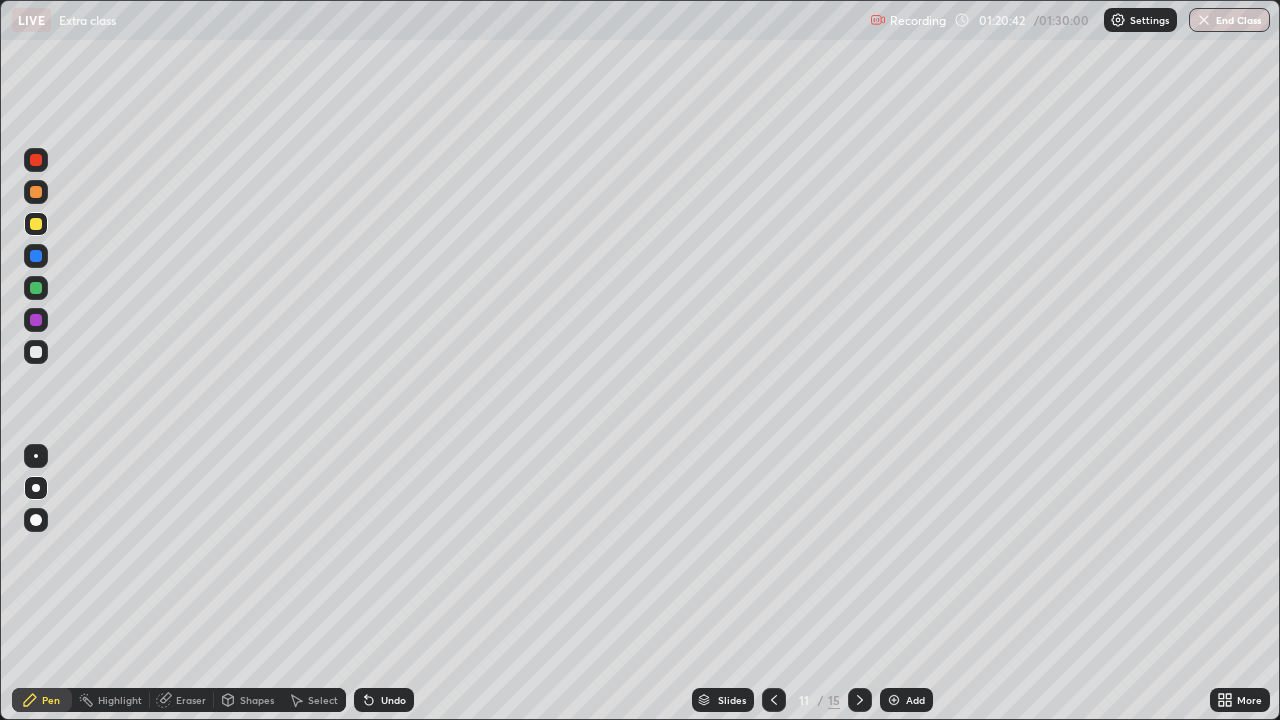 click on "Eraser" at bounding box center (191, 700) 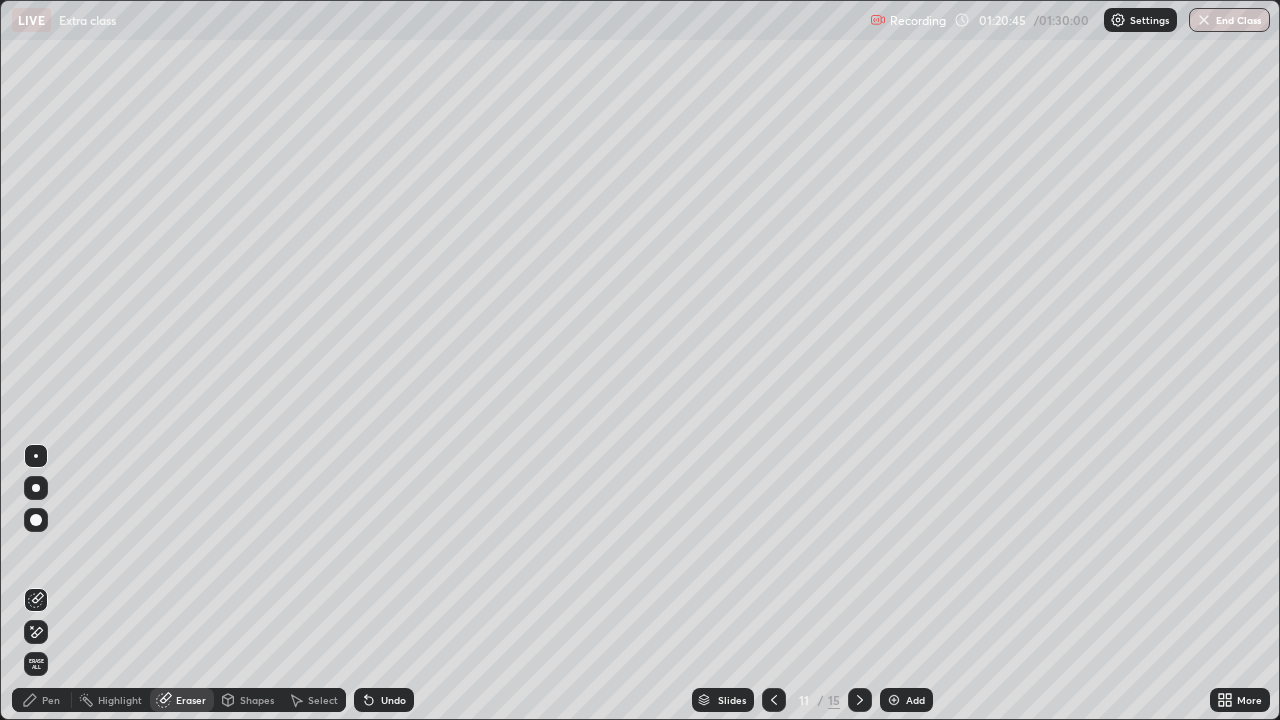click on "Pen" at bounding box center [51, 700] 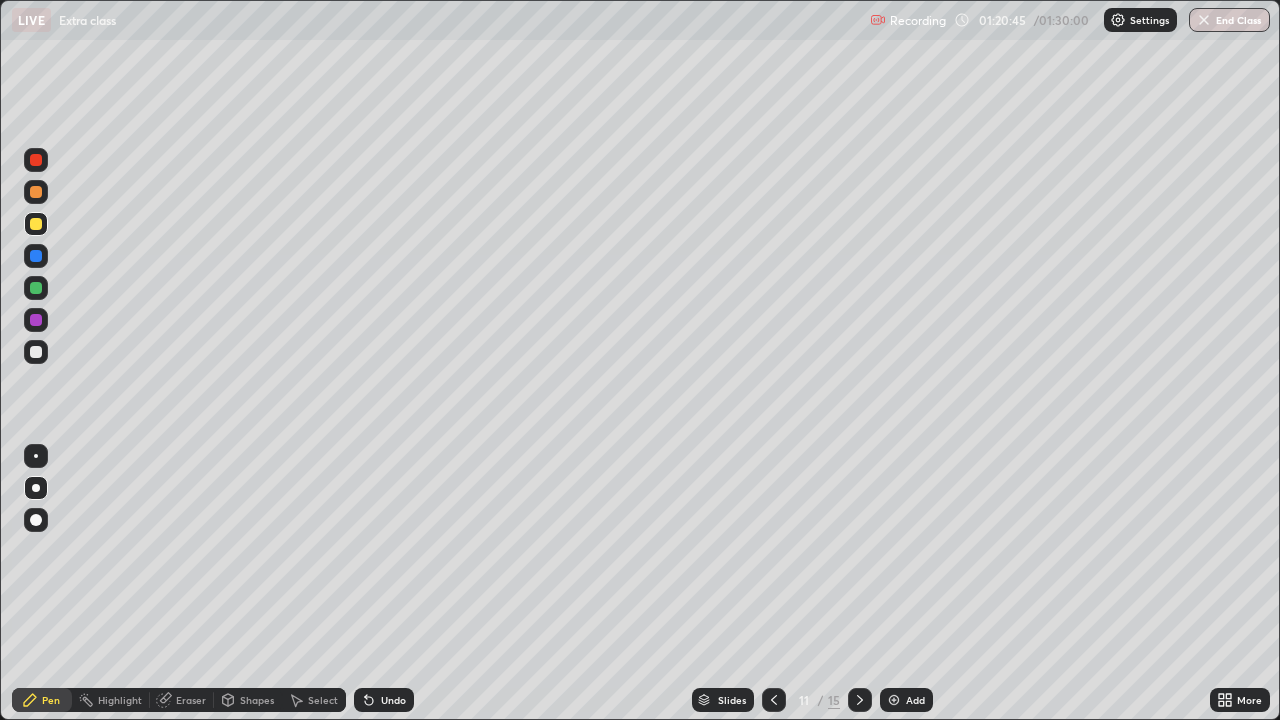 click on "Pen" at bounding box center [51, 700] 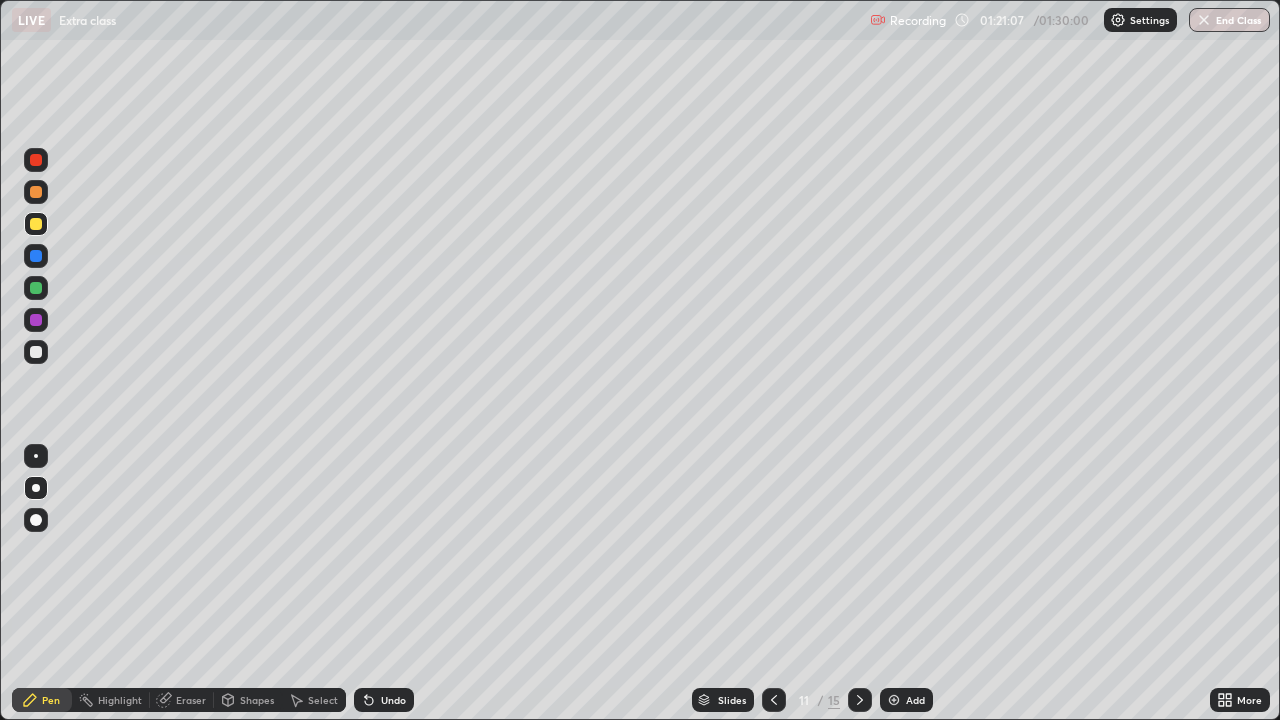 click at bounding box center [36, 320] 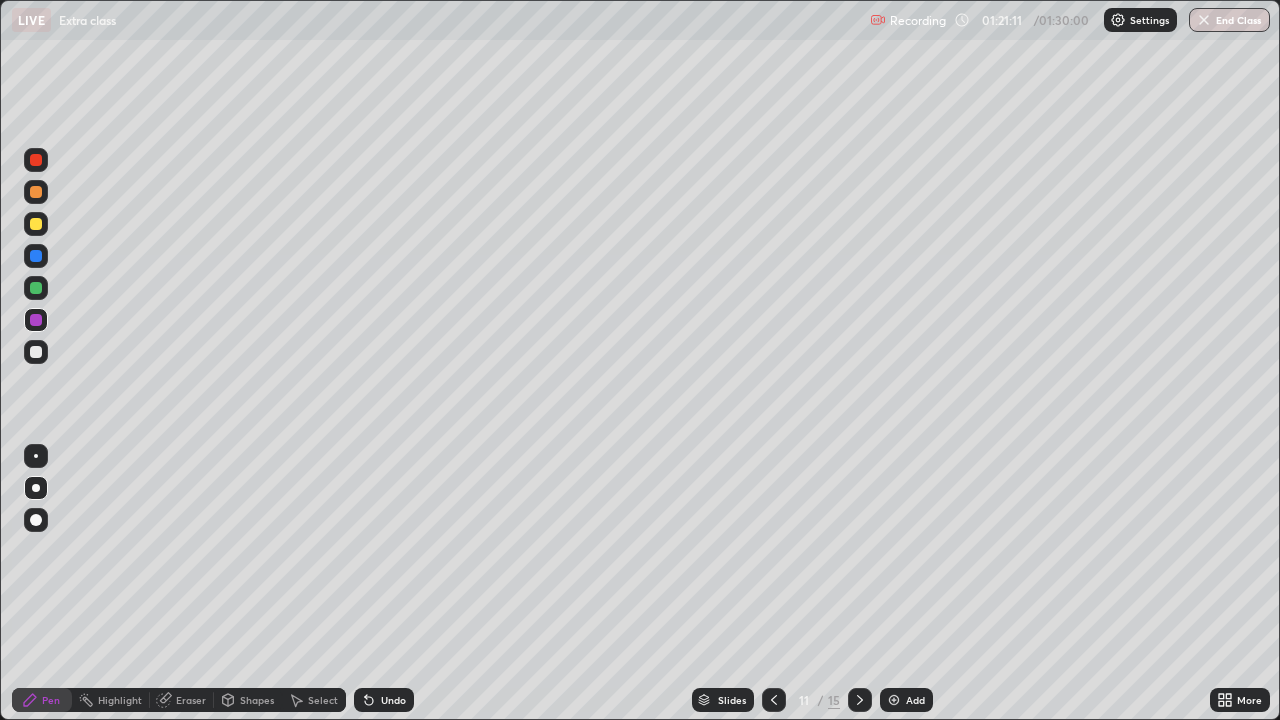 click at bounding box center (36, 456) 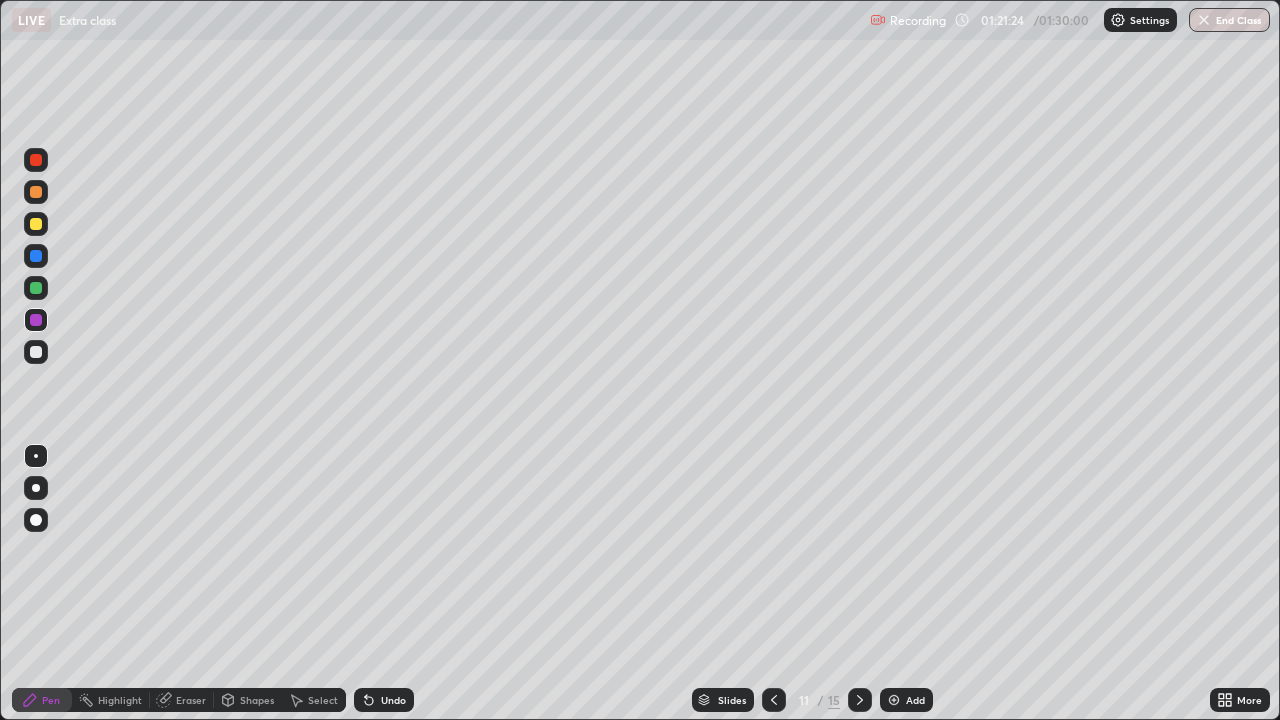 click on "Undo" at bounding box center (393, 700) 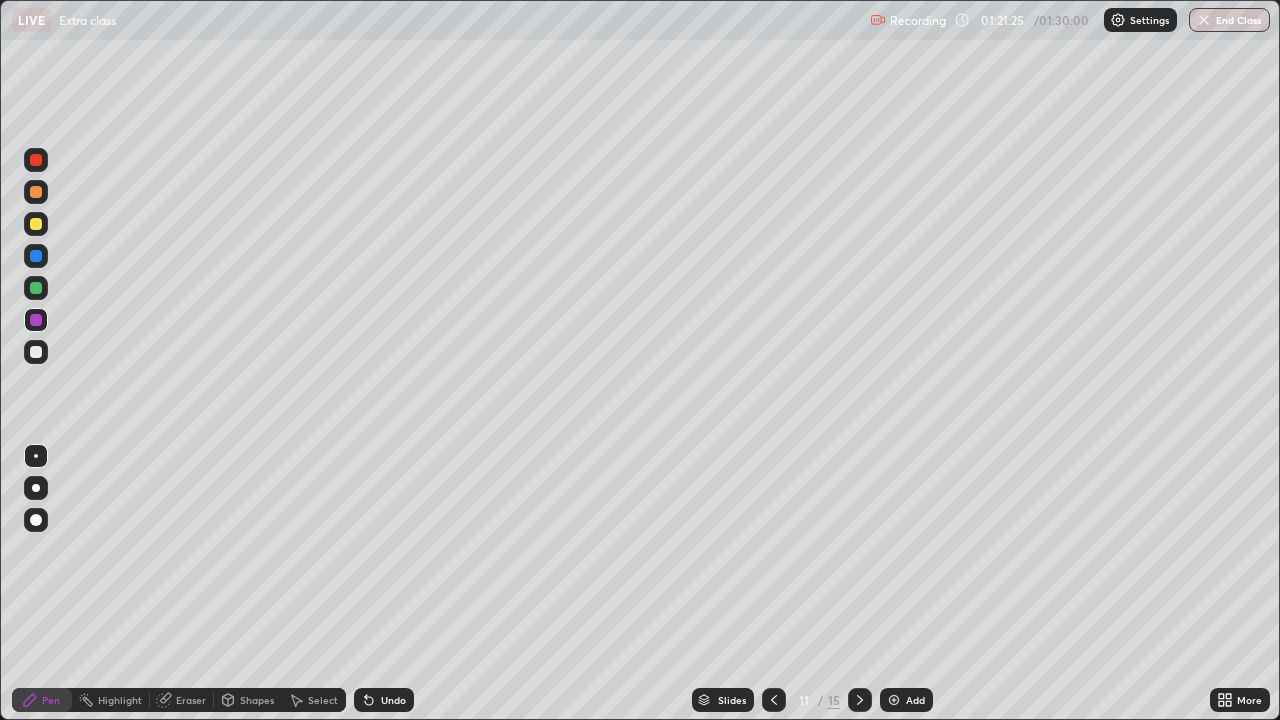 click on "Undo" at bounding box center (384, 700) 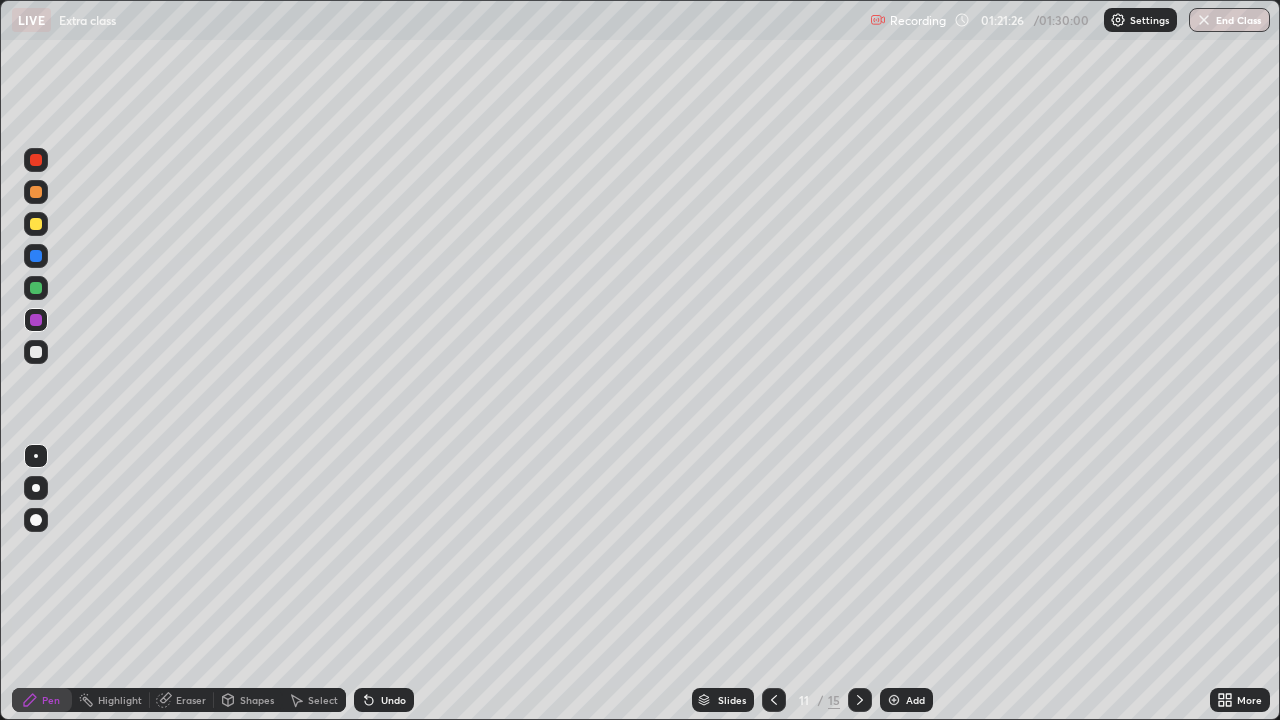 click on "Undo" at bounding box center [384, 700] 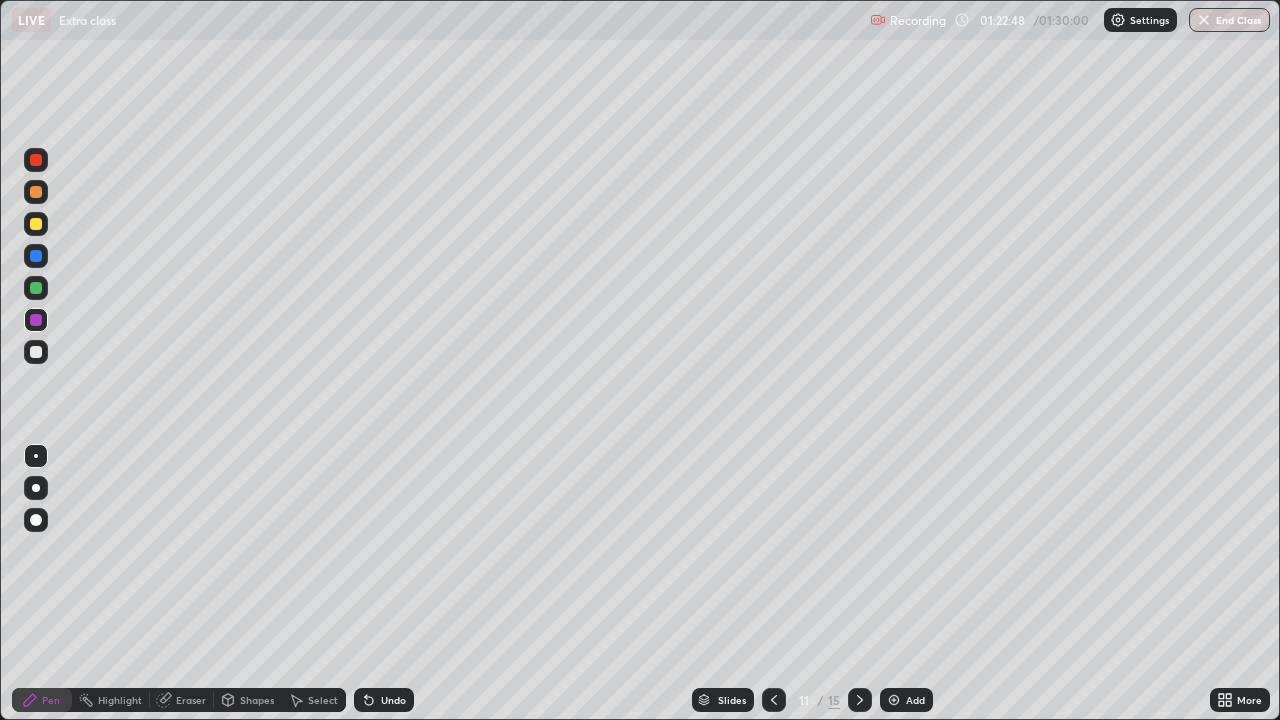 click at bounding box center (36, 352) 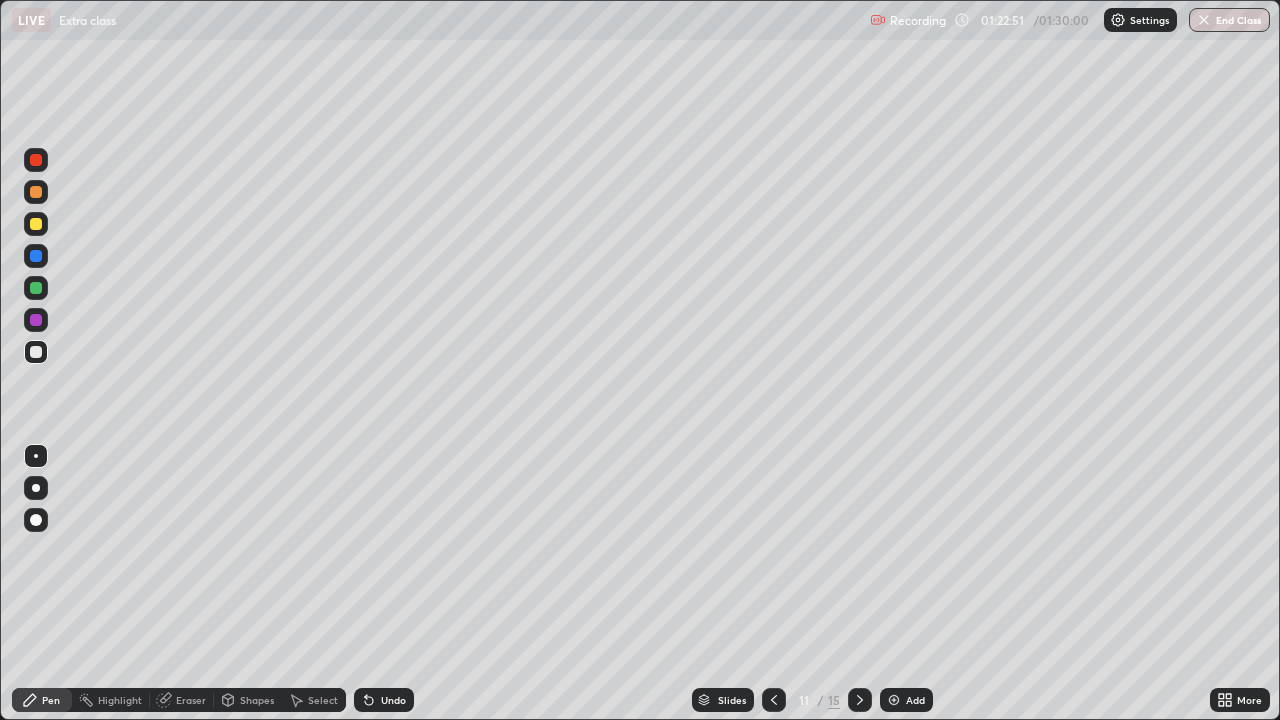 click on "Undo" at bounding box center (384, 700) 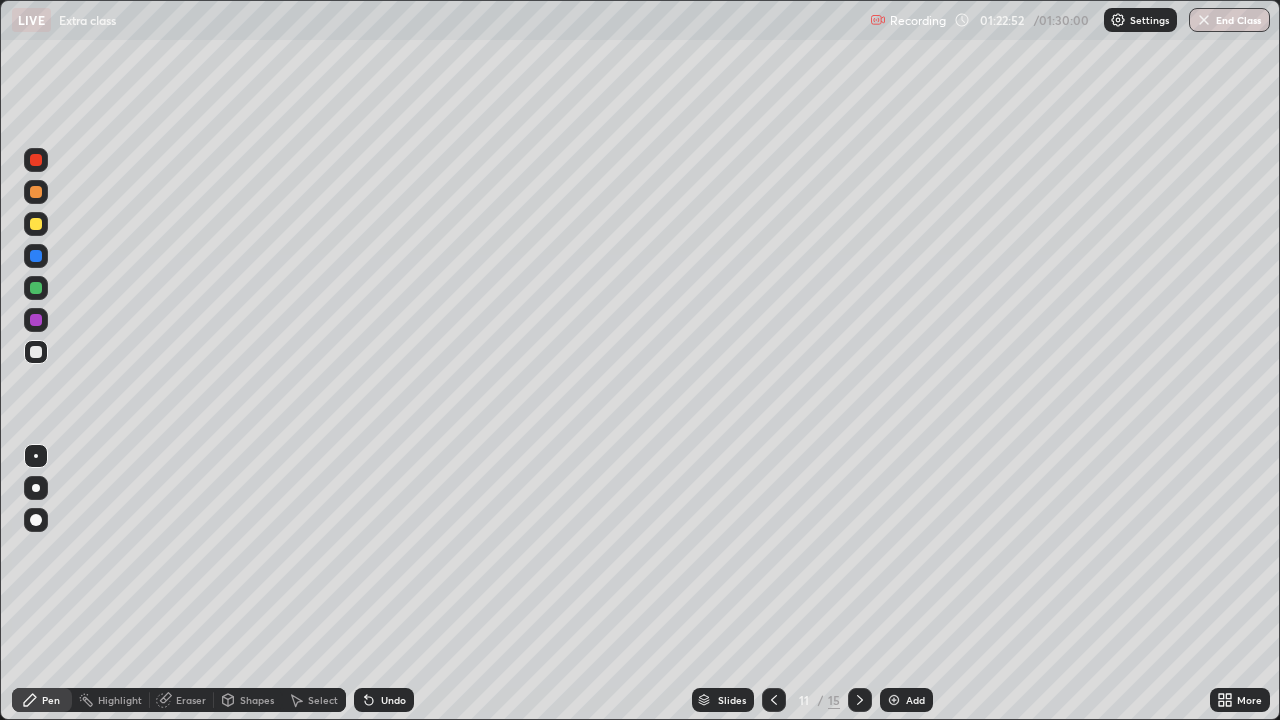 click at bounding box center (36, 488) 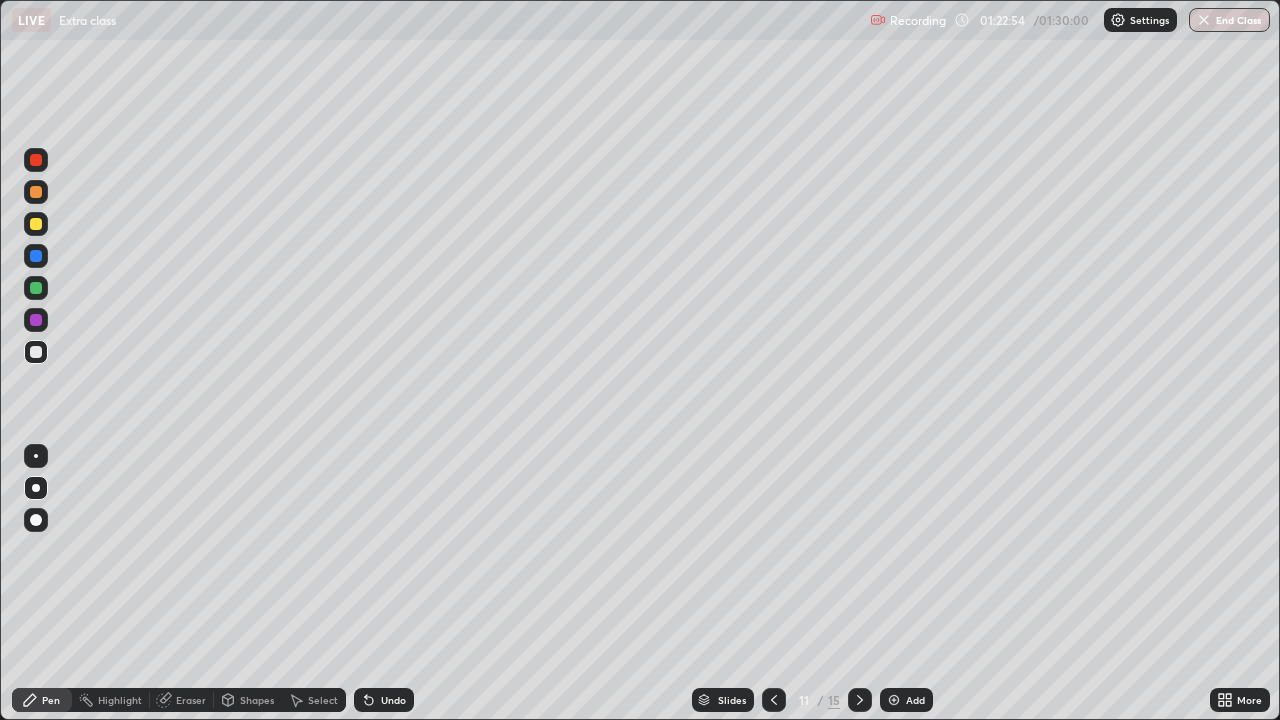 click on "Undo" at bounding box center (384, 700) 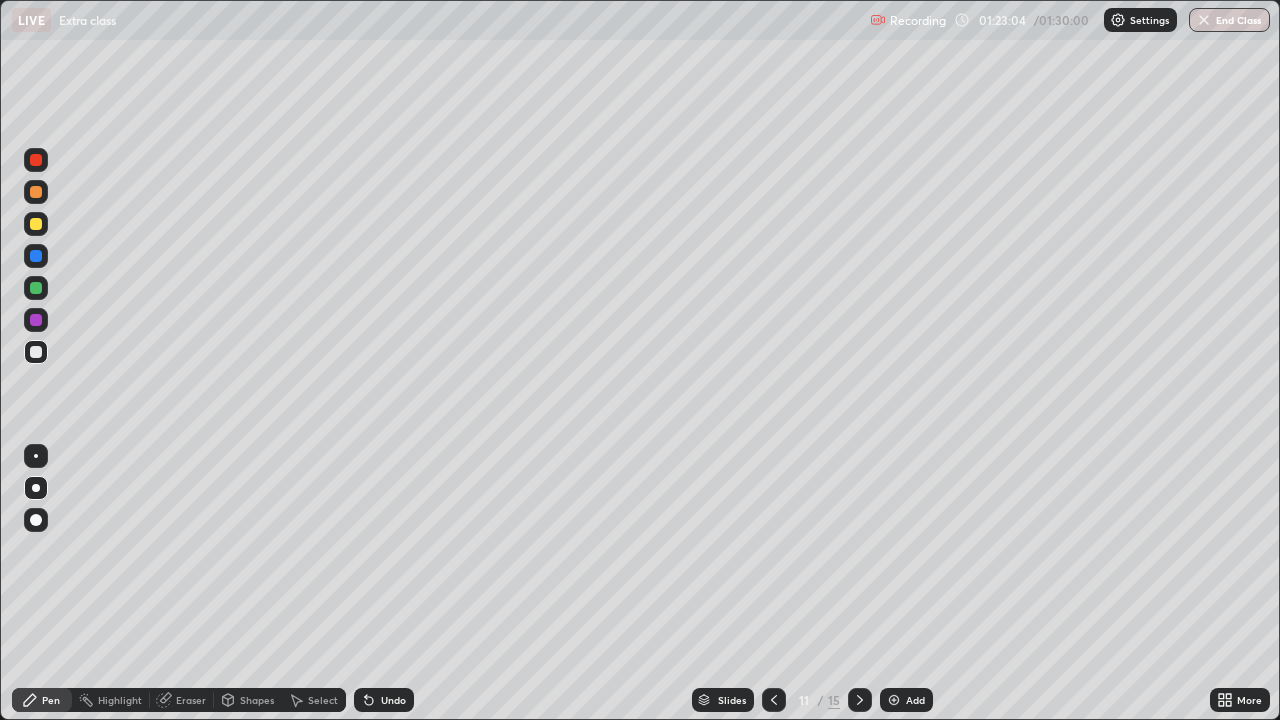 click at bounding box center (36, 256) 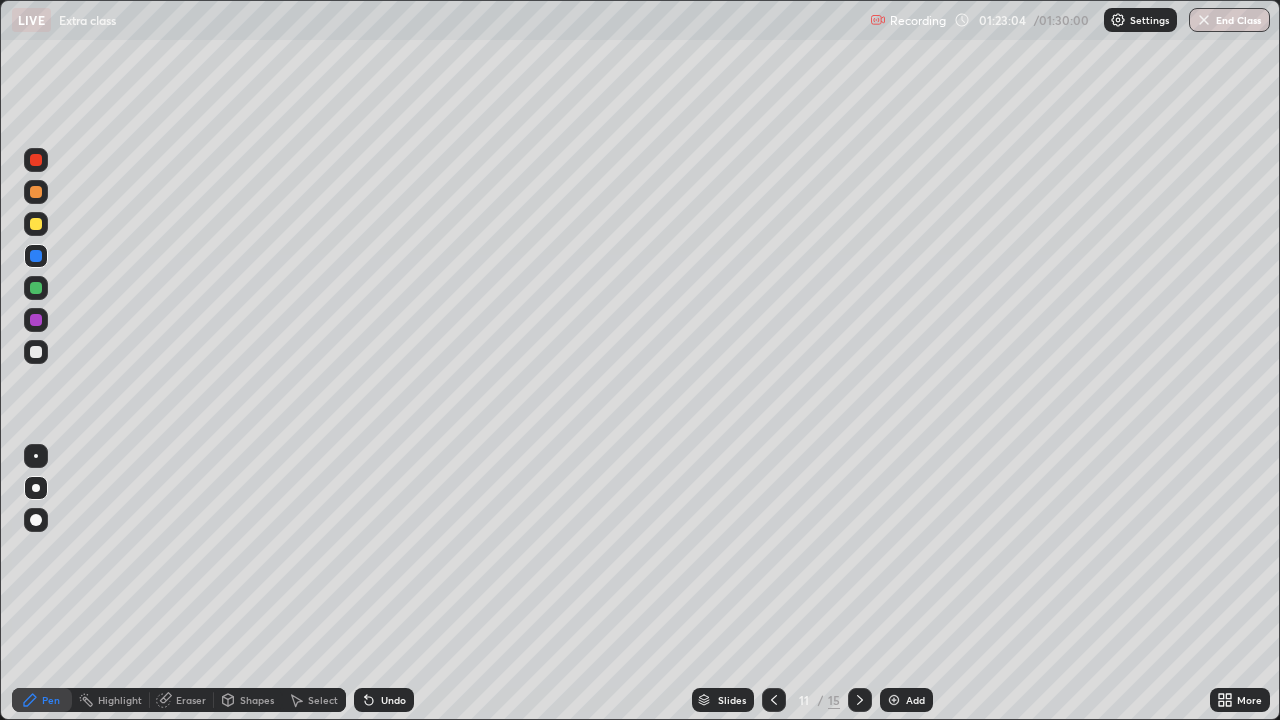 click at bounding box center (36, 456) 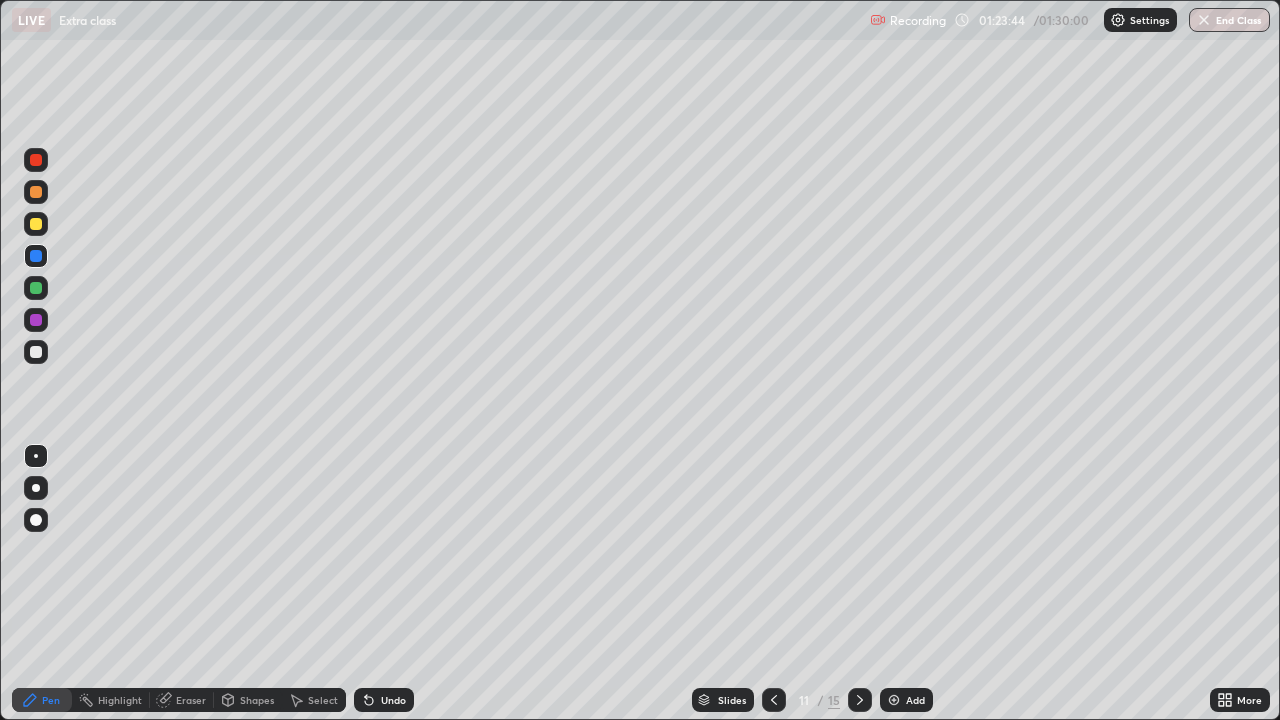 click on "Eraser" at bounding box center [182, 700] 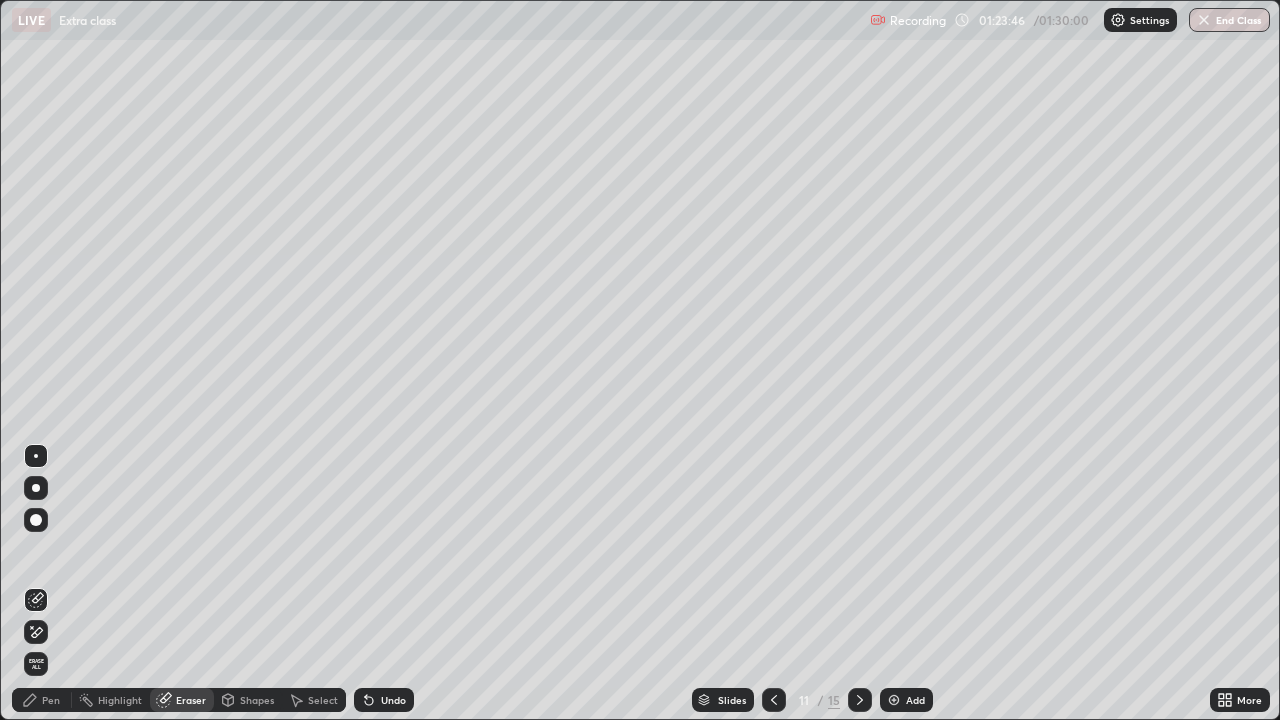 click on "Pen" at bounding box center [51, 700] 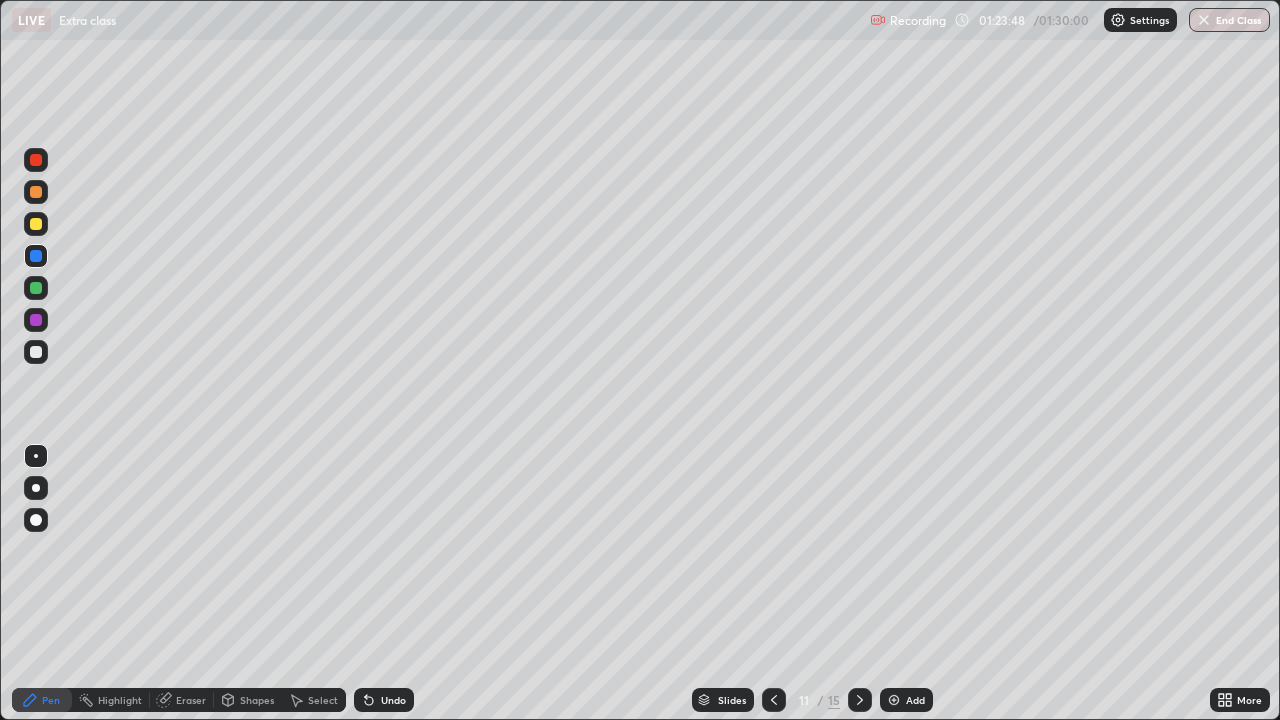 click at bounding box center (36, 320) 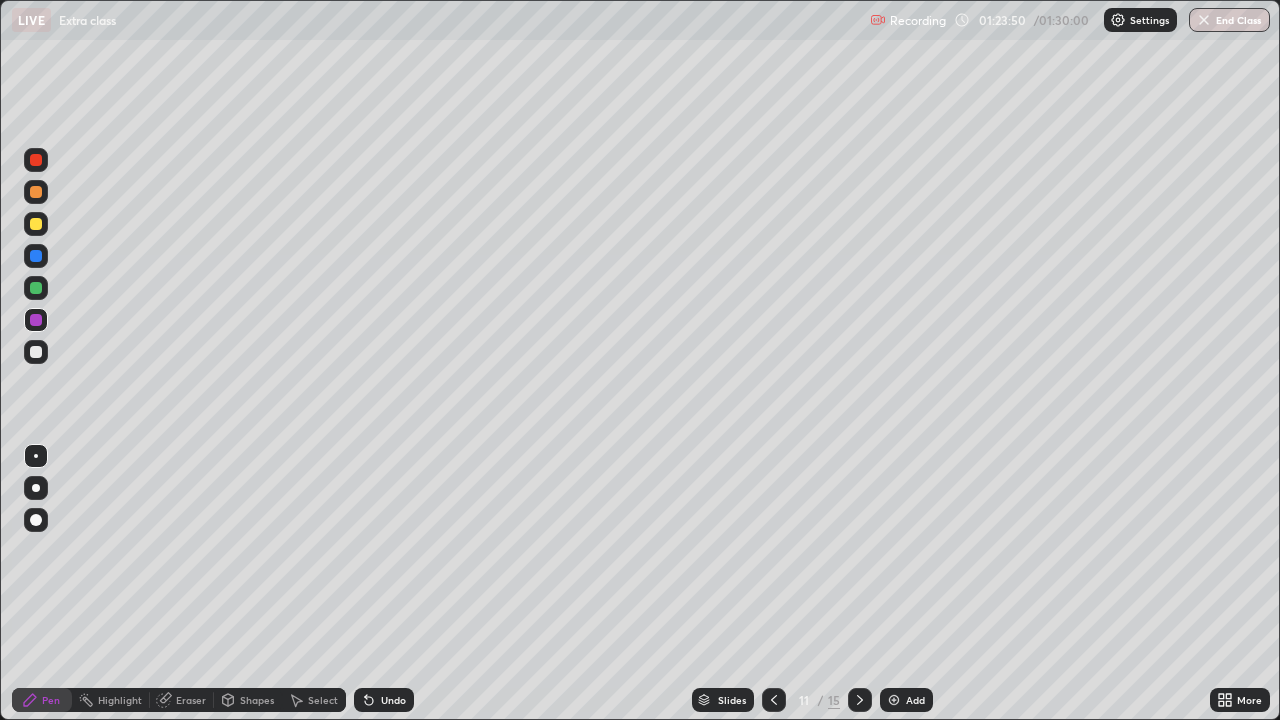 click at bounding box center [36, 192] 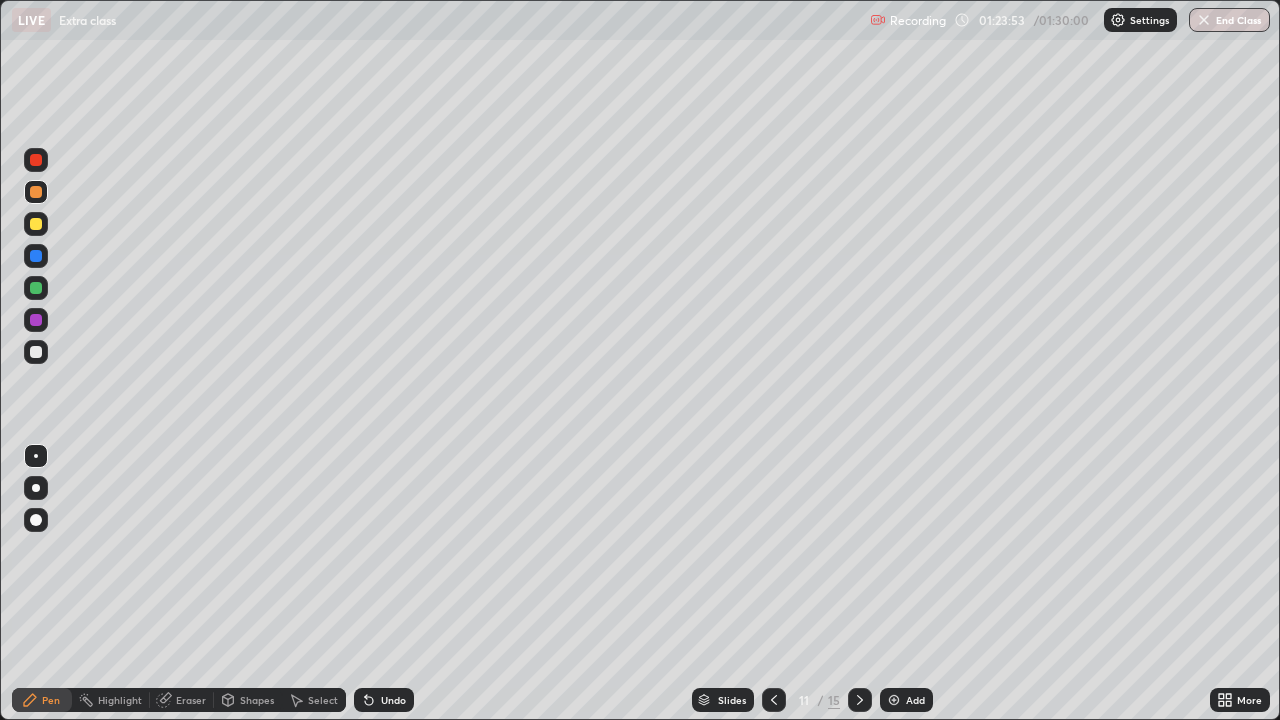click on "Undo" at bounding box center (384, 700) 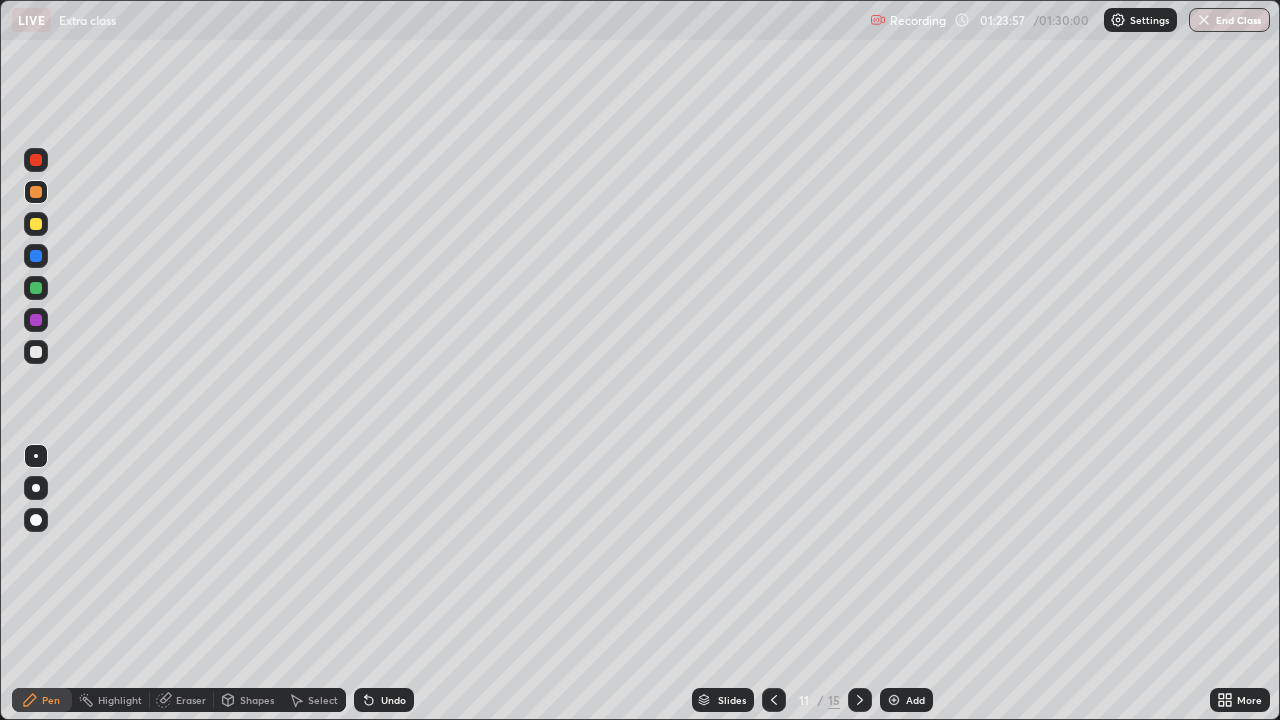 click at bounding box center (36, 224) 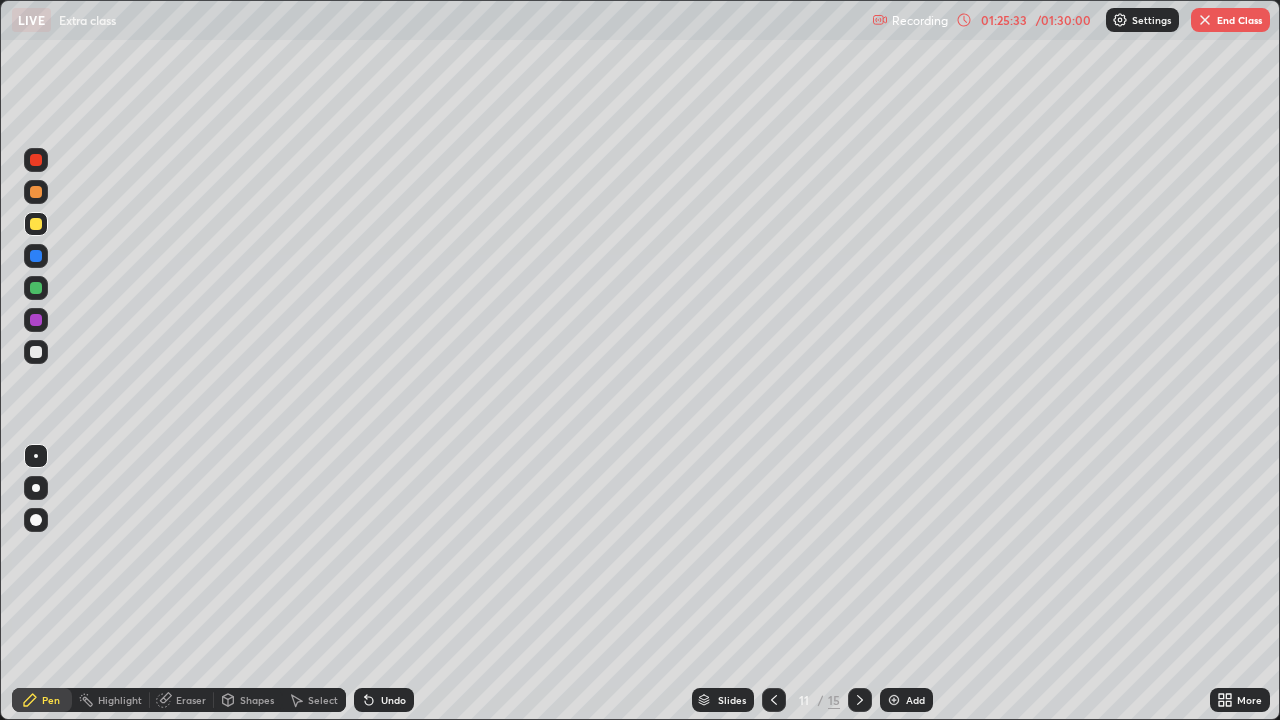 click 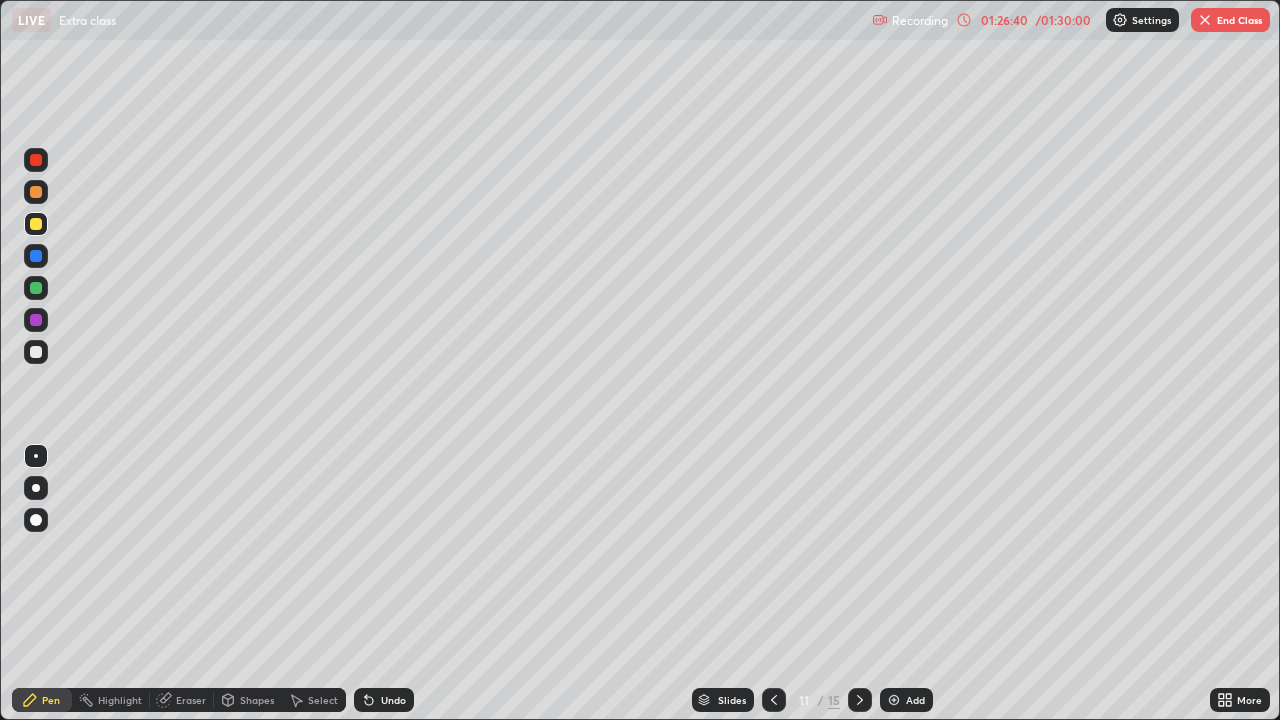click on "Eraser" at bounding box center [191, 700] 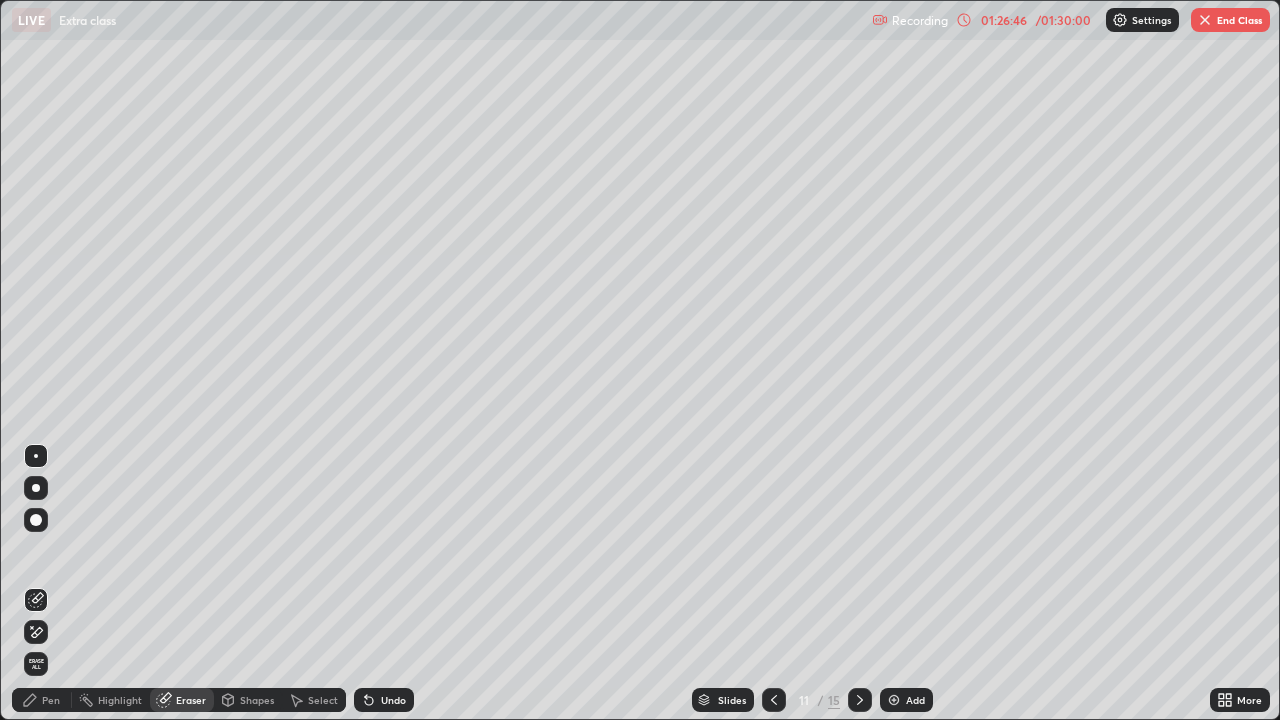 click on "Undo" at bounding box center [393, 700] 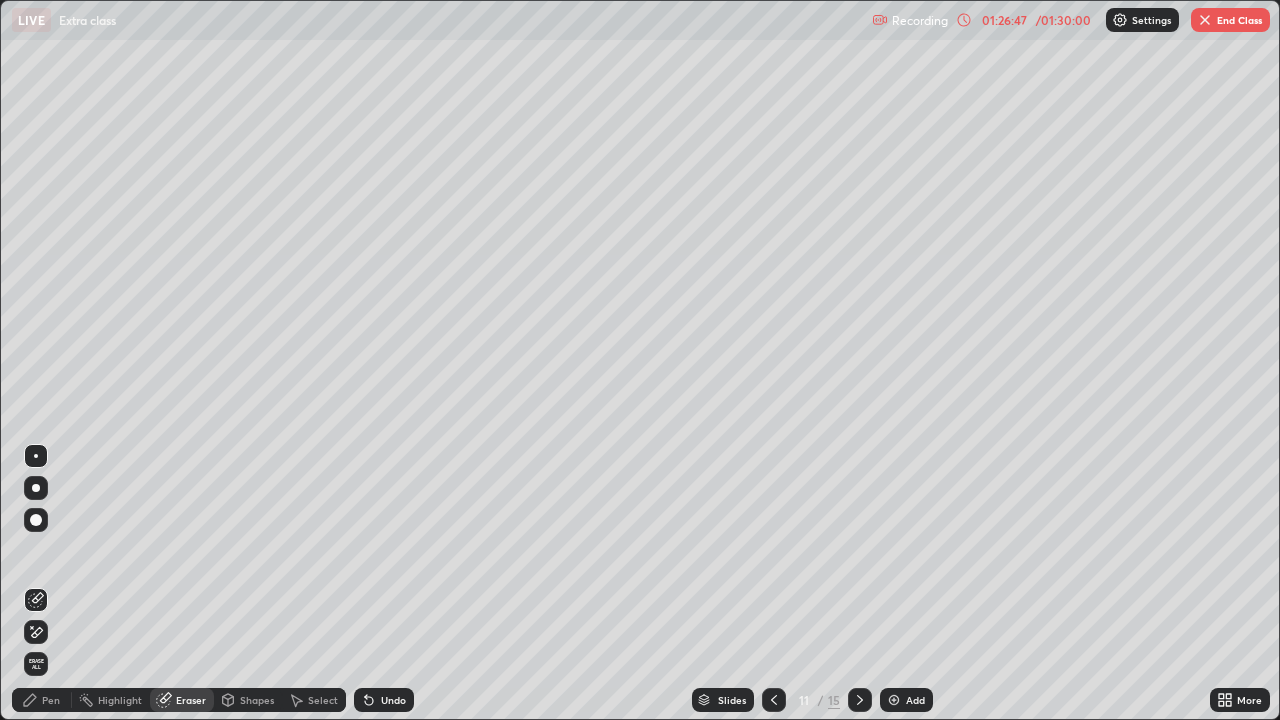 click on "Pen" at bounding box center [42, 700] 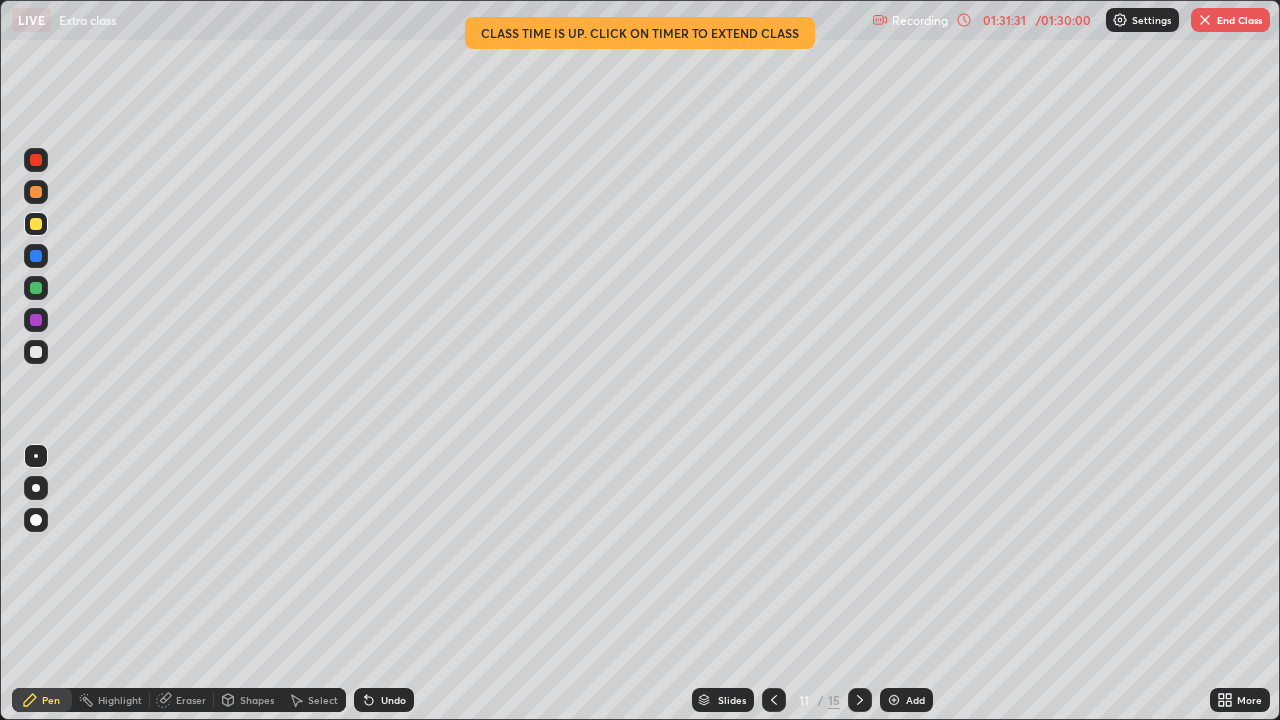 click on "End Class" at bounding box center (1230, 20) 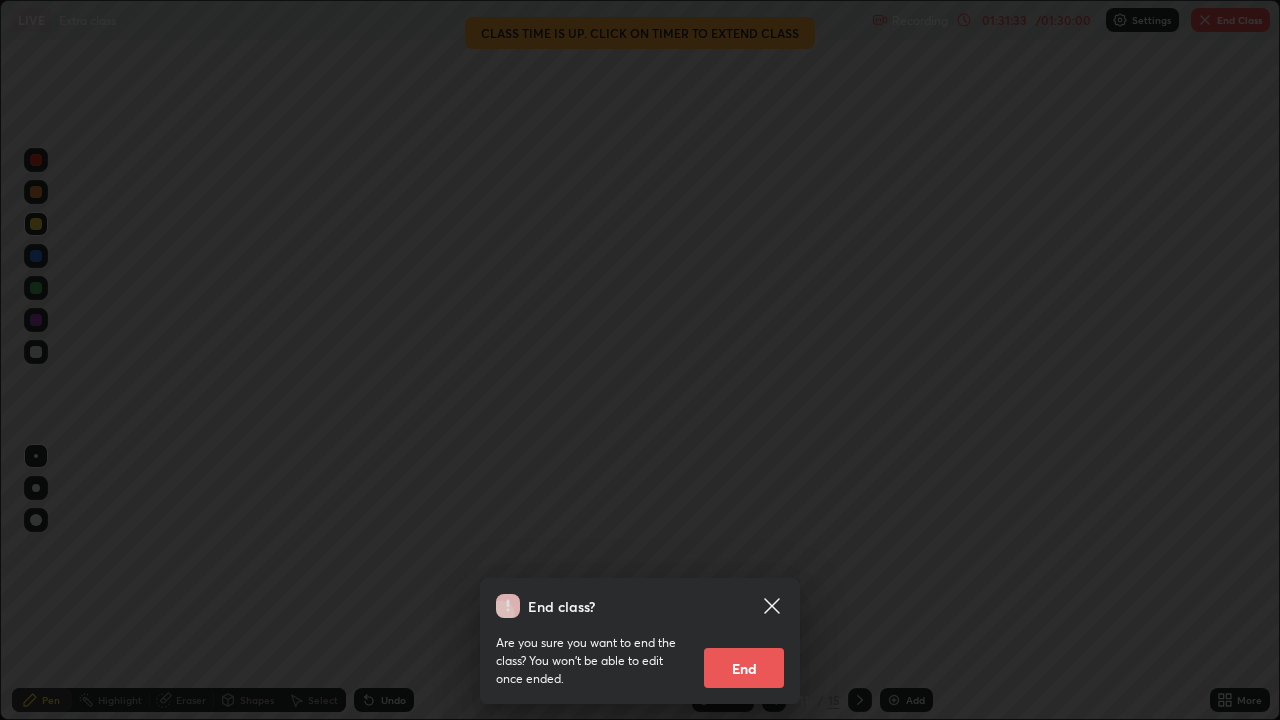 click on "End" at bounding box center [744, 668] 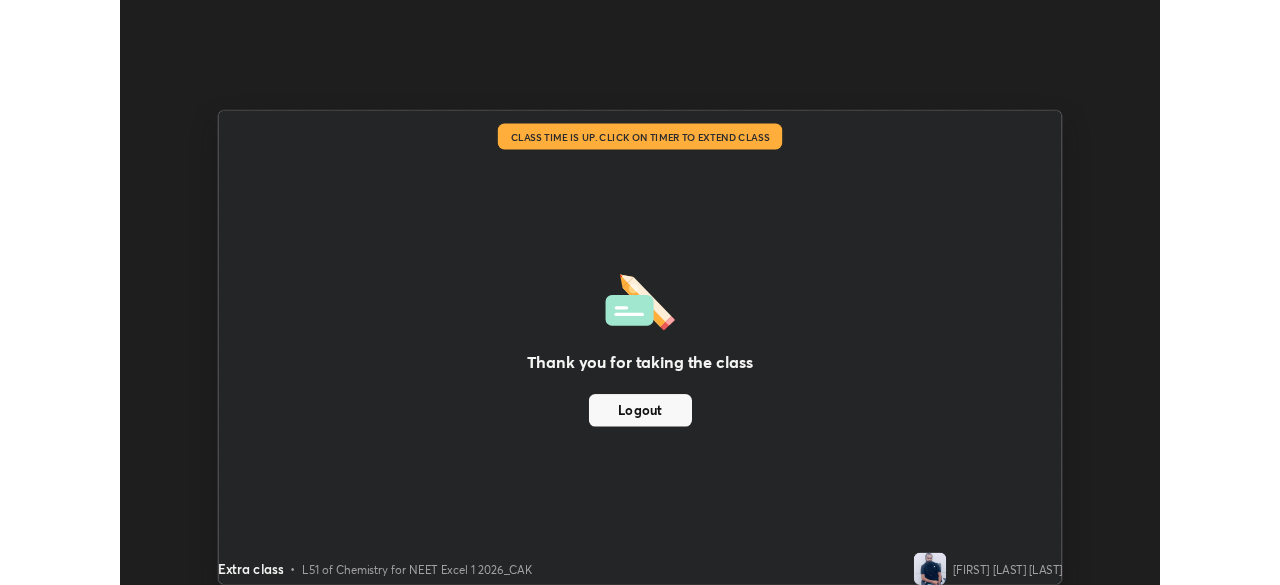 scroll, scrollTop: 585, scrollLeft: 1280, axis: both 